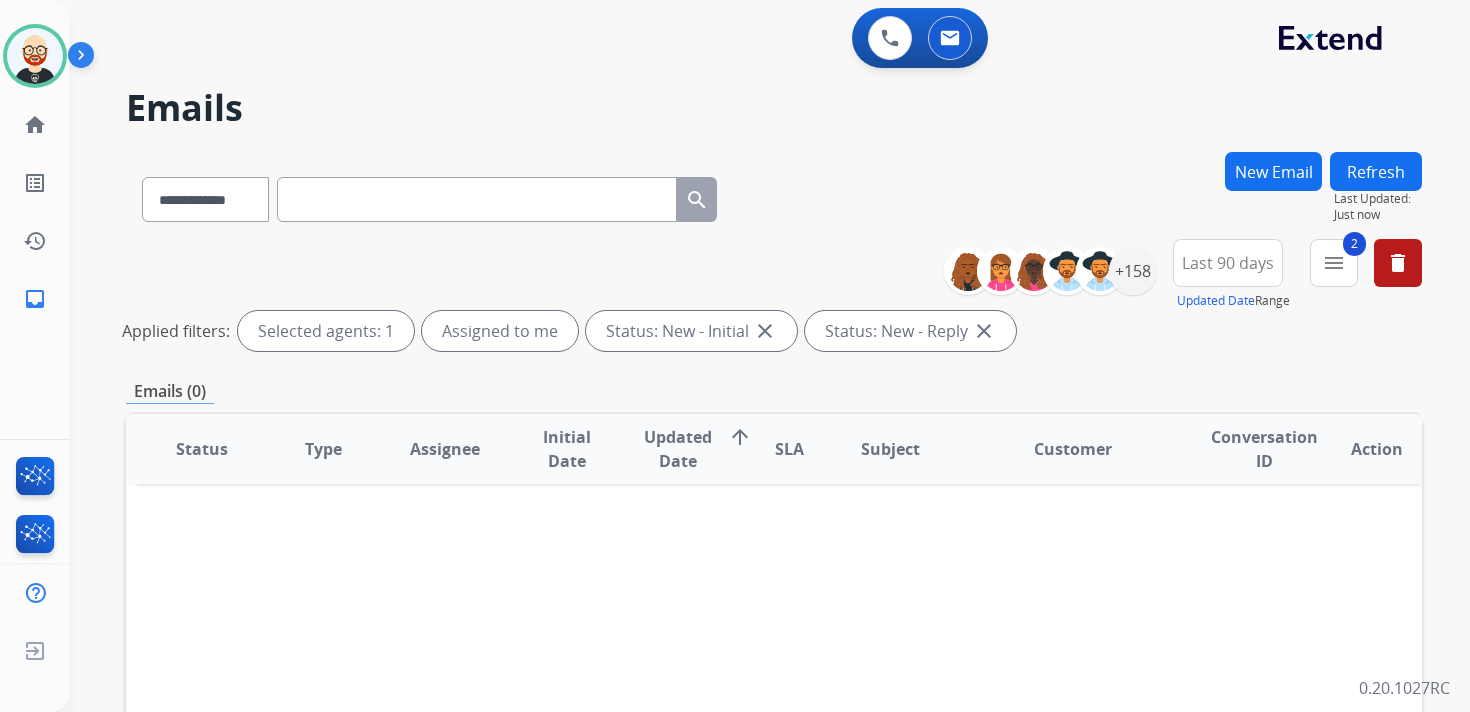 scroll, scrollTop: 0, scrollLeft: 0, axis: both 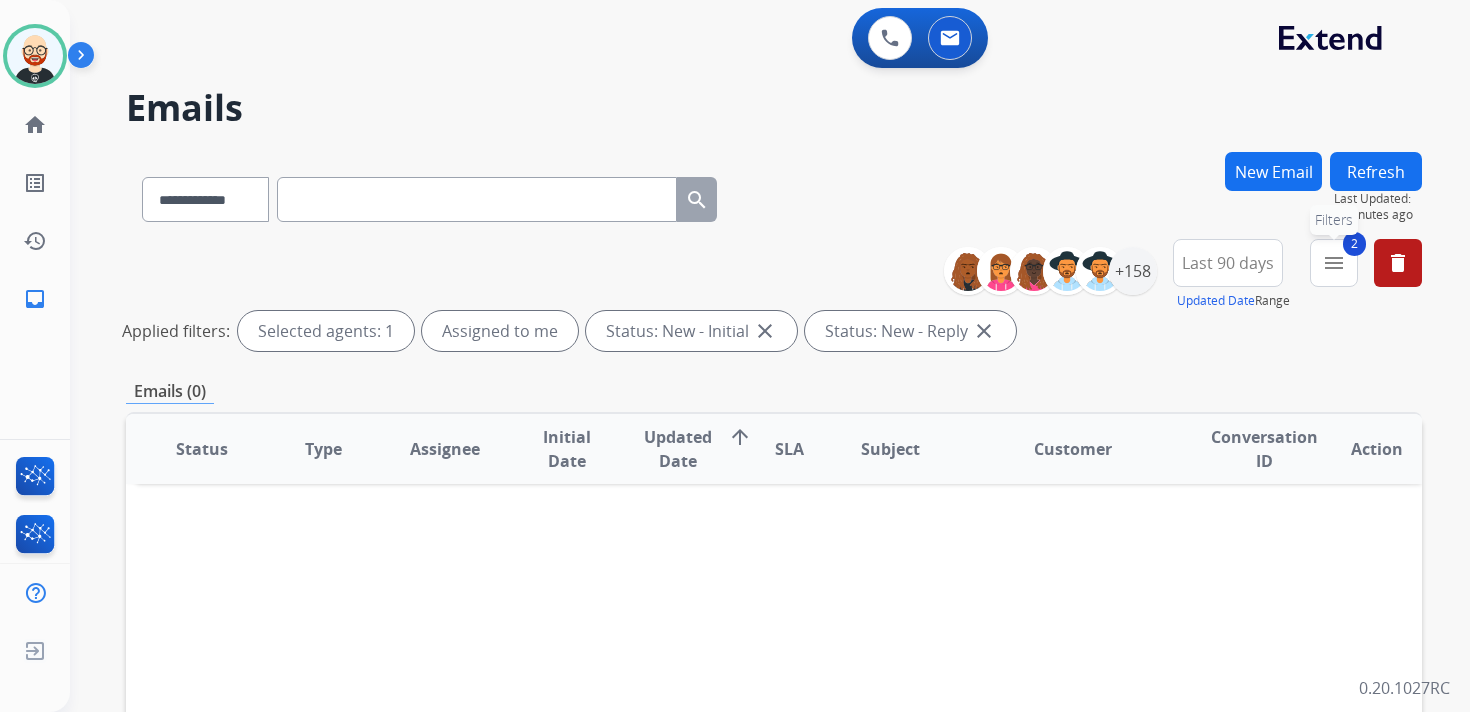 click on "menu" at bounding box center [1334, 263] 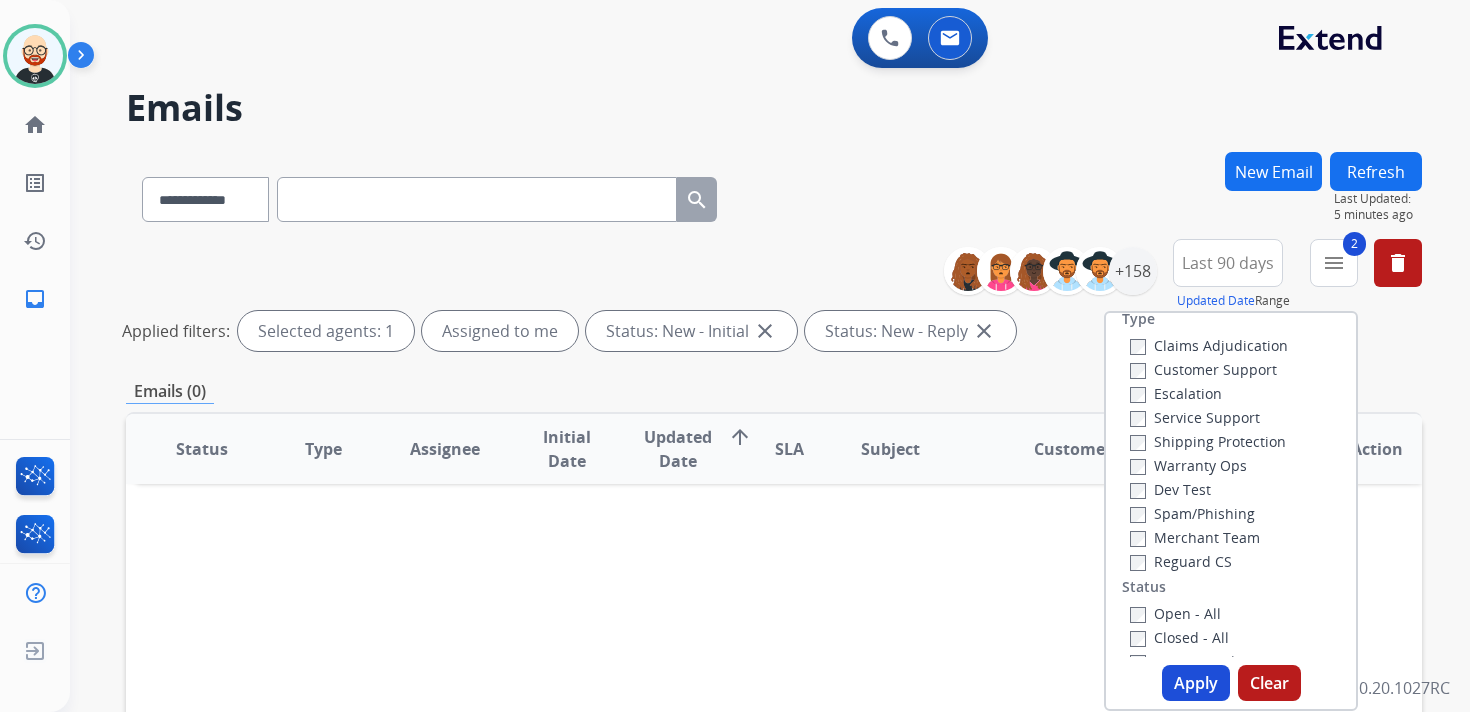 scroll, scrollTop: 12, scrollLeft: 0, axis: vertical 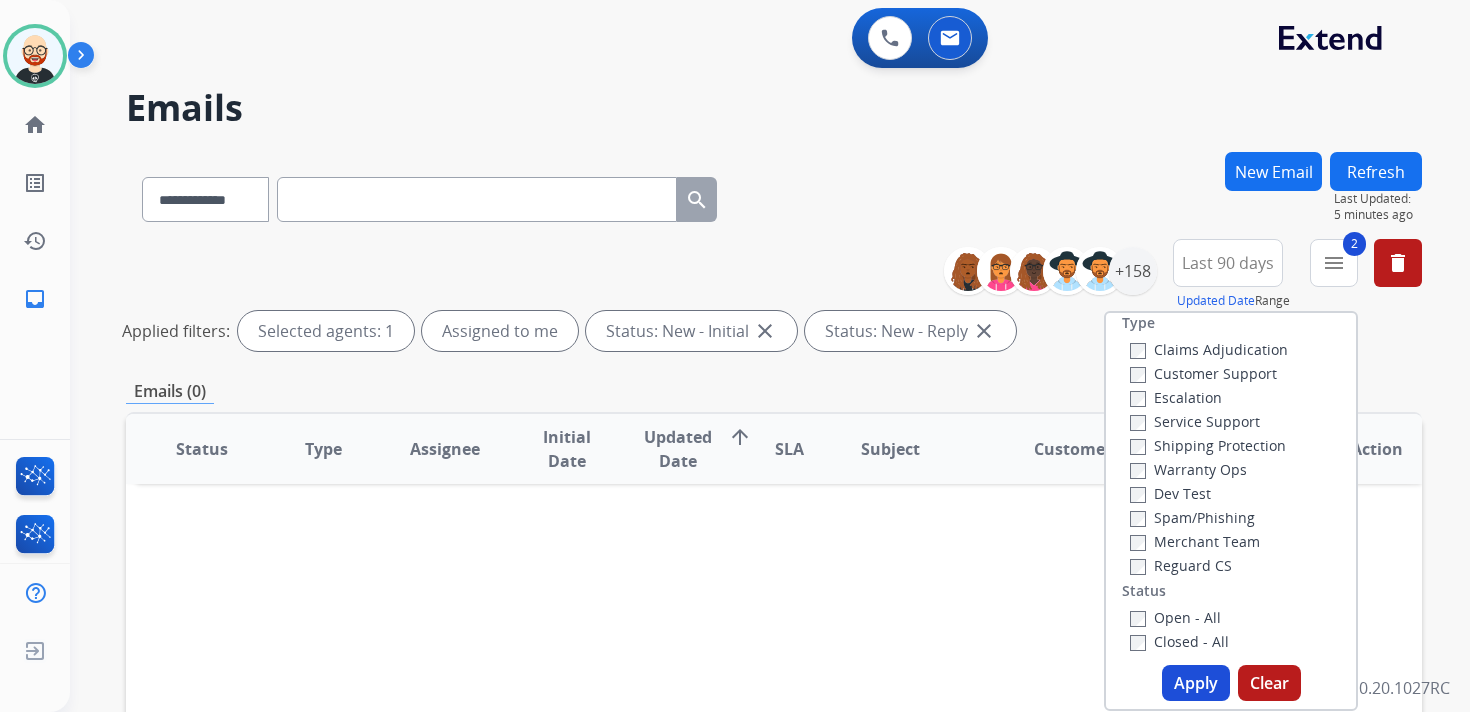 click on "Service Support" at bounding box center (1195, 421) 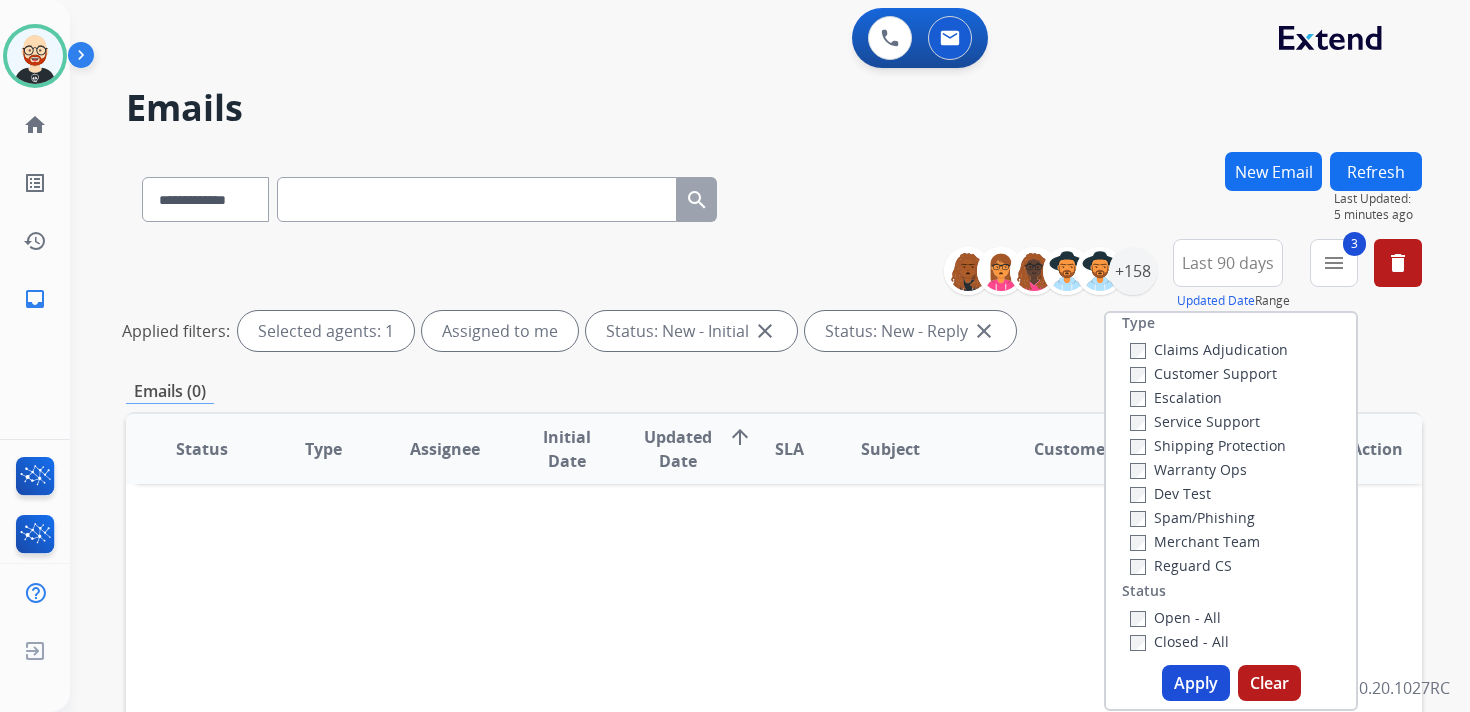 click on "Apply" at bounding box center [1196, 683] 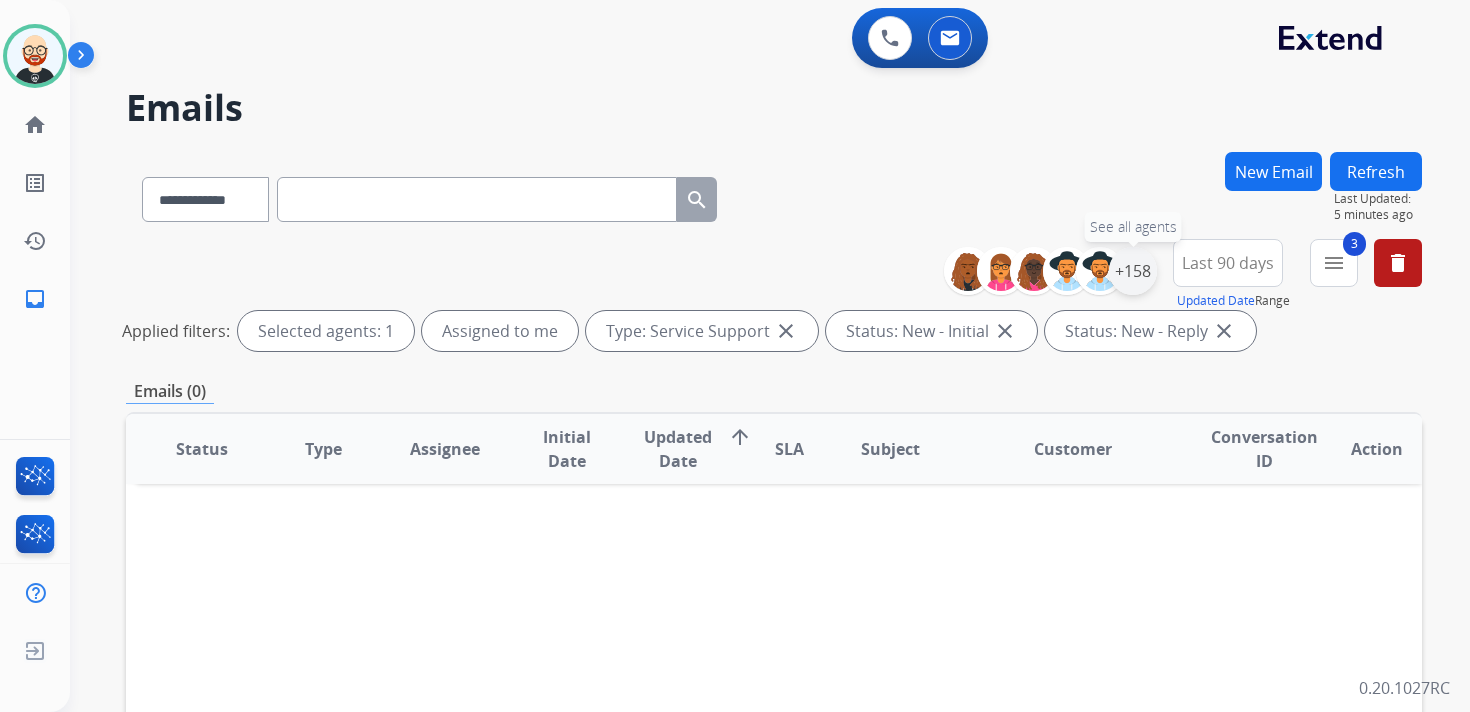 click on "+158" at bounding box center [1133, 271] 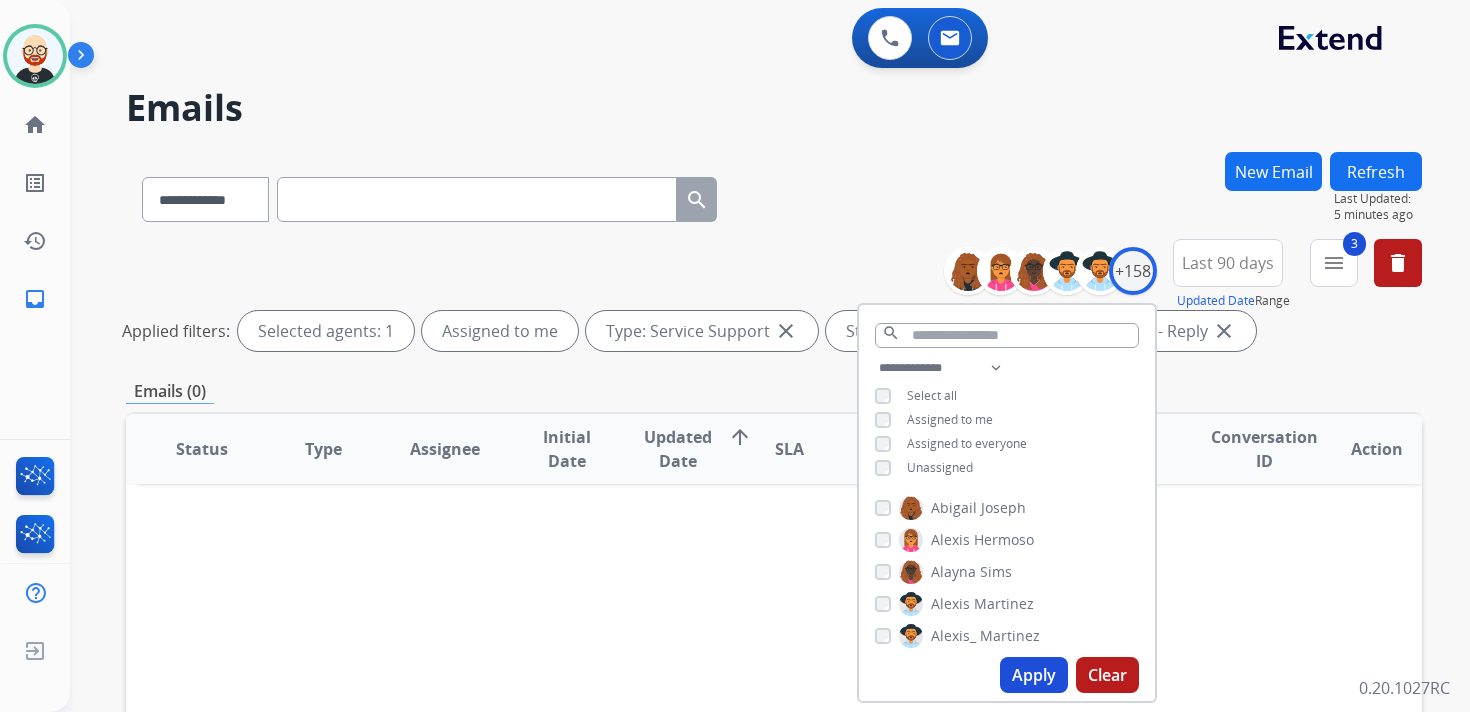 click on "Unassigned" at bounding box center (940, 467) 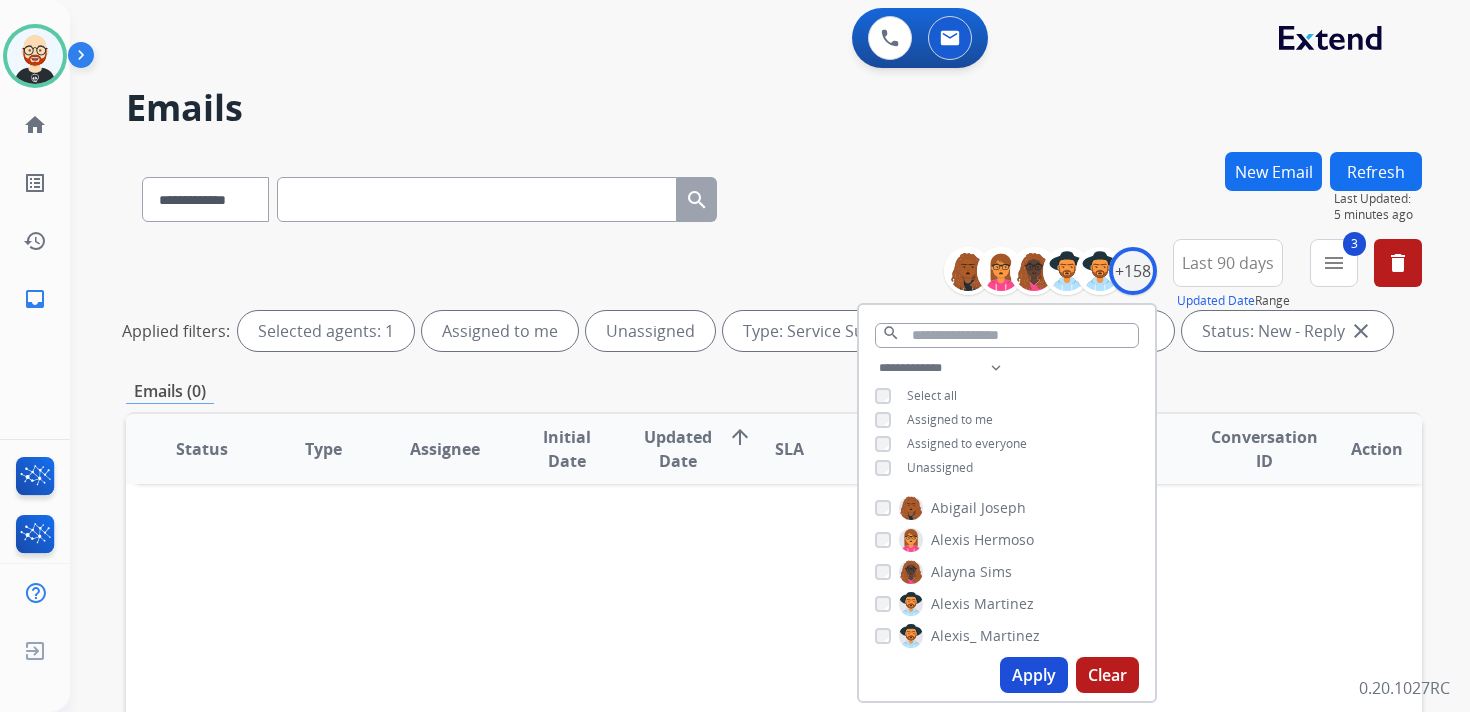 click on "Apply" at bounding box center [1034, 675] 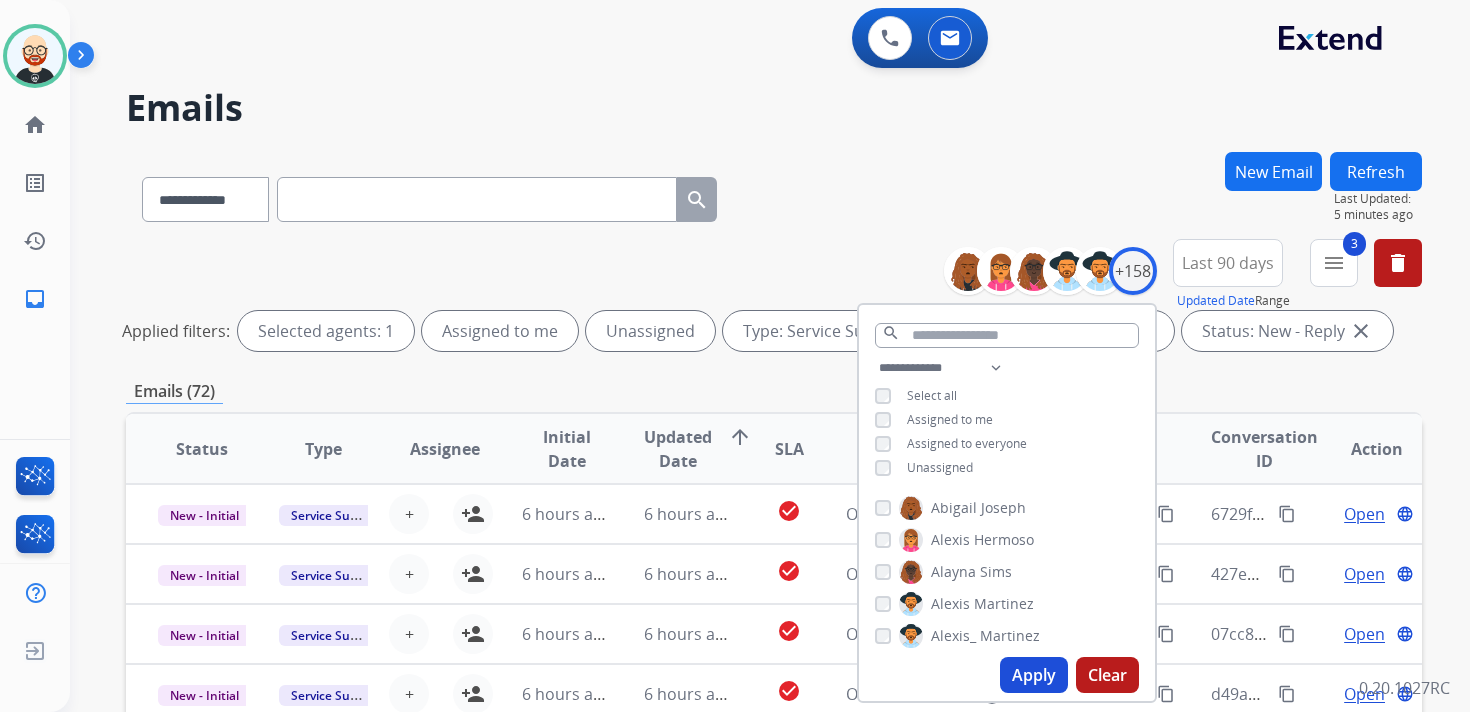 click on "Emails (72)" at bounding box center [774, 391] 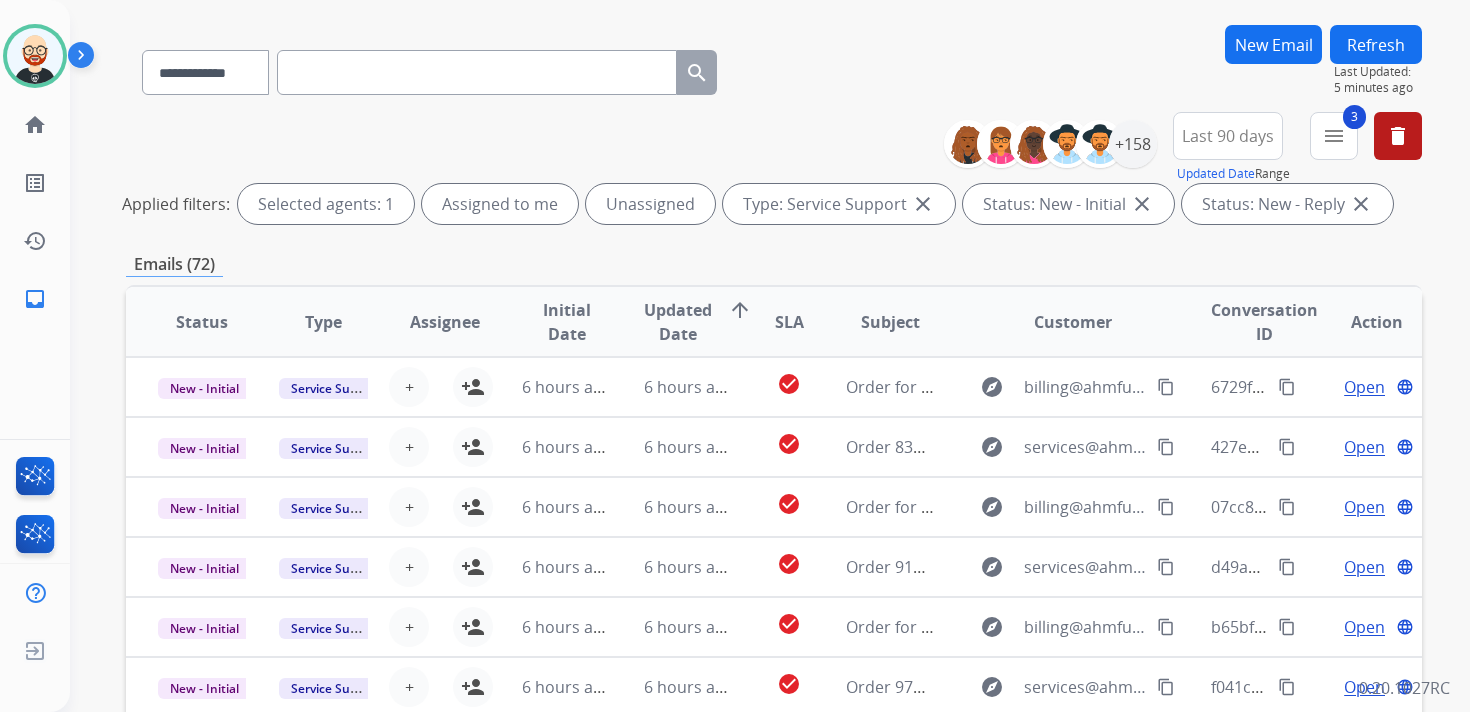 scroll, scrollTop: 131, scrollLeft: 0, axis: vertical 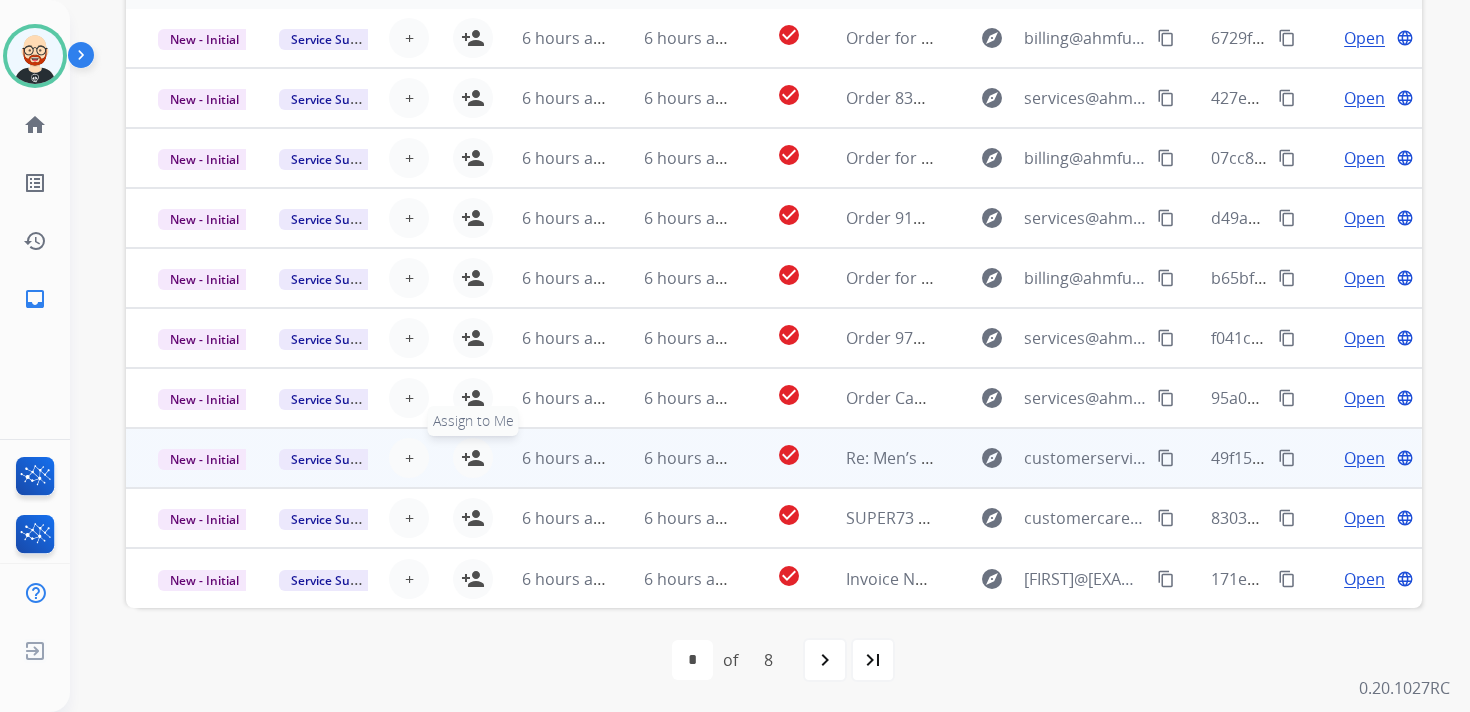 click on "person_add" at bounding box center [473, 458] 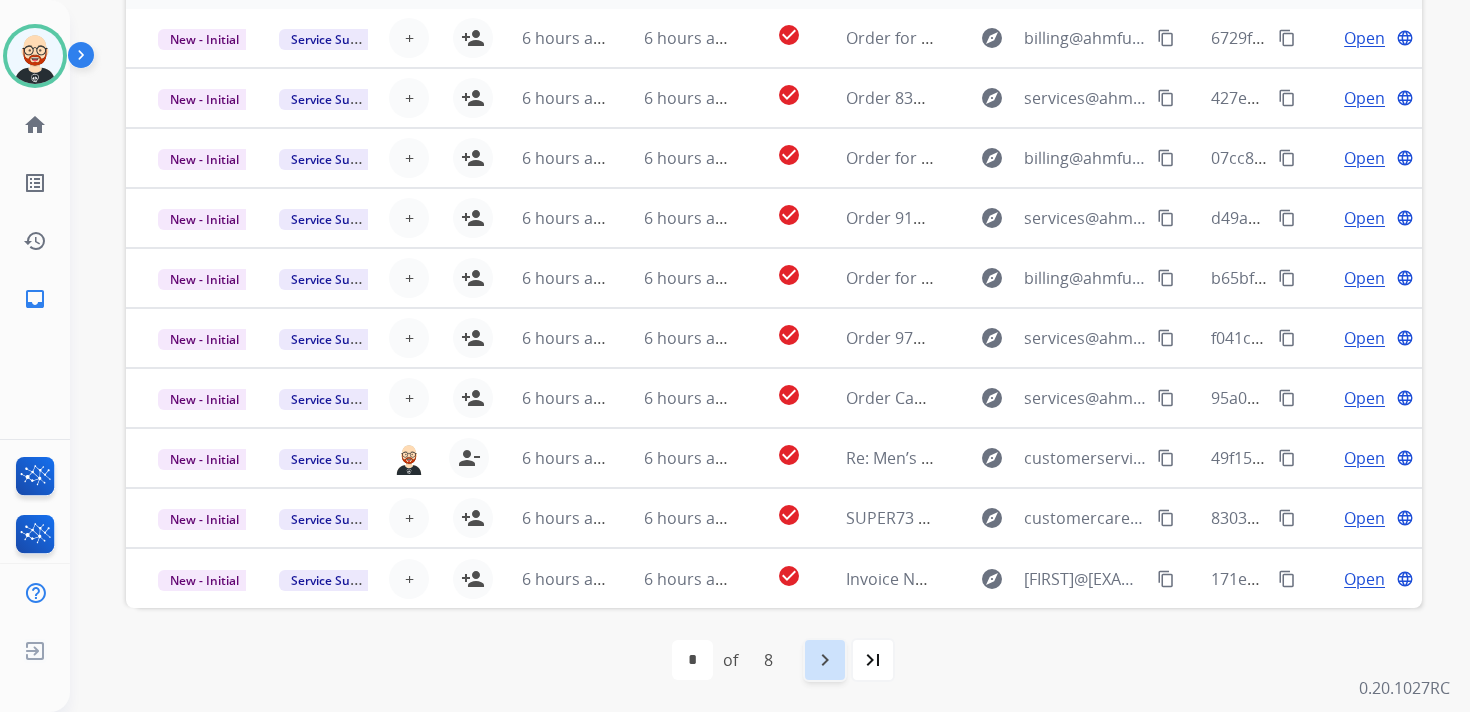 click on "navigate_next" at bounding box center [825, 660] 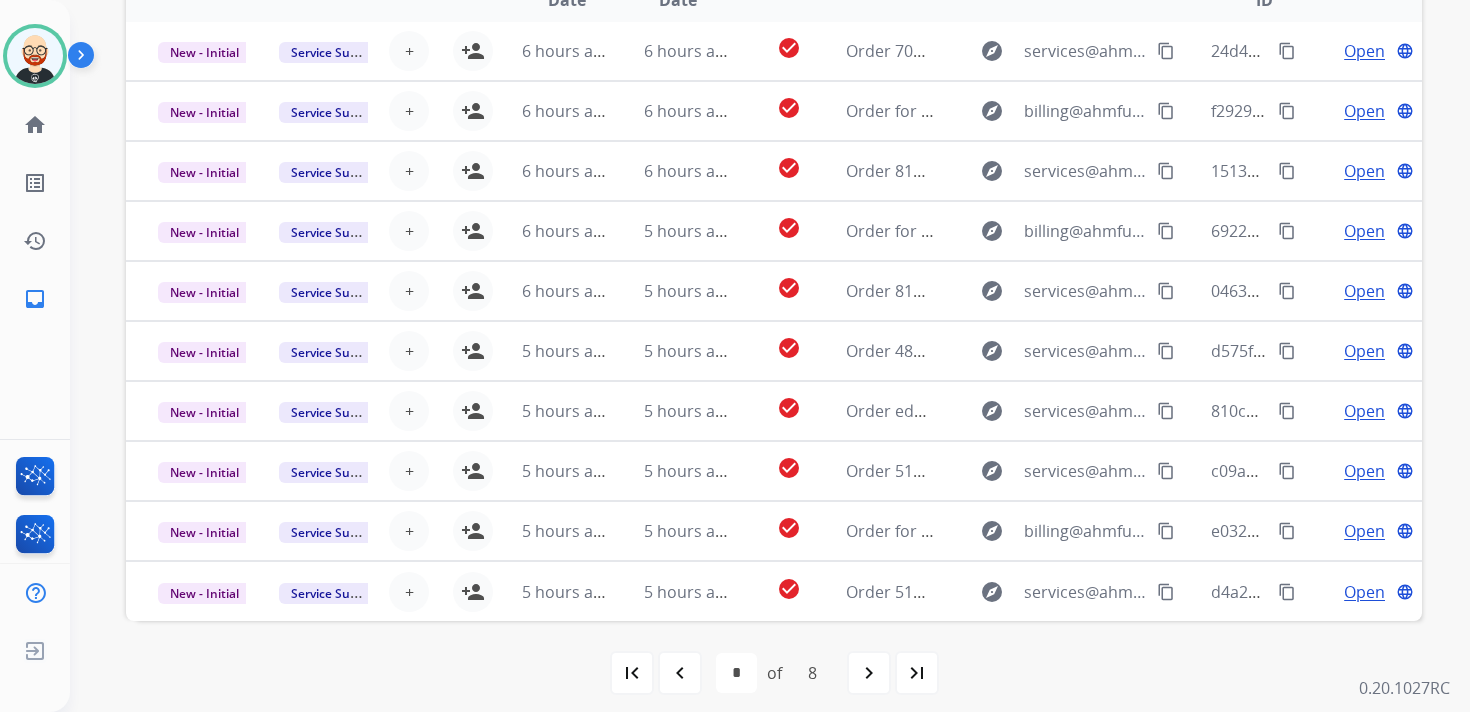 scroll, scrollTop: 474, scrollLeft: 0, axis: vertical 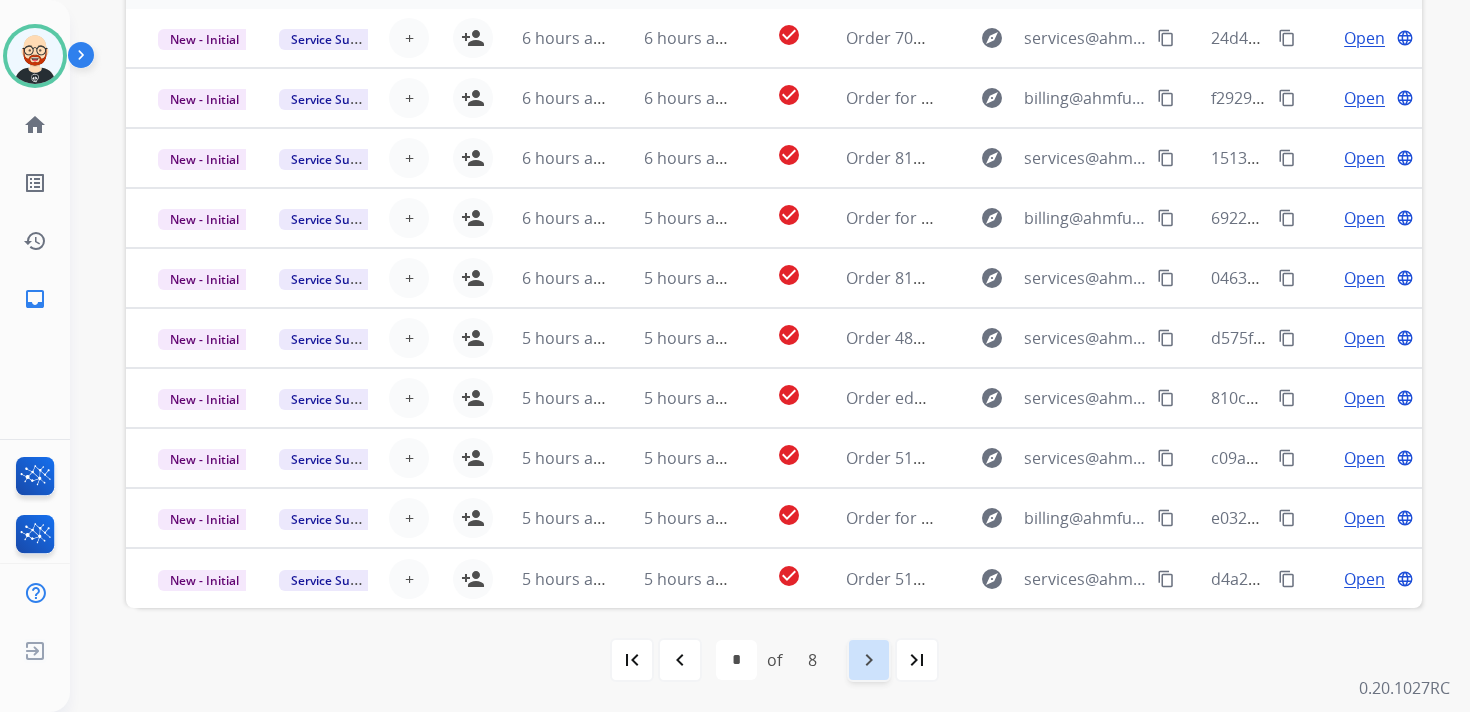 click on "navigate_next" at bounding box center (869, 660) 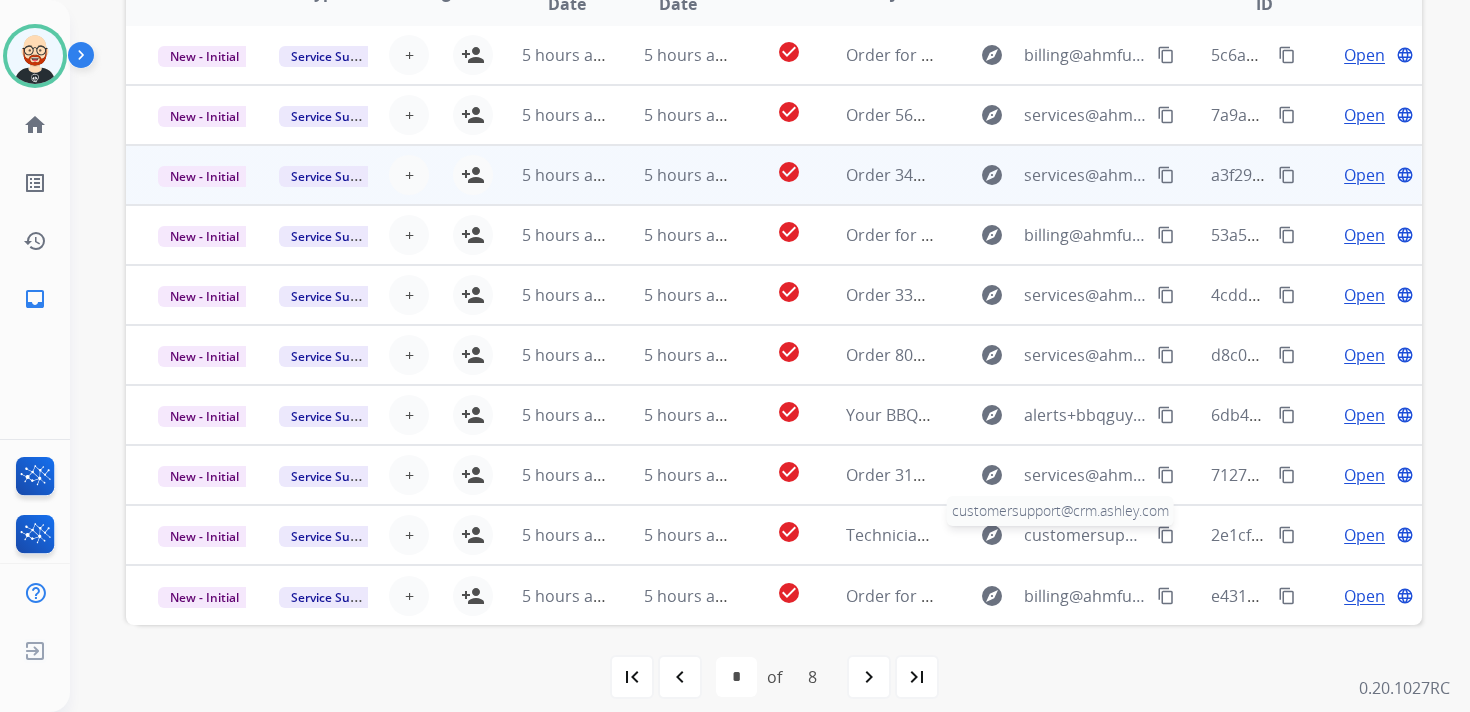 scroll, scrollTop: 471, scrollLeft: 0, axis: vertical 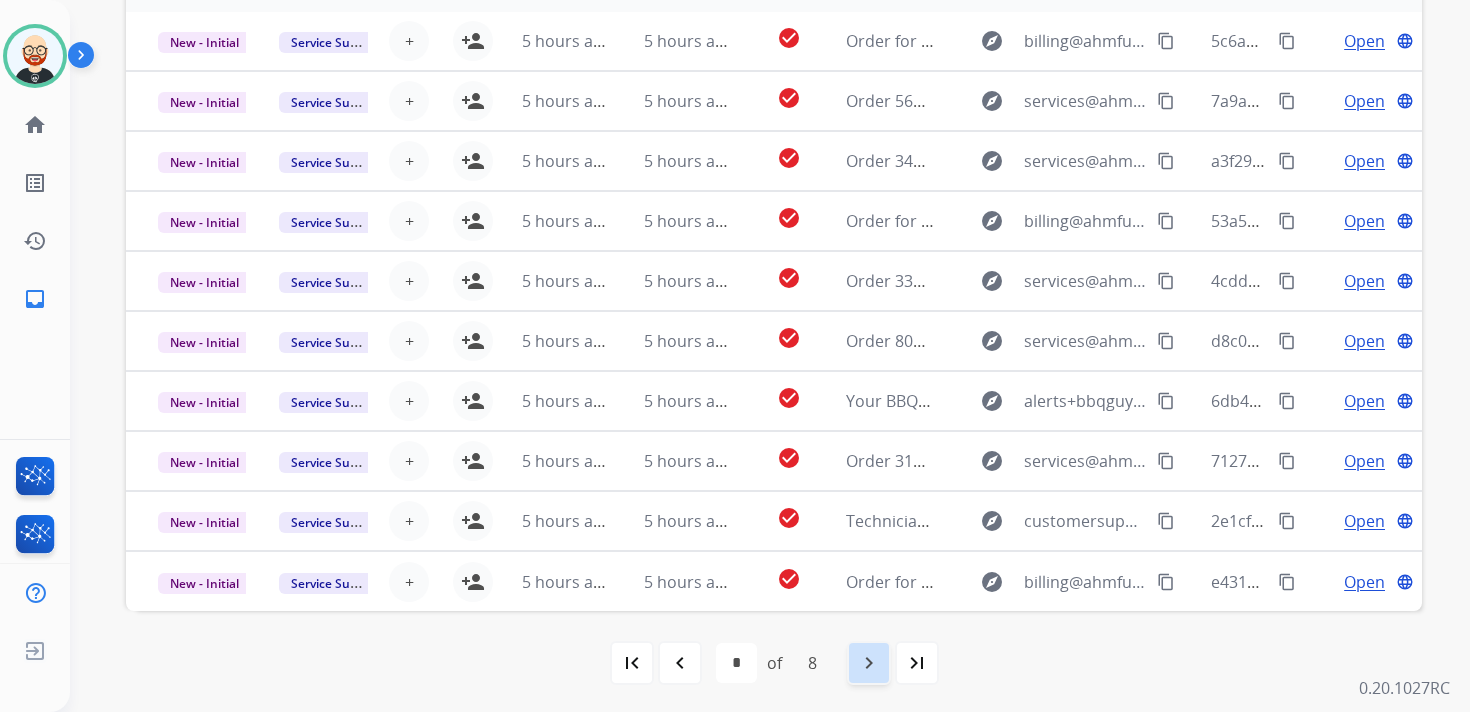 click on "navigate_next" at bounding box center (869, 663) 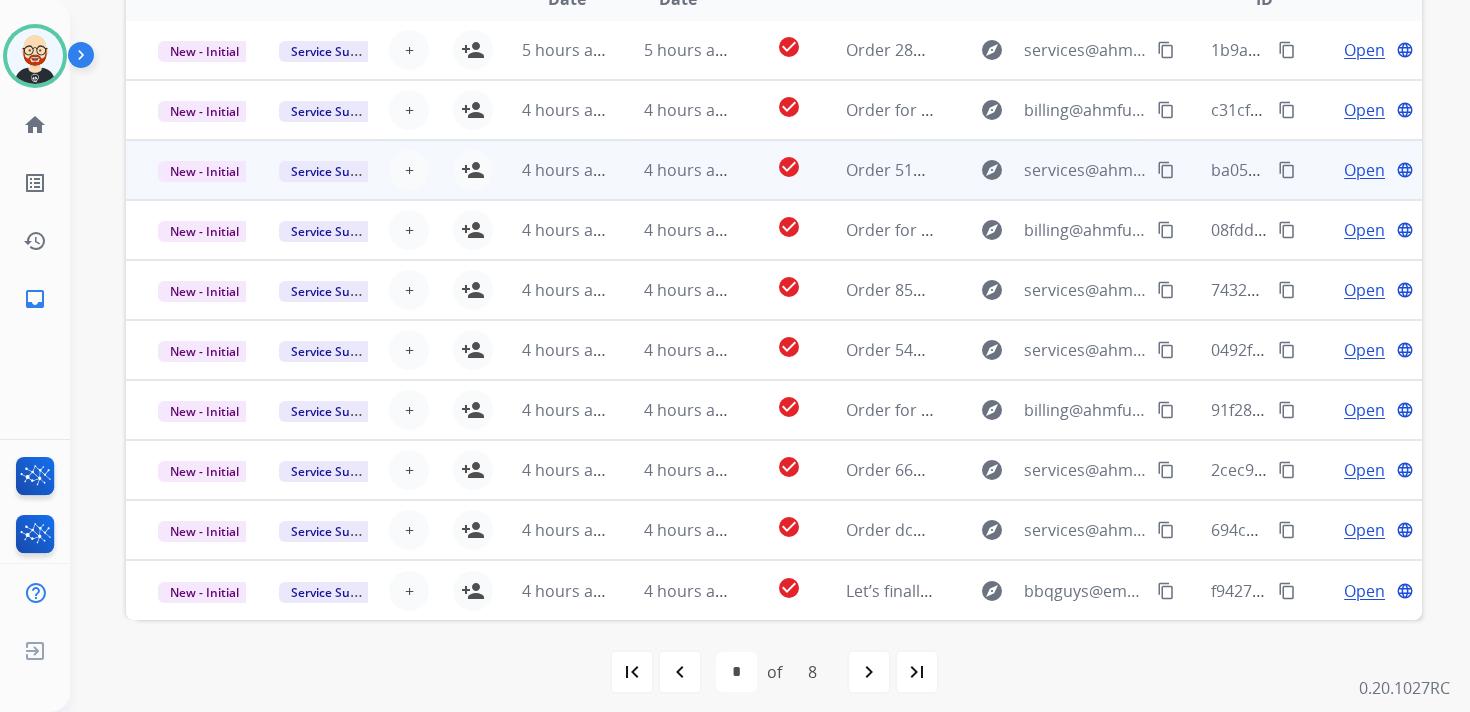 scroll, scrollTop: 474, scrollLeft: 0, axis: vertical 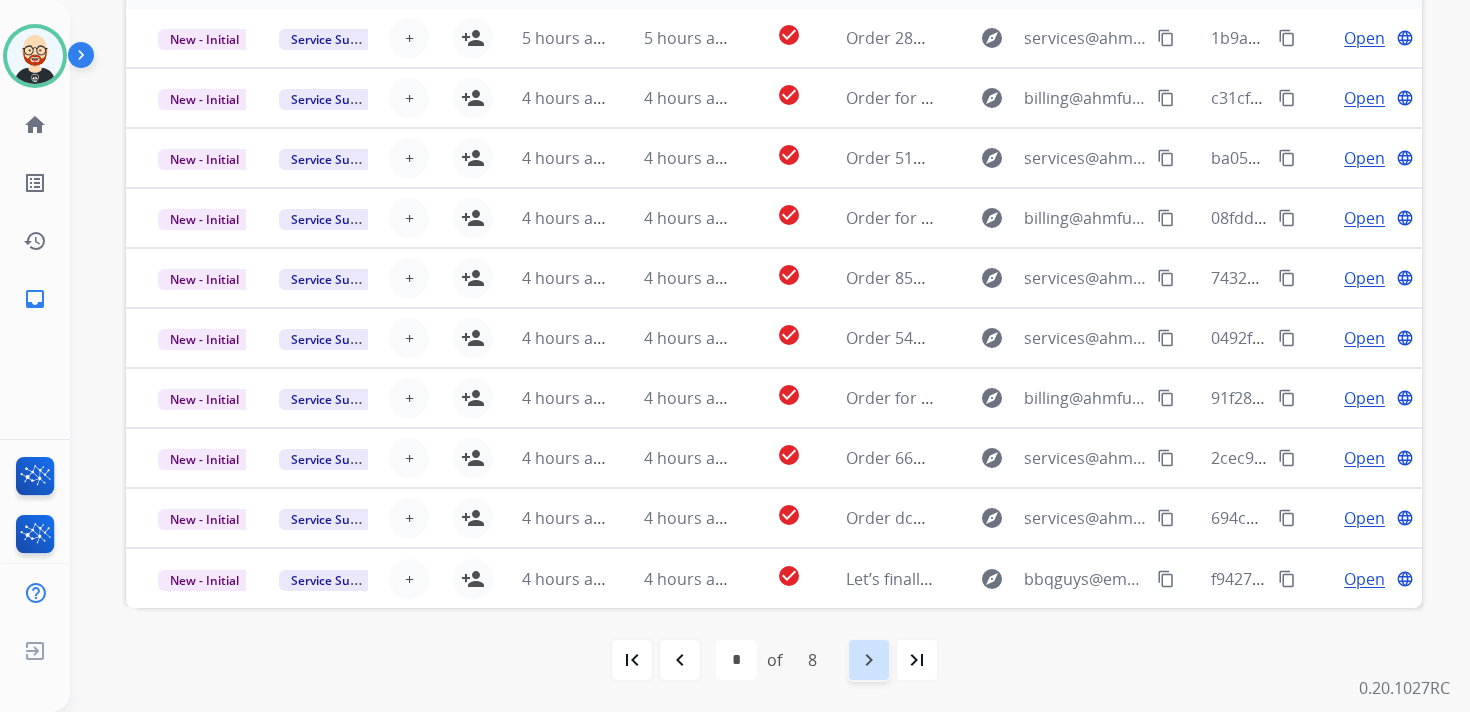 click on "navigate_next" at bounding box center (869, 660) 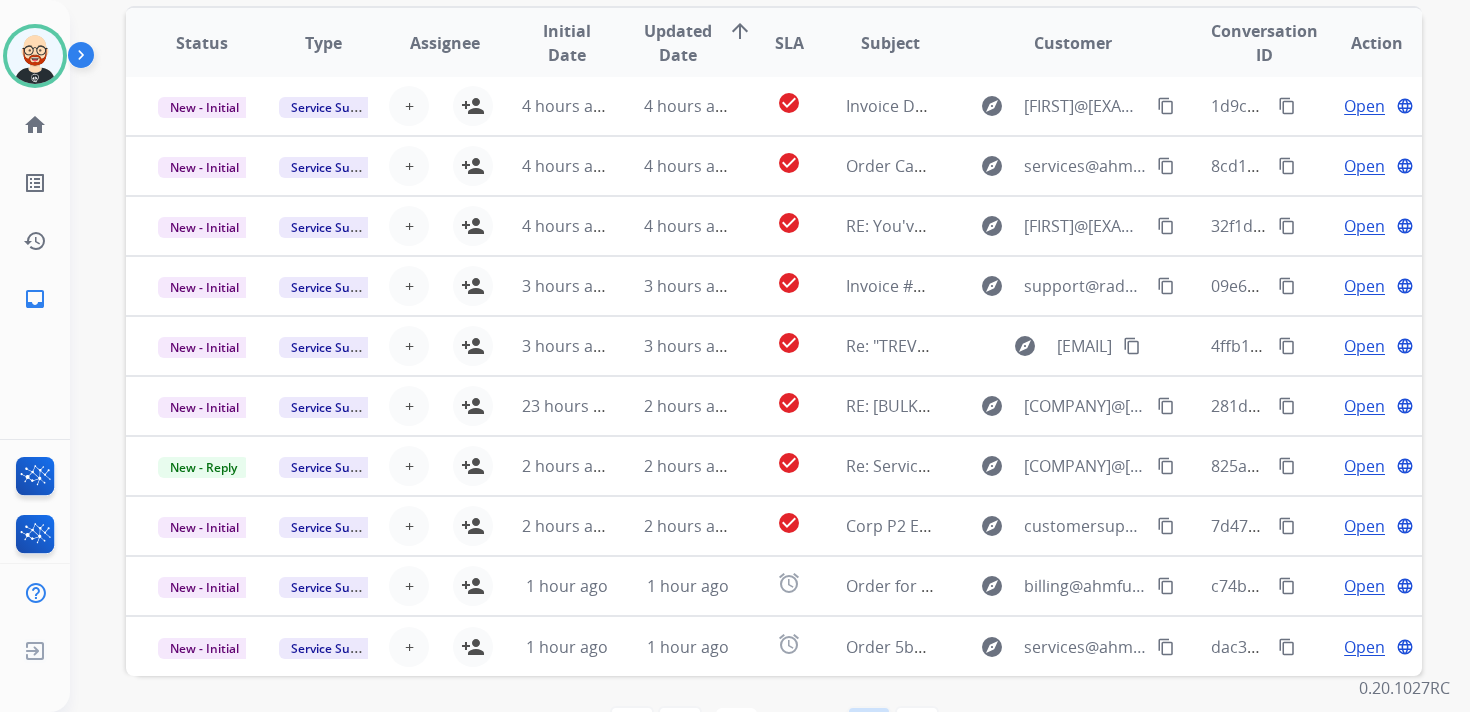 scroll, scrollTop: 432, scrollLeft: 0, axis: vertical 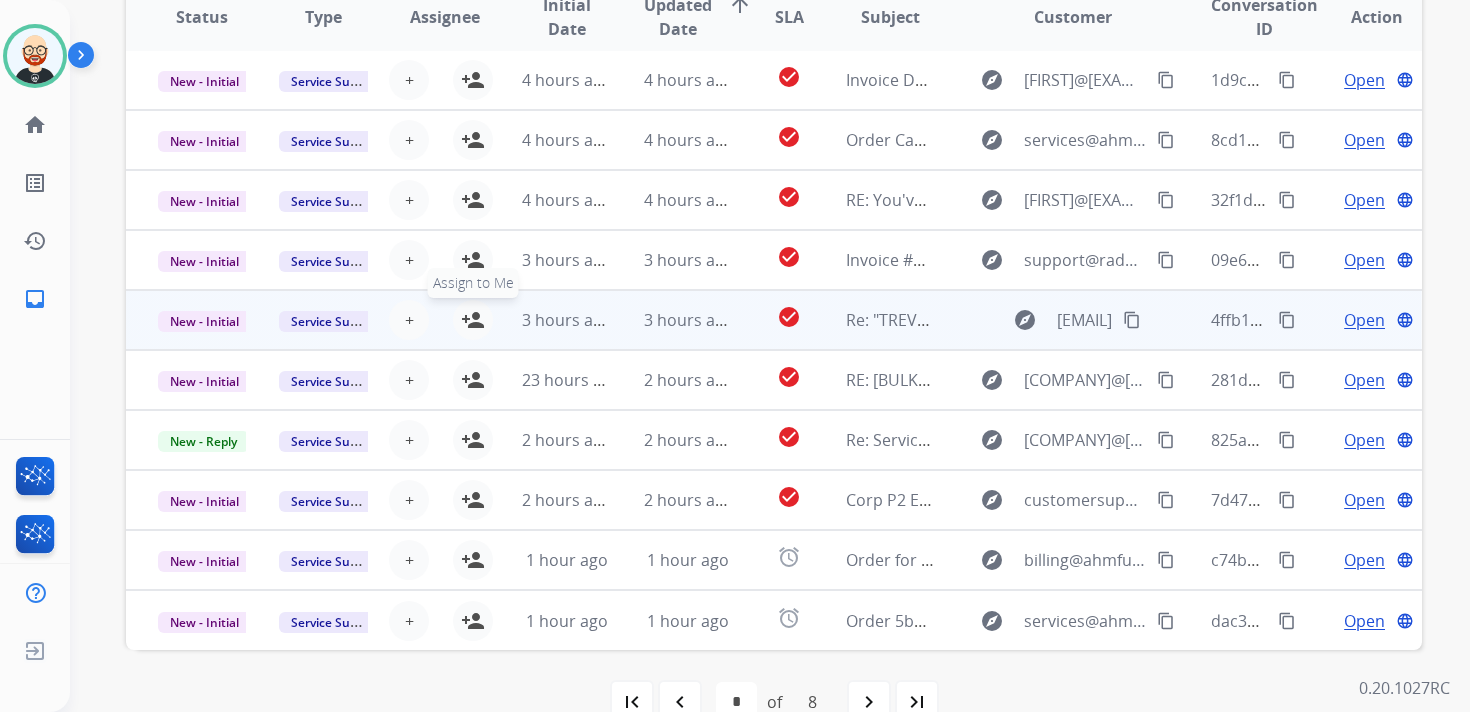 click on "person_add" at bounding box center [473, 320] 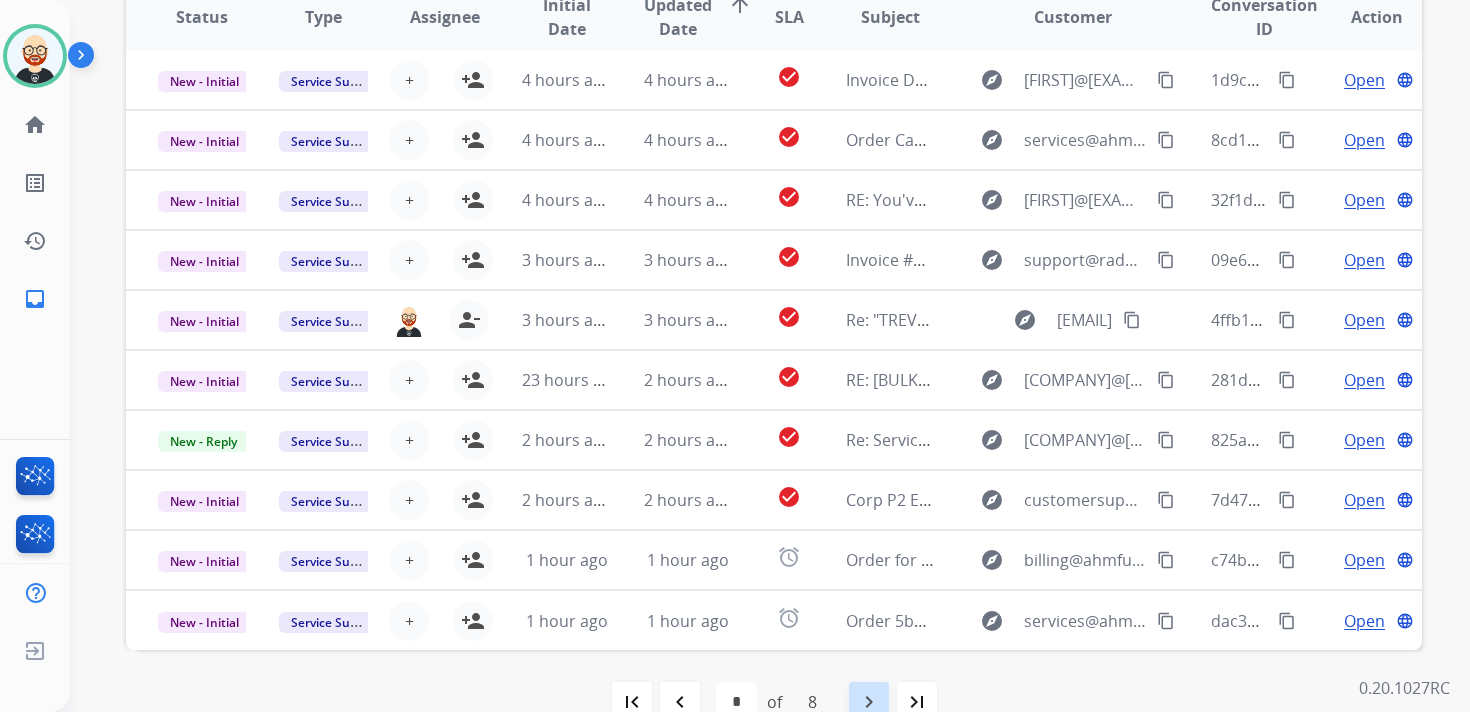 click on "navigate_next" at bounding box center (869, 702) 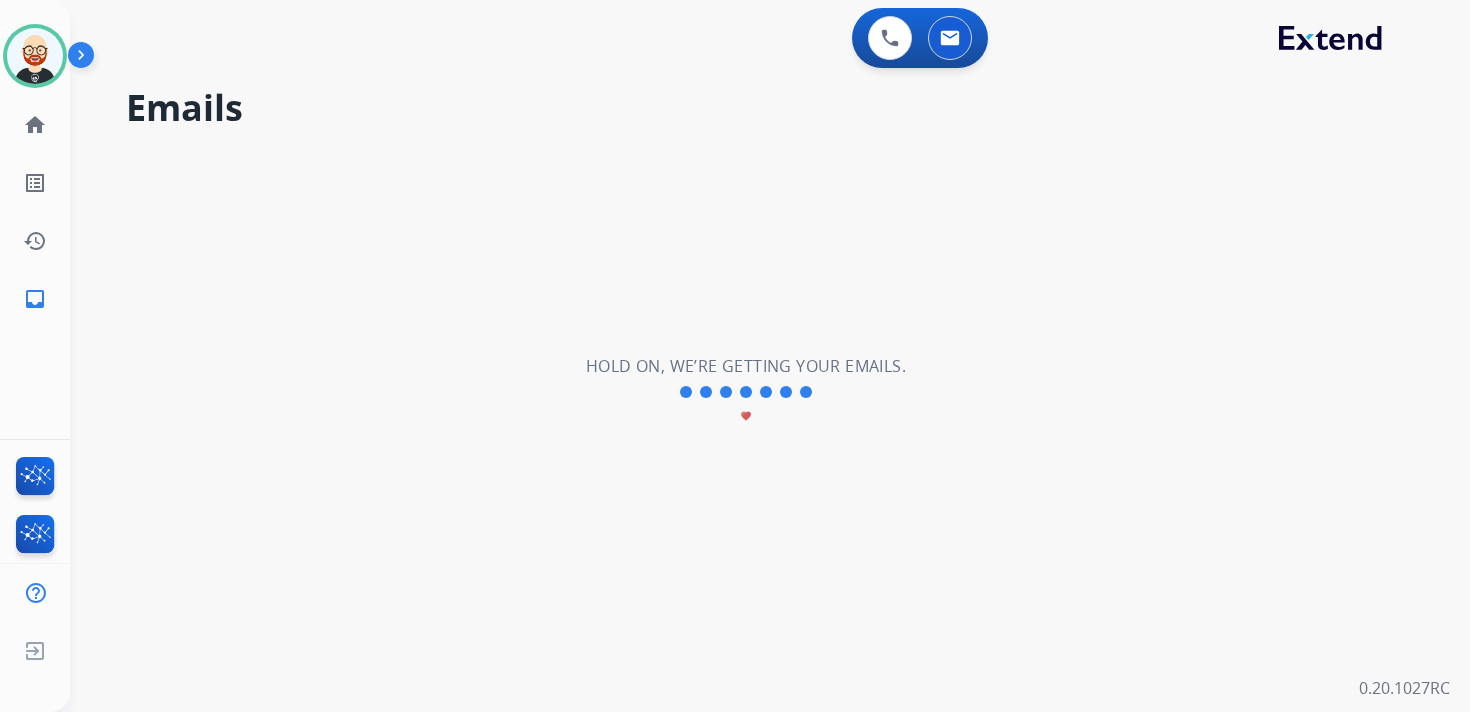scroll, scrollTop: 0, scrollLeft: 0, axis: both 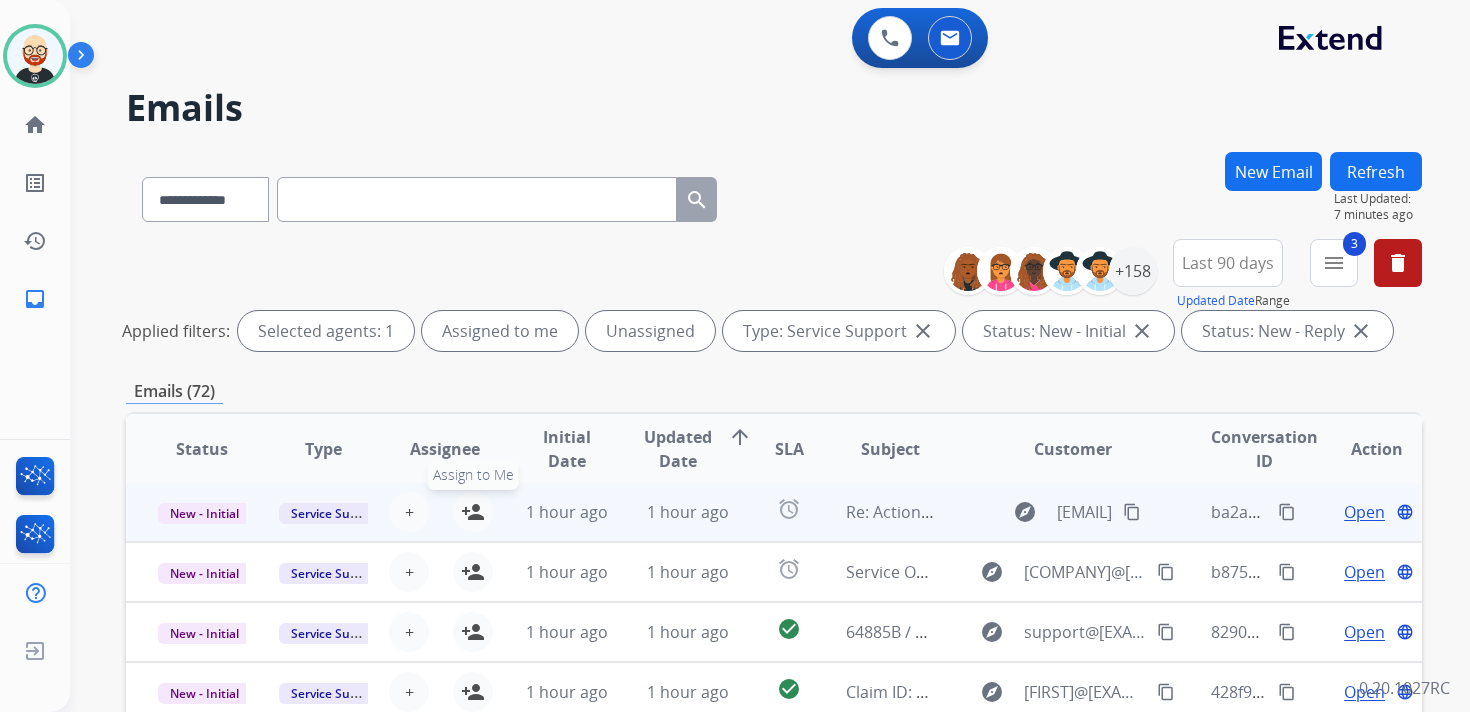 click on "person_add Assign to Me" at bounding box center (473, 512) 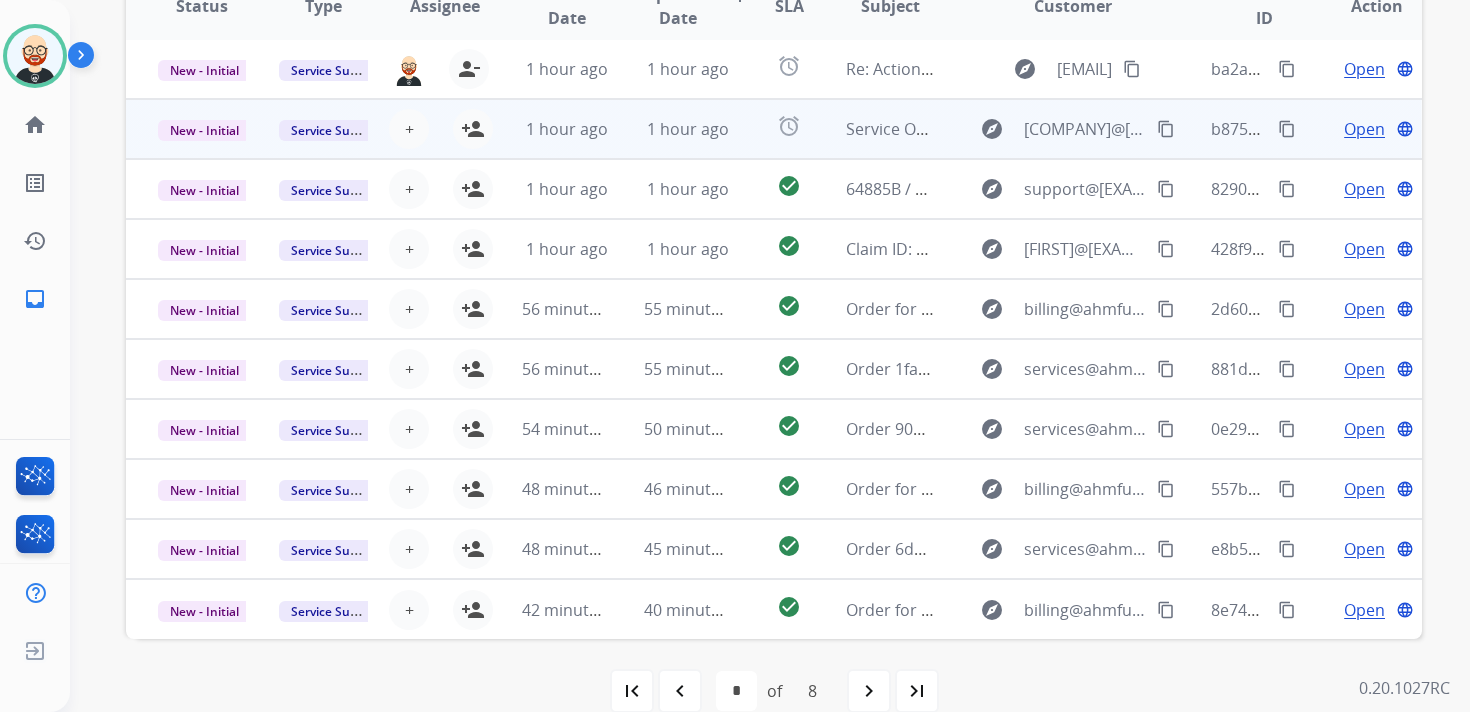 scroll, scrollTop: 464, scrollLeft: 0, axis: vertical 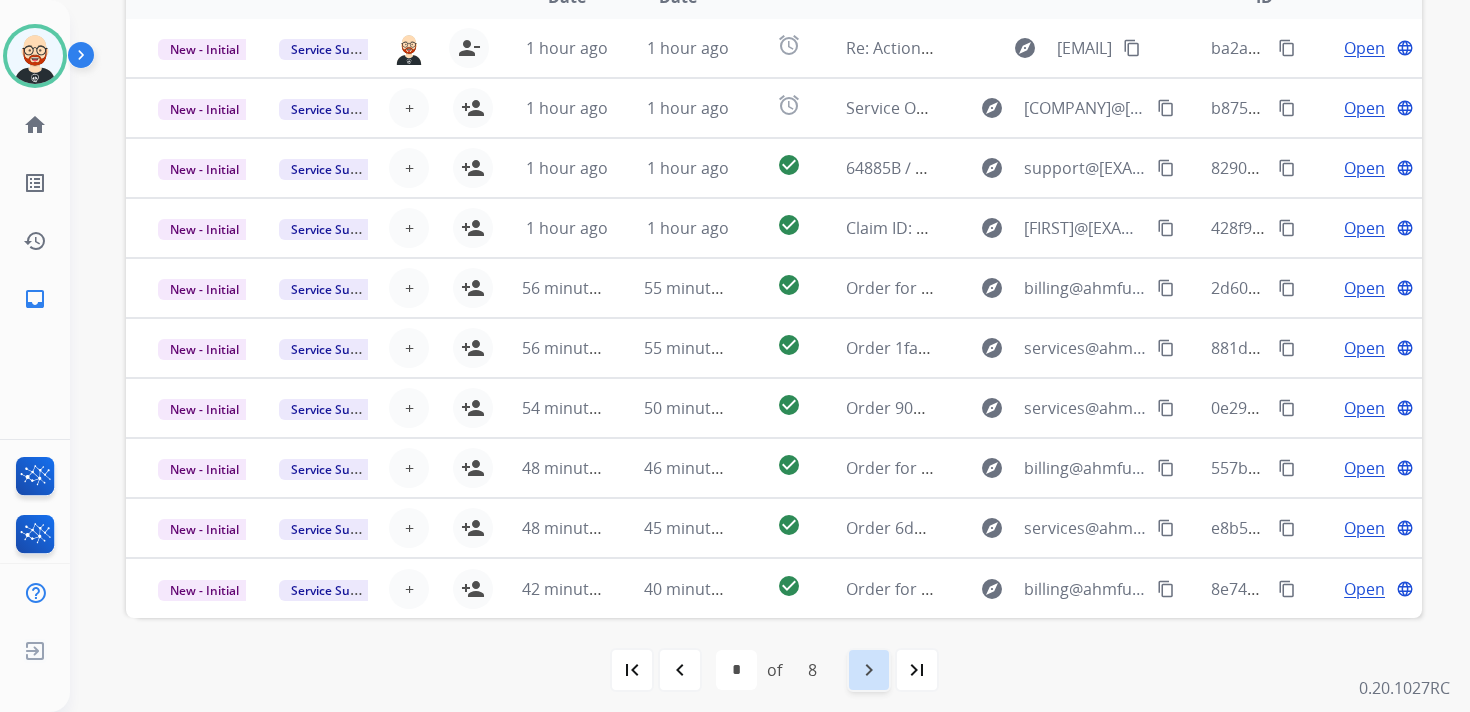 click on "navigate_next" at bounding box center [869, 670] 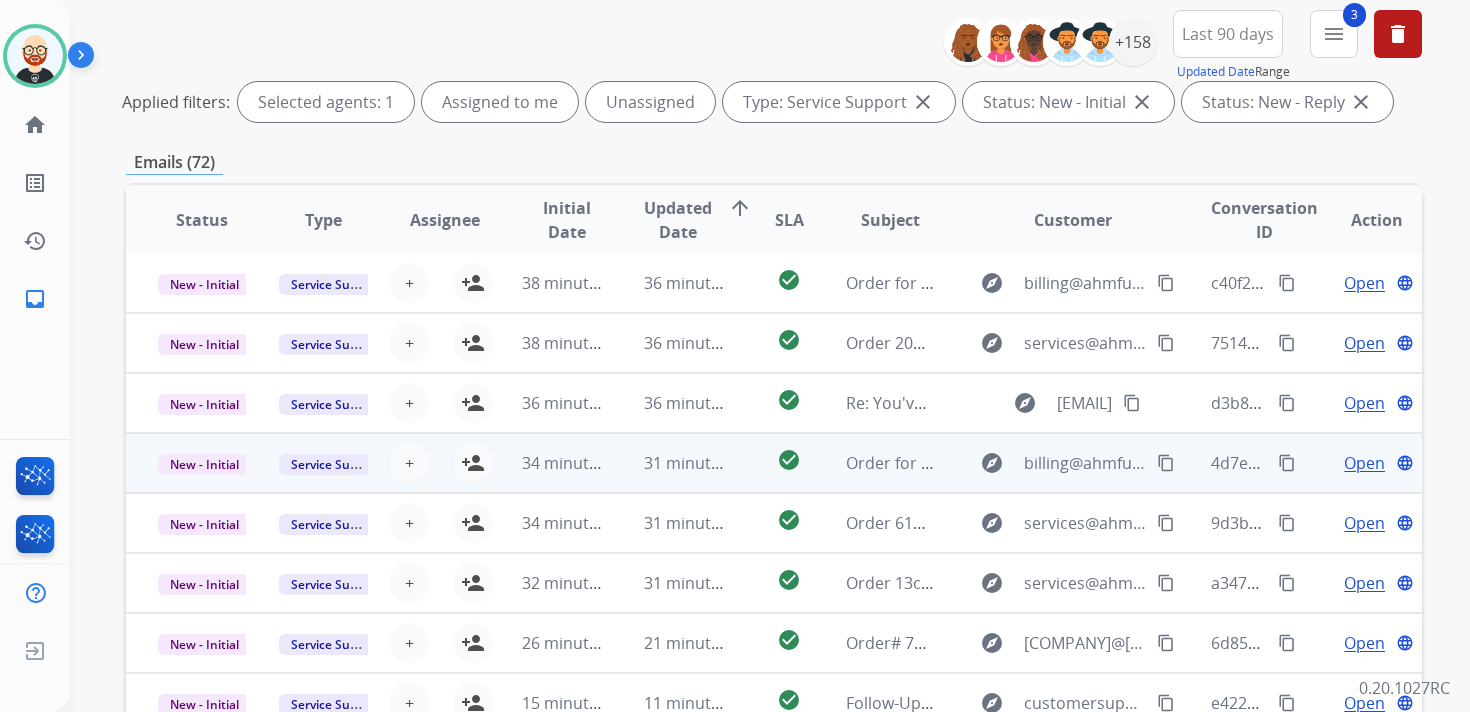 scroll, scrollTop: 231, scrollLeft: 0, axis: vertical 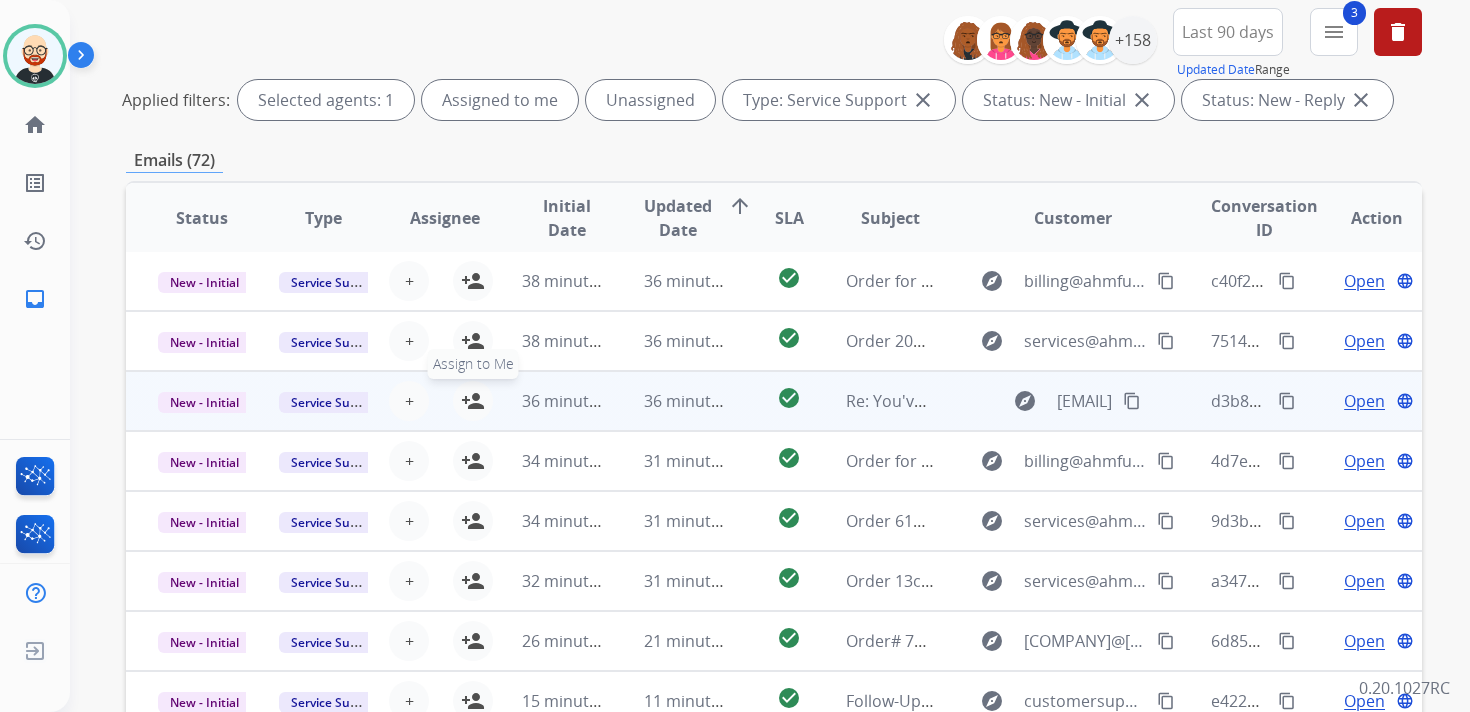 click on "person_add" at bounding box center [473, 401] 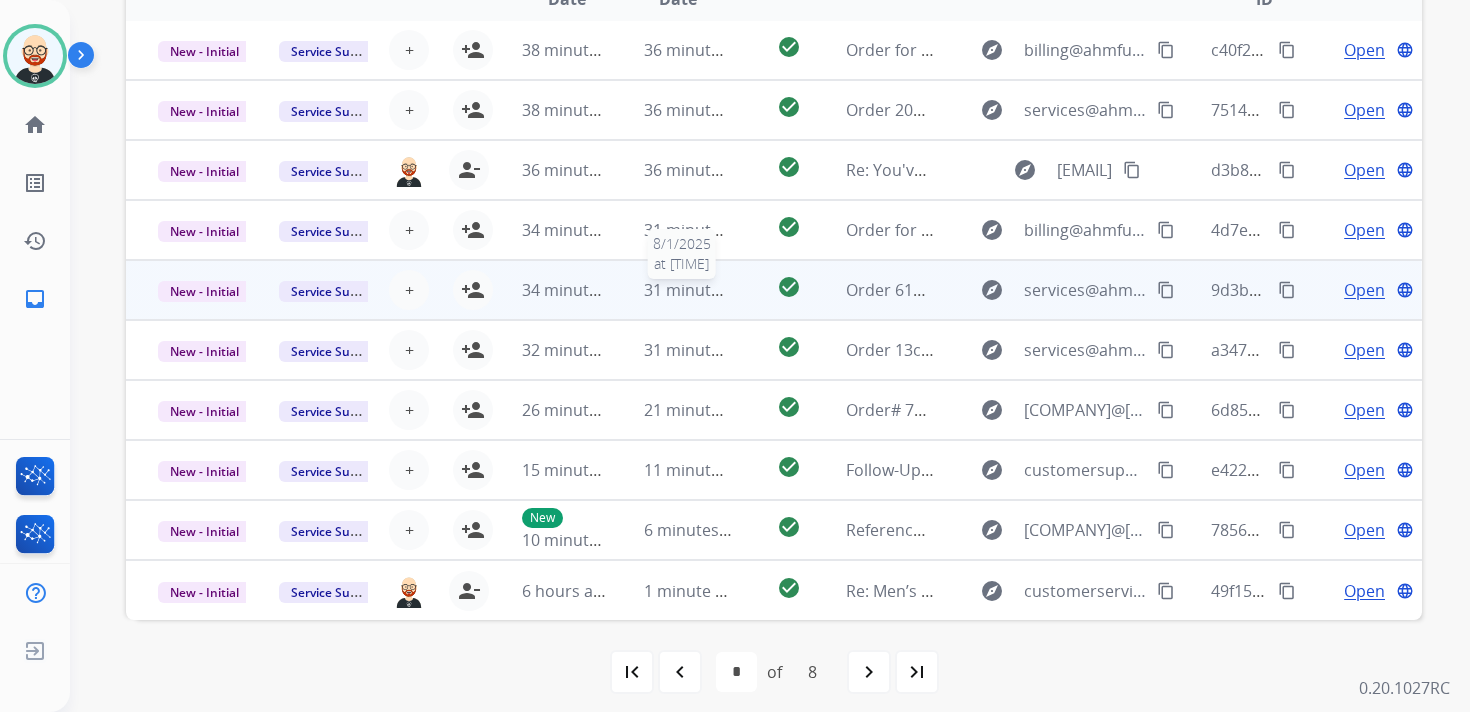 scroll, scrollTop: 467, scrollLeft: 0, axis: vertical 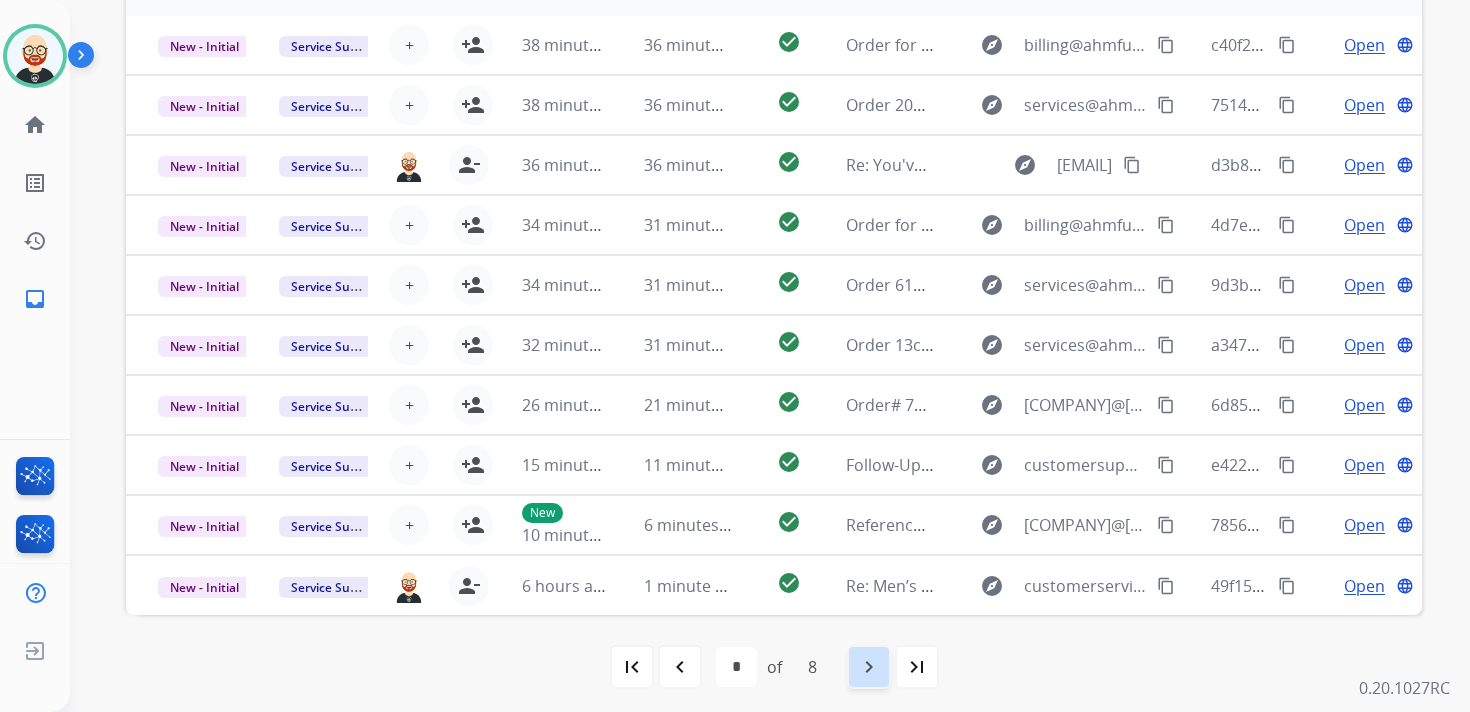 click on "navigate_next" at bounding box center (869, 667) 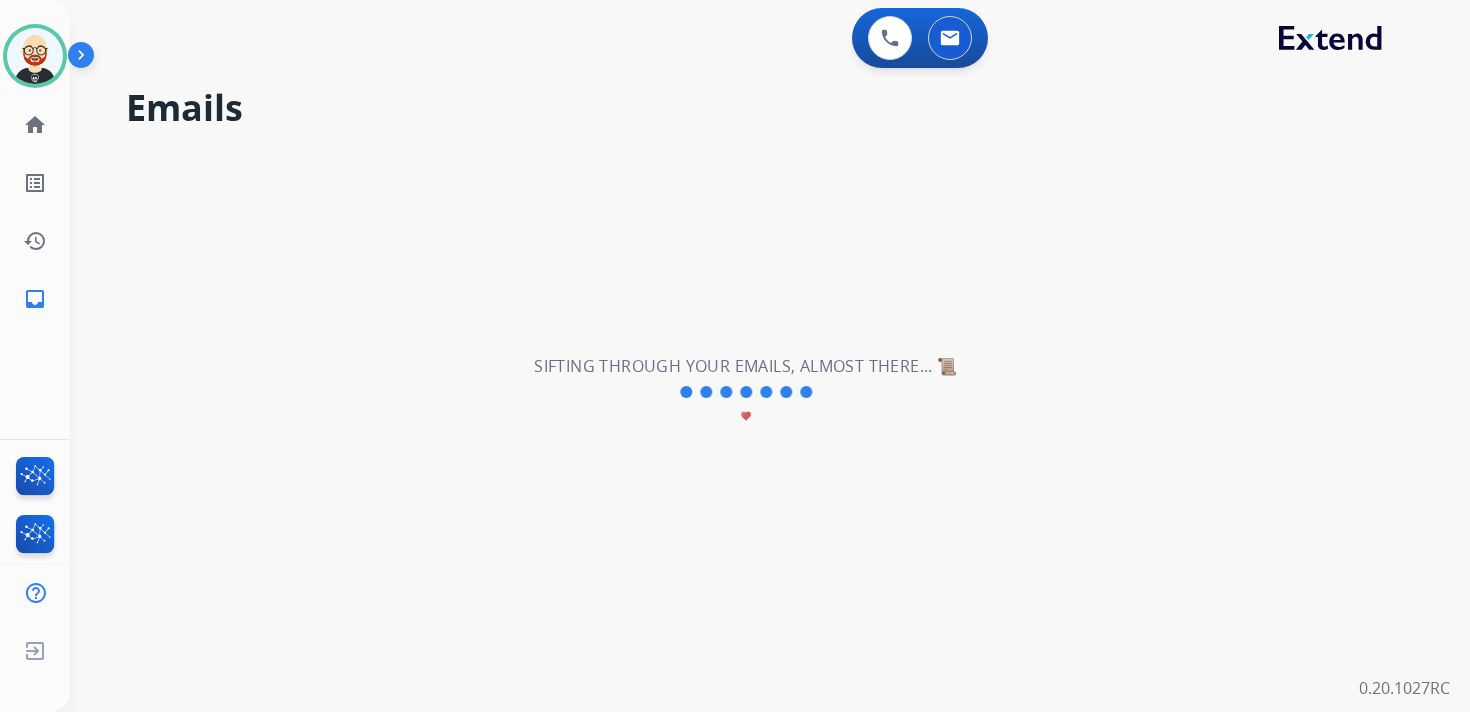 scroll, scrollTop: 0, scrollLeft: 0, axis: both 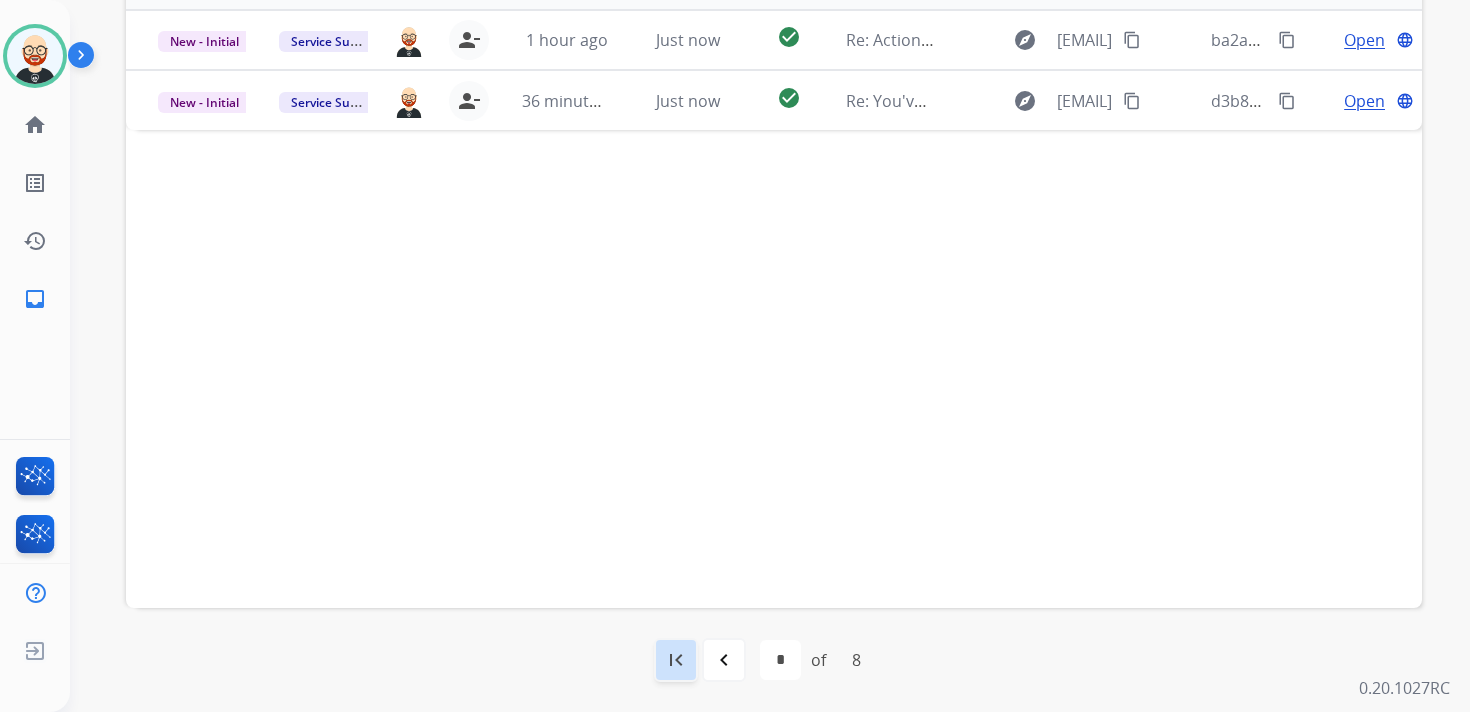 click on "first_page" at bounding box center [676, 660] 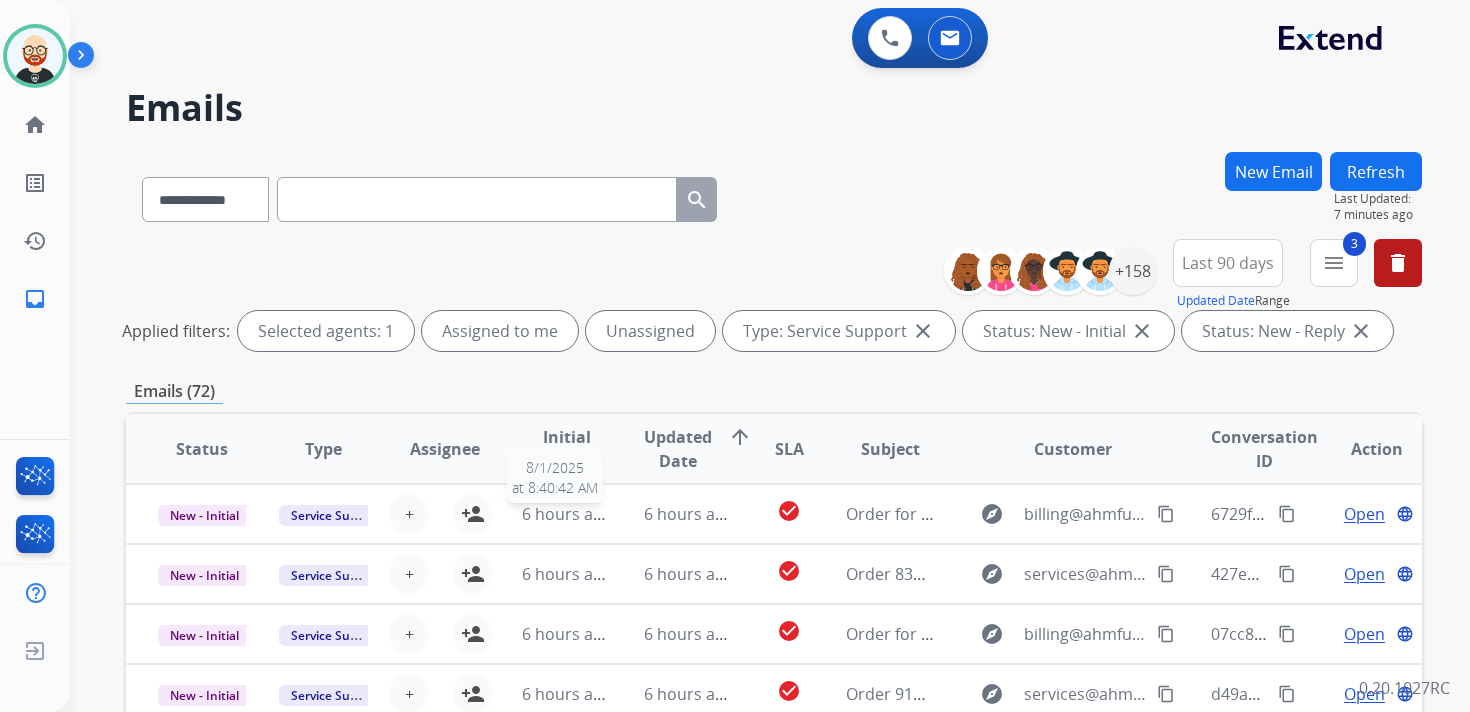 scroll, scrollTop: 2, scrollLeft: 0, axis: vertical 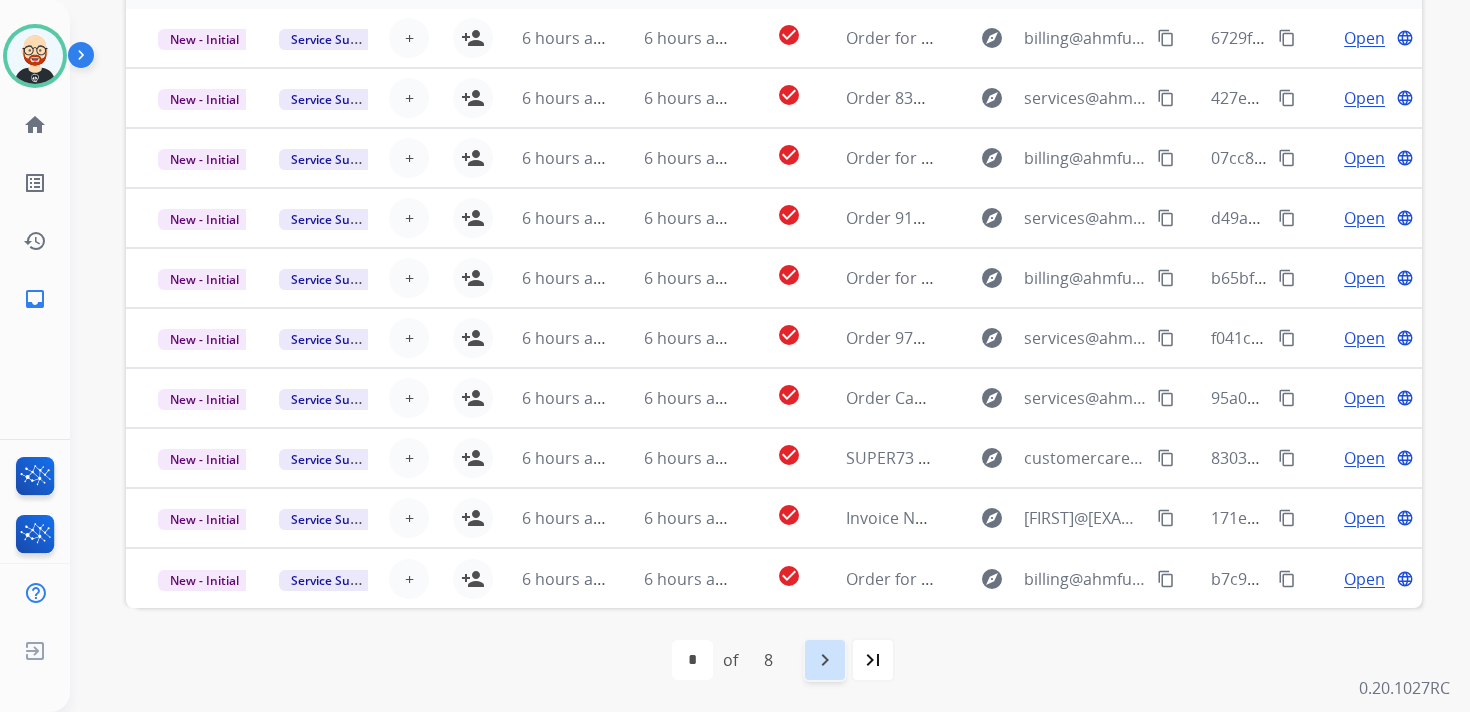 click on "navigate_next" at bounding box center (825, 660) 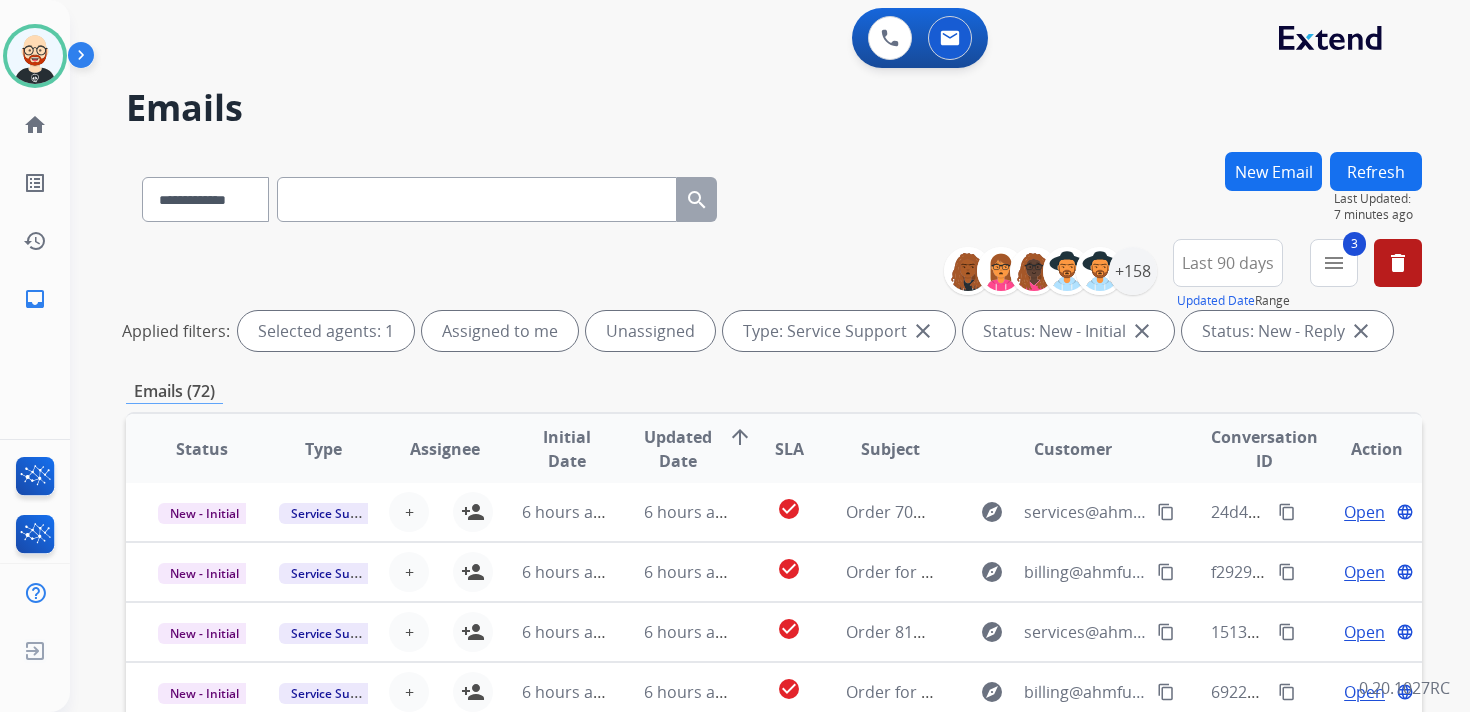 scroll, scrollTop: 474, scrollLeft: 0, axis: vertical 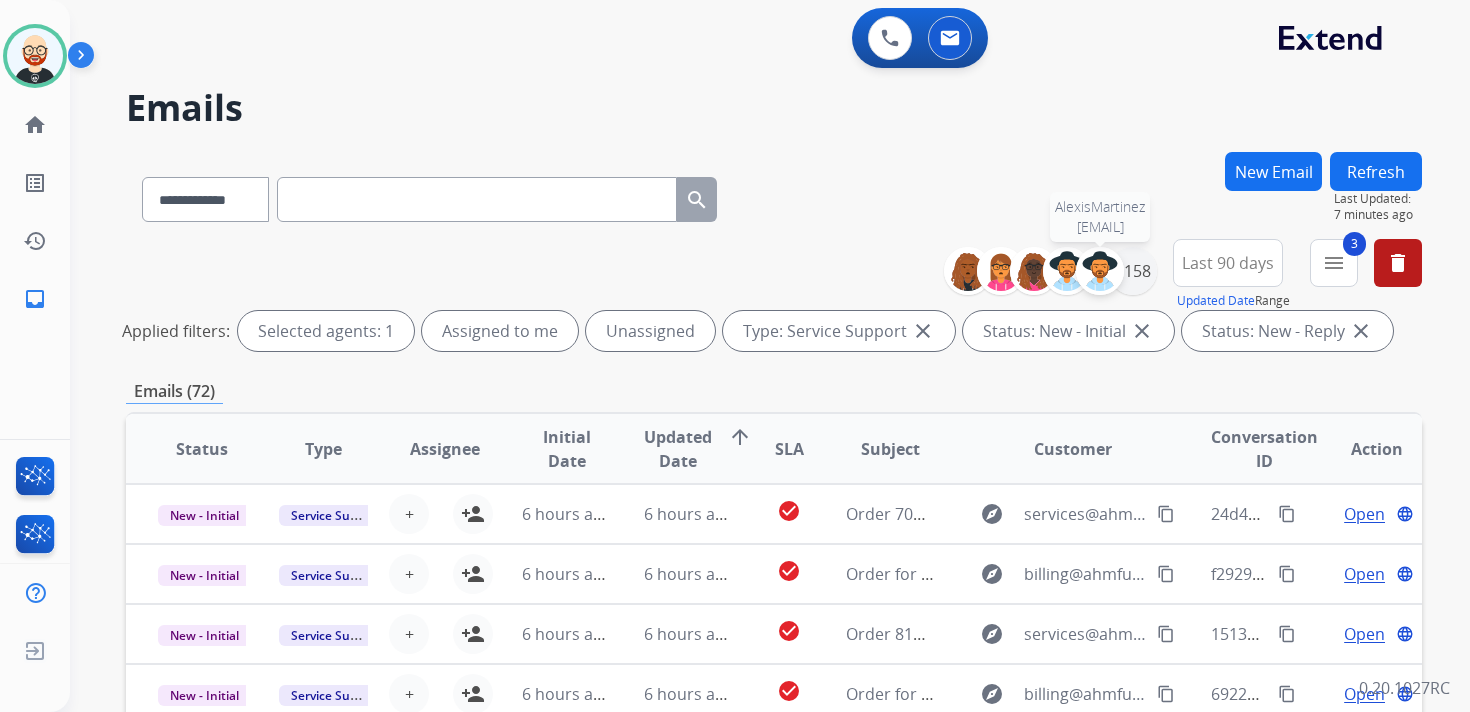 click at bounding box center (1100, 271) 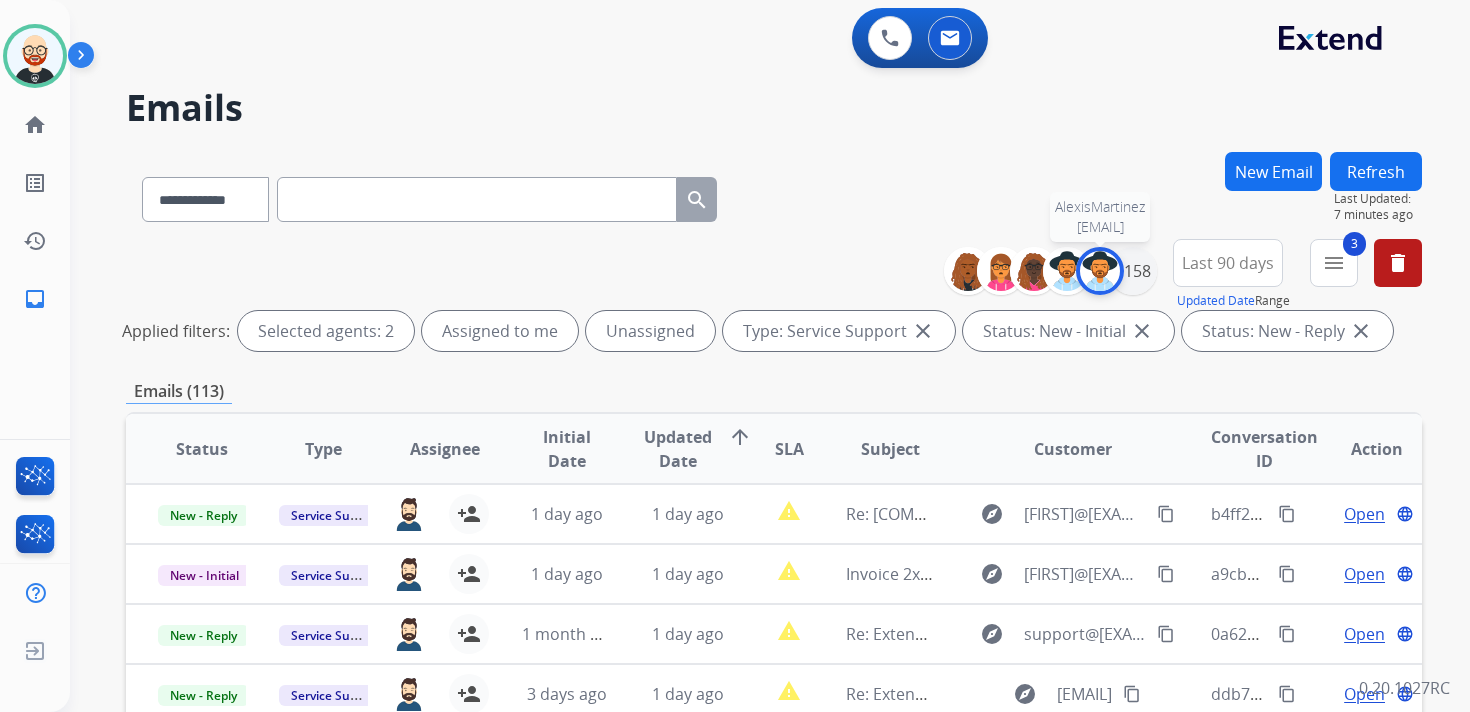 click at bounding box center (1100, 271) 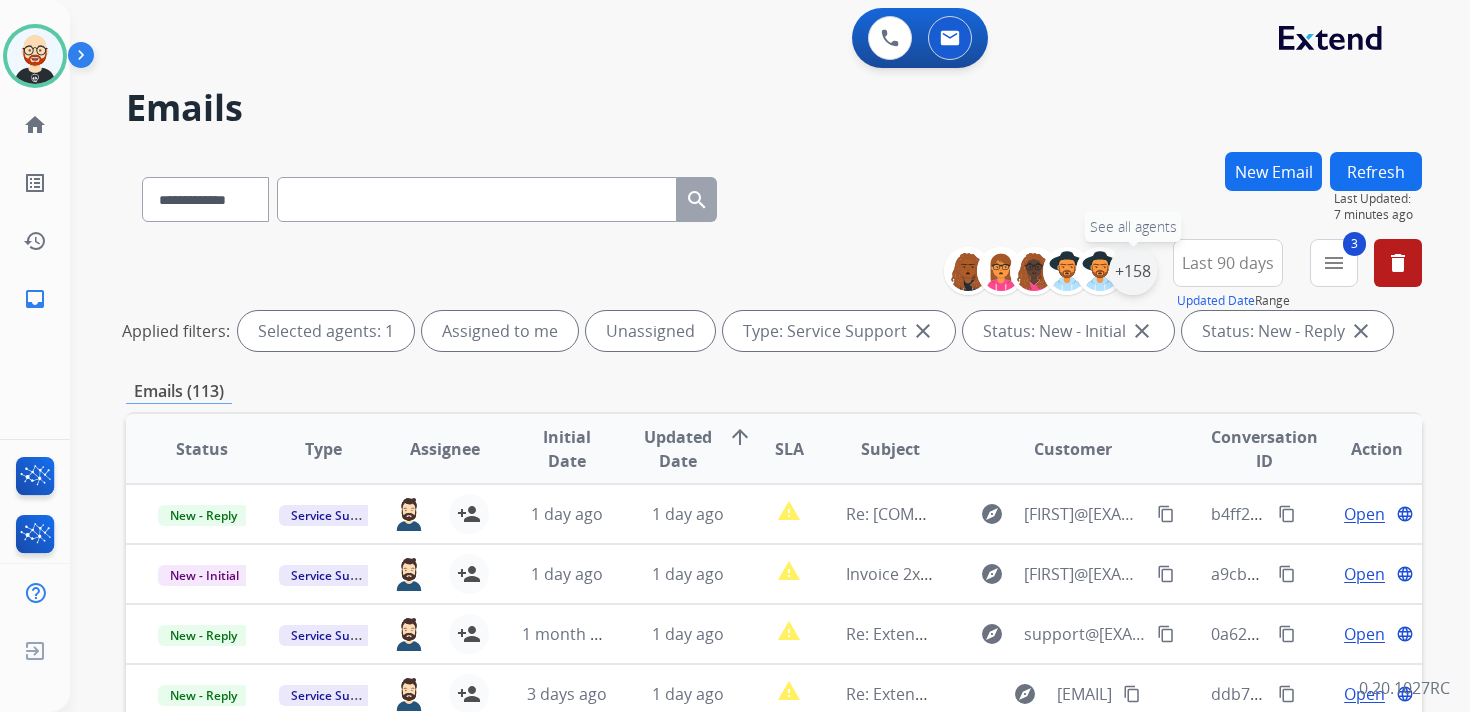 click on "+158" at bounding box center [1133, 271] 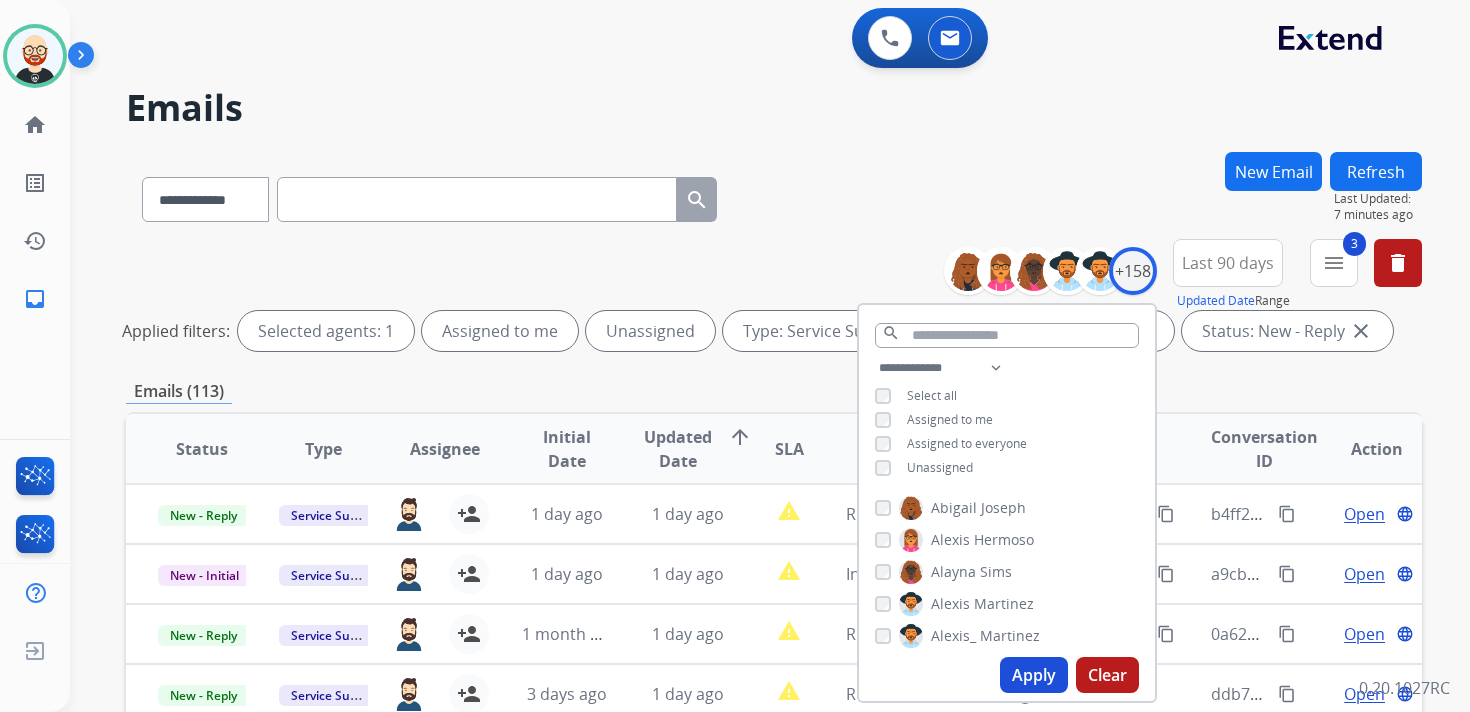 click on "Unassigned" at bounding box center (940, 467) 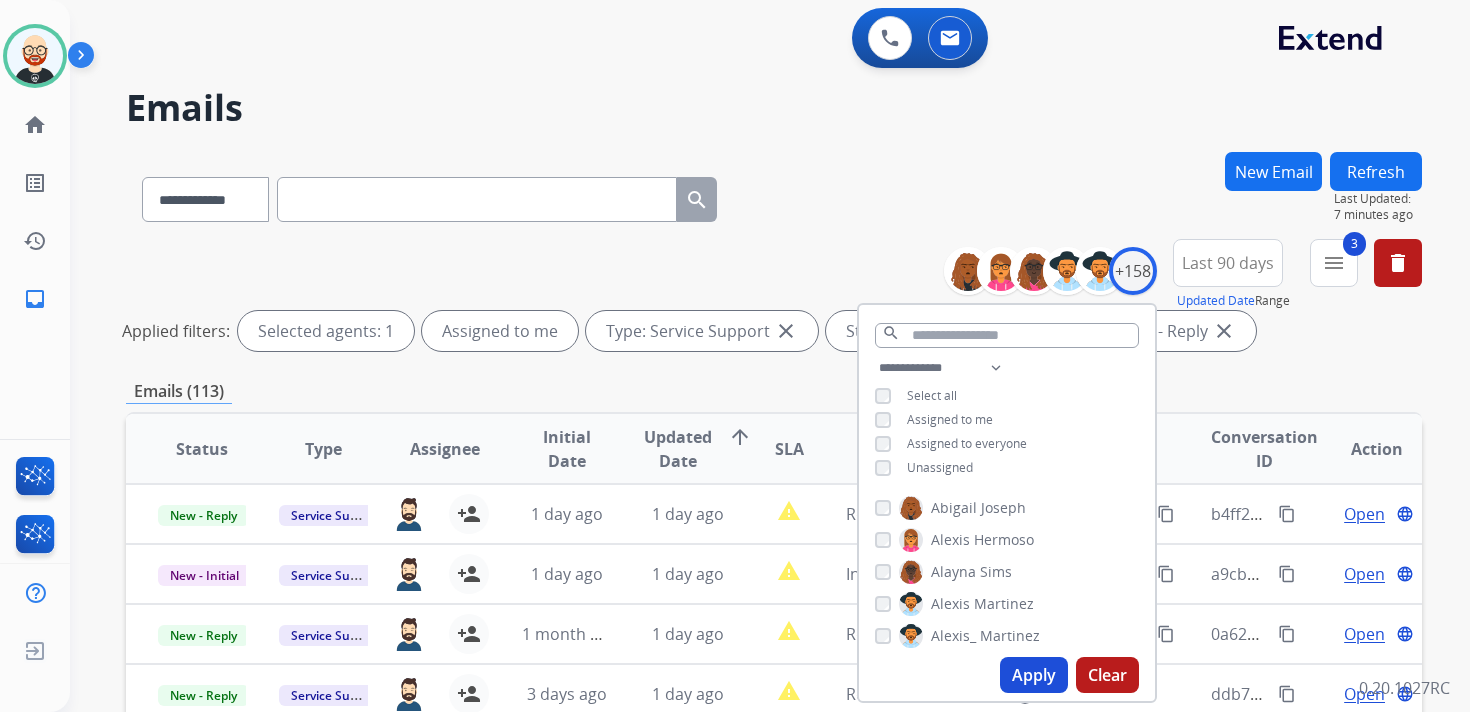 click on "Apply" at bounding box center (1034, 675) 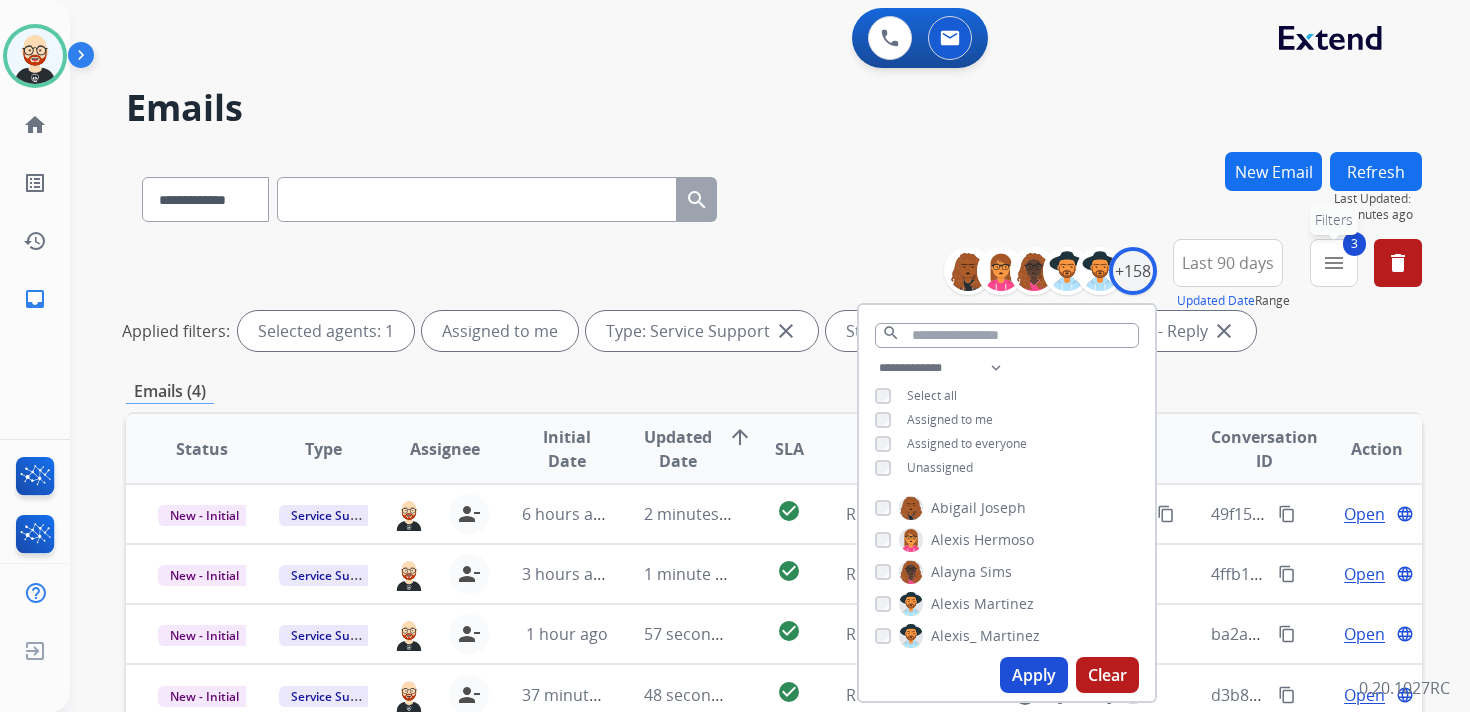 click on "menu" at bounding box center (1334, 263) 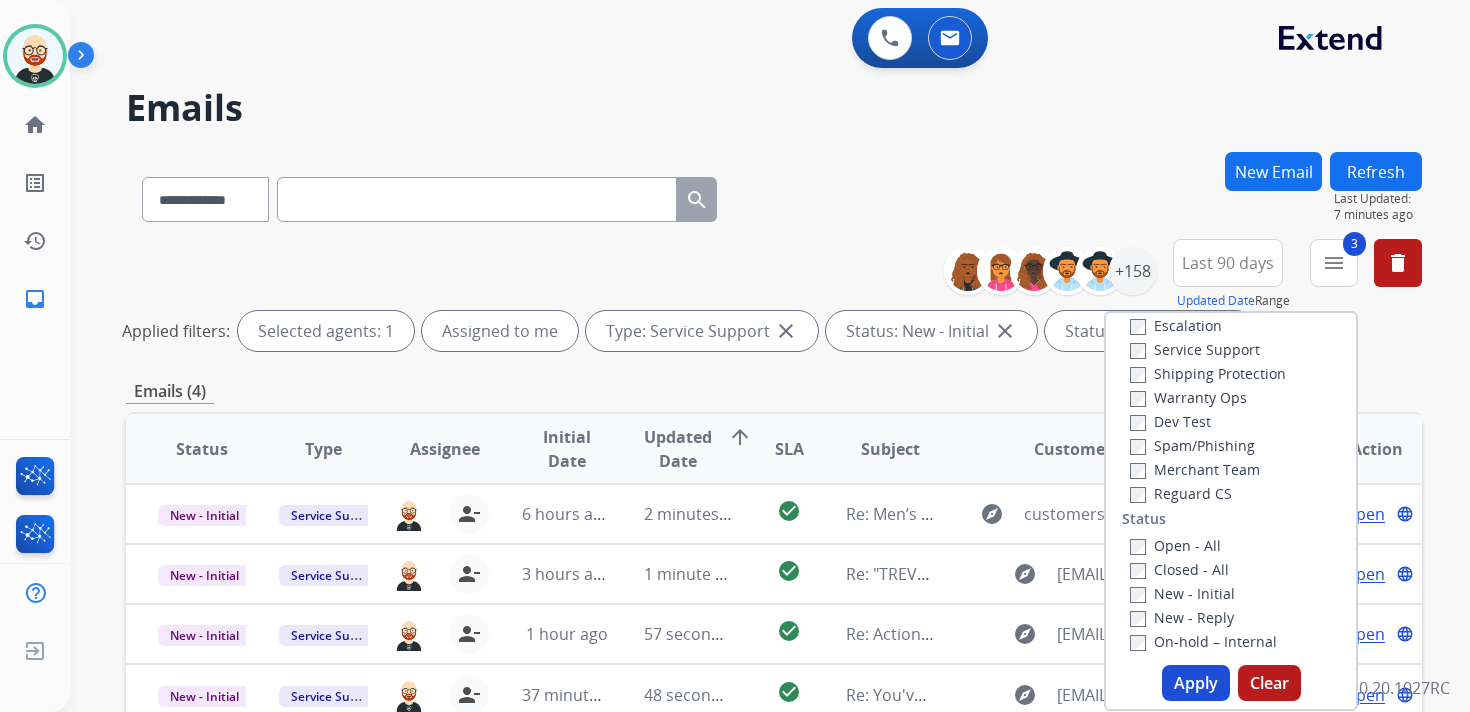 scroll, scrollTop: 88, scrollLeft: 0, axis: vertical 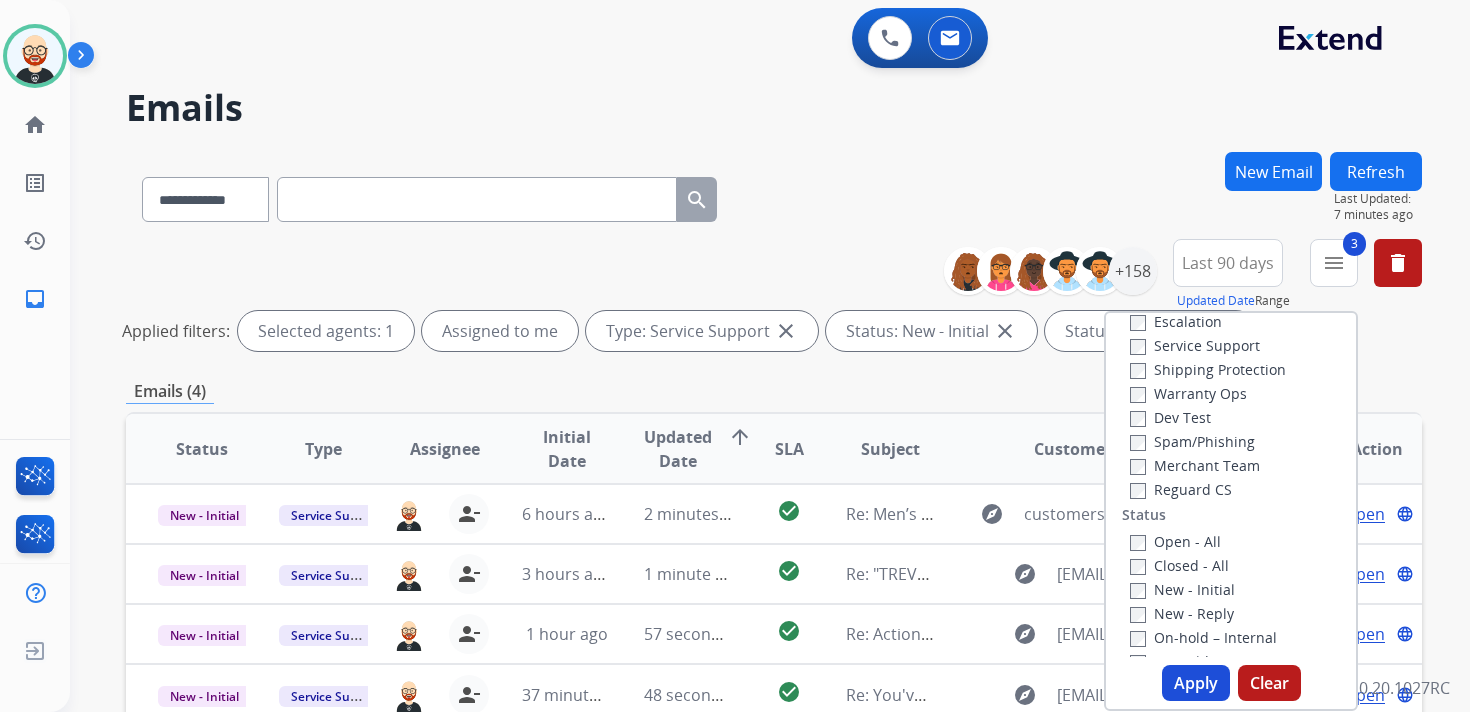click on "Service Support" at bounding box center [1195, 345] 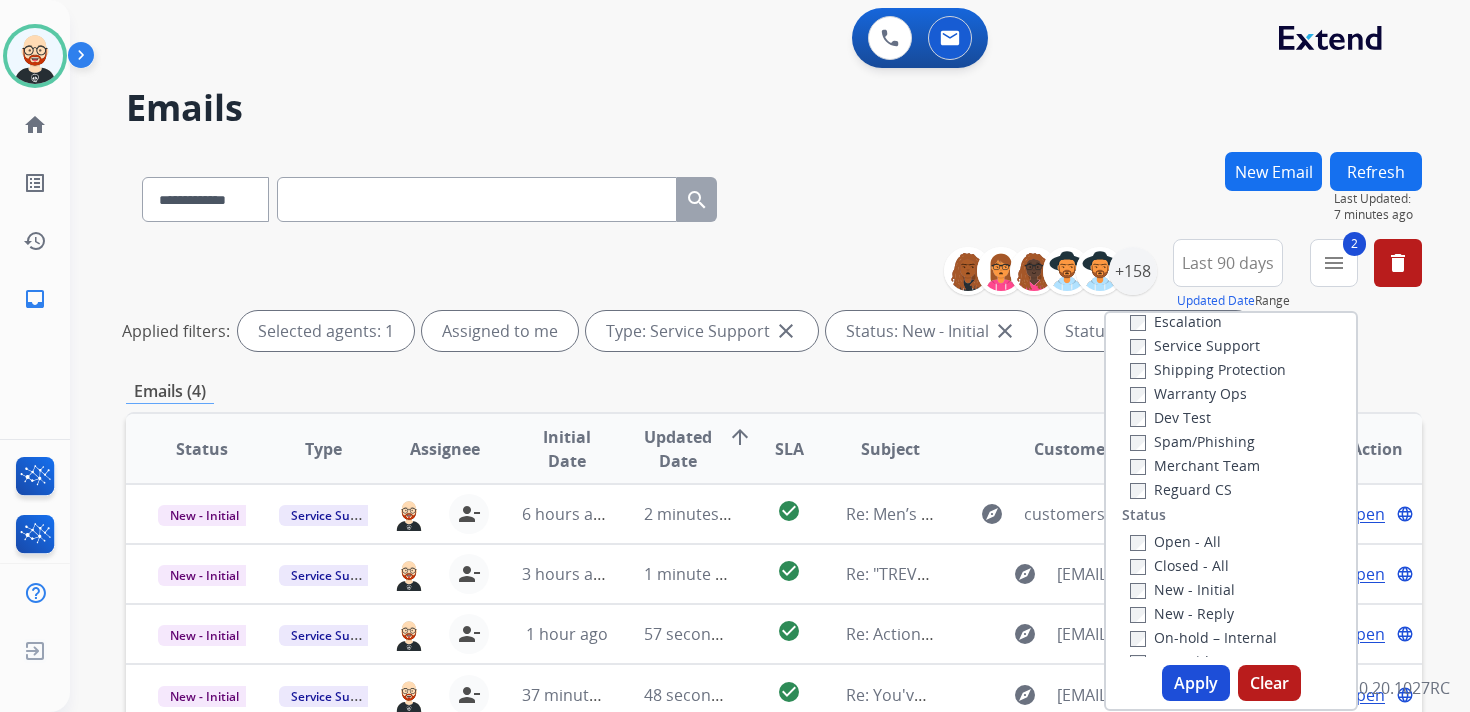 click on "Apply" at bounding box center (1196, 683) 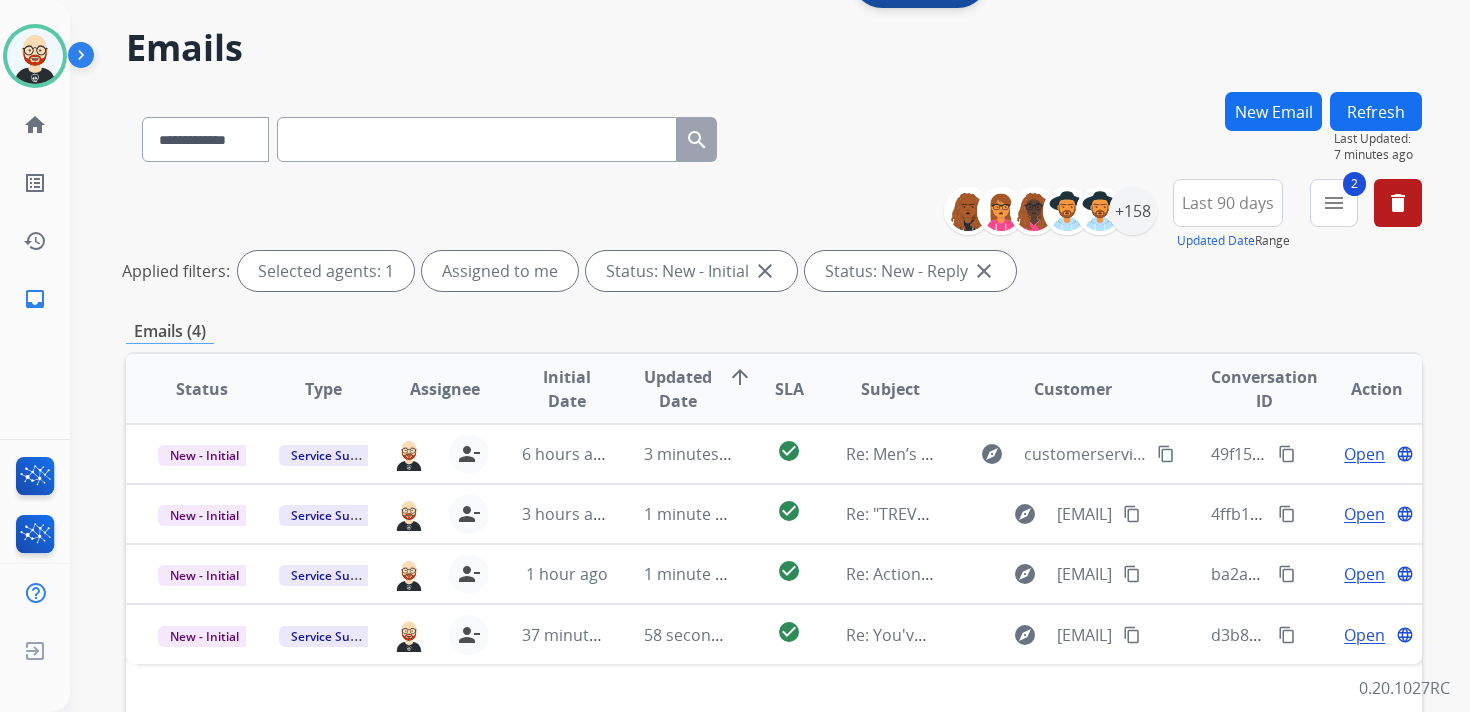 scroll, scrollTop: 65, scrollLeft: 0, axis: vertical 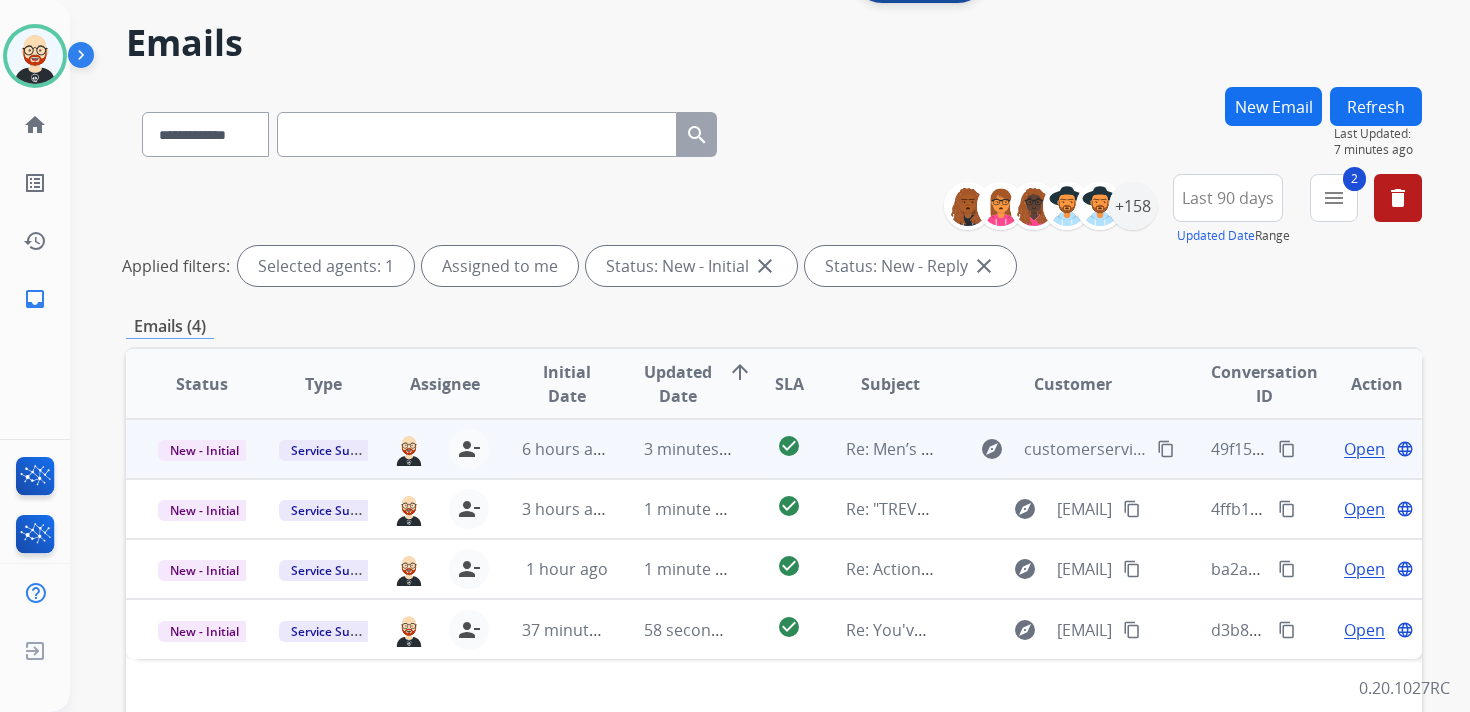 click on "Open" at bounding box center [1364, 449] 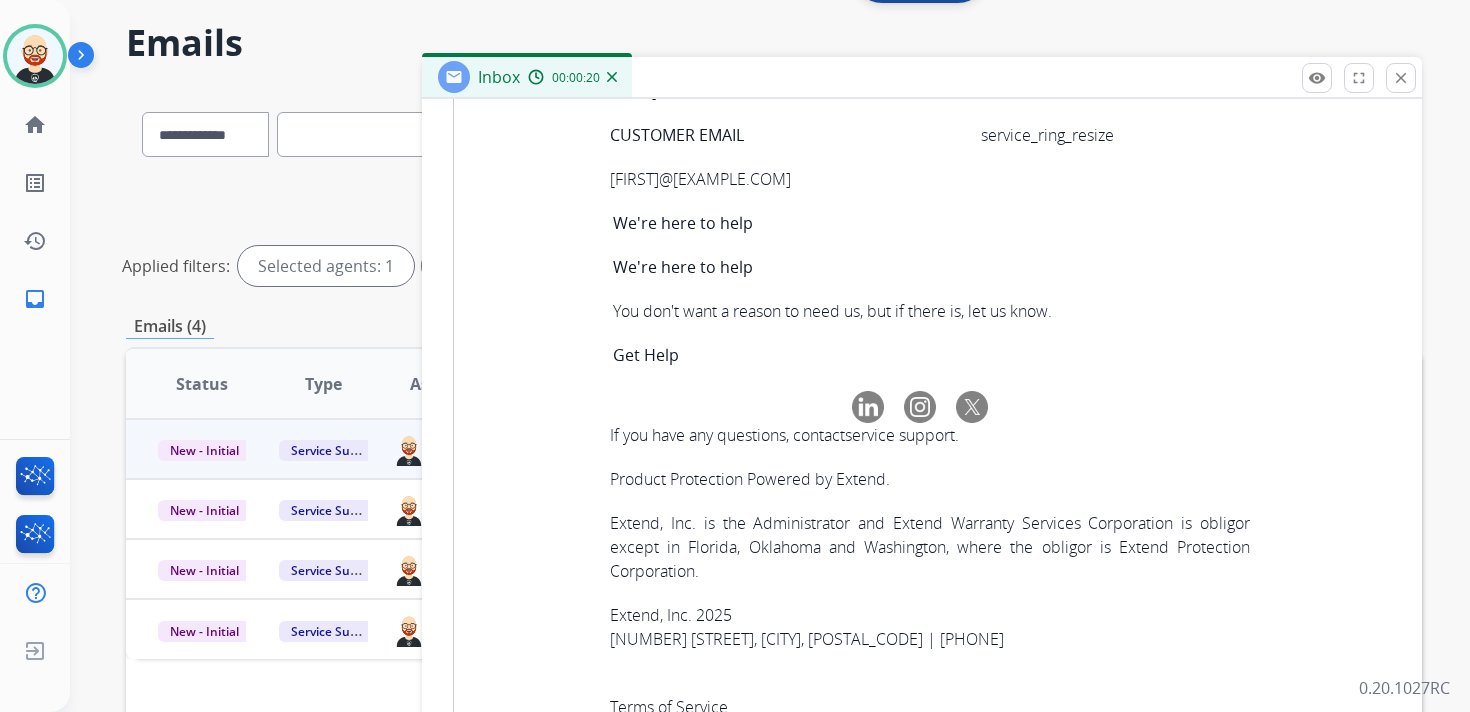 scroll, scrollTop: 7134, scrollLeft: 0, axis: vertical 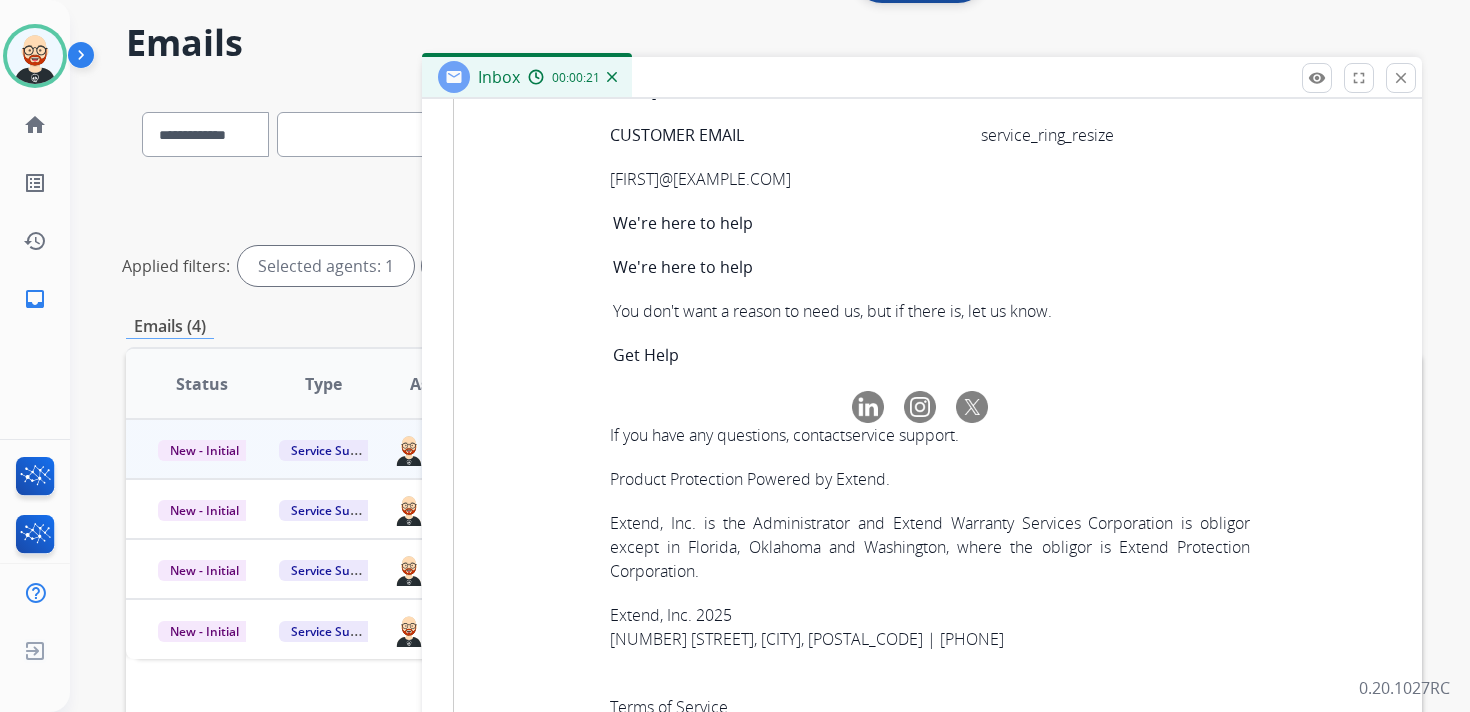 click on "51b2ebf0-2de7-4865-b65a-e2fcc71f1b9e" at bounding box center [795, -109] 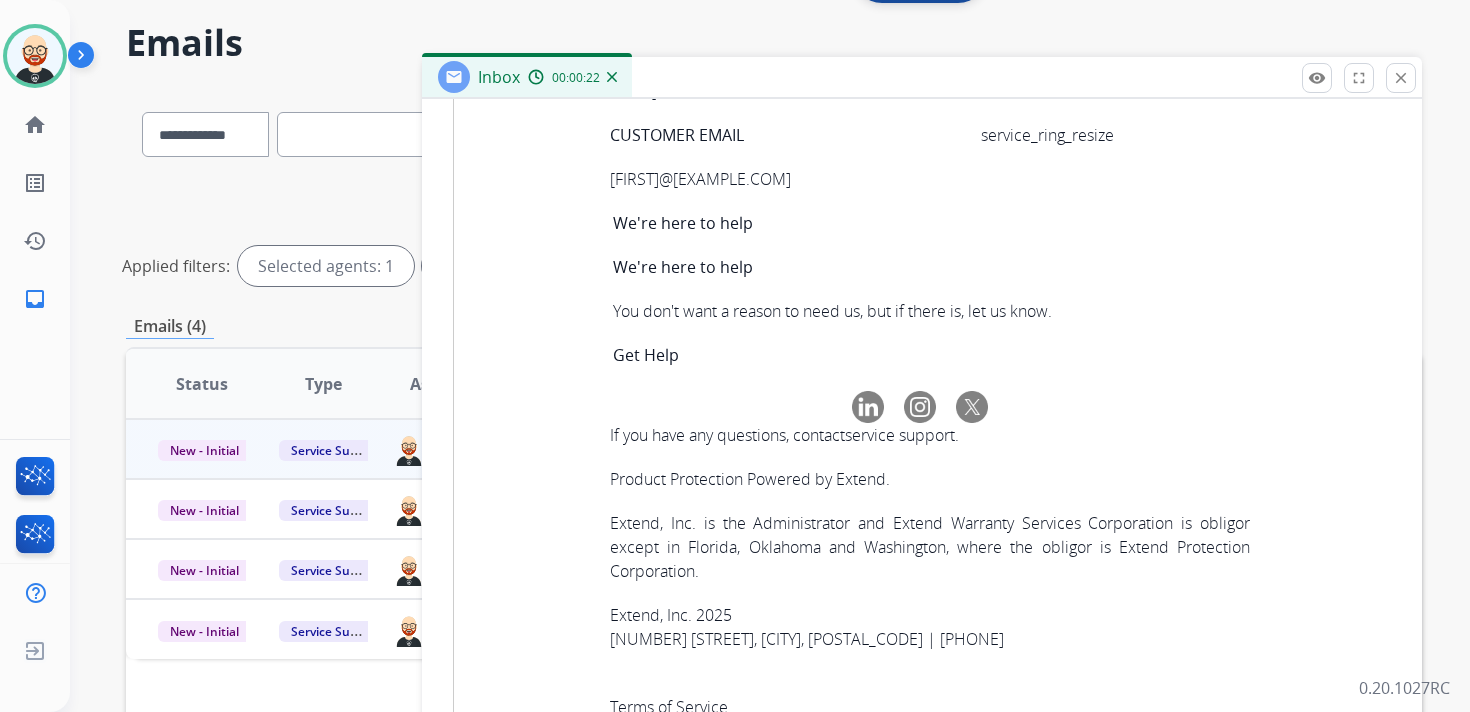 click on "51b2ebf0-2de7-4865-b65a-e2fcc71f1b9e" at bounding box center (795, -109) 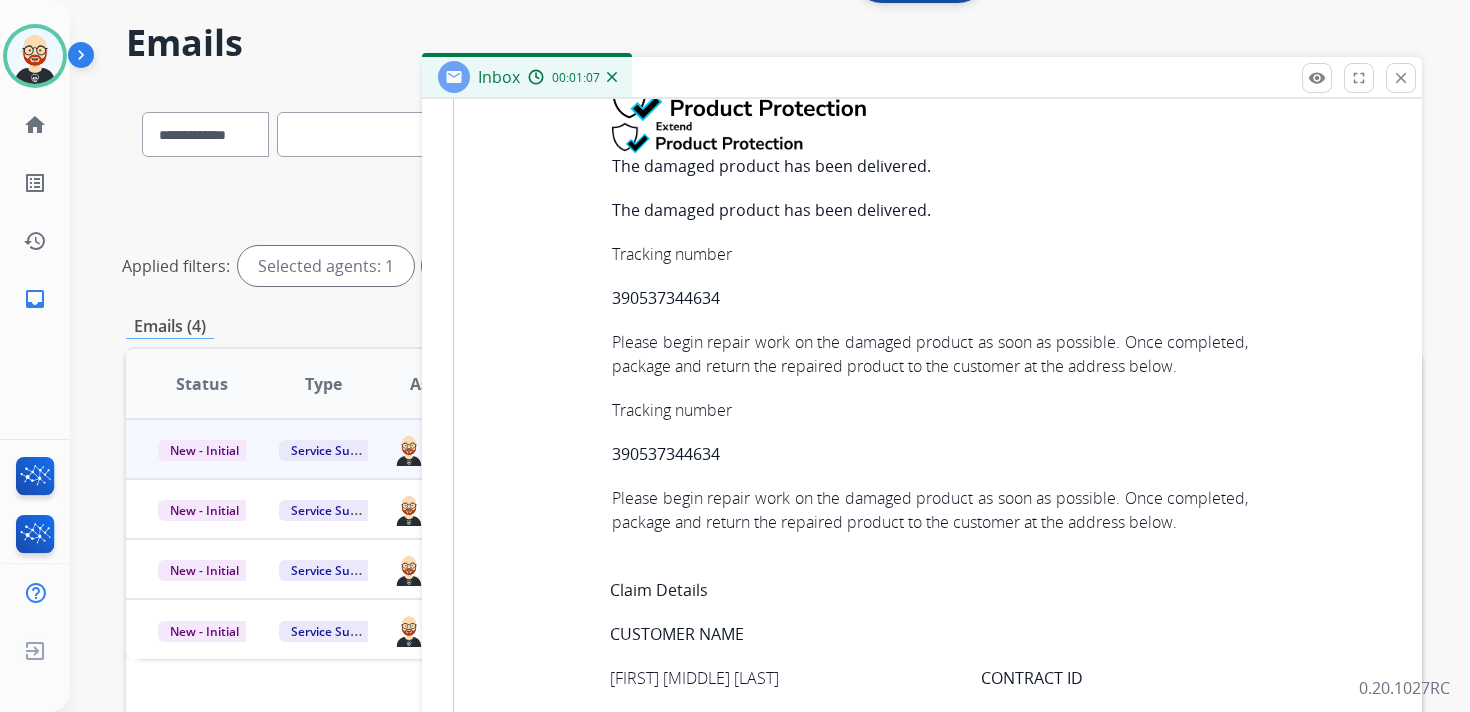 scroll, scrollTop: 0, scrollLeft: 0, axis: both 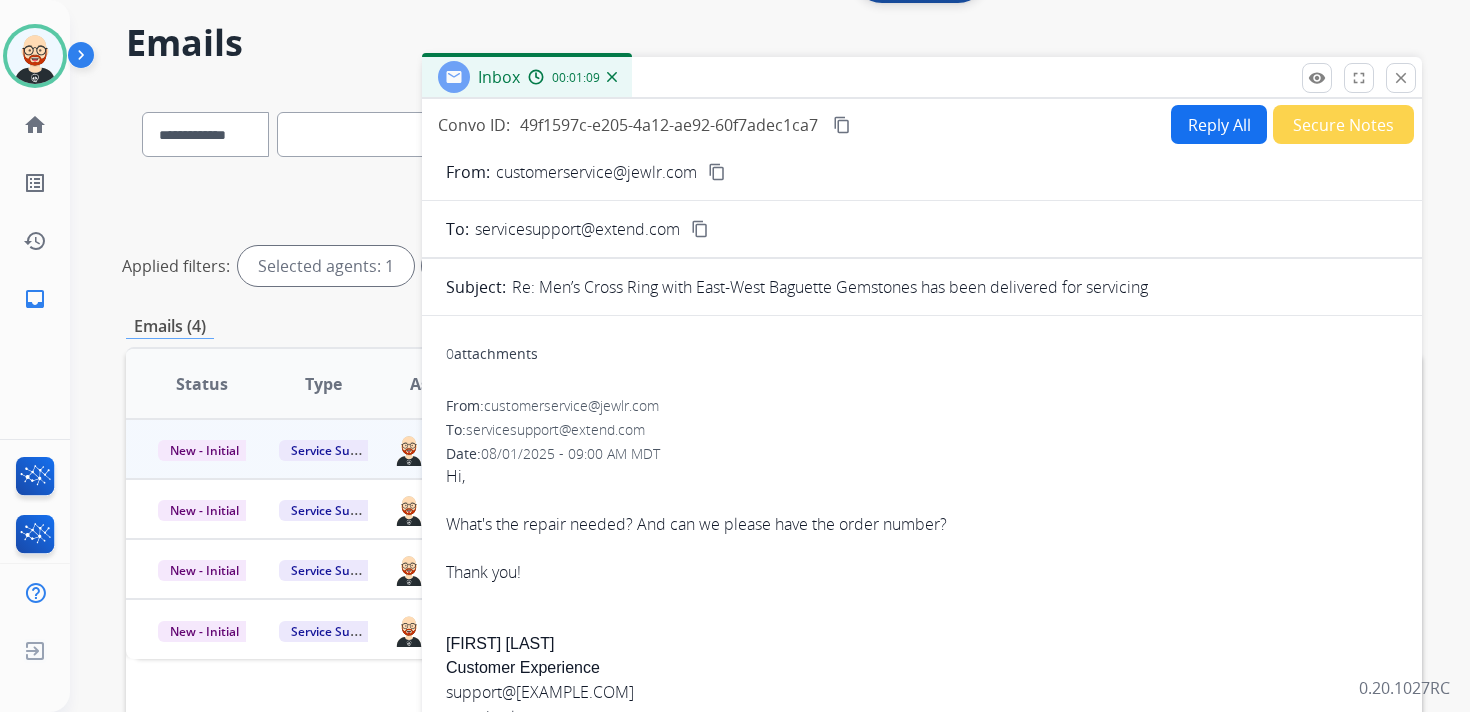 click on "Reply All" at bounding box center (1219, 124) 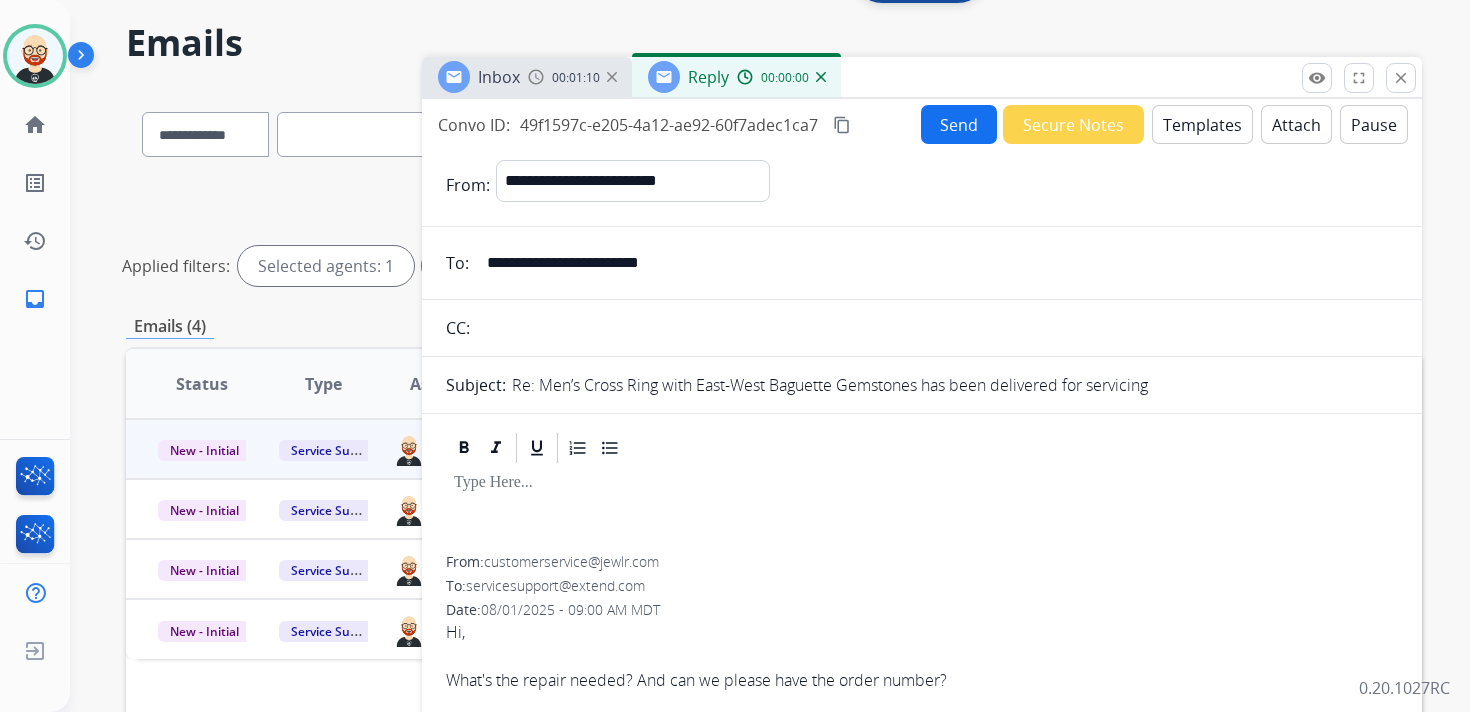 click at bounding box center (922, 483) 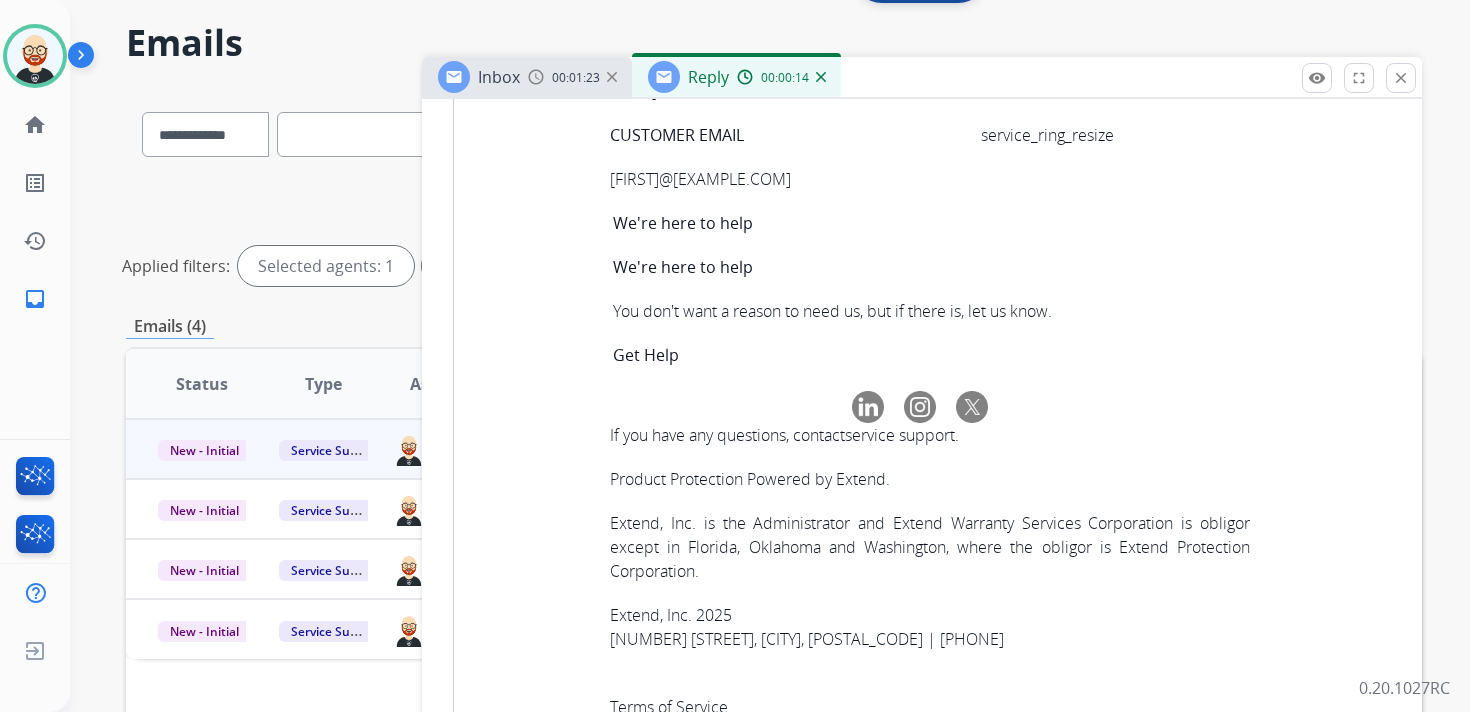scroll, scrollTop: 7735, scrollLeft: 0, axis: vertical 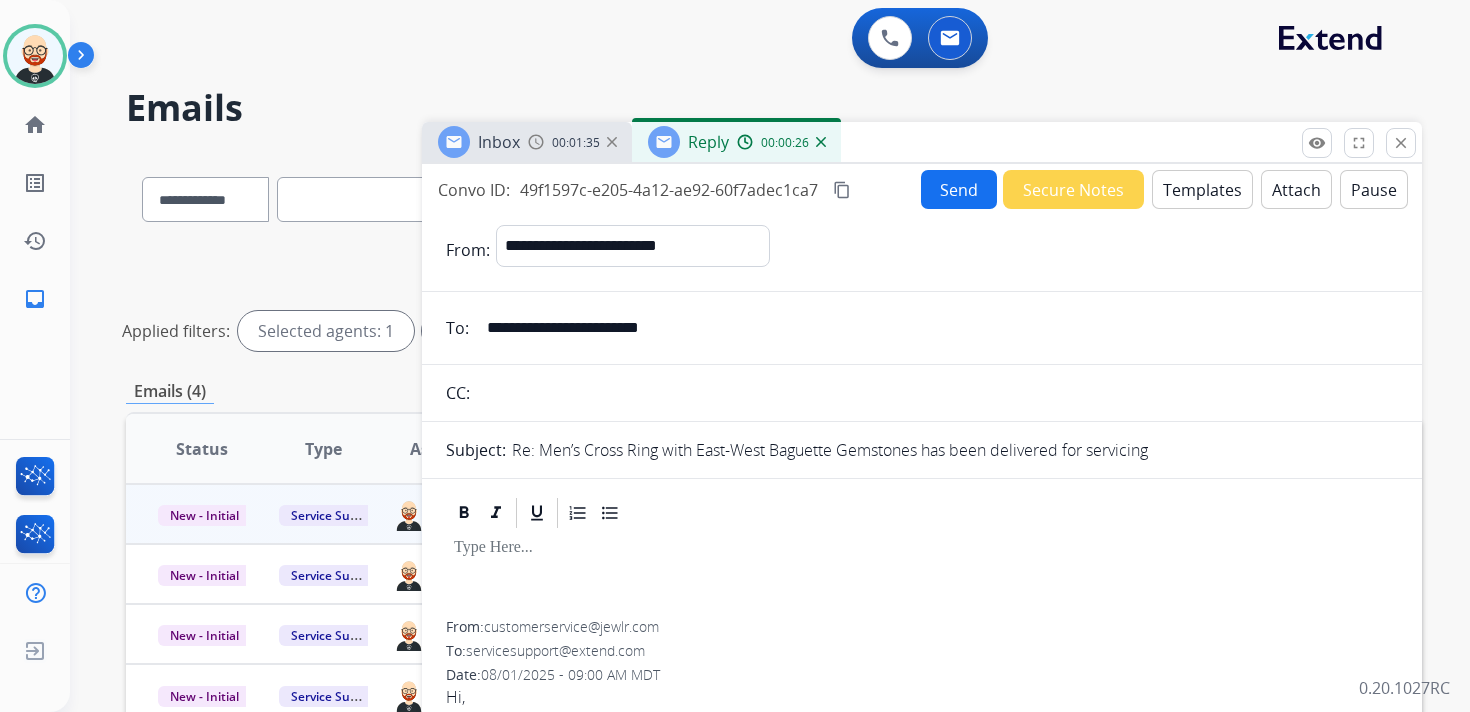 type 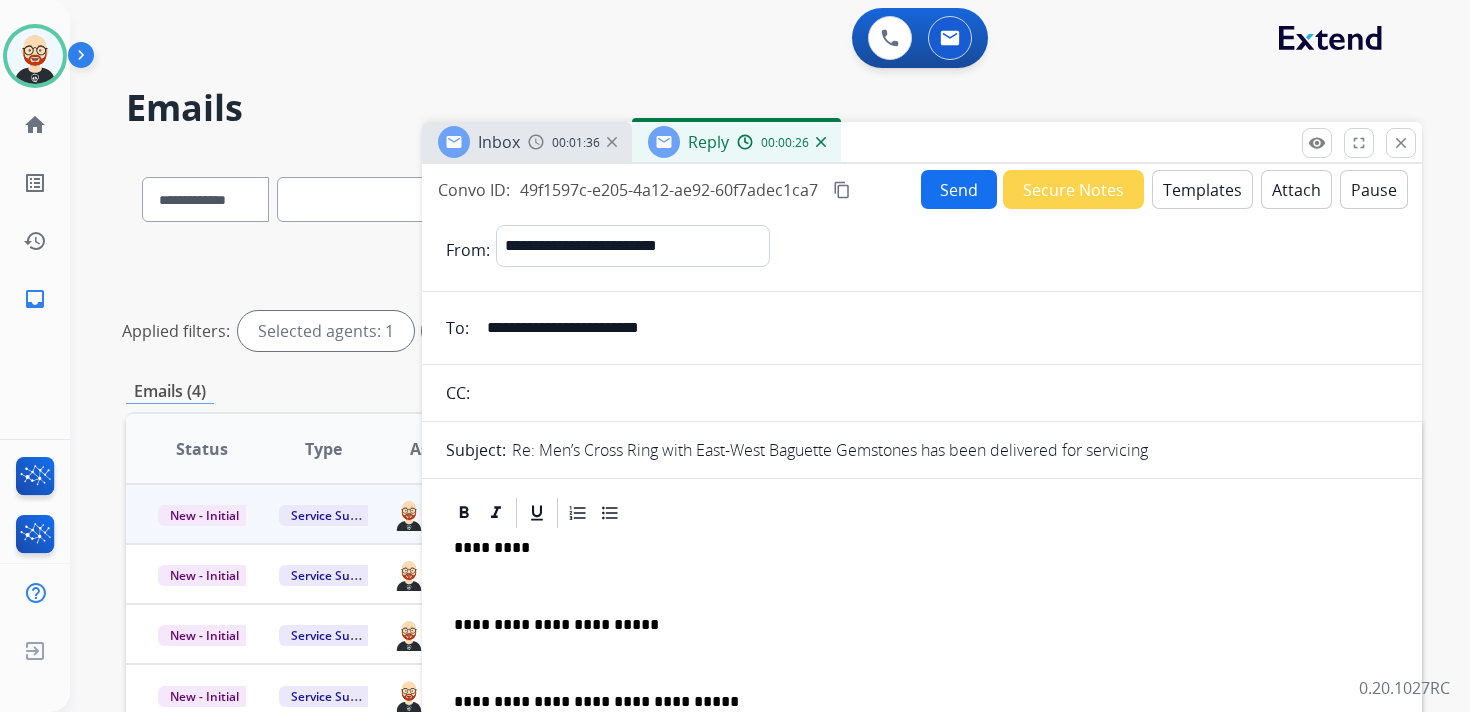 scroll, scrollTop: 5, scrollLeft: 0, axis: vertical 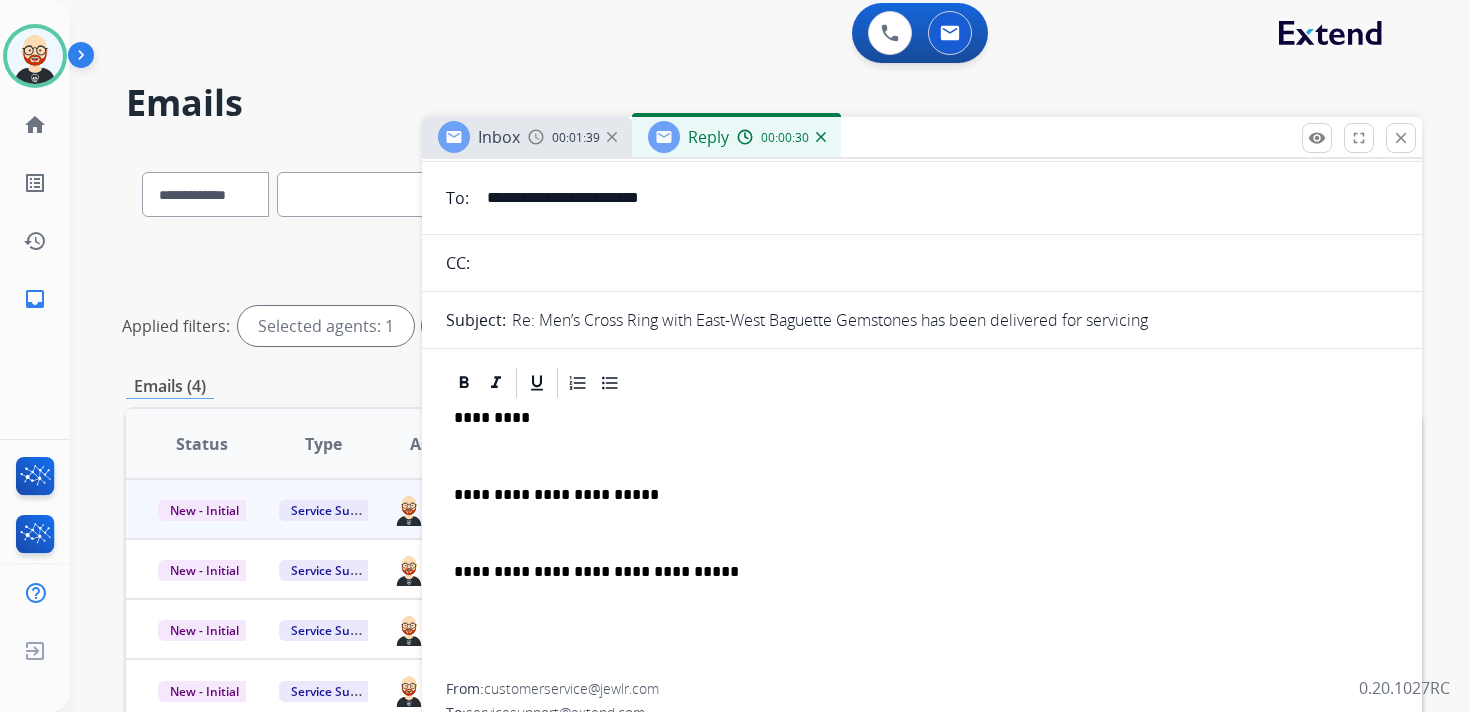 click on "*********" at bounding box center (914, 418) 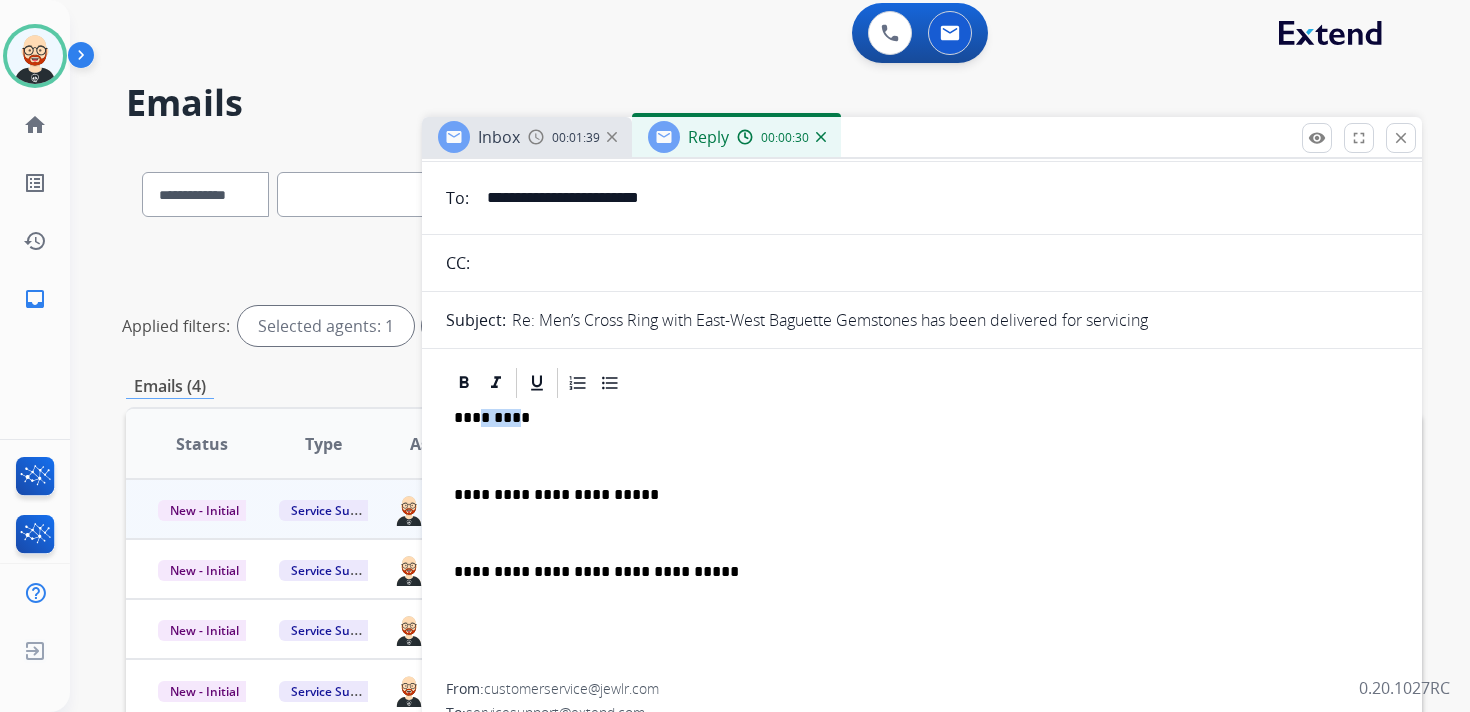 click on "*********" at bounding box center (914, 418) 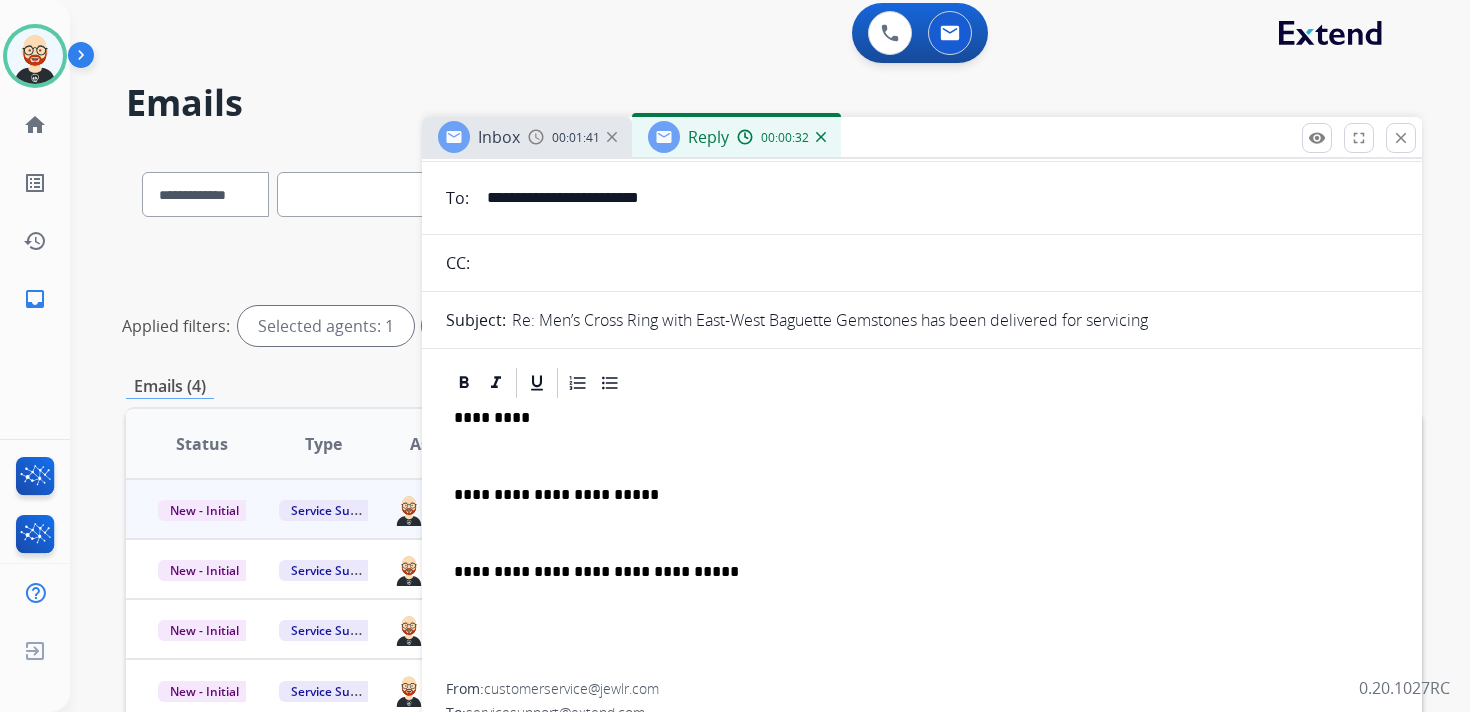 click on "**********" at bounding box center (922, 542) 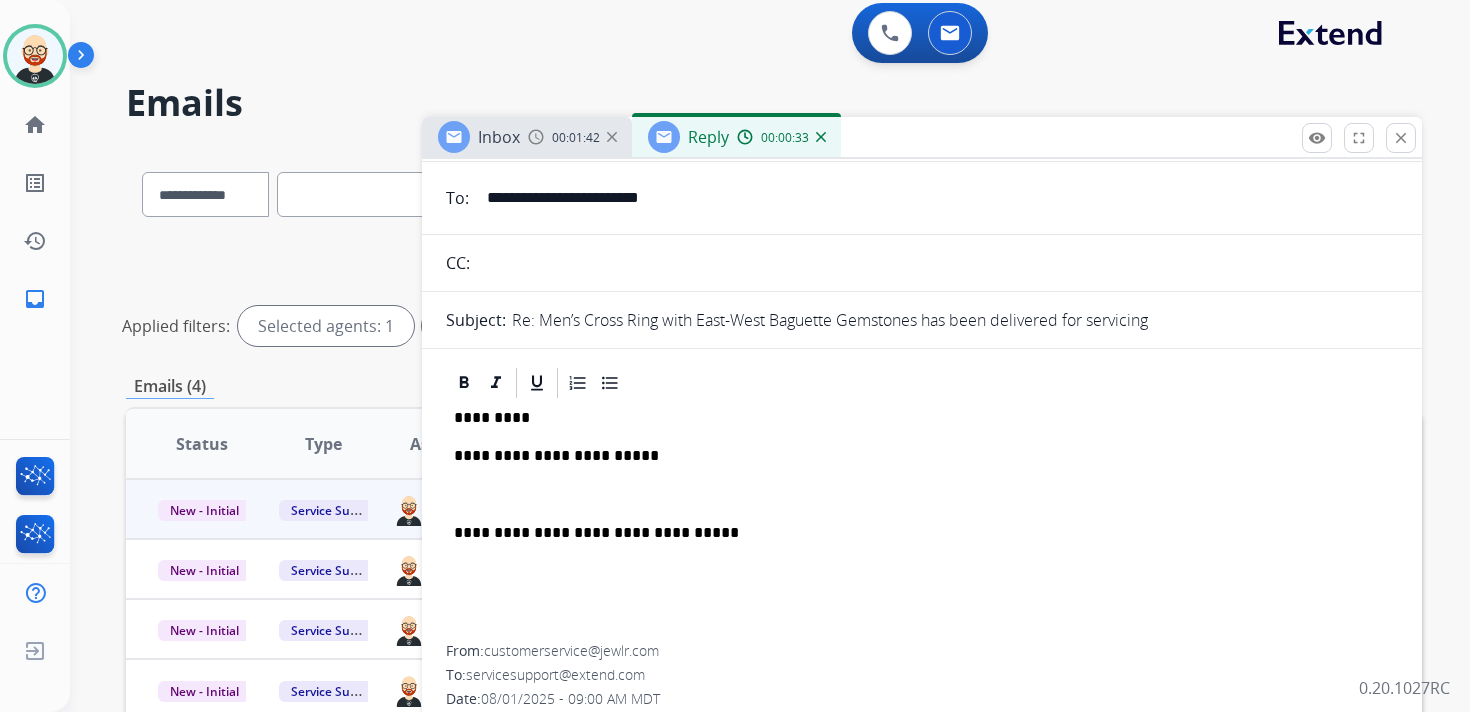 click at bounding box center (922, 495) 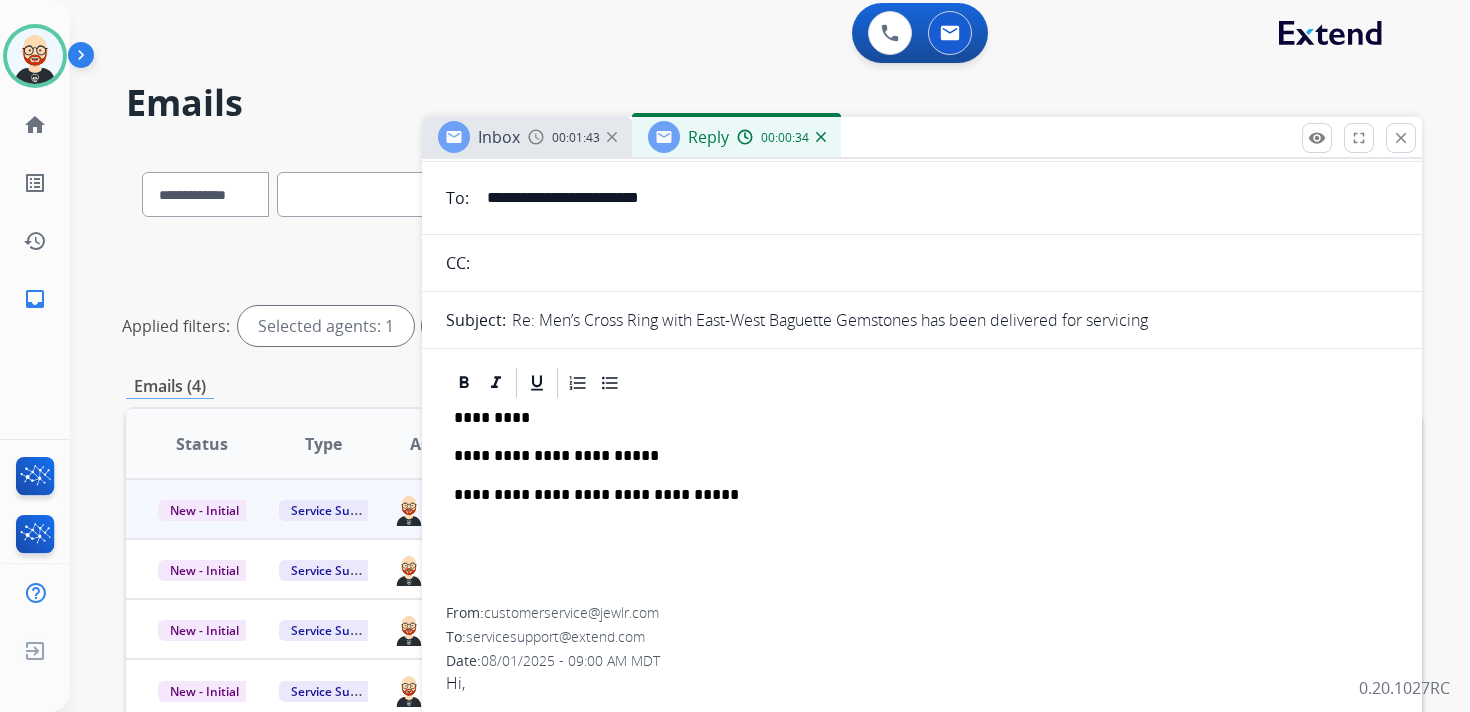 click on "**********" at bounding box center (914, 456) 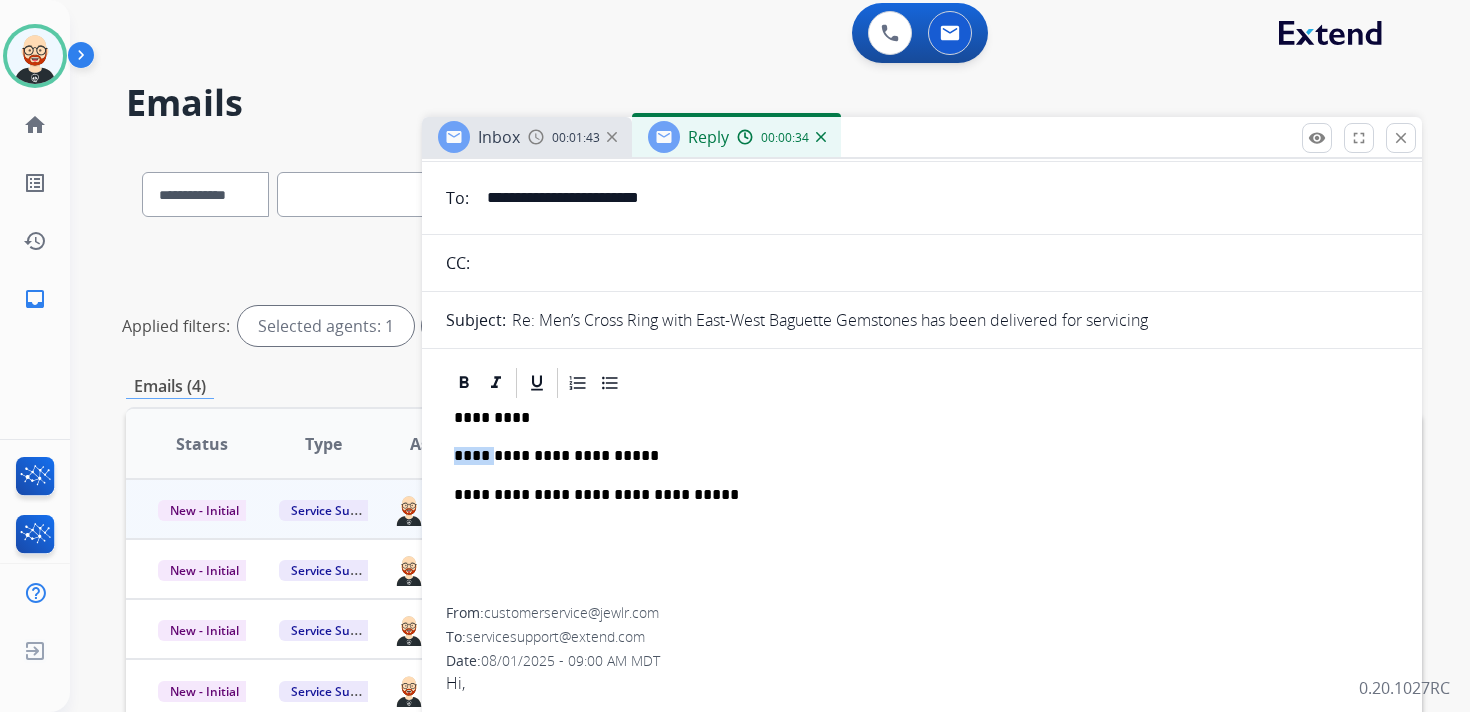 click on "**********" at bounding box center [914, 456] 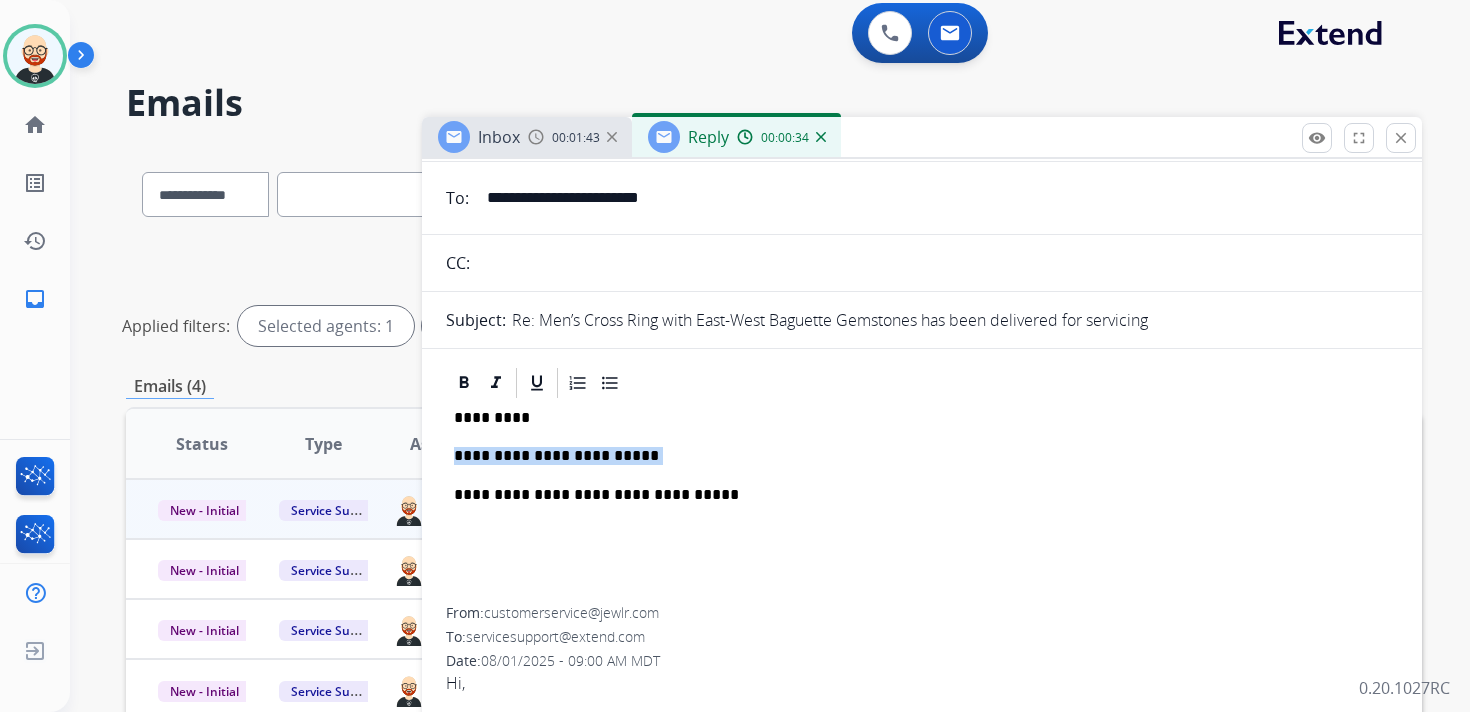 click on "**********" at bounding box center [914, 456] 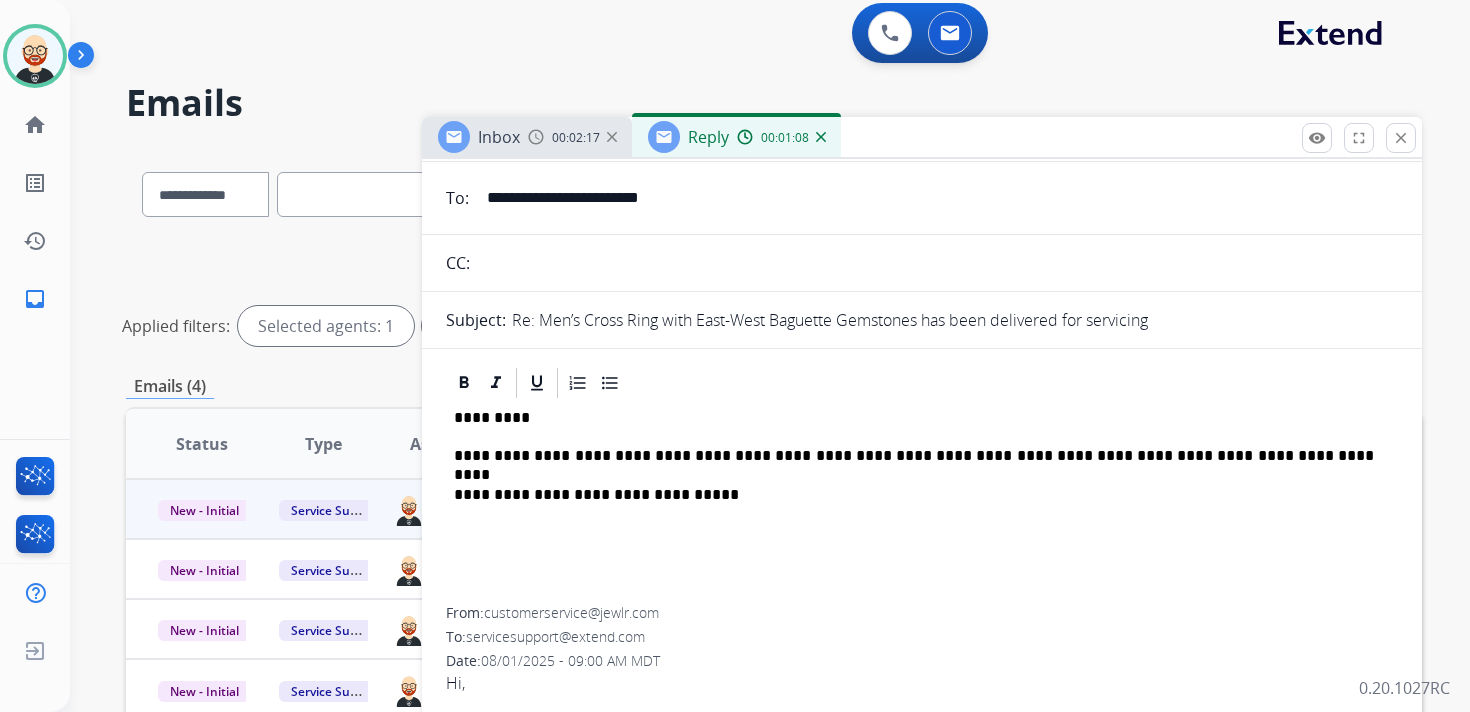 click on "**********" at bounding box center (914, 456) 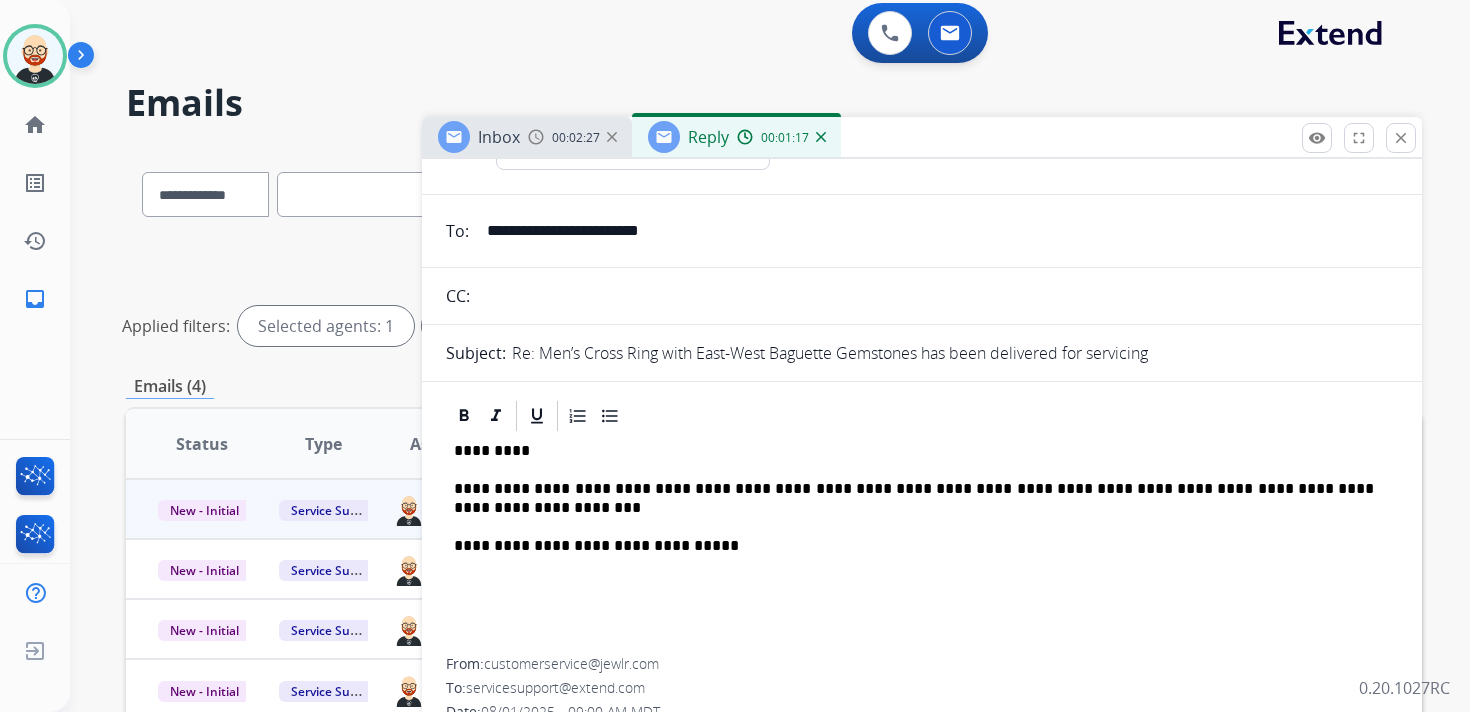 scroll, scrollTop: 0, scrollLeft: 0, axis: both 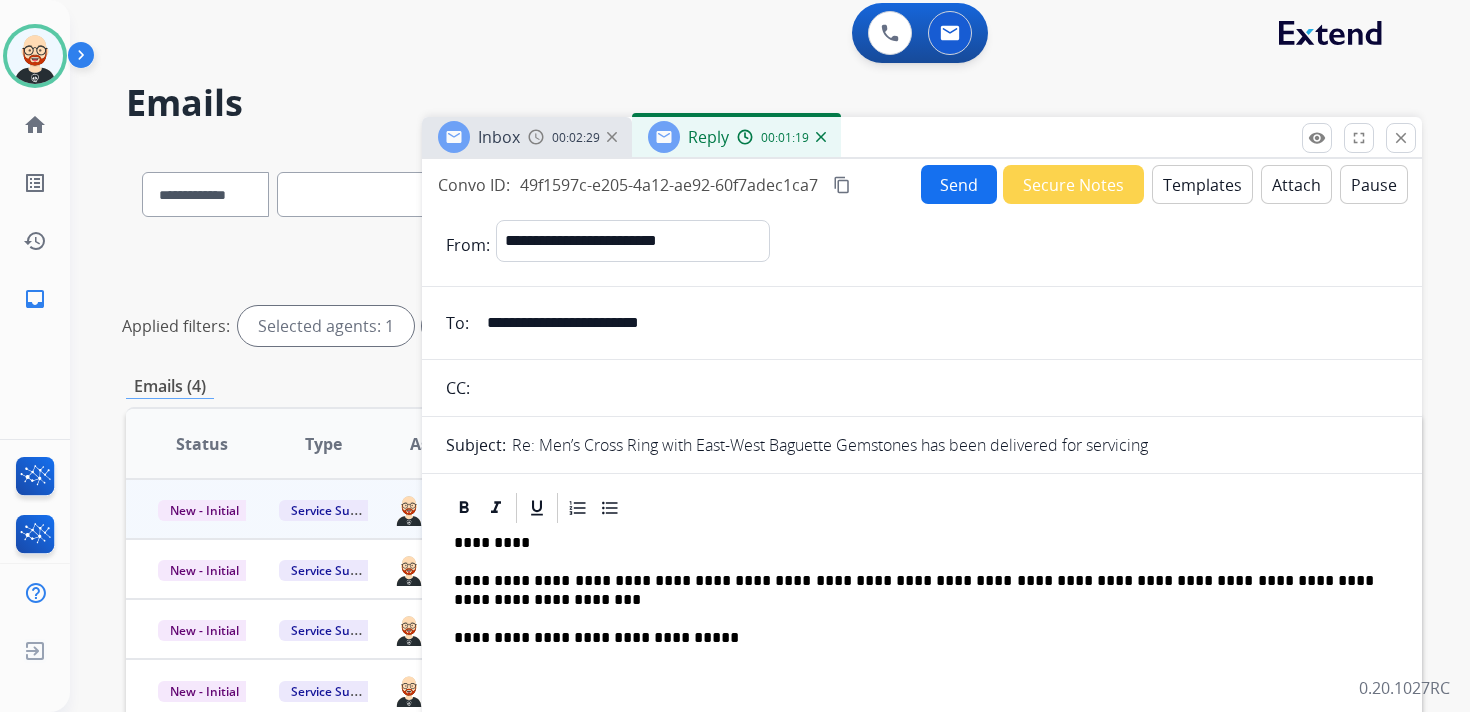 click on "content_copy" at bounding box center (842, 185) 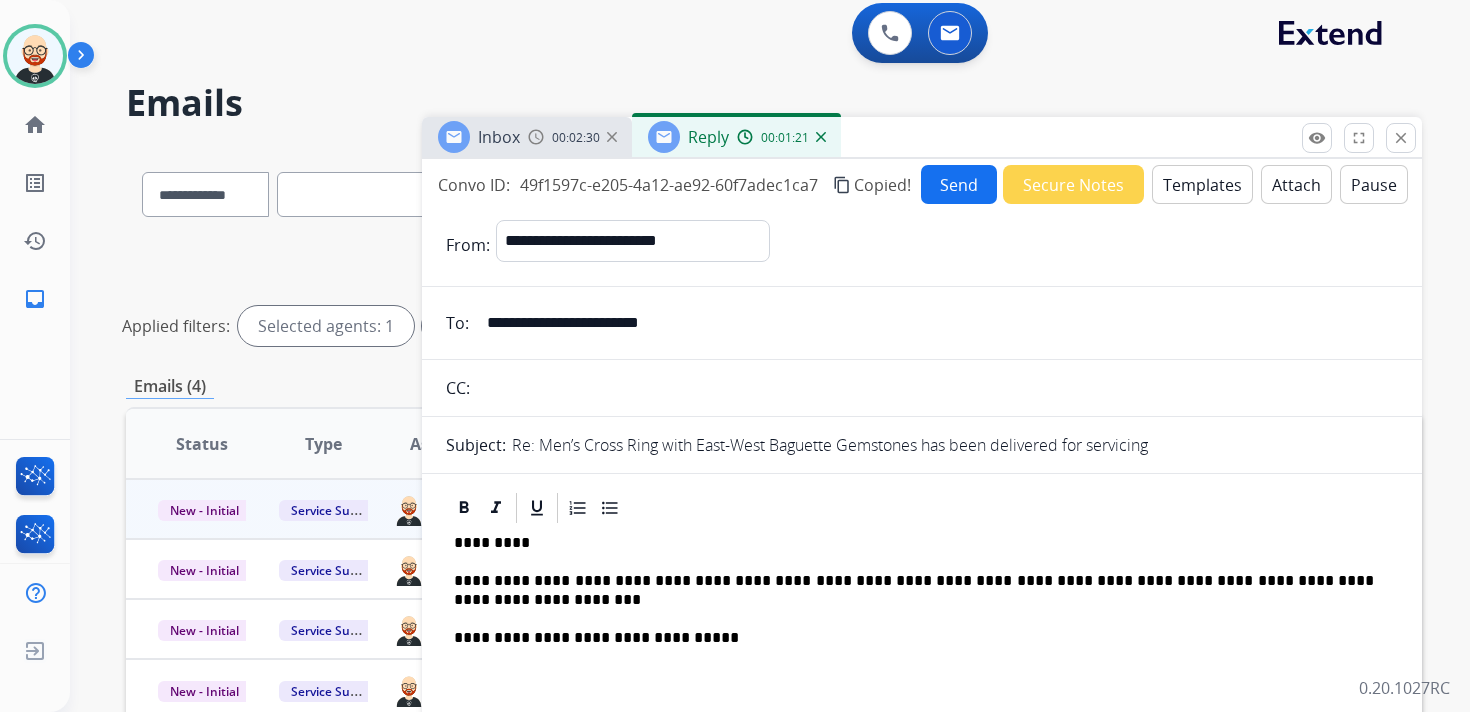 click on "Send" at bounding box center [959, 184] 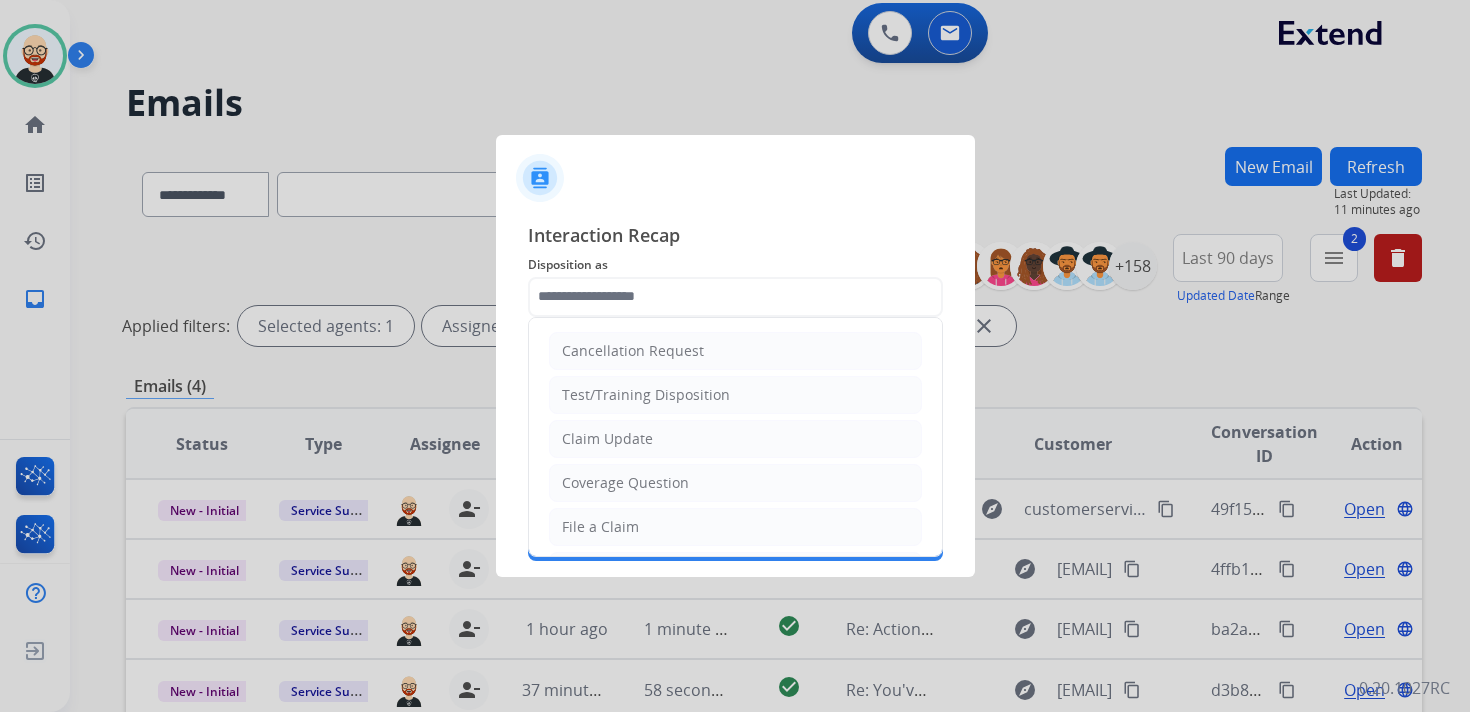click 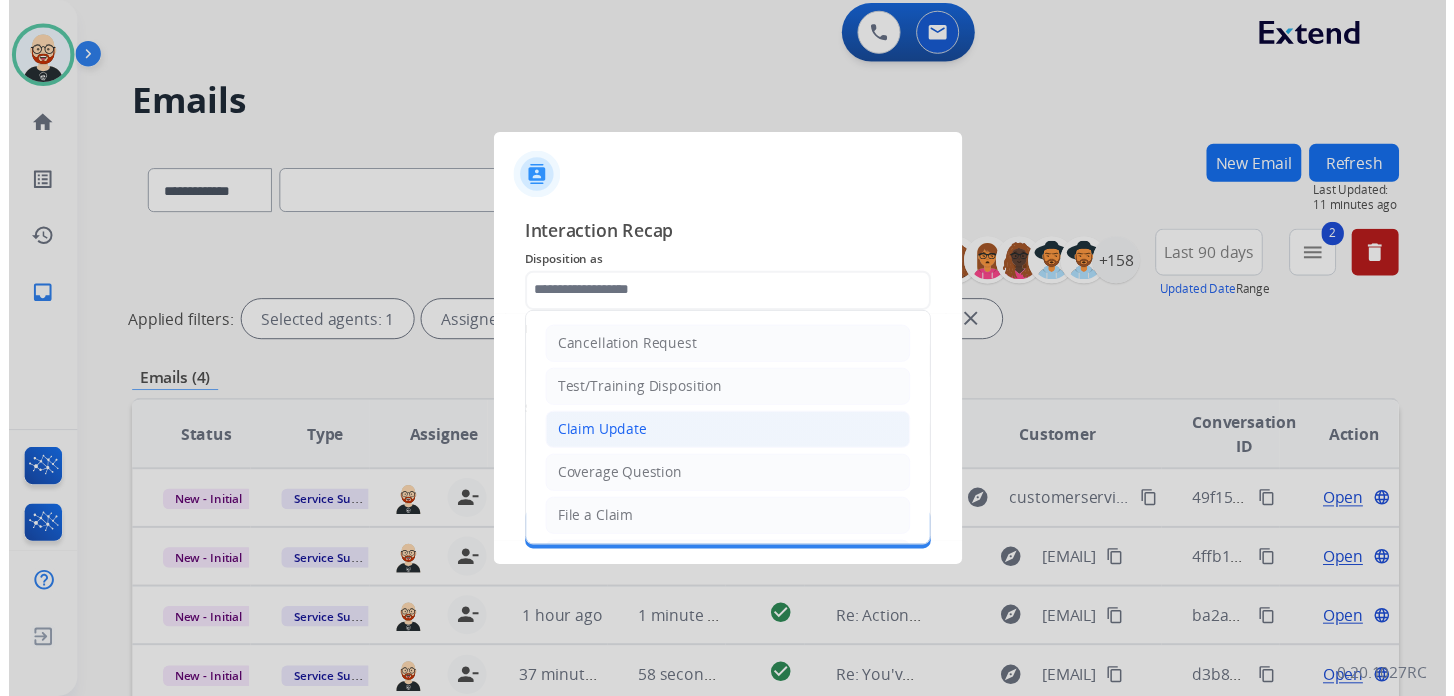 scroll, scrollTop: 300, scrollLeft: 0, axis: vertical 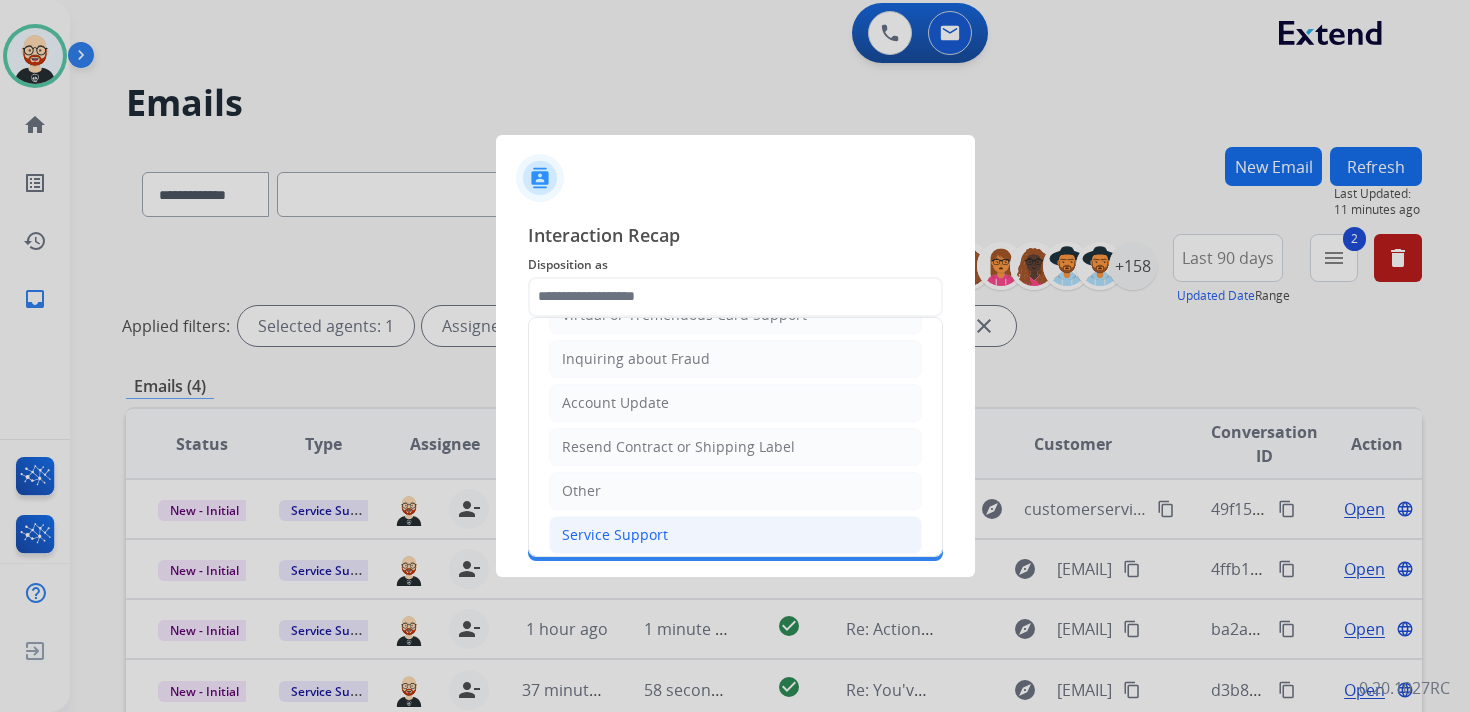 click on "Service Support" 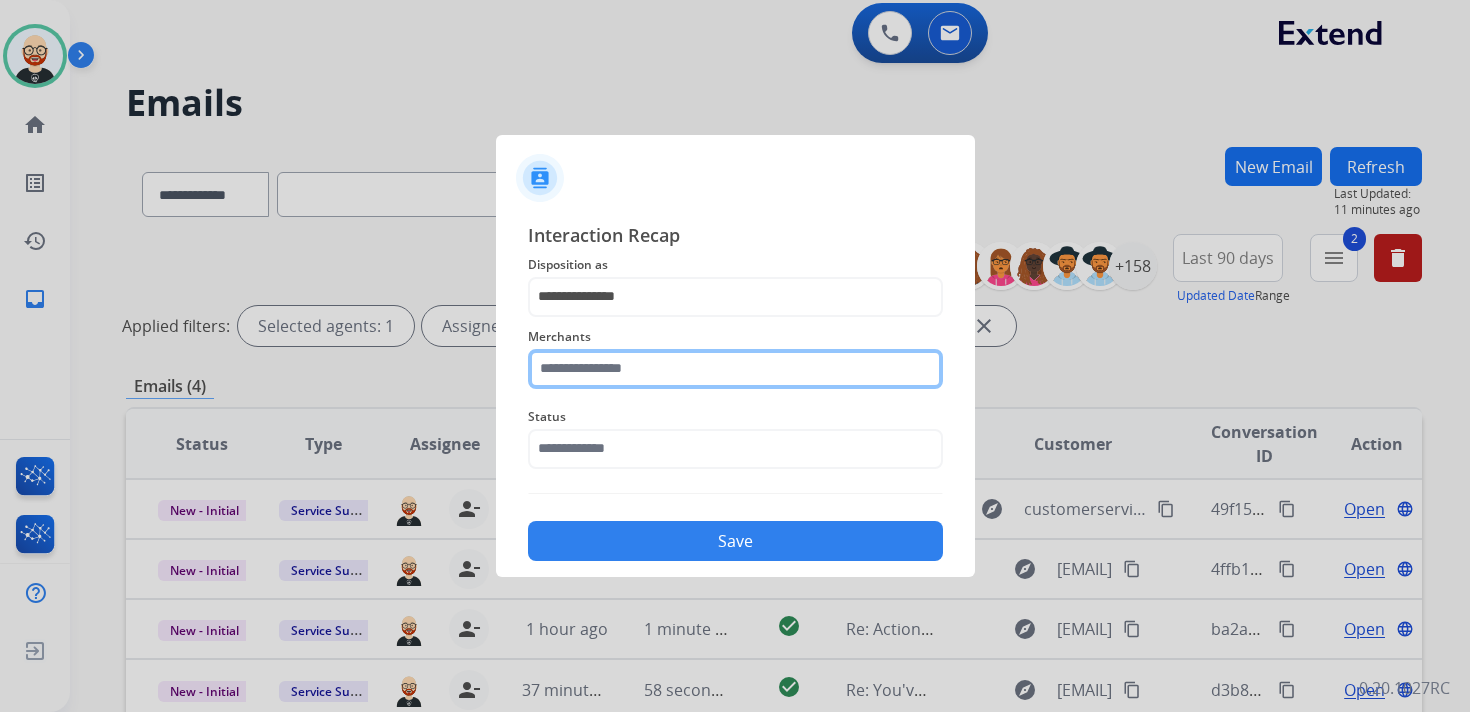 click 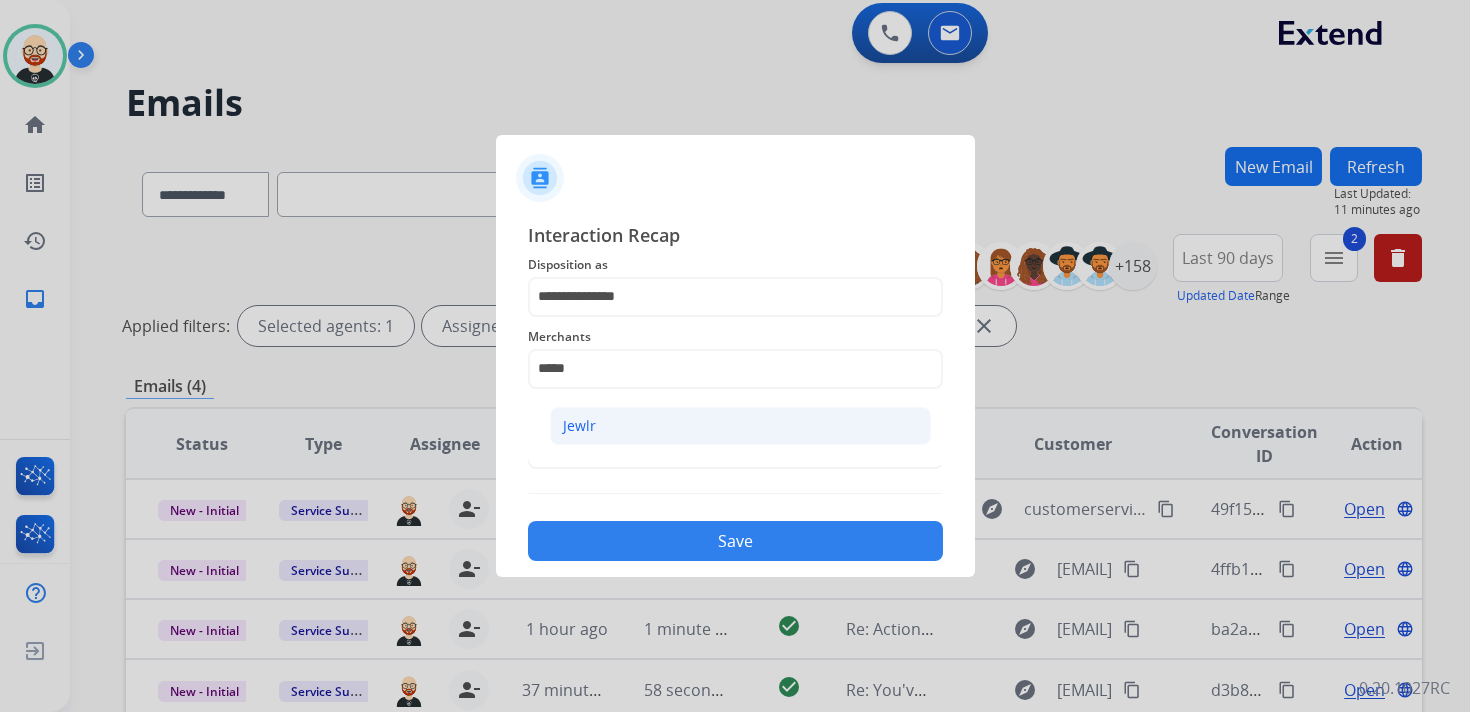click on "Jewlr" 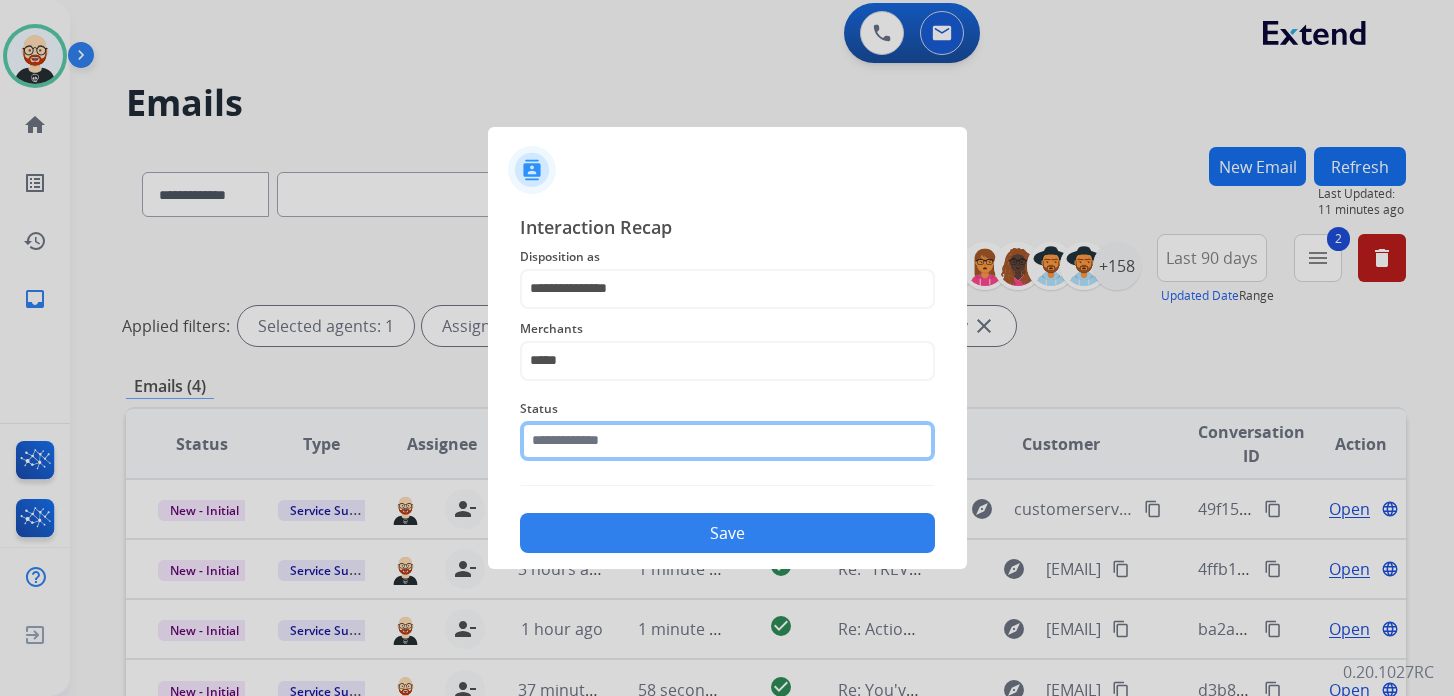 click 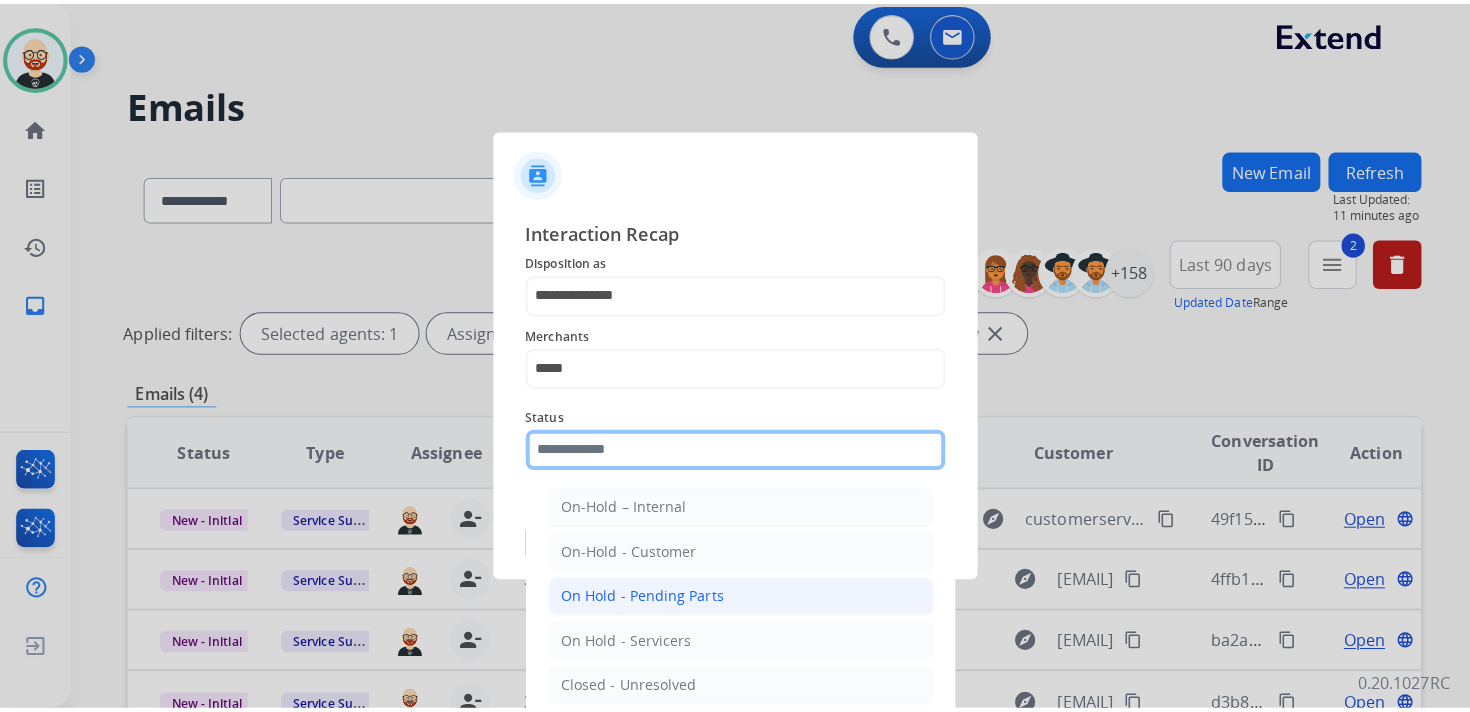 scroll, scrollTop: 111, scrollLeft: 0, axis: vertical 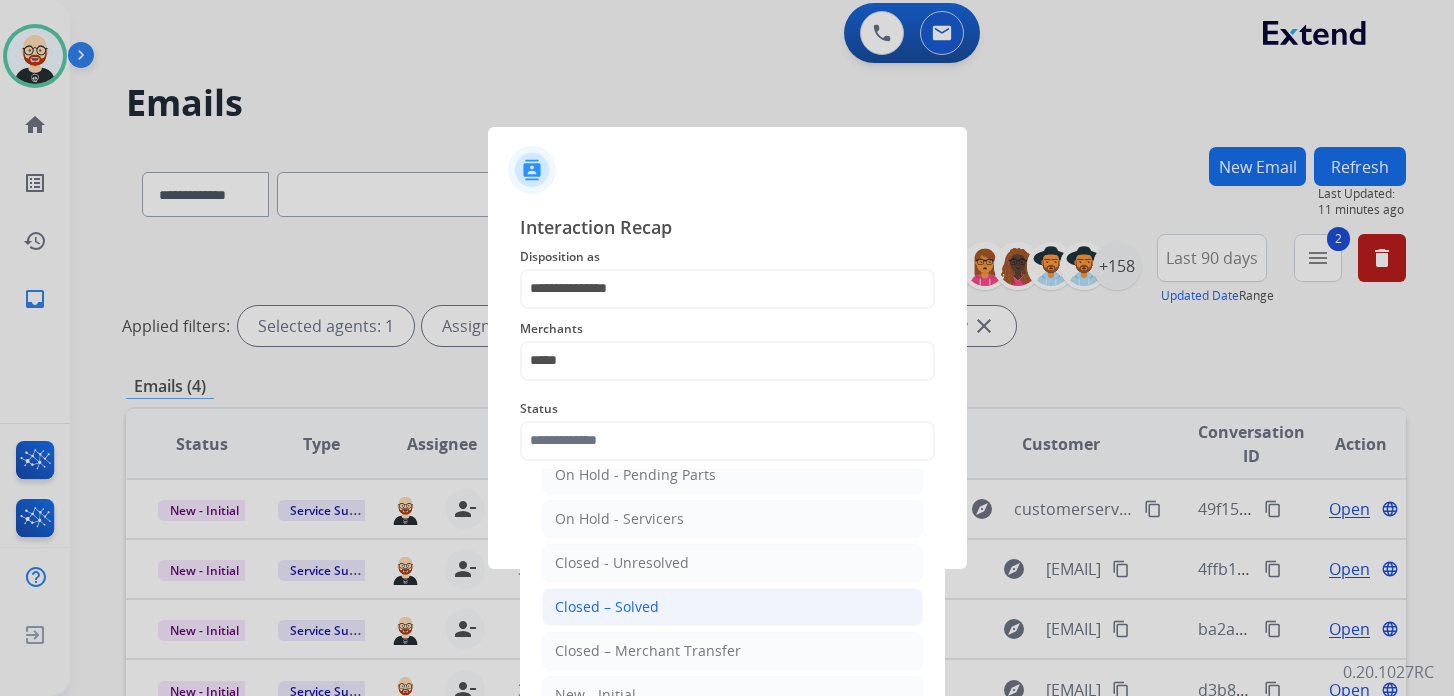 click on "Closed – Solved" 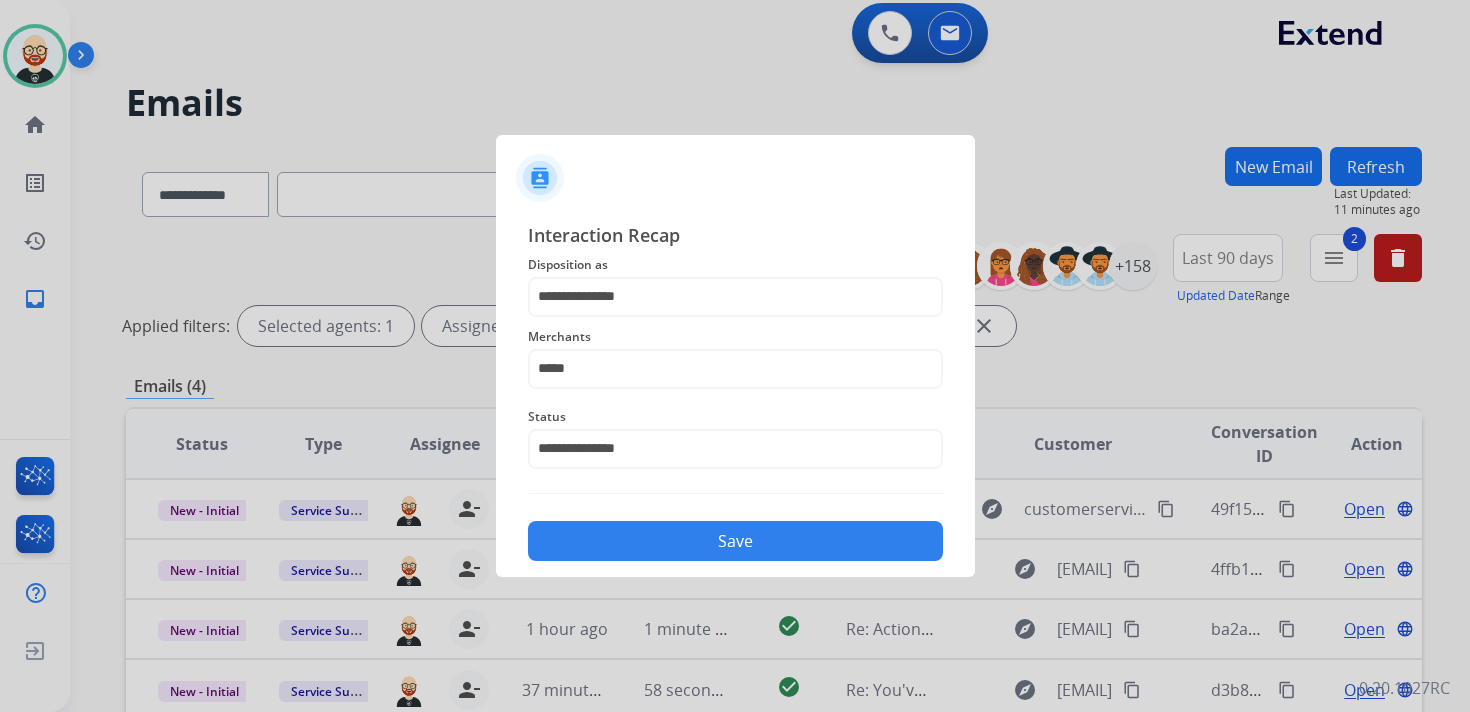 click on "Save" 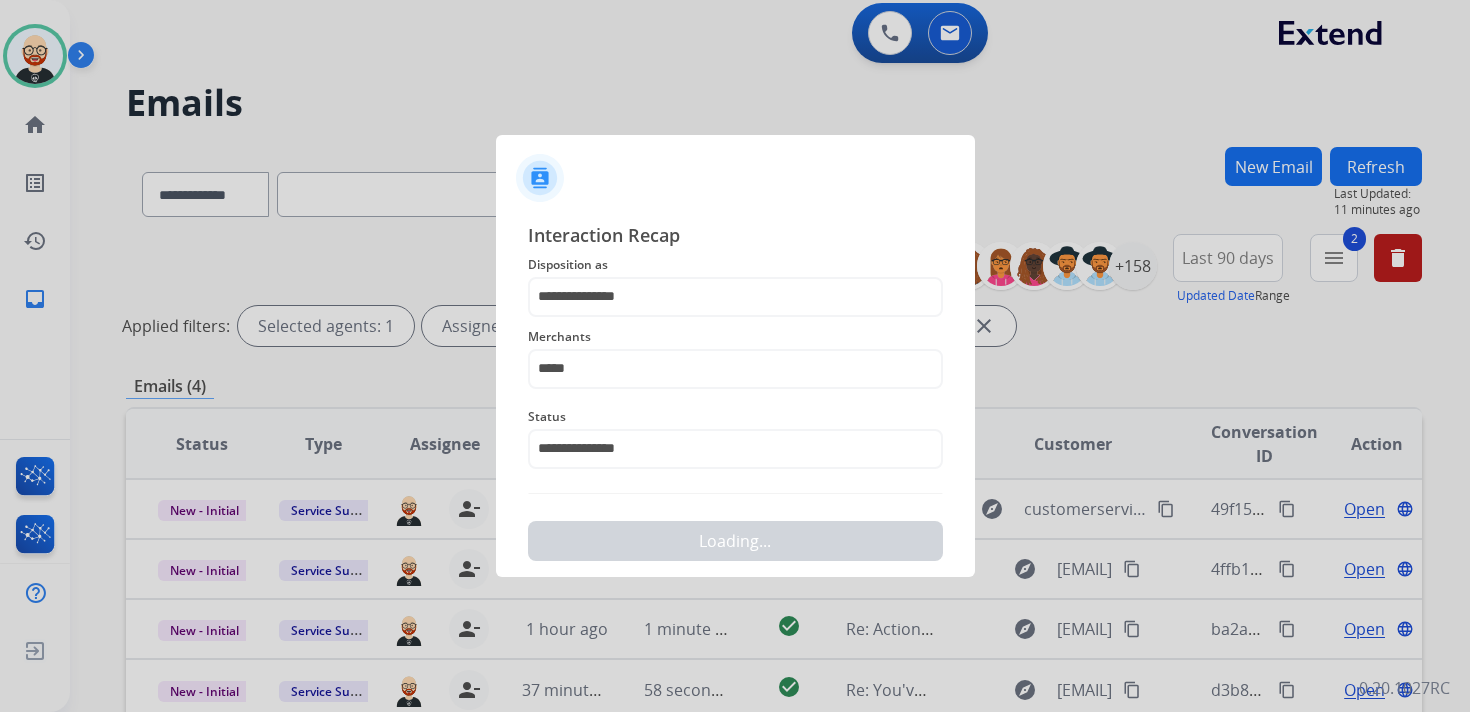 scroll, scrollTop: 0, scrollLeft: 0, axis: both 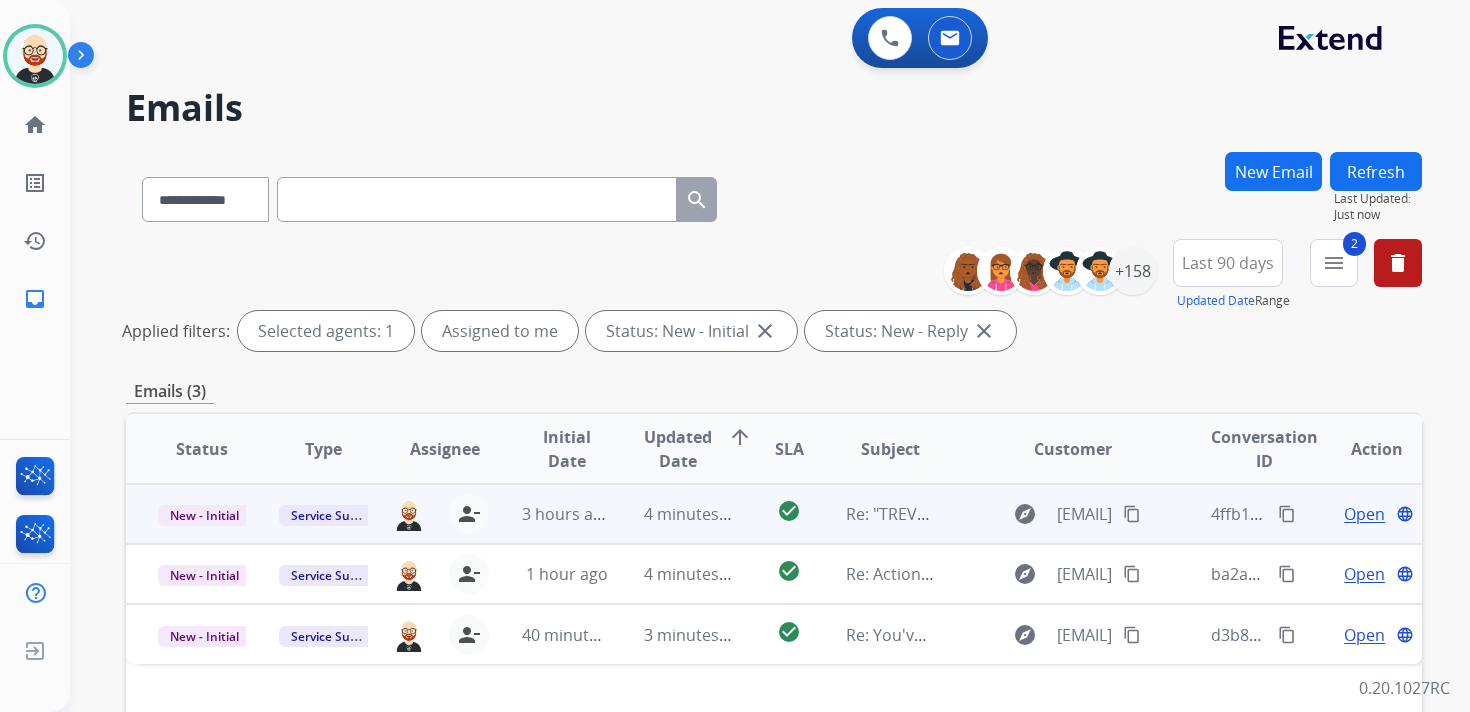 click on "Open" at bounding box center [1364, 514] 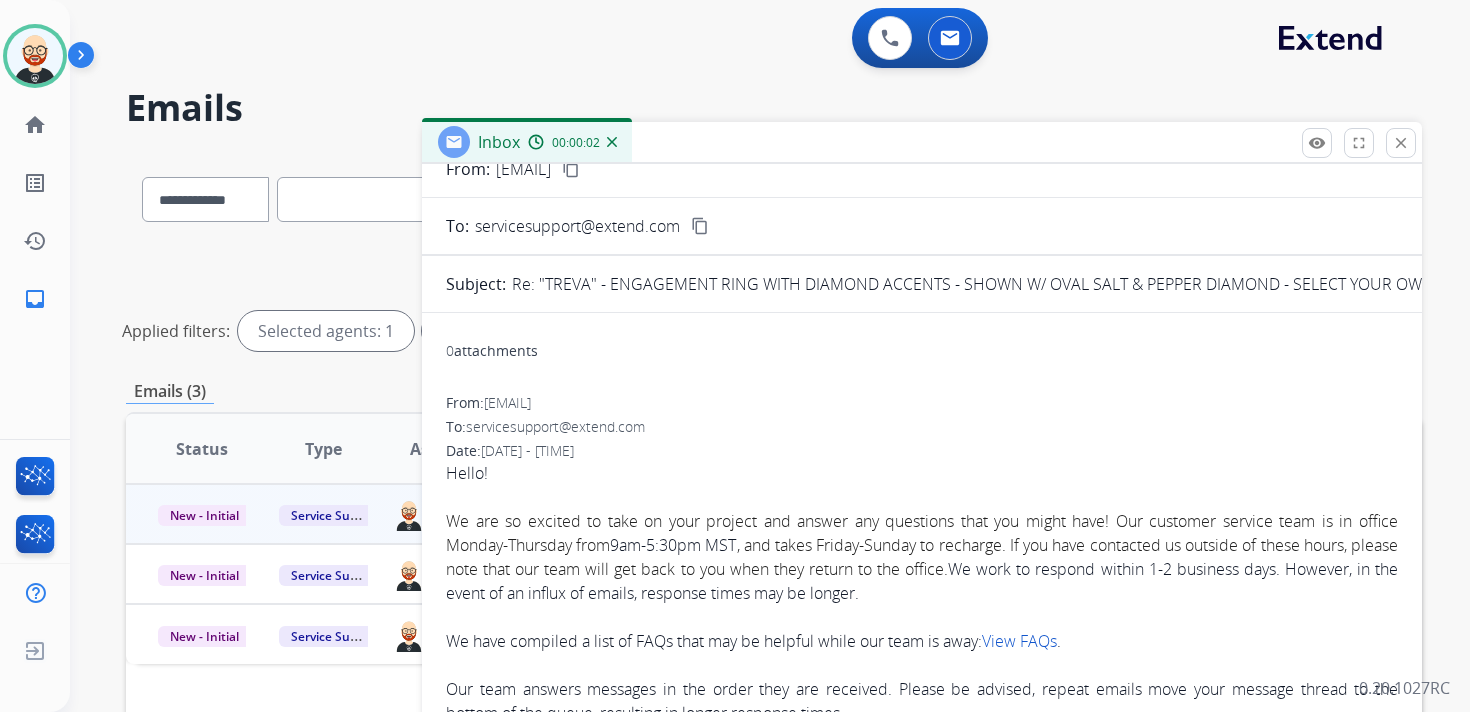 scroll, scrollTop: 0, scrollLeft: 0, axis: both 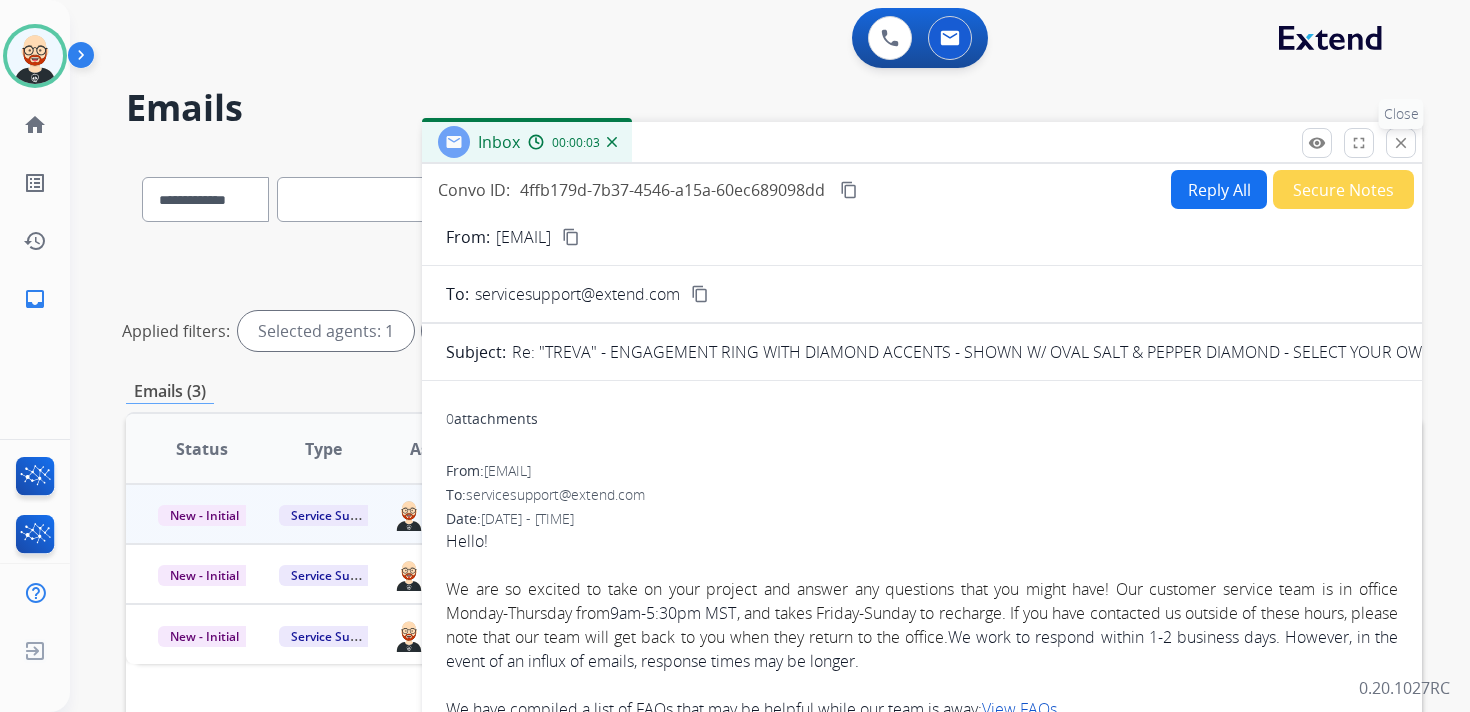 click on "close" at bounding box center (1401, 143) 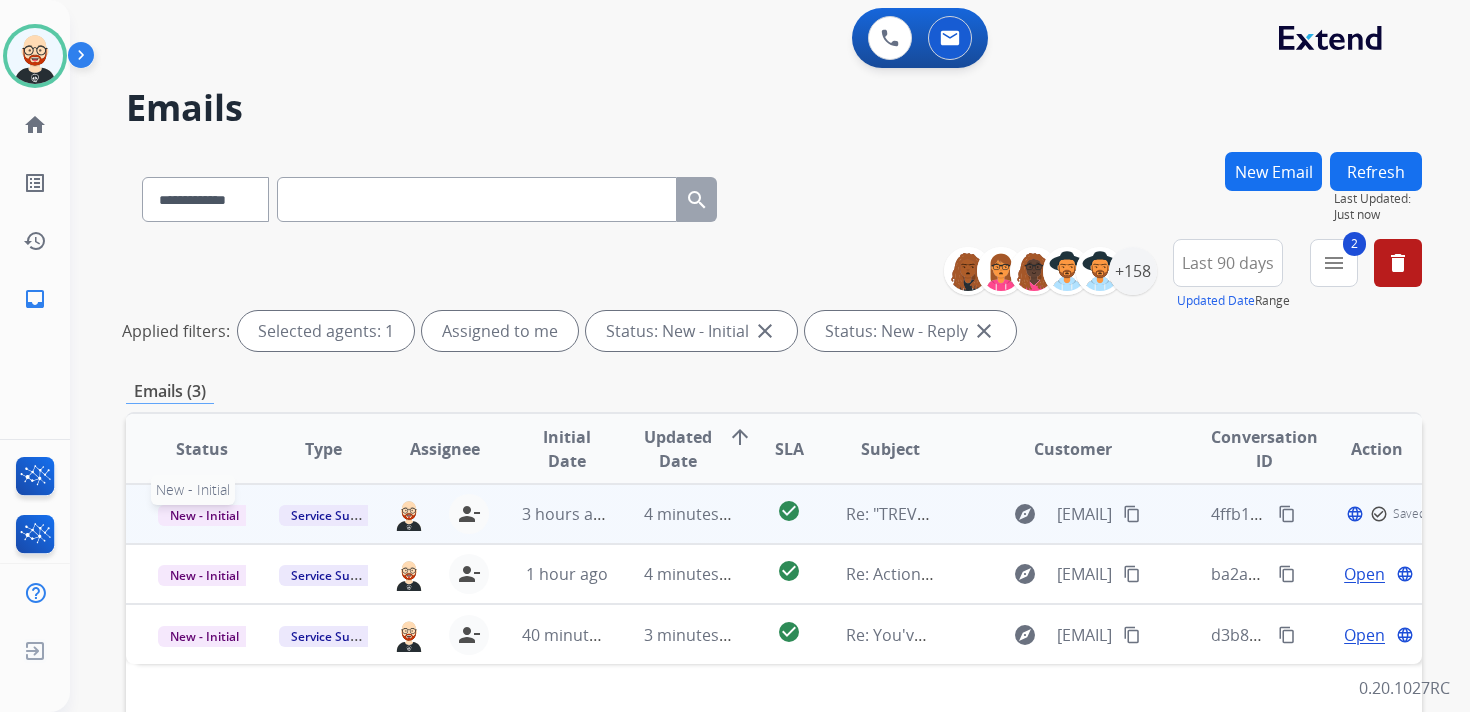 click on "New - Initial" at bounding box center [204, 515] 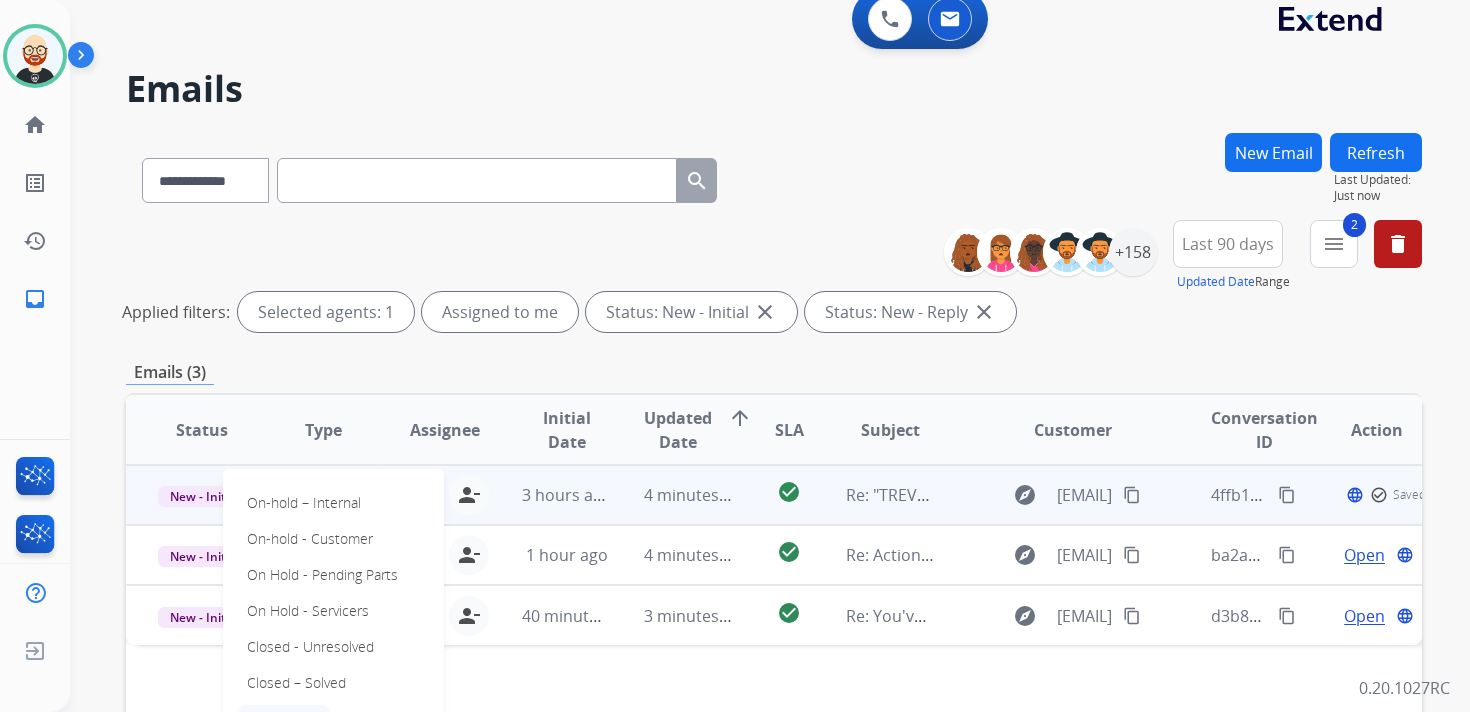 scroll, scrollTop: 24, scrollLeft: 0, axis: vertical 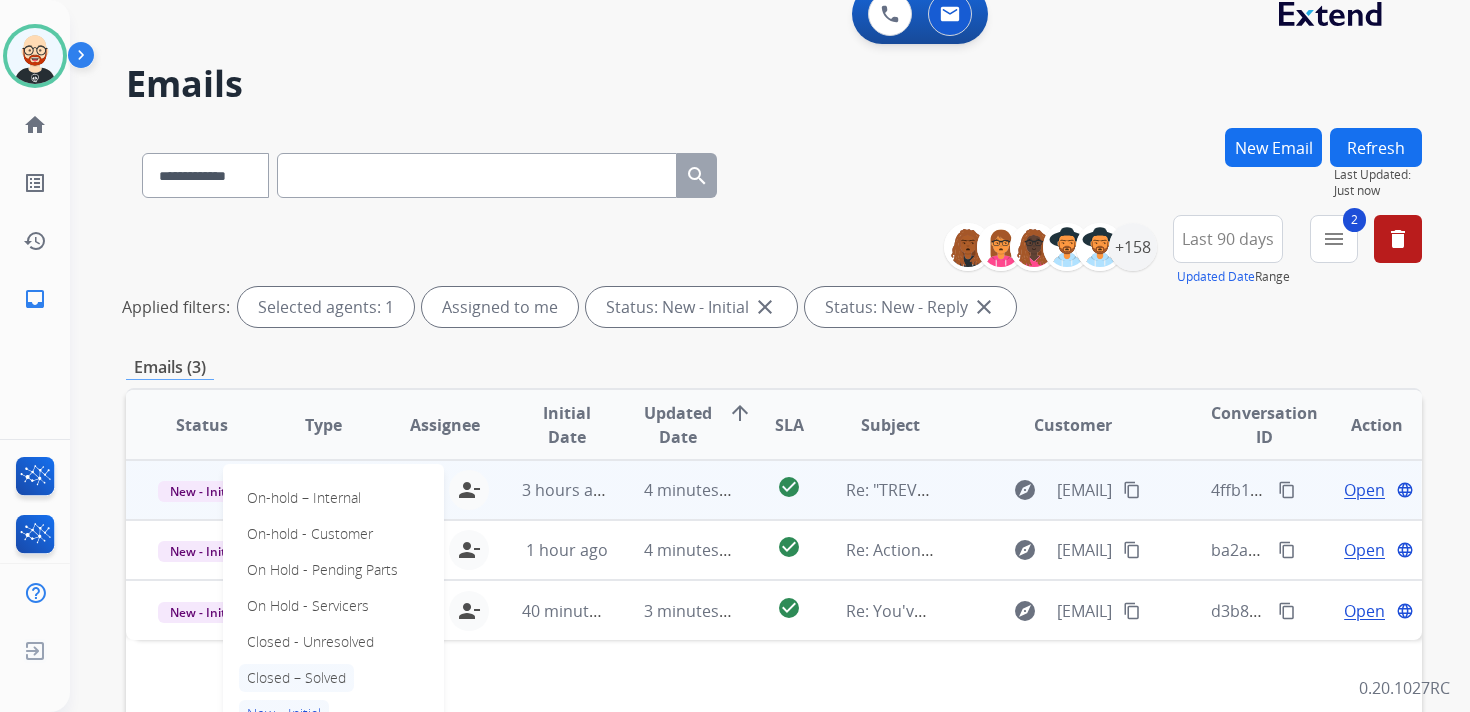 click on "Closed – Solved" at bounding box center [296, 678] 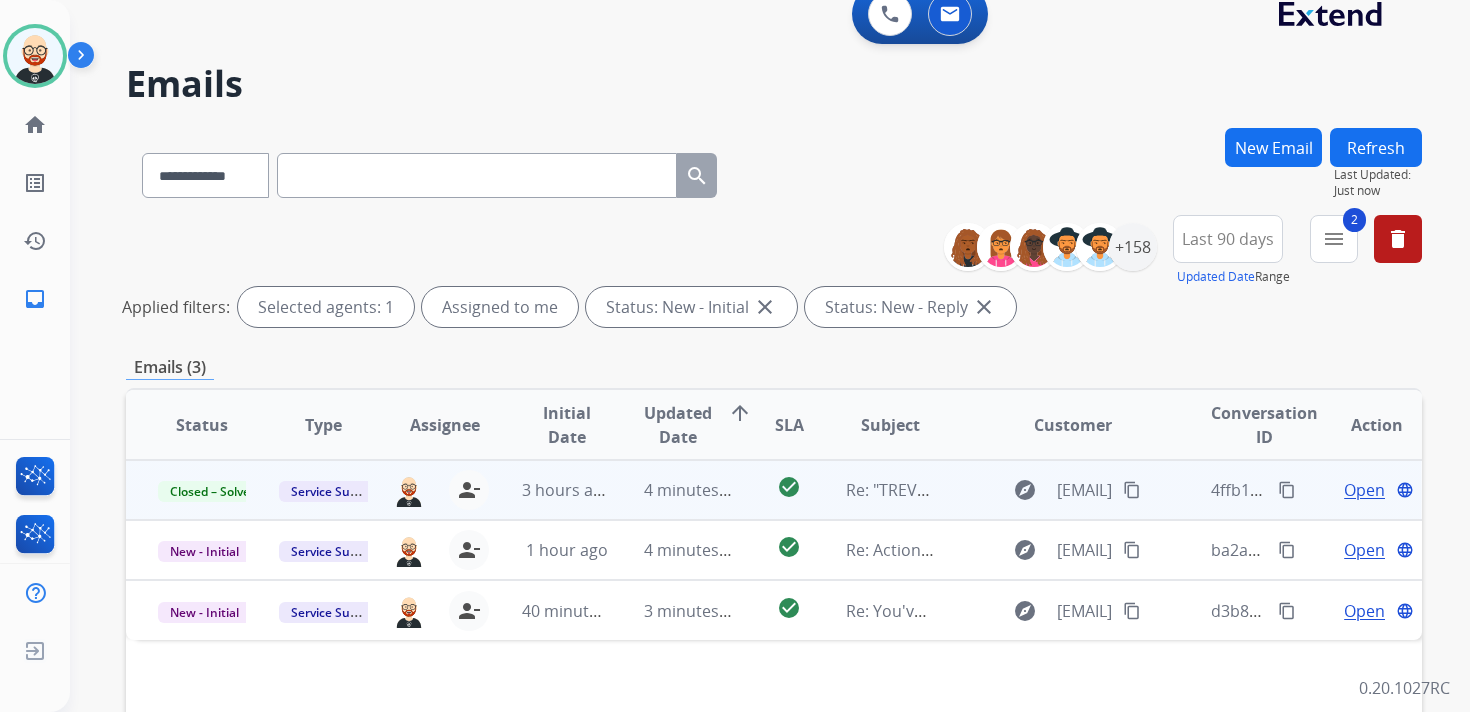 click on "Refresh" at bounding box center [1376, 147] 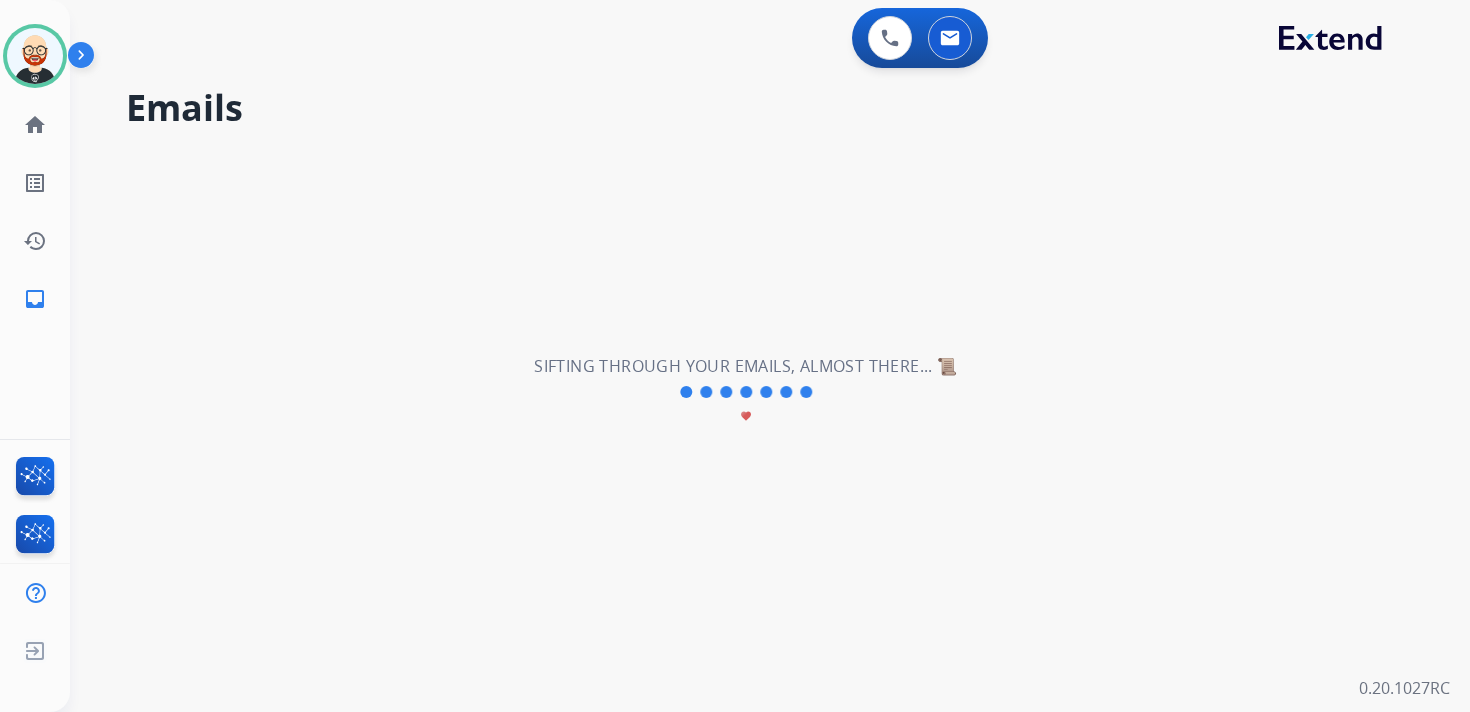 scroll, scrollTop: 0, scrollLeft: 0, axis: both 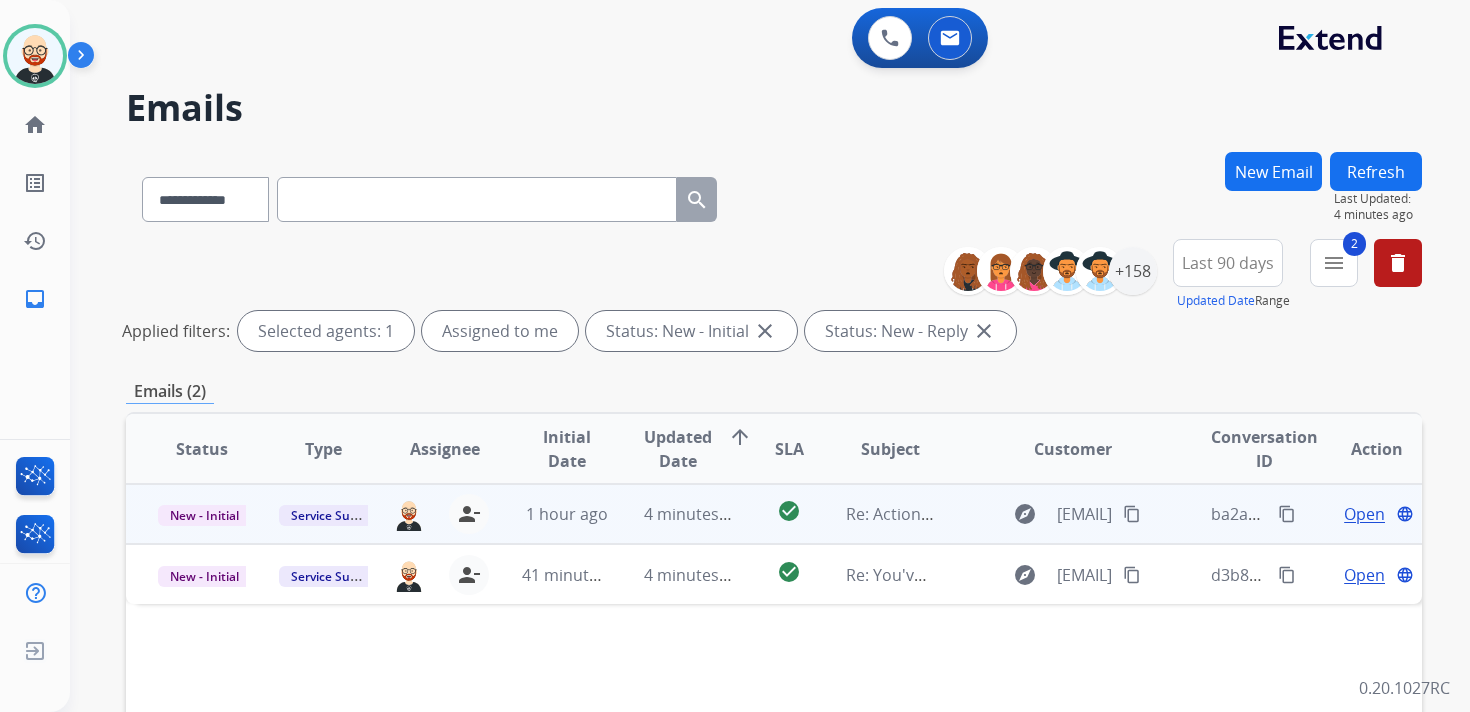 click on "Open" at bounding box center [1364, 514] 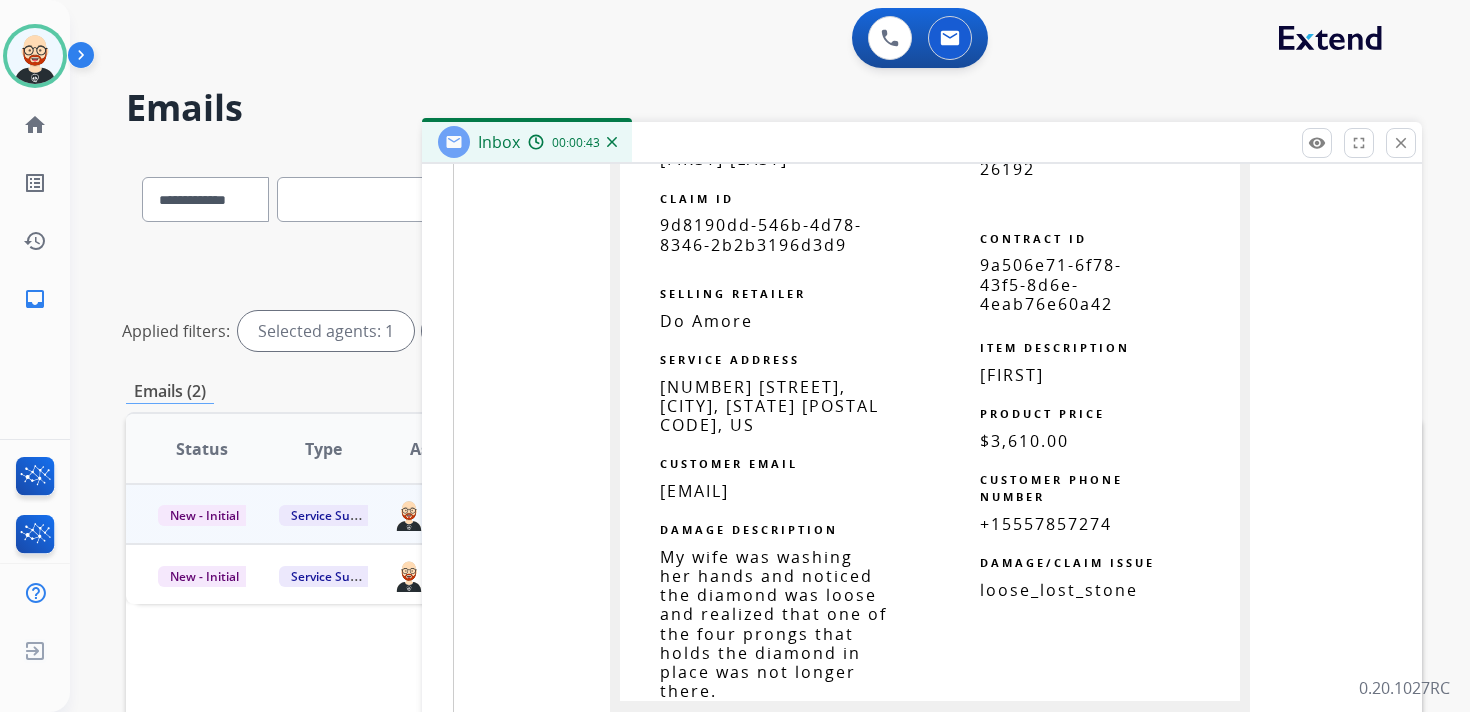 scroll, scrollTop: 1632, scrollLeft: 0, axis: vertical 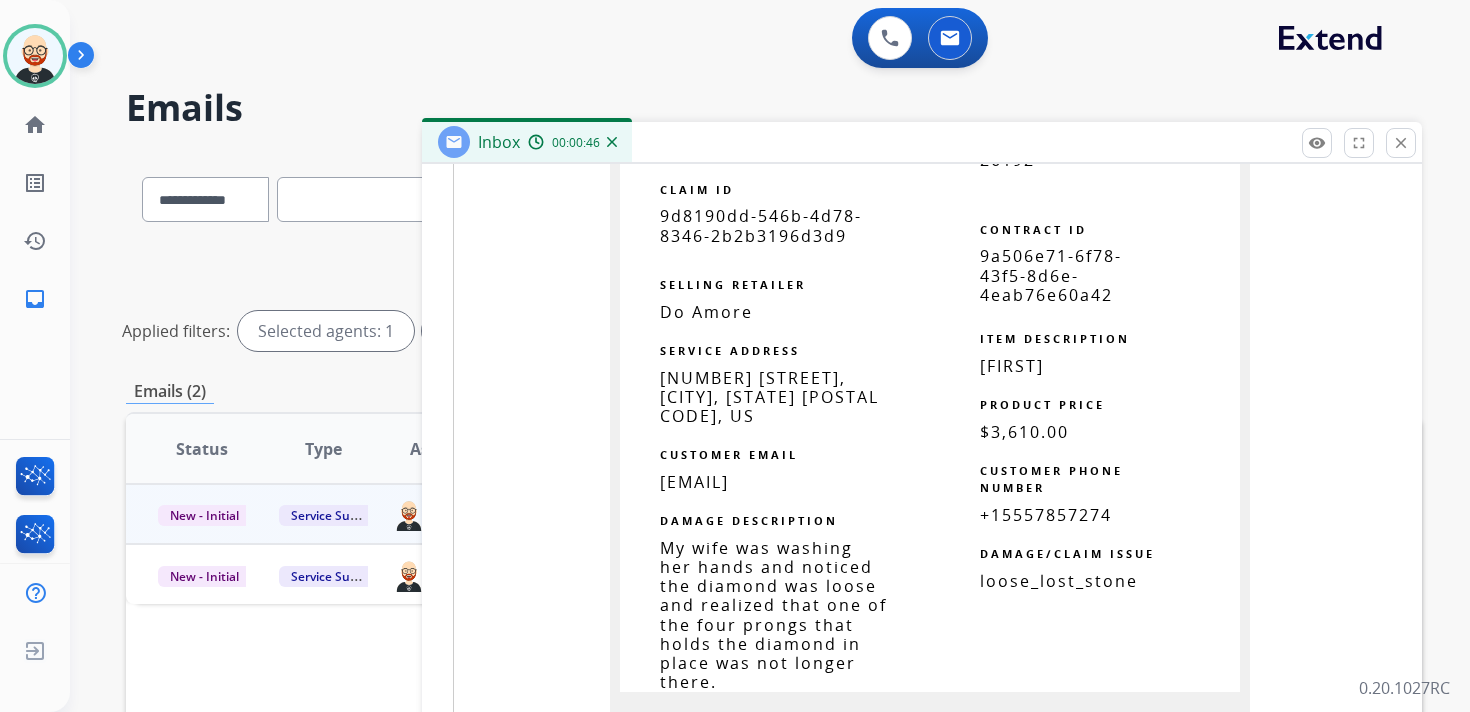 click on "9d8190dd-546b-4d78-8346-2b2b3196d3d9" at bounding box center (761, 225) 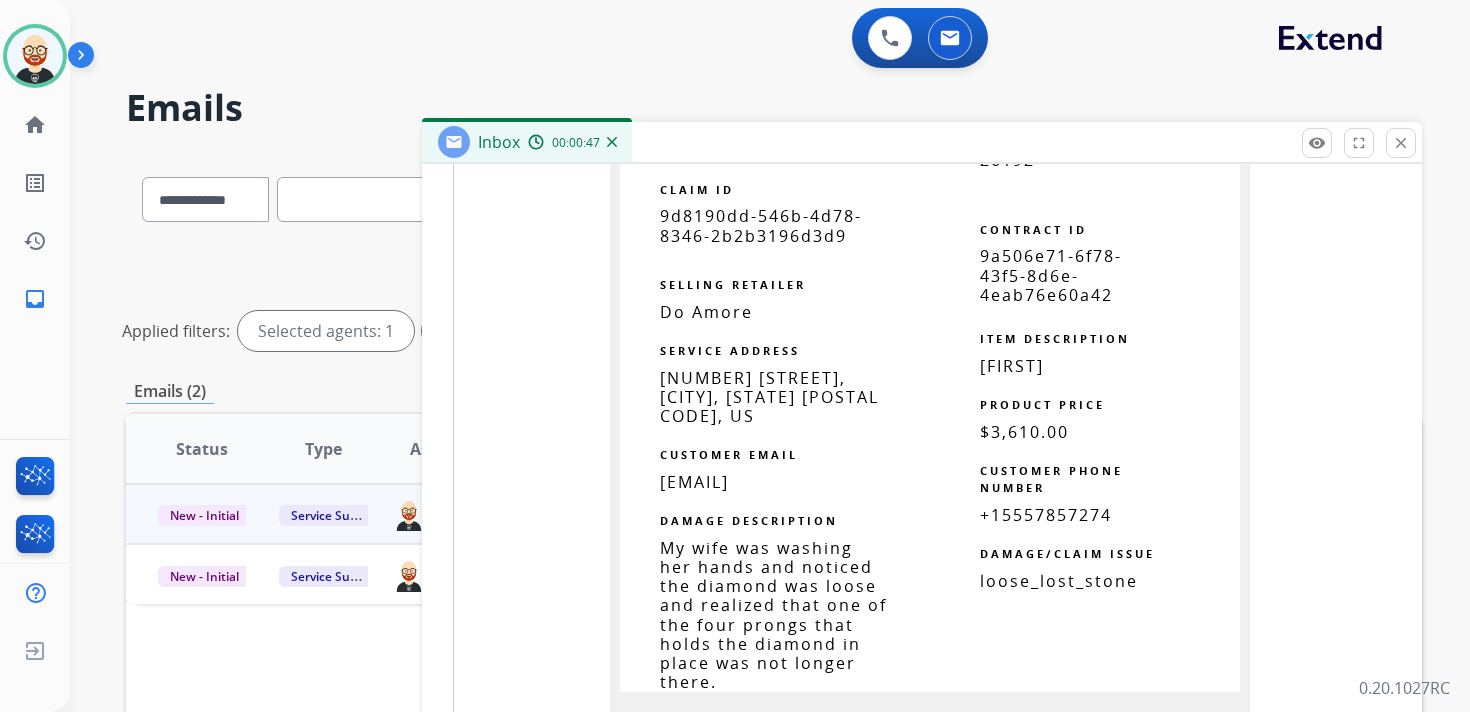 copy 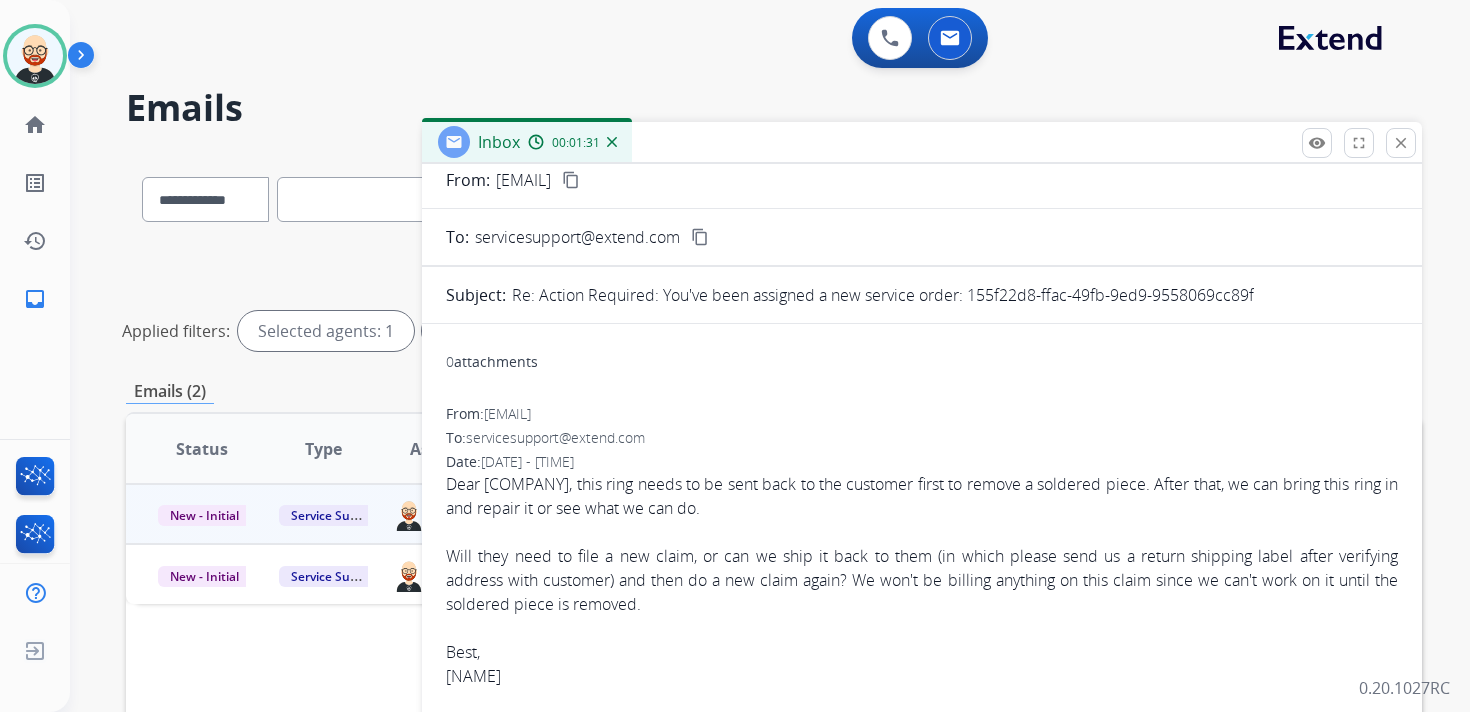 scroll, scrollTop: 0, scrollLeft: 0, axis: both 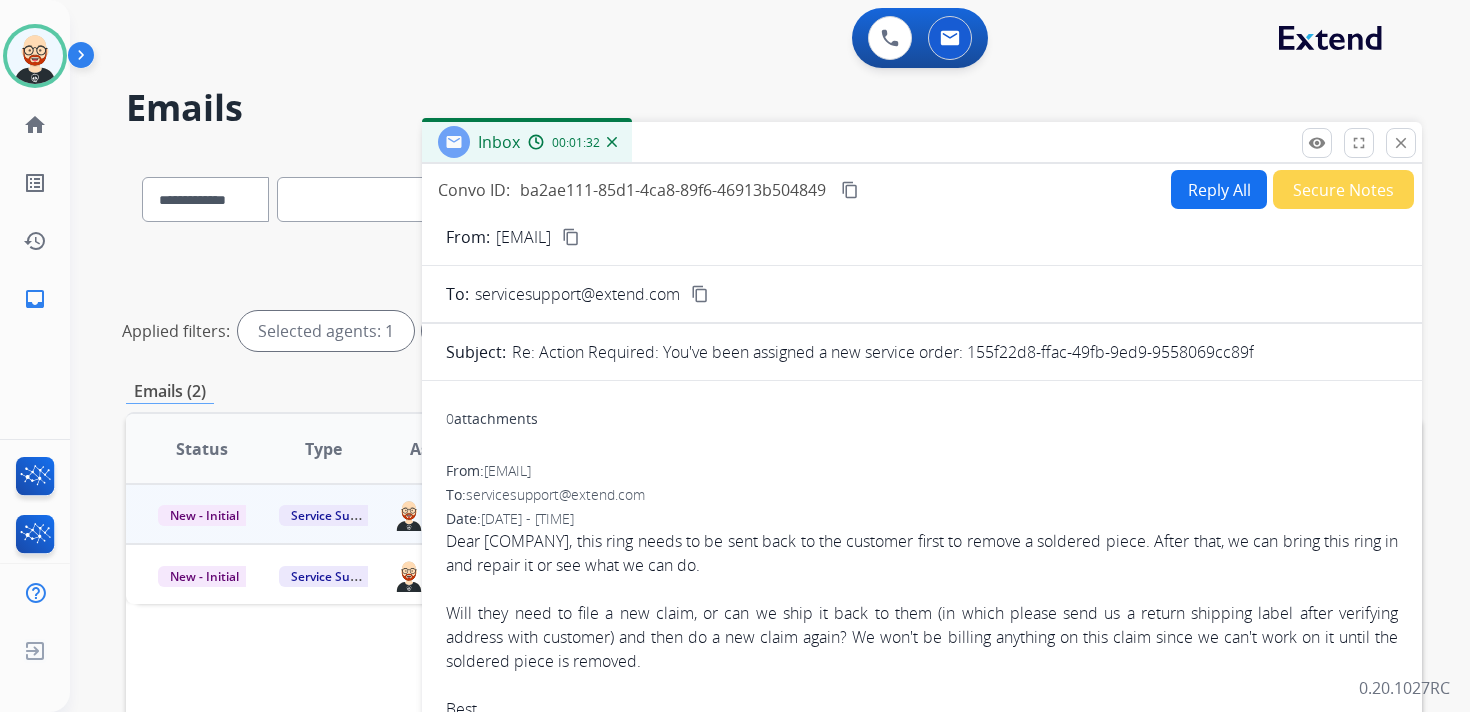 click on "Reply All" at bounding box center [1219, 189] 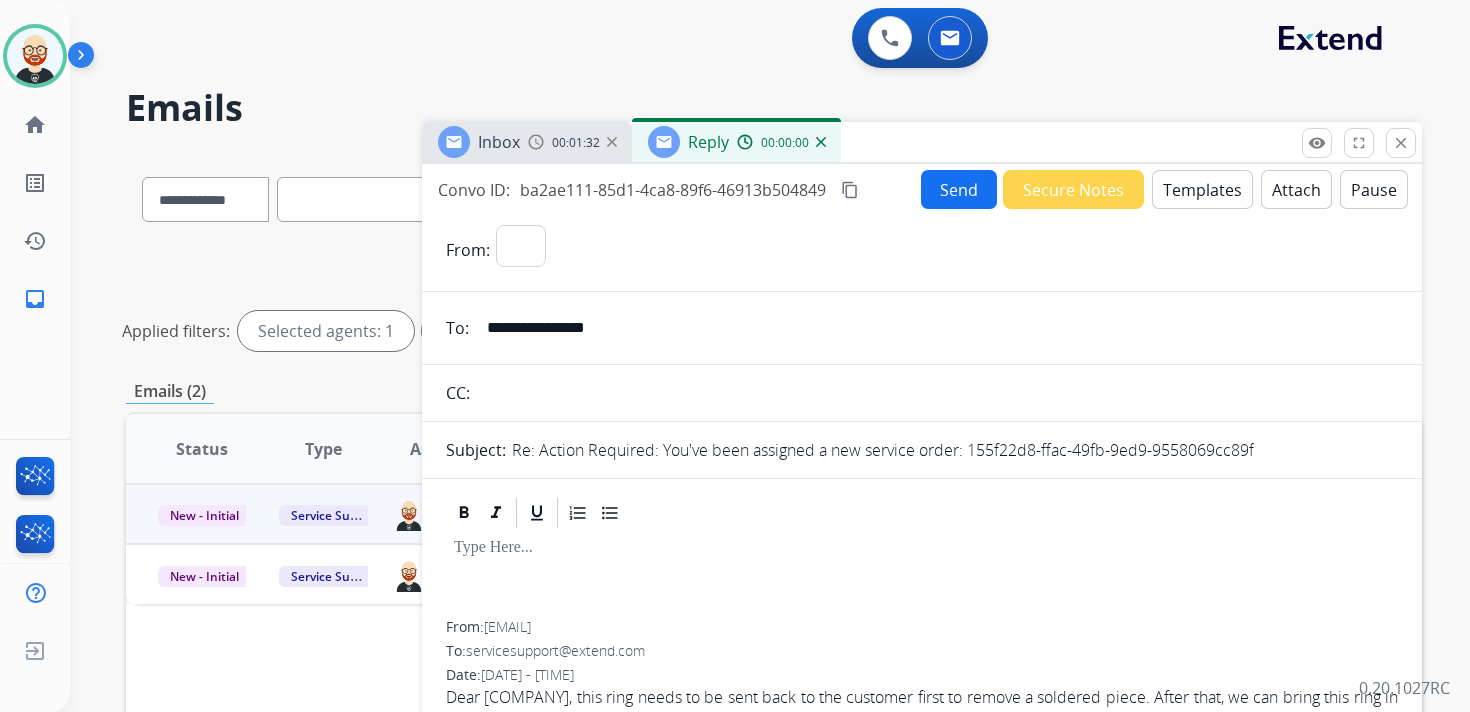 select on "**********" 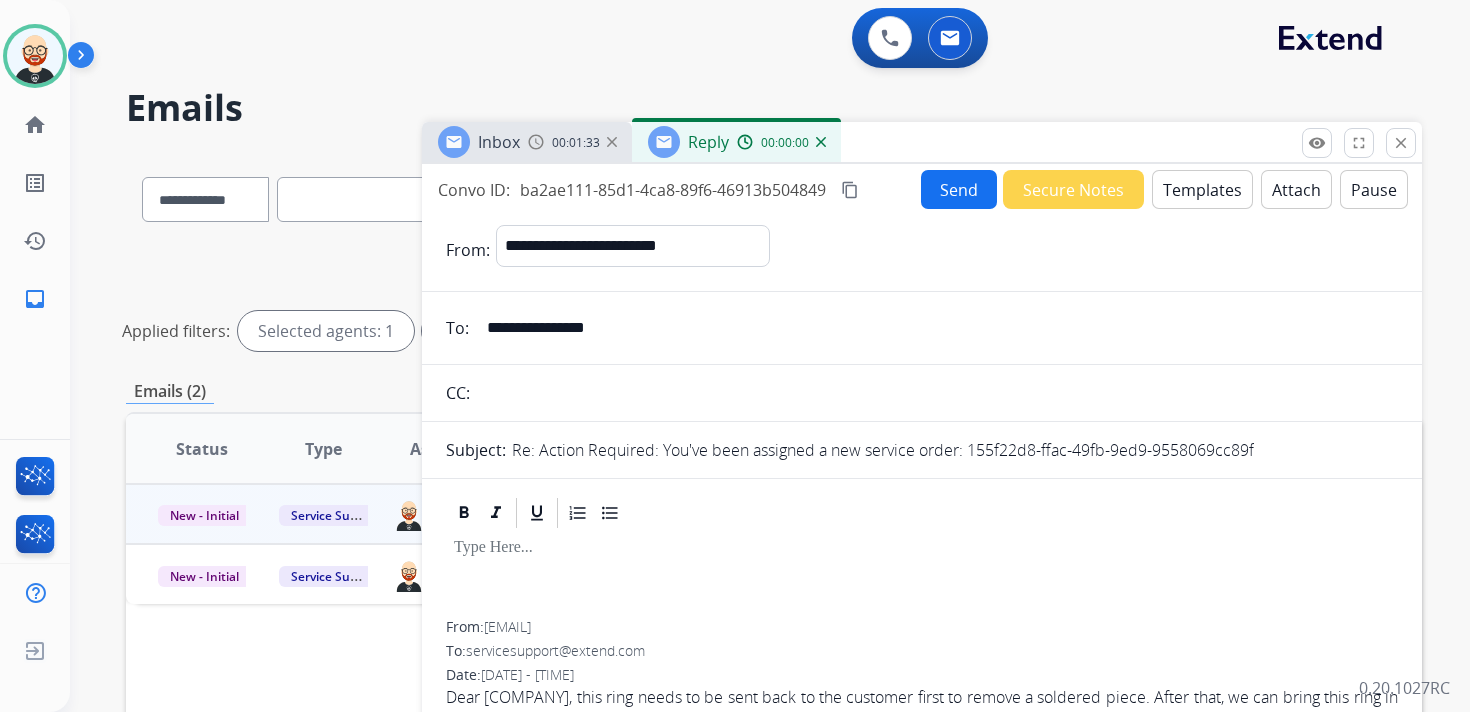 click at bounding box center [922, 576] 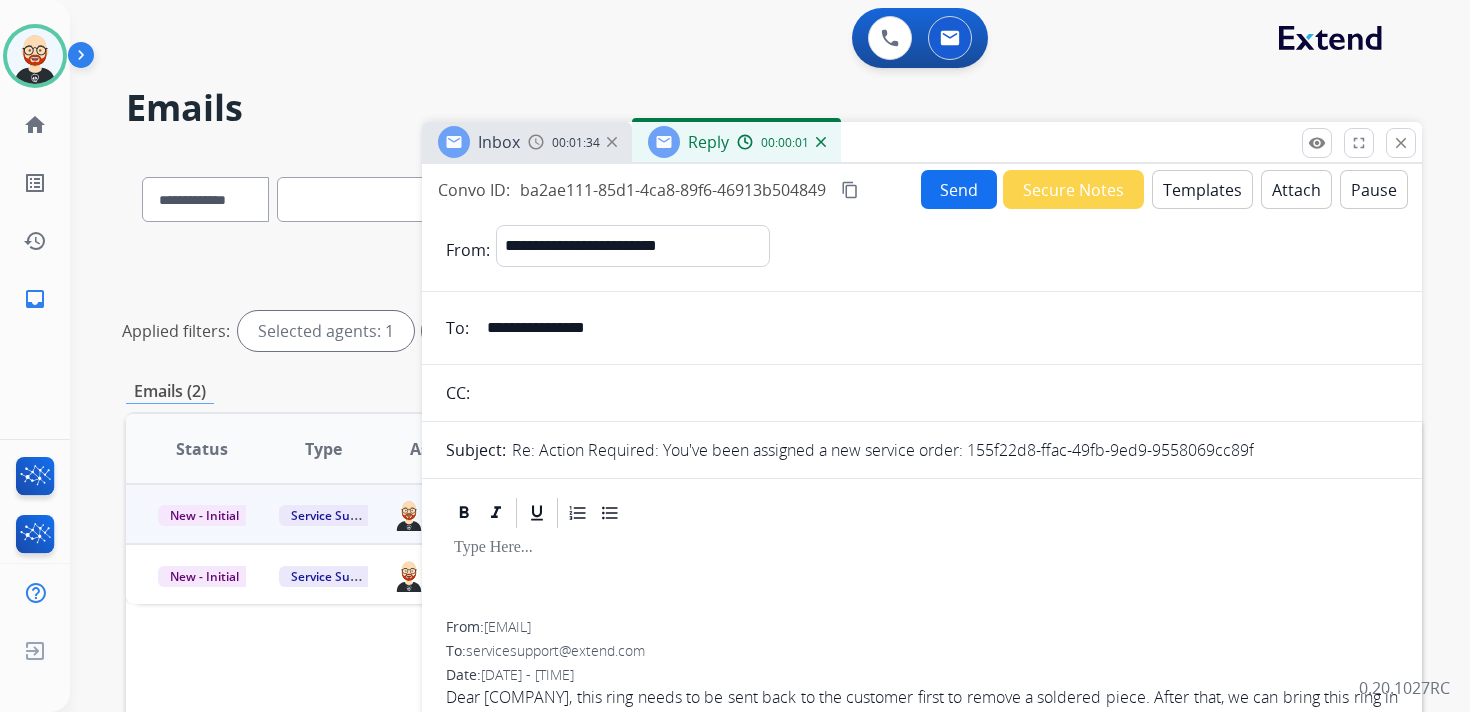 type 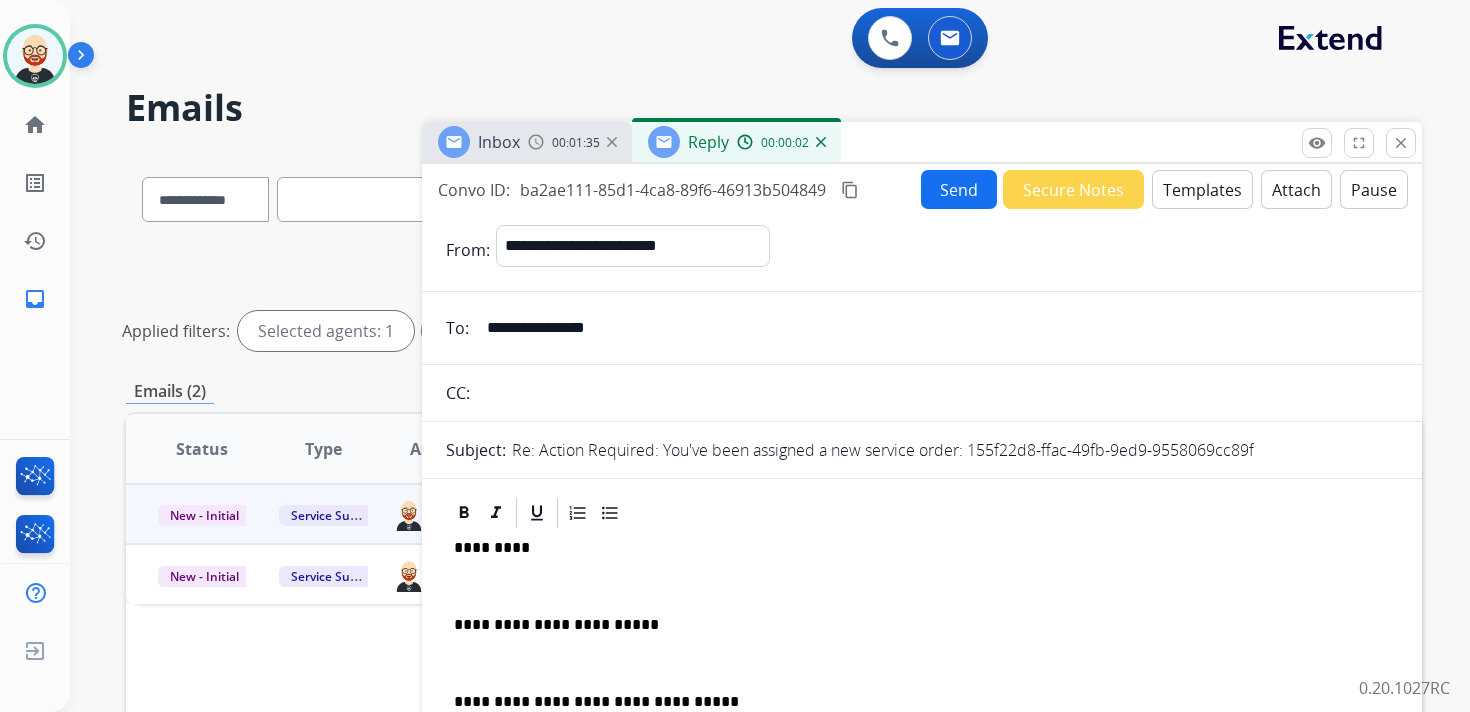 scroll, scrollTop: 5, scrollLeft: 0, axis: vertical 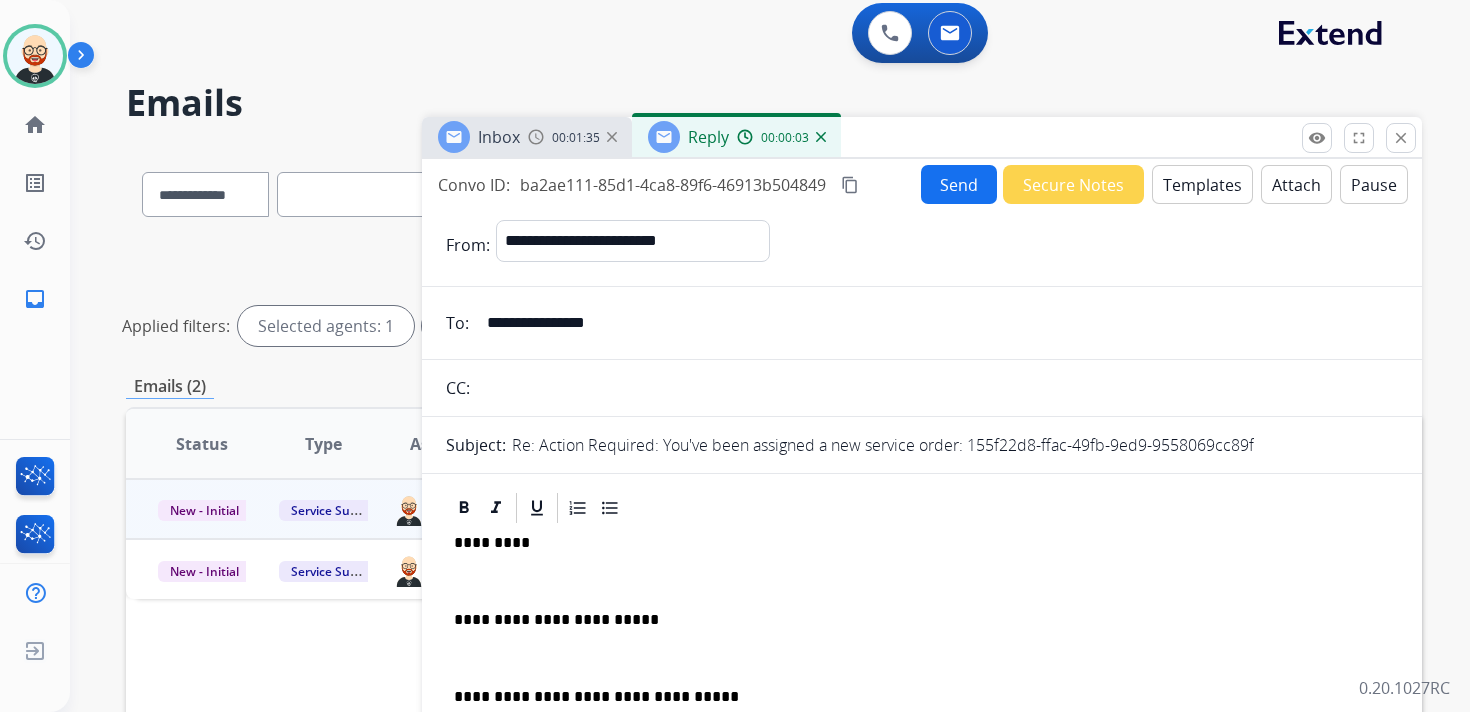 click at bounding box center (922, 581) 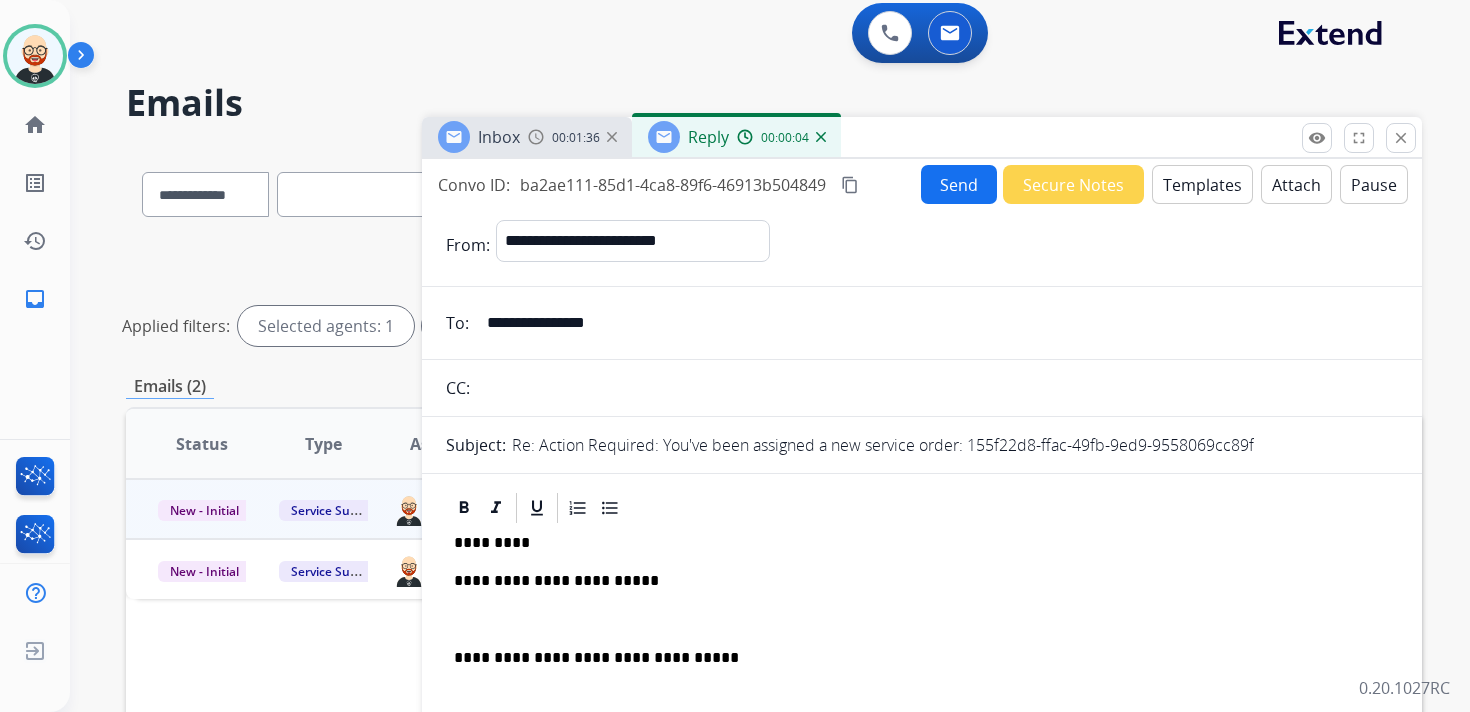 click on "**********" at bounding box center (922, 648) 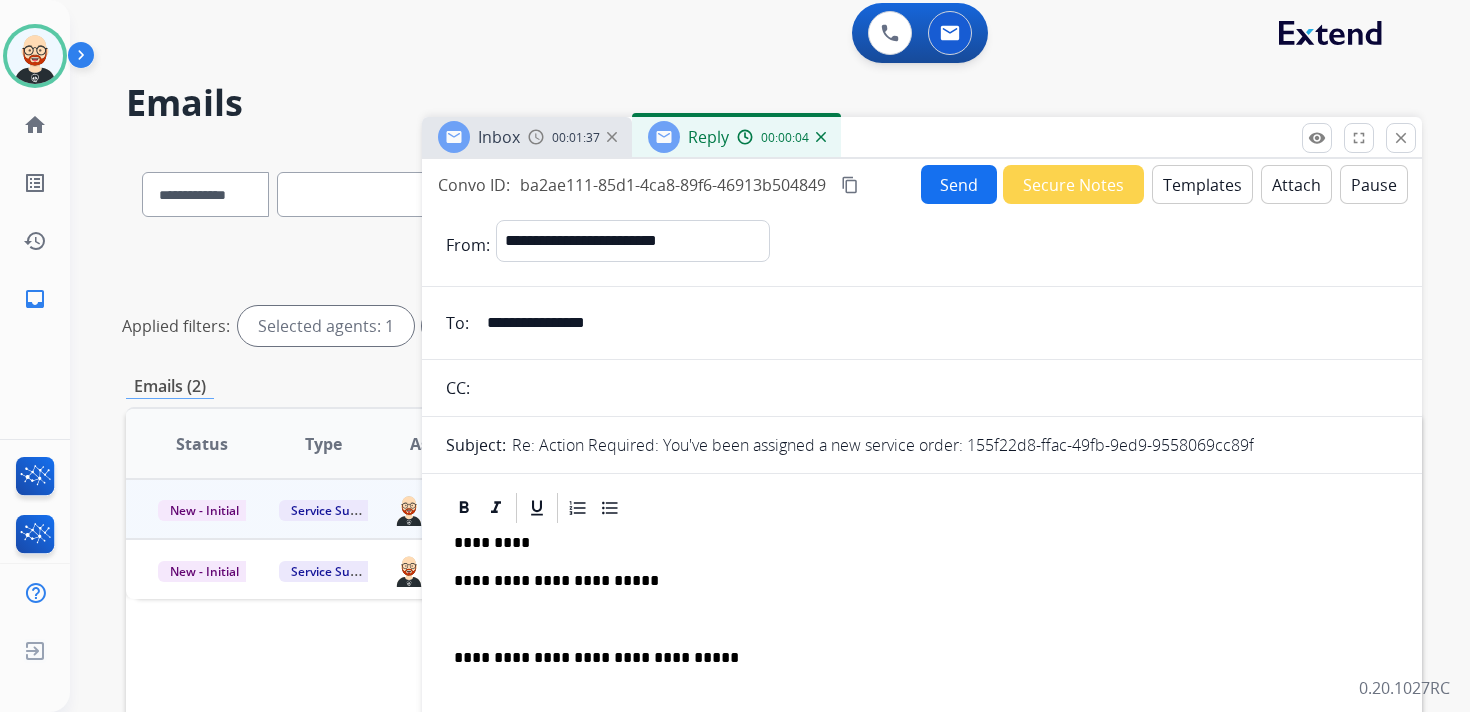 click at bounding box center [922, 620] 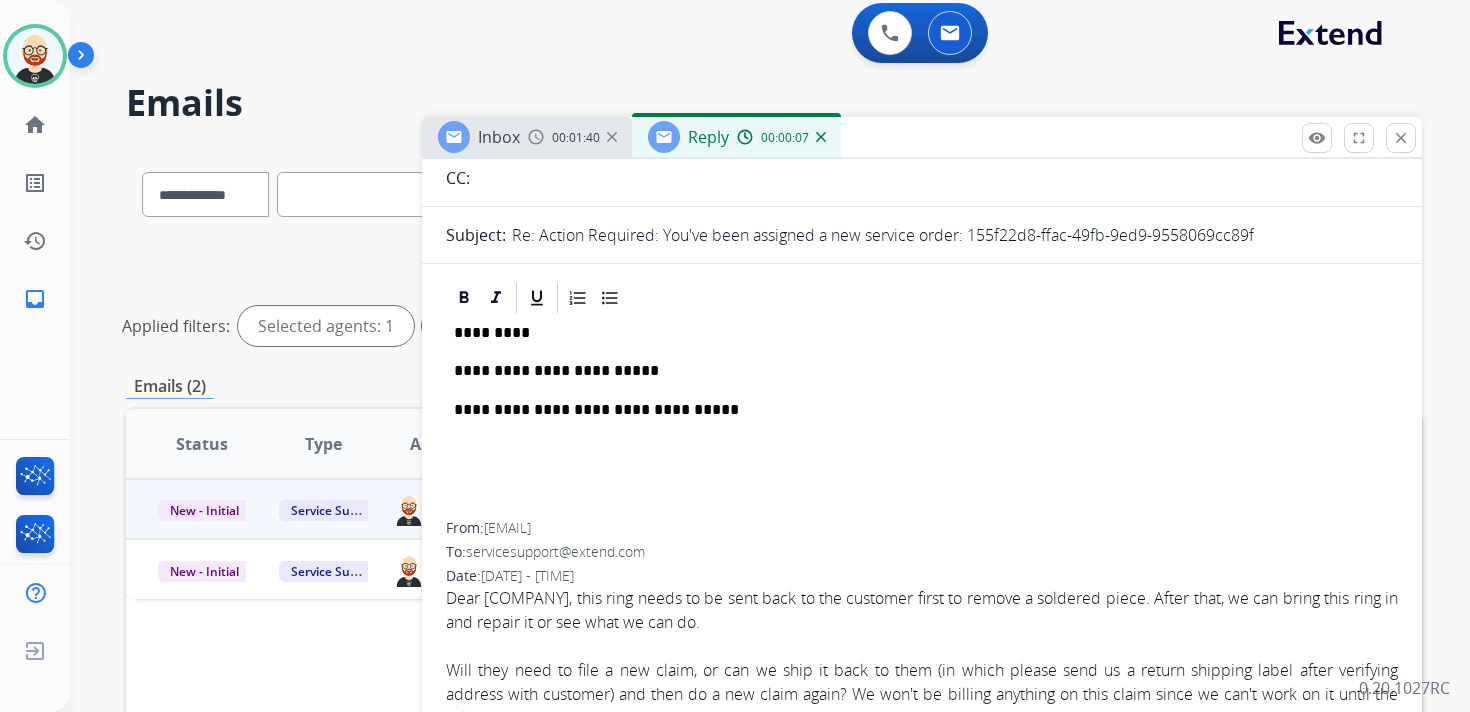 scroll, scrollTop: 132, scrollLeft: 0, axis: vertical 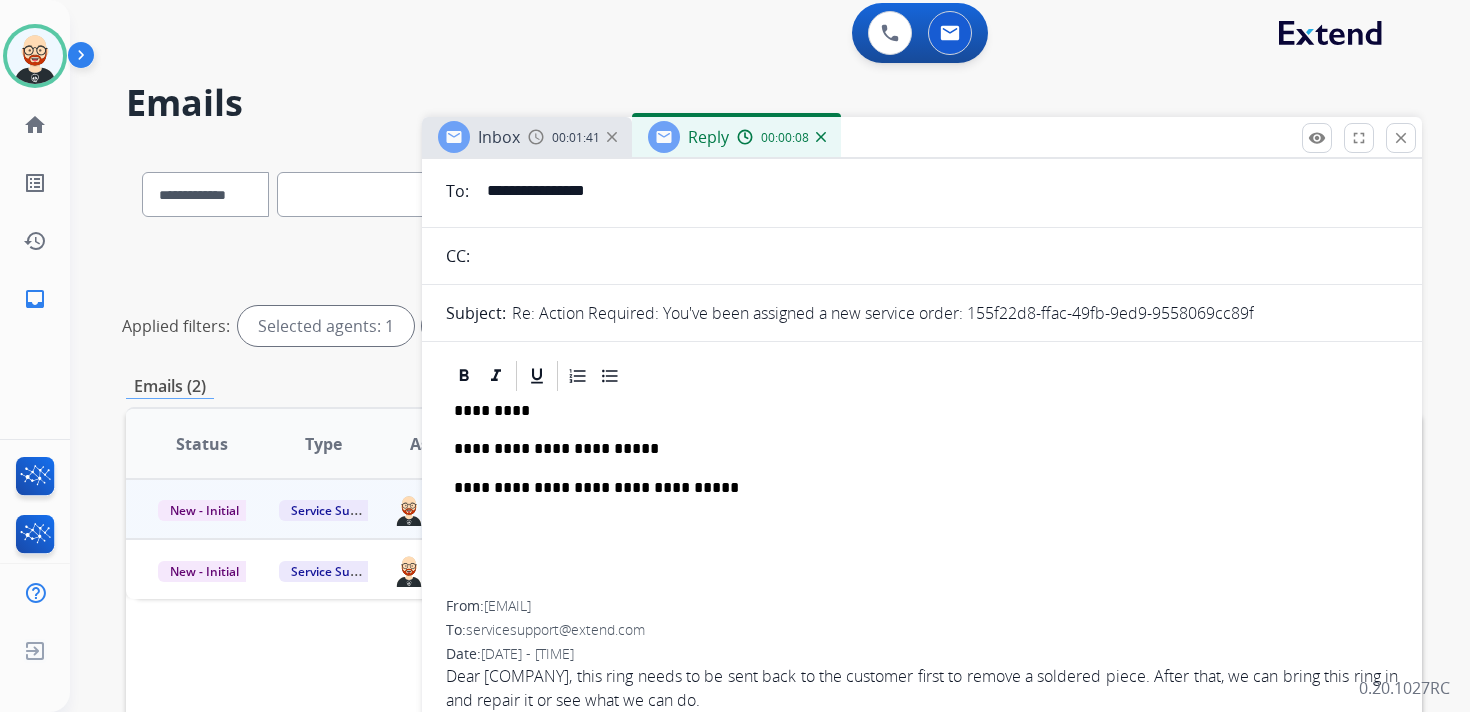 click on "*********" at bounding box center [914, 411] 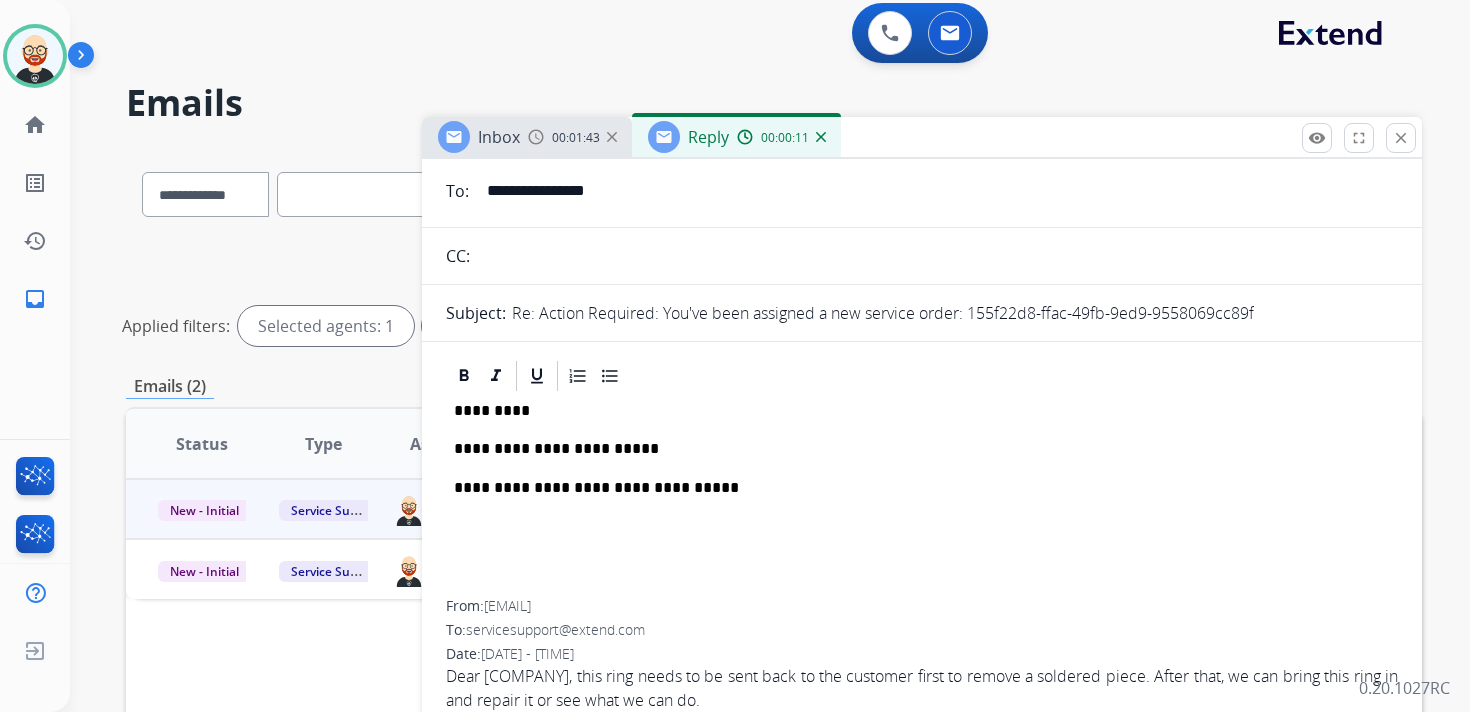 click on "**********" at bounding box center (914, 449) 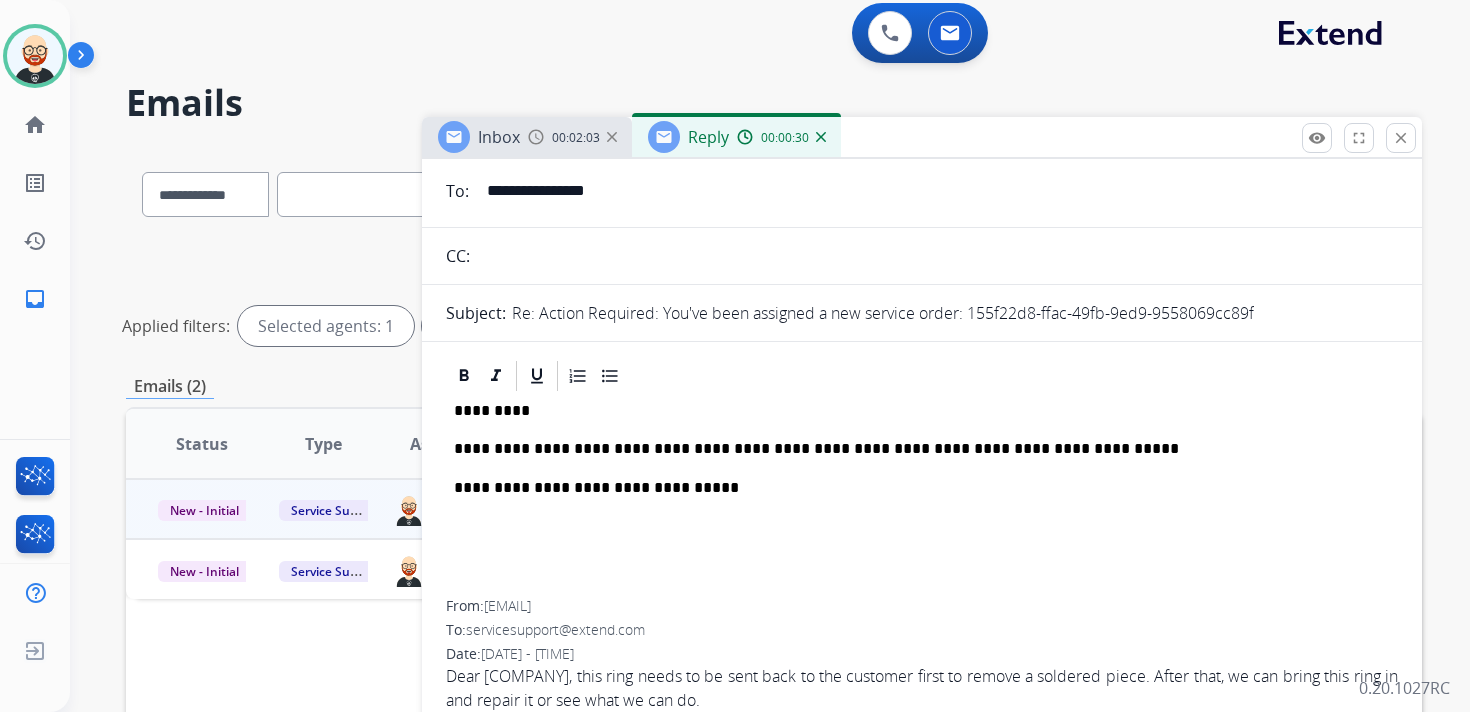 click on "**********" at bounding box center [914, 449] 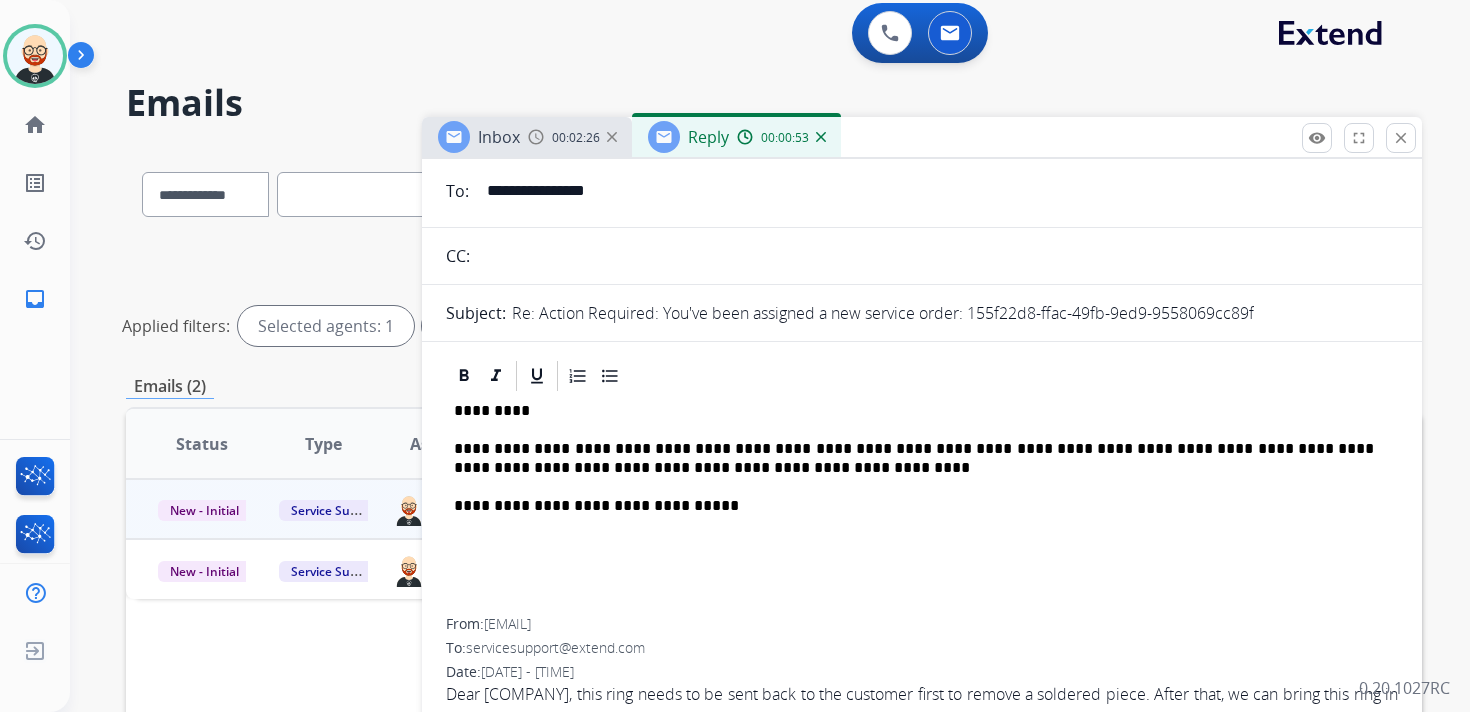 scroll, scrollTop: 0, scrollLeft: 0, axis: both 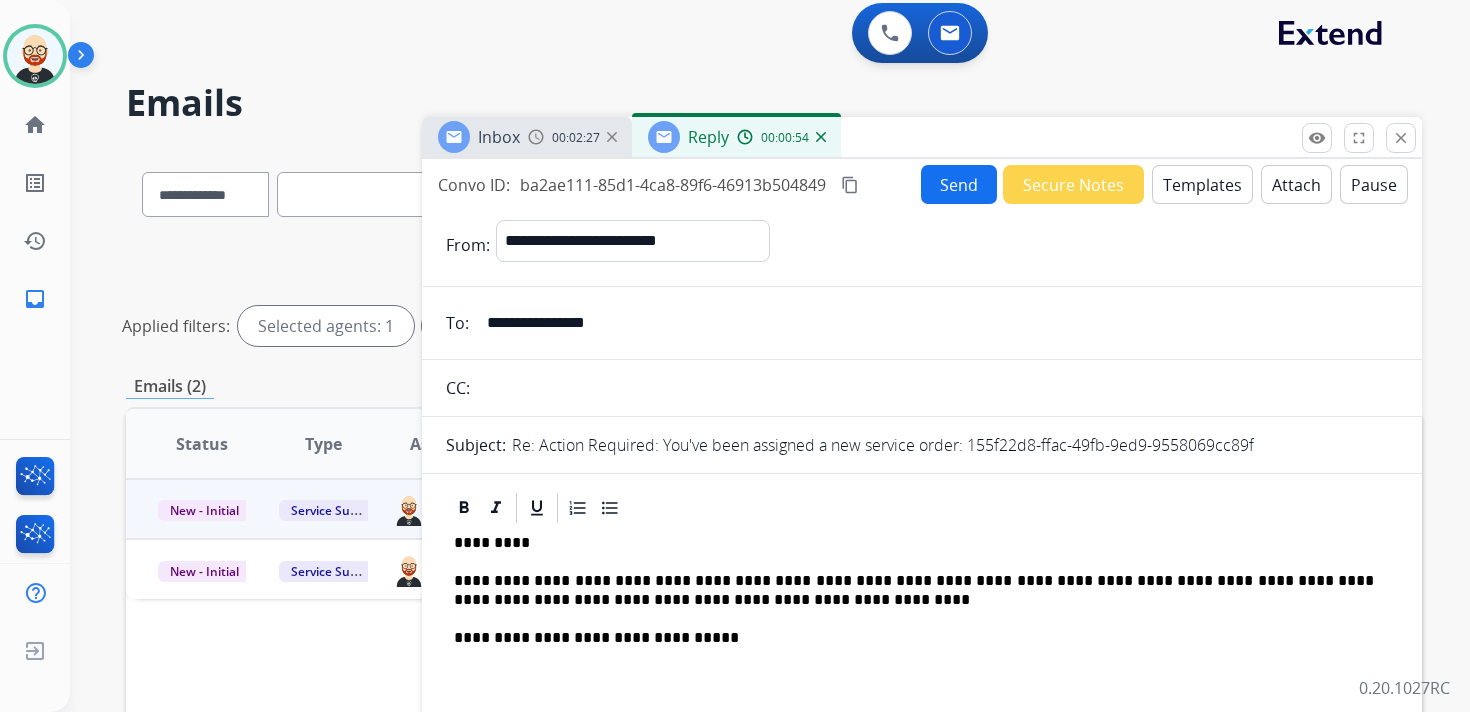 click on "Send" at bounding box center [959, 184] 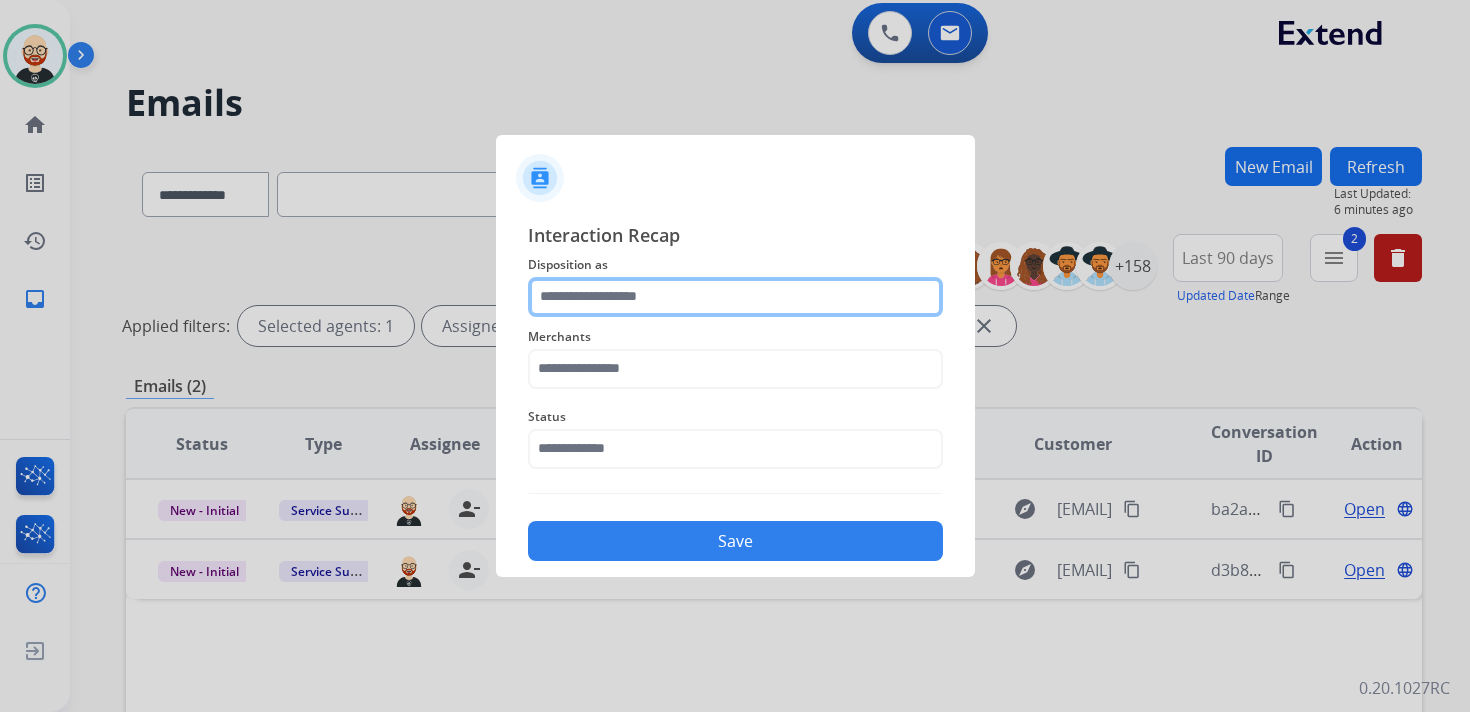 click 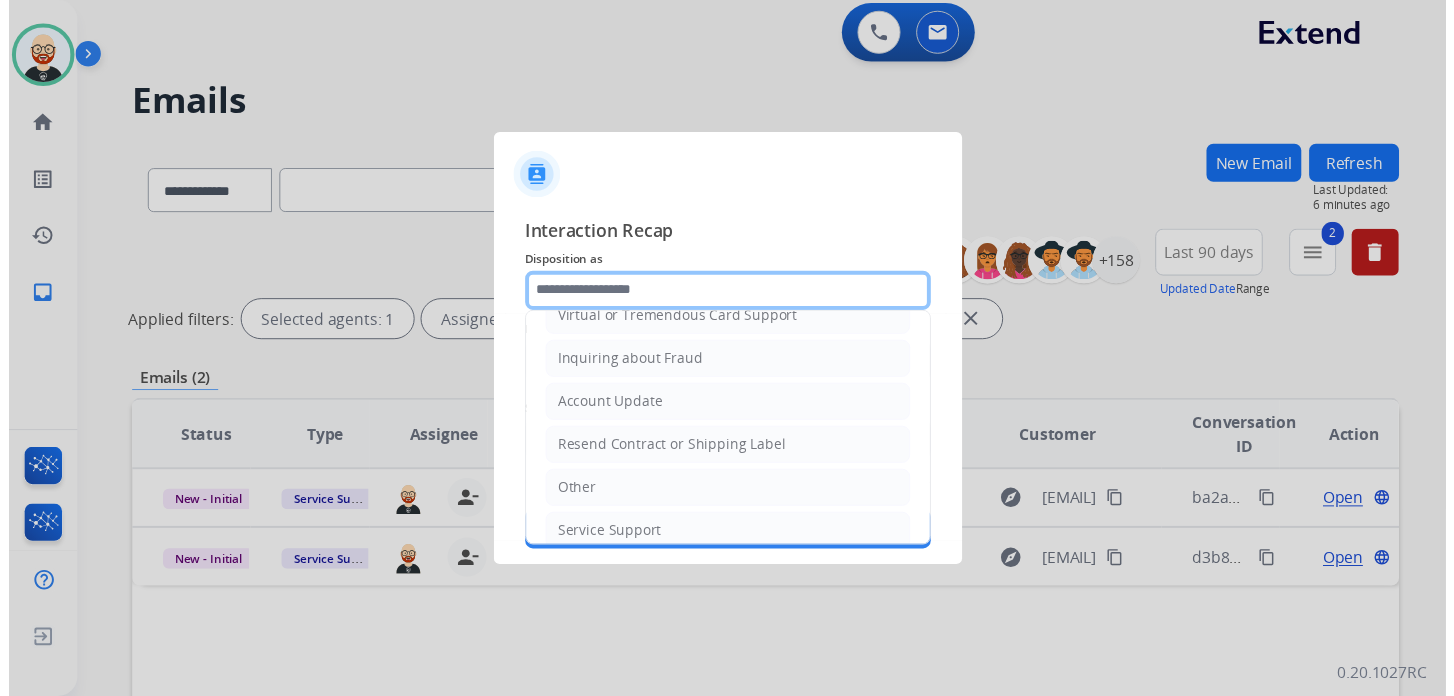 scroll, scrollTop: 300, scrollLeft: 0, axis: vertical 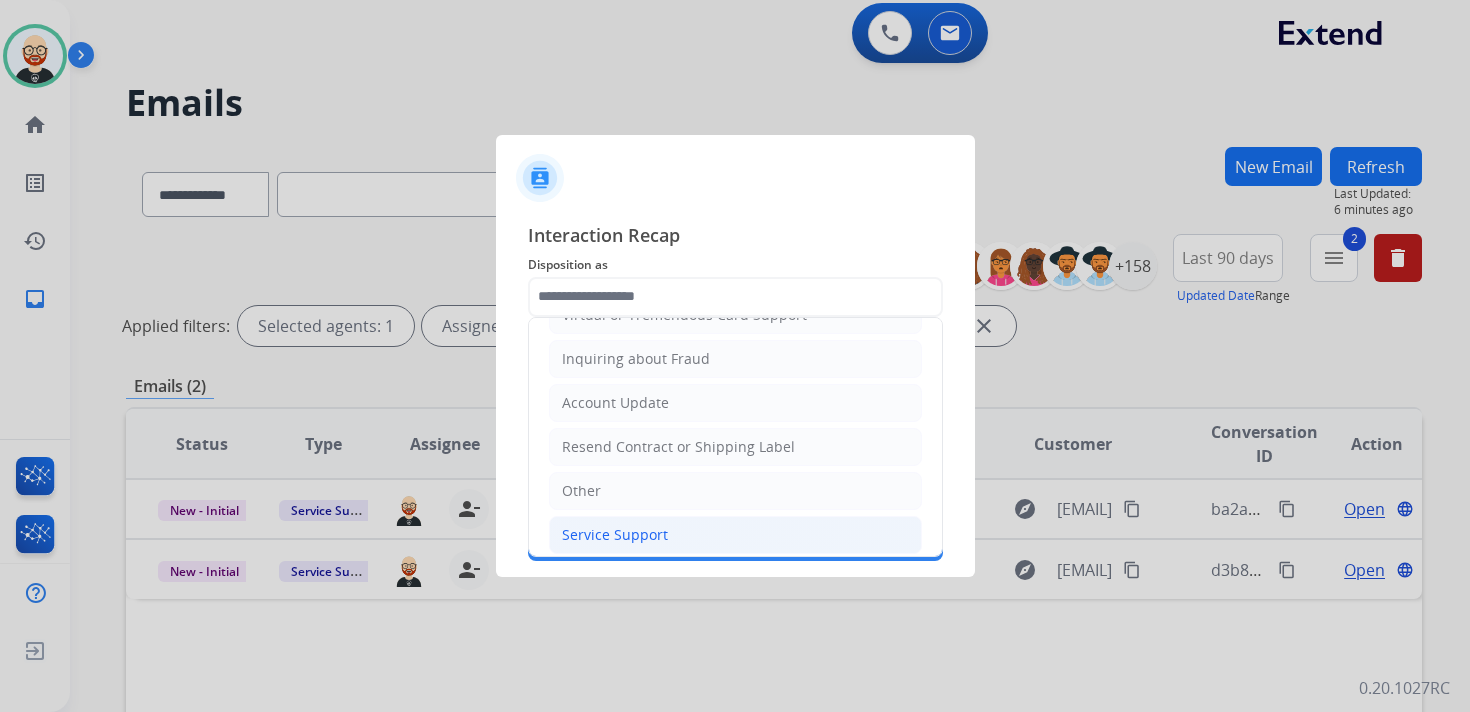 click on "Service Support" 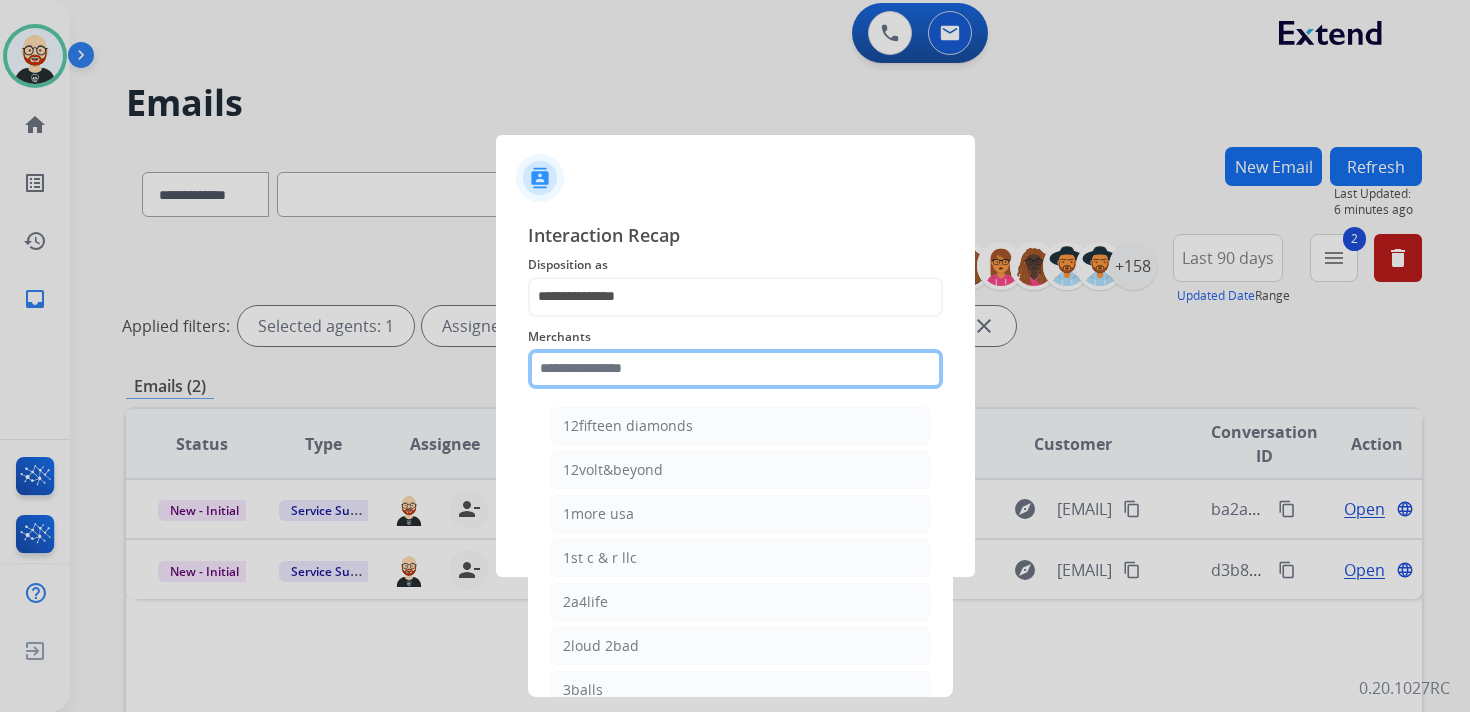 click 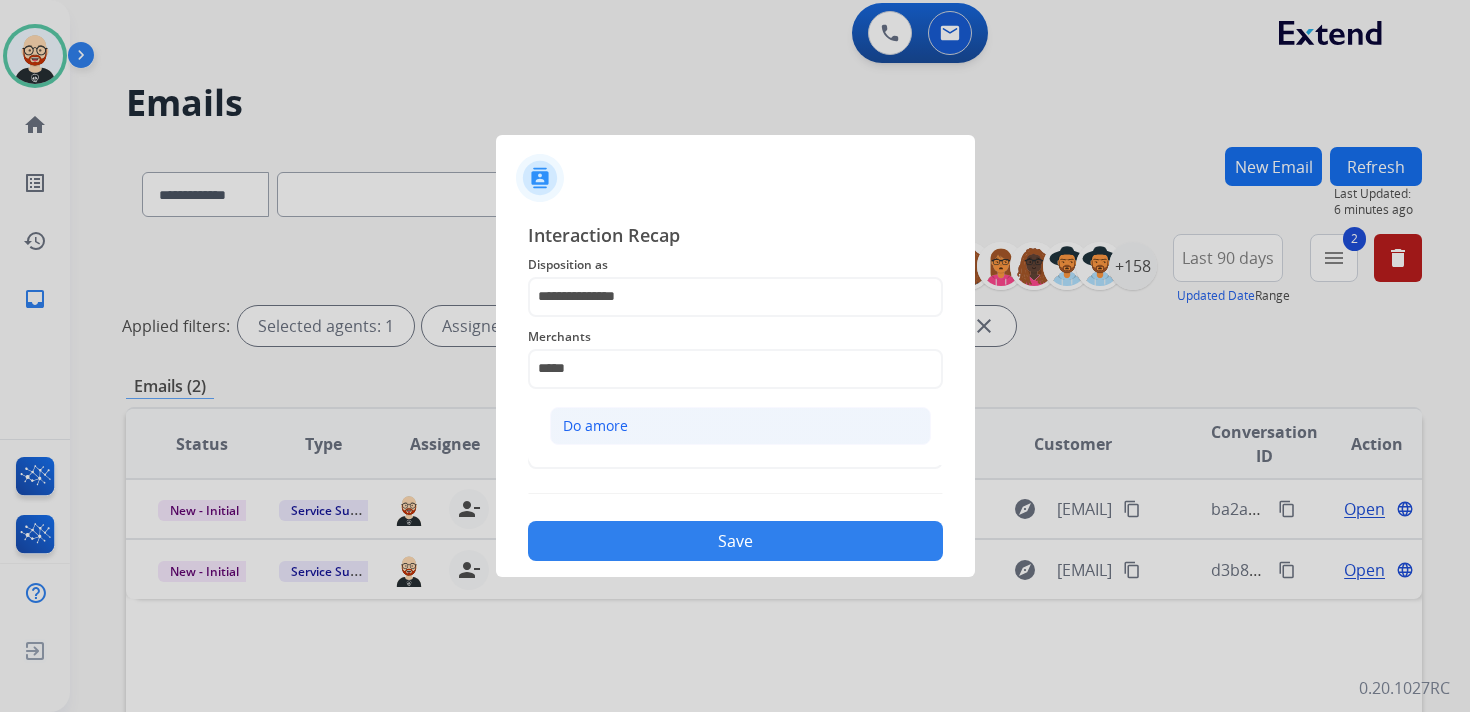 click on "Do amore" 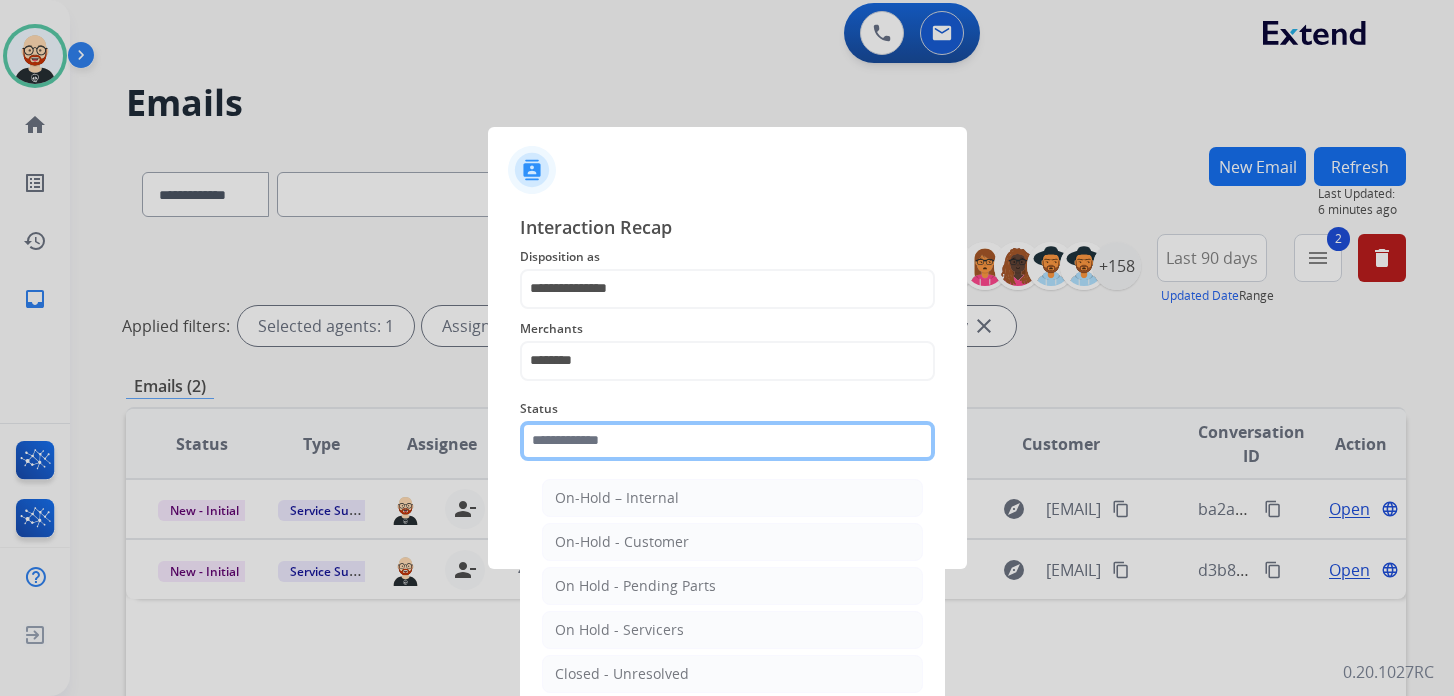 click 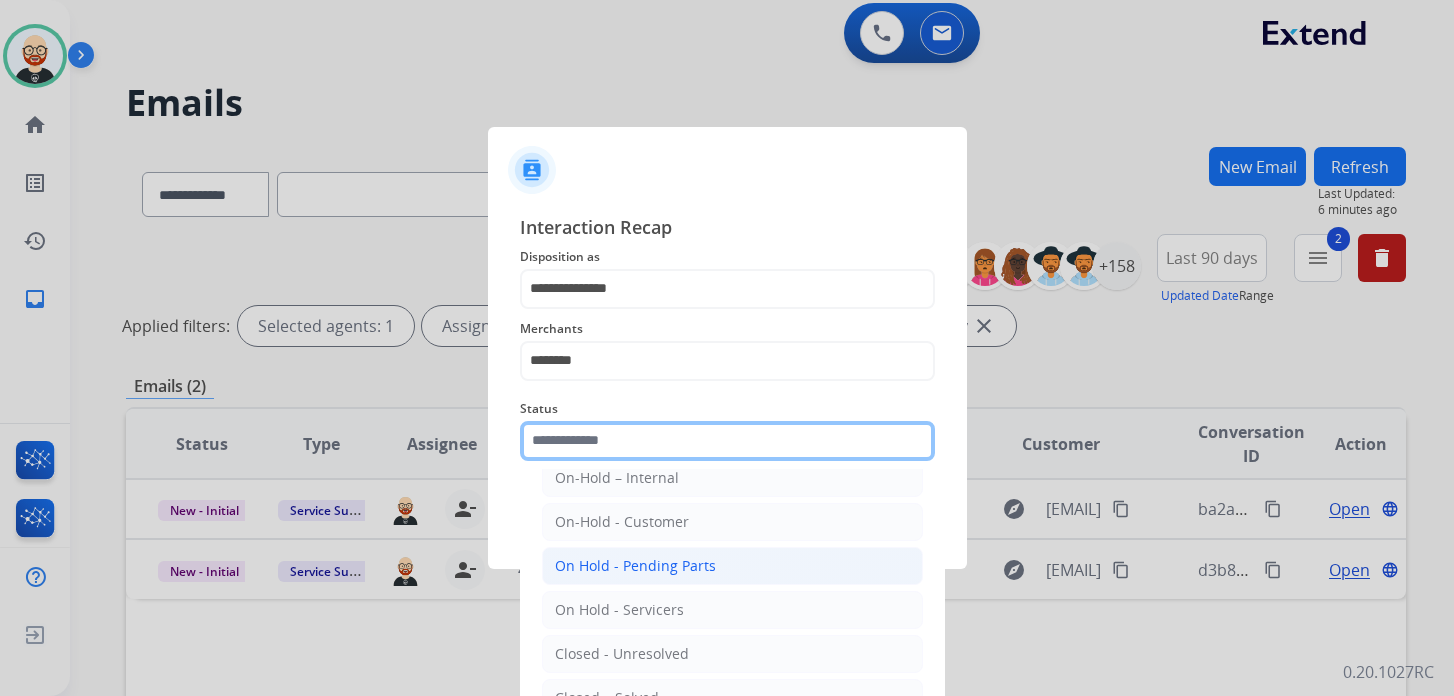 scroll, scrollTop: 34, scrollLeft: 0, axis: vertical 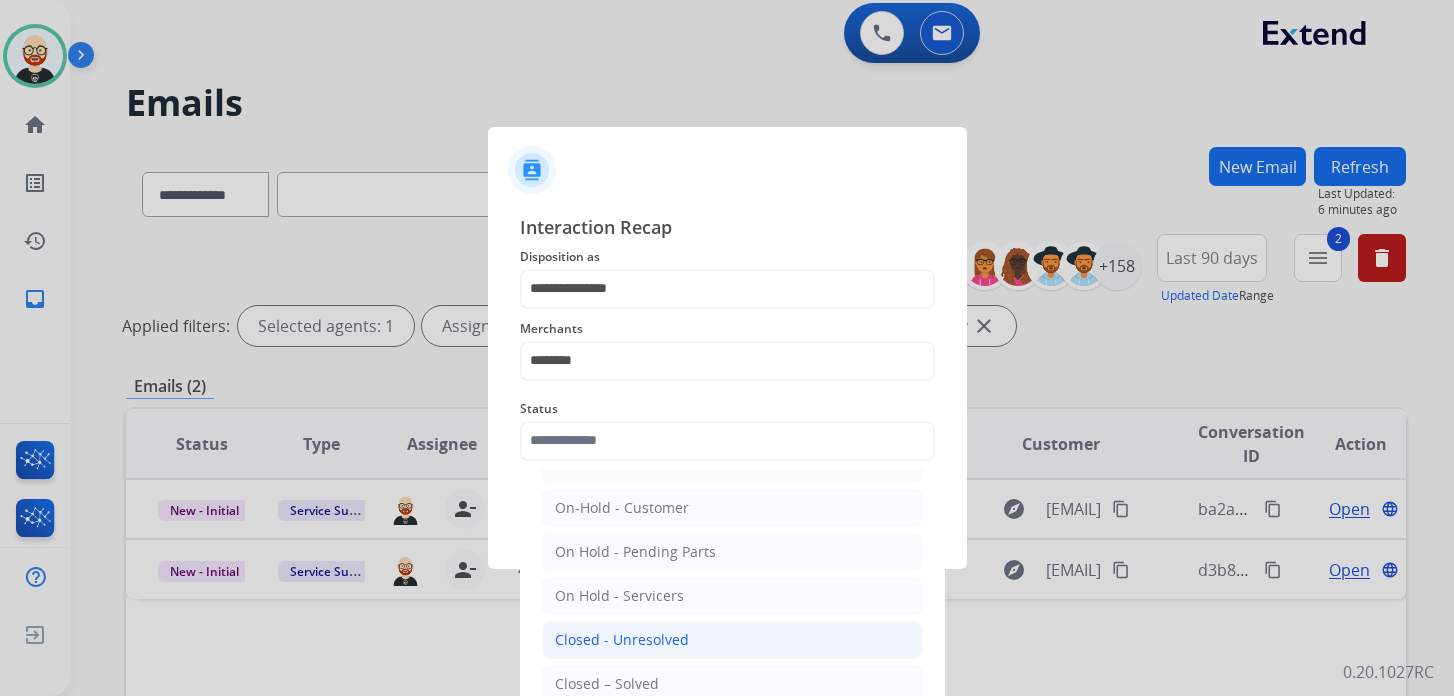 click on "Closed - Unresolved" 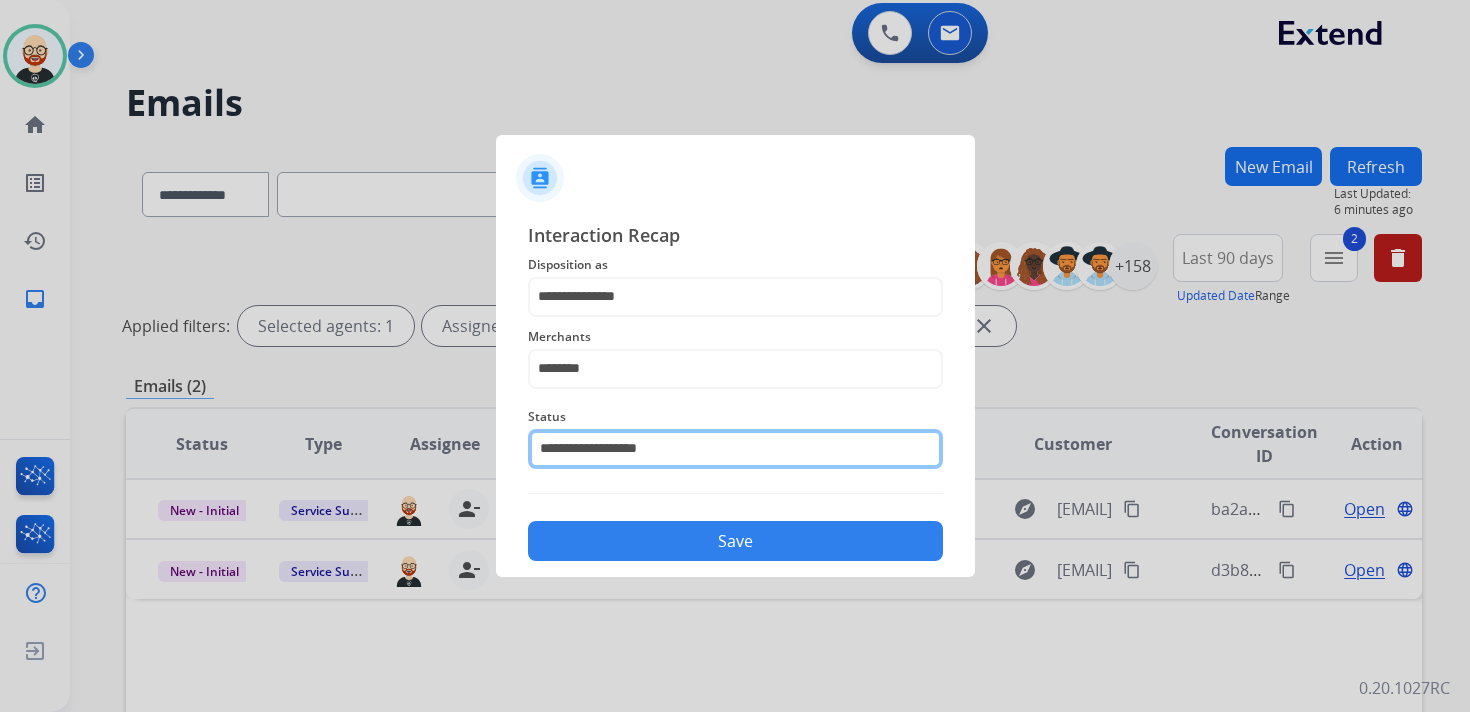 click on "**********" 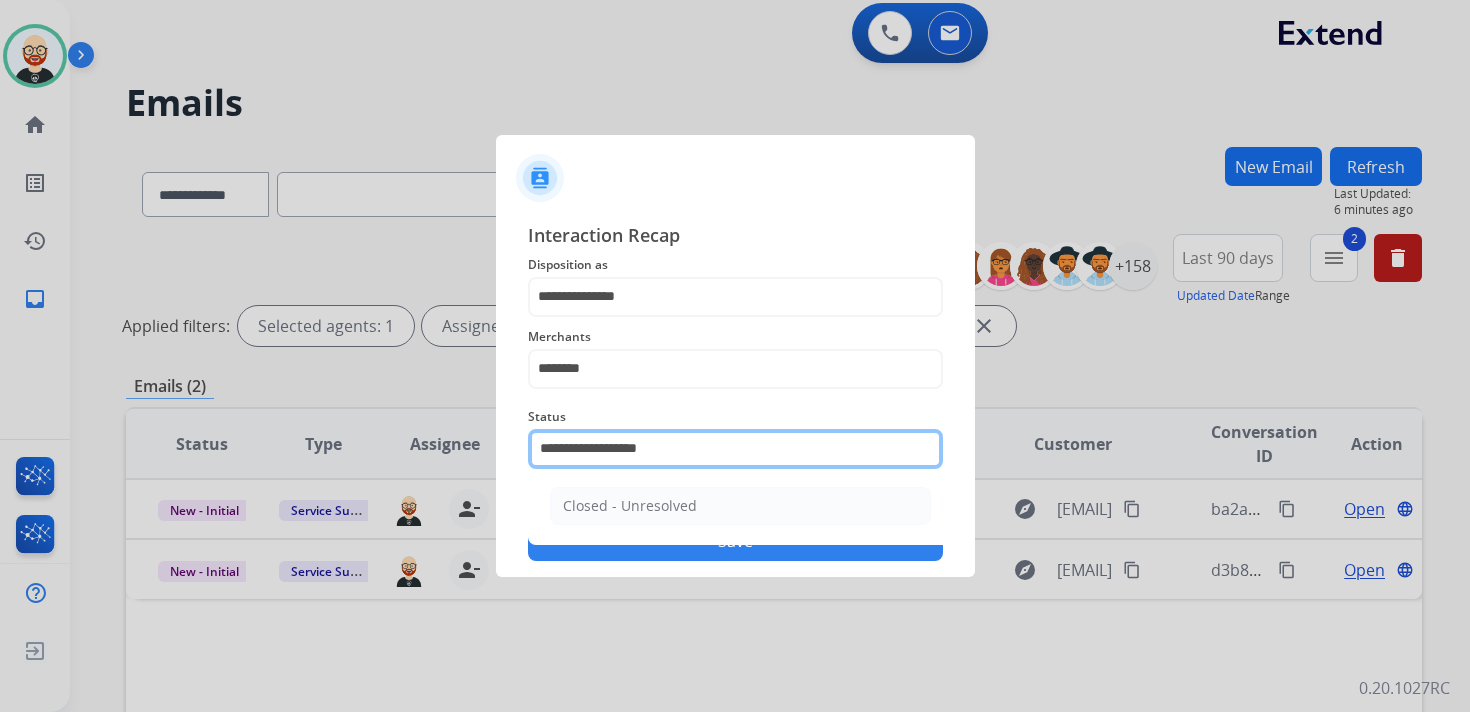 click on "**********" 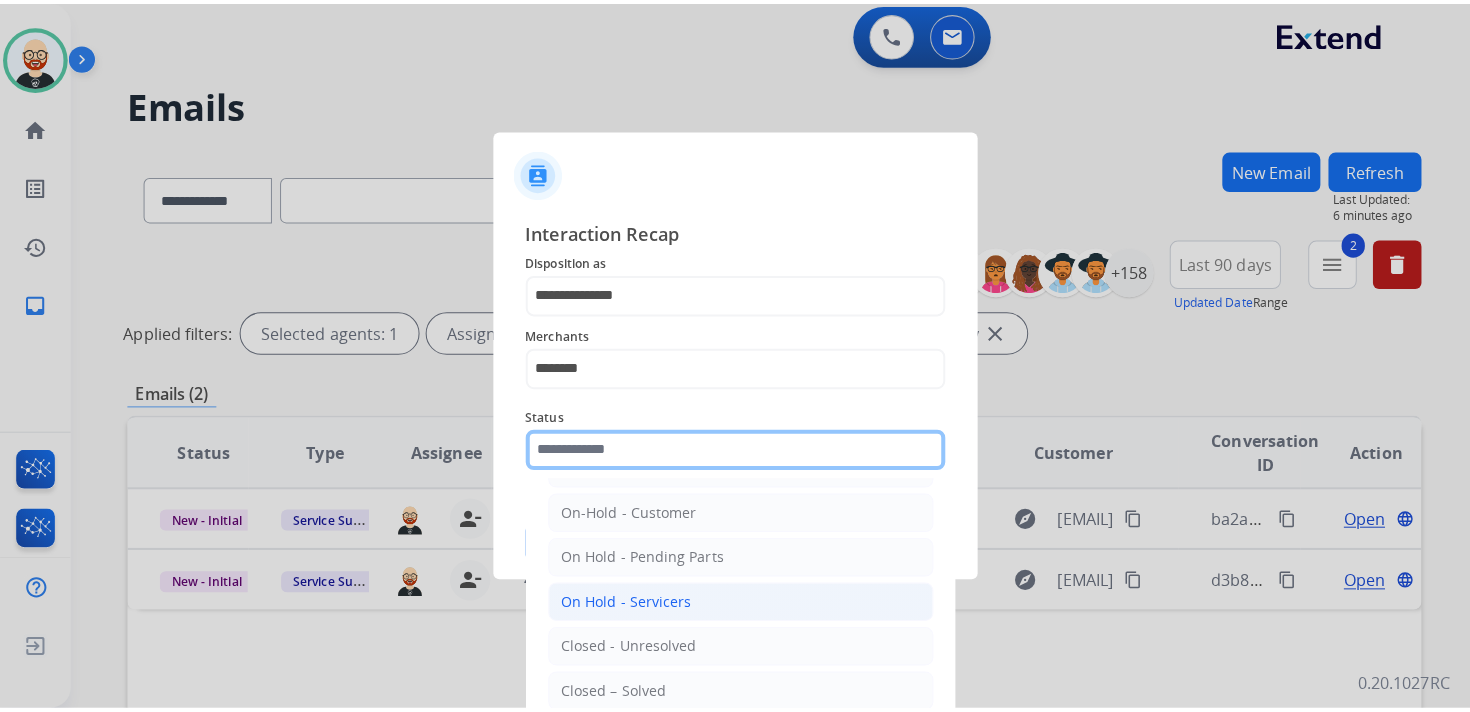 scroll, scrollTop: 51, scrollLeft: 0, axis: vertical 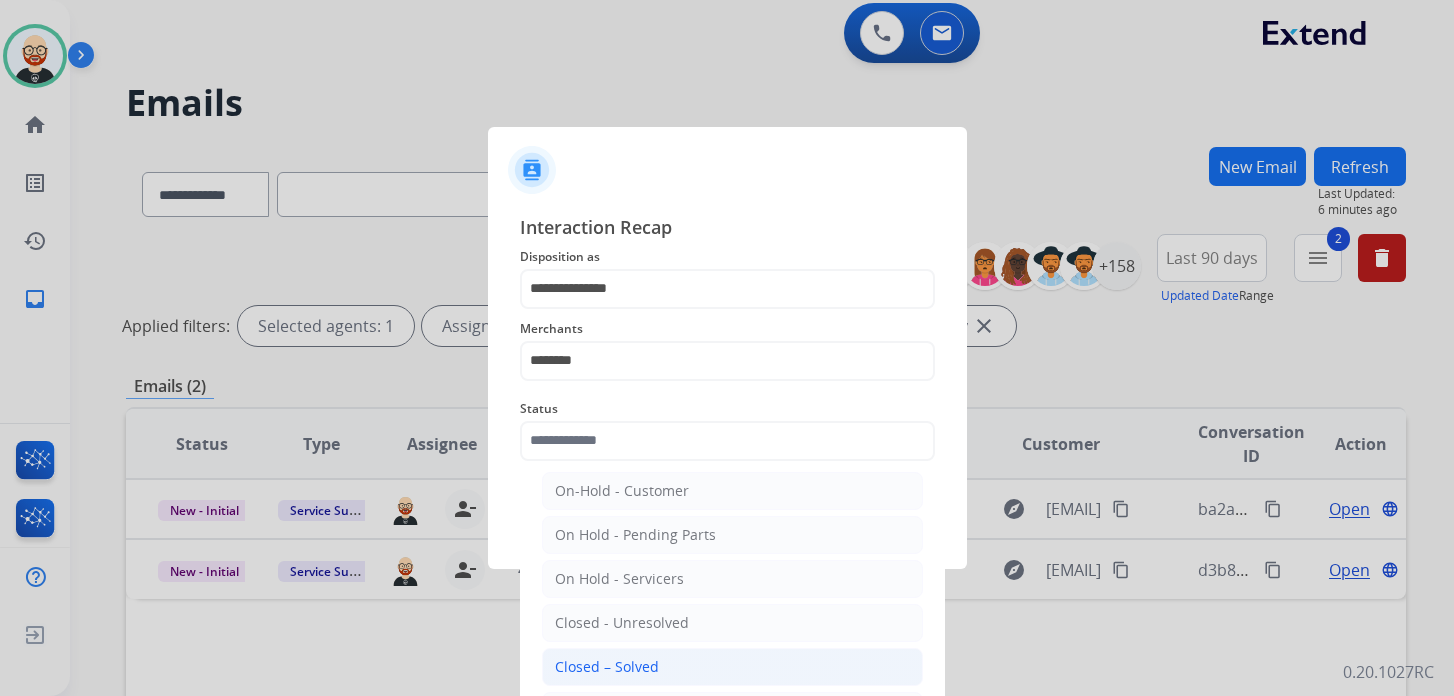 click on "Closed – Solved" 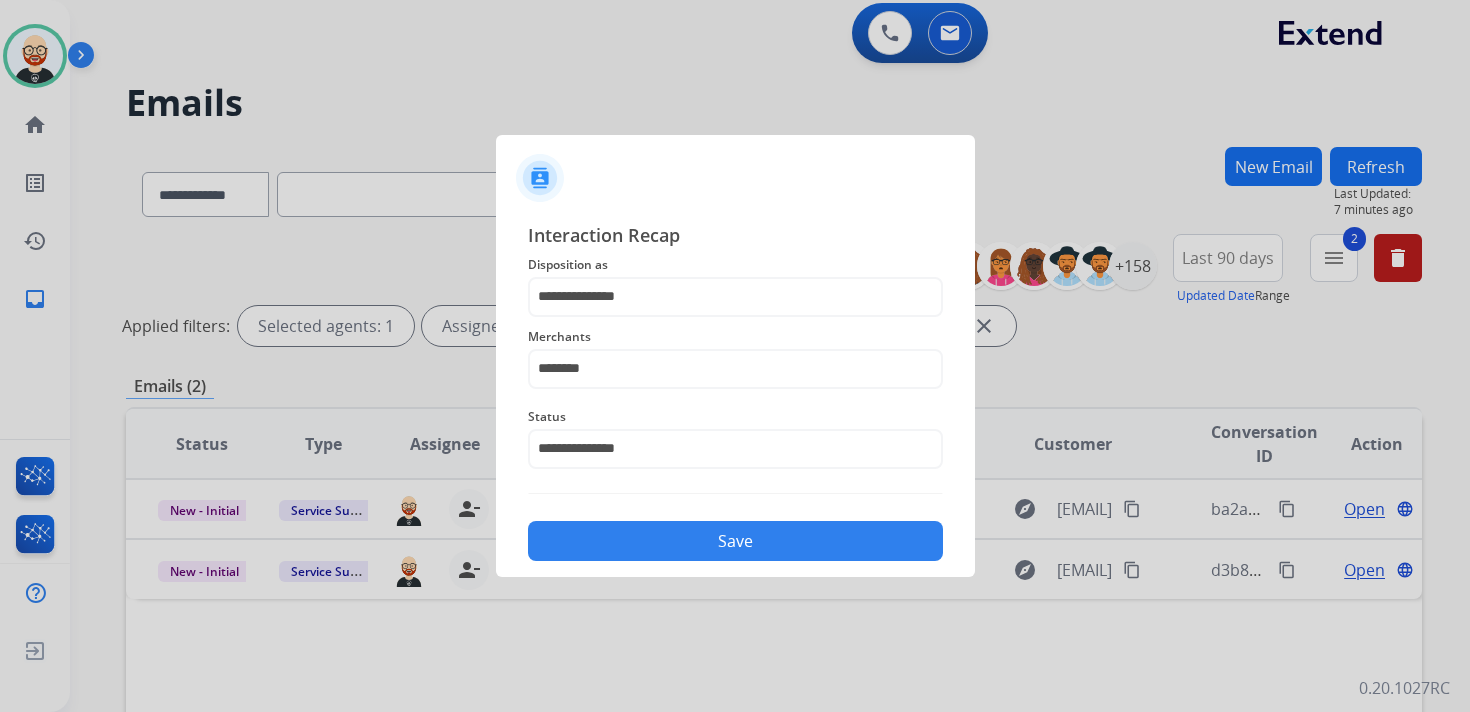 click on "Save" 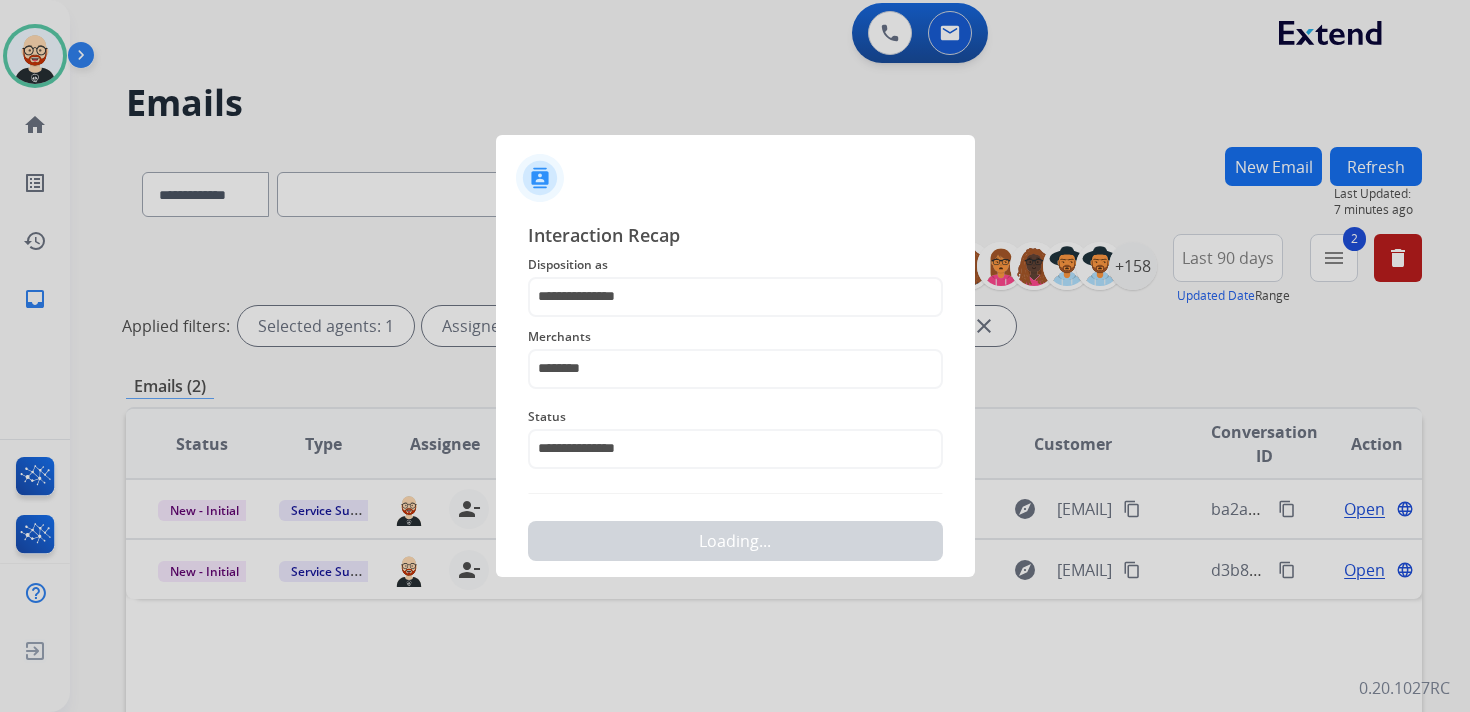 scroll, scrollTop: 0, scrollLeft: 0, axis: both 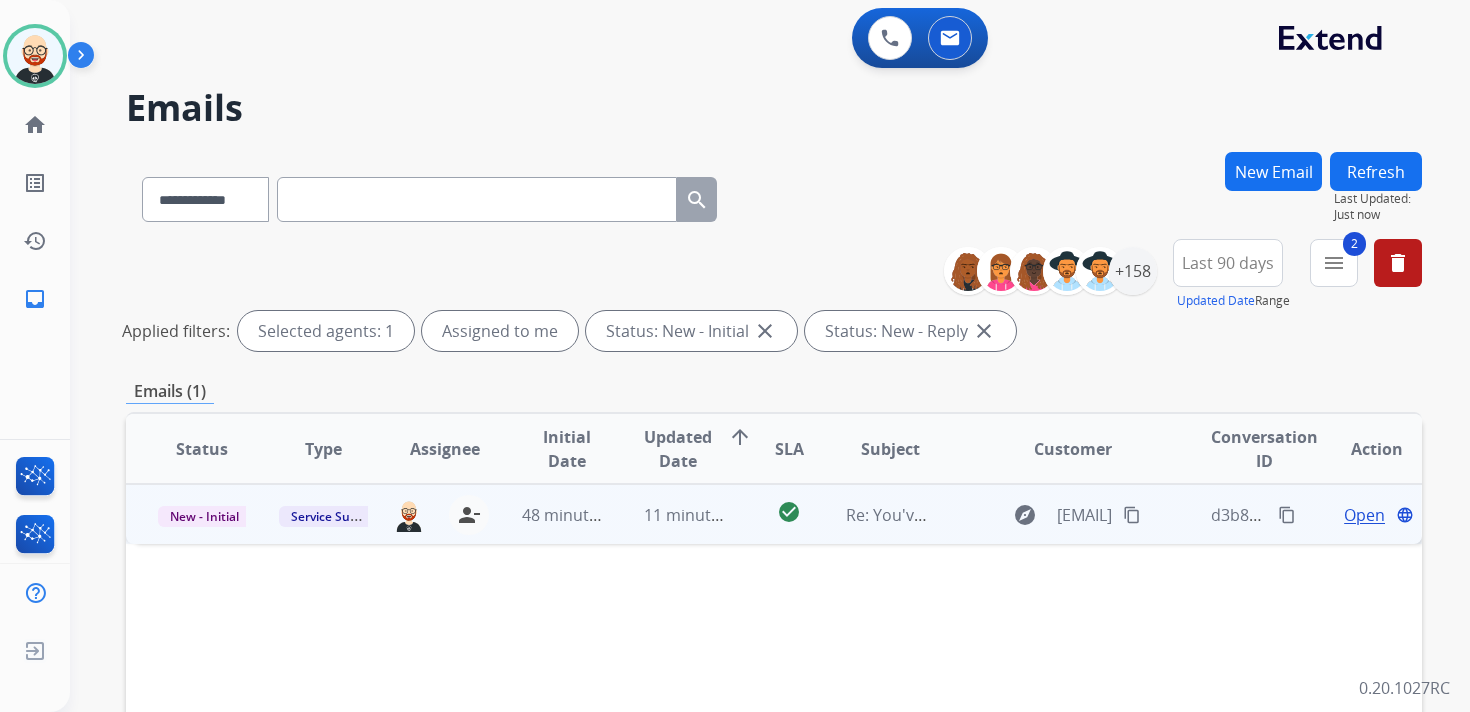 click on "Open" at bounding box center [1364, 515] 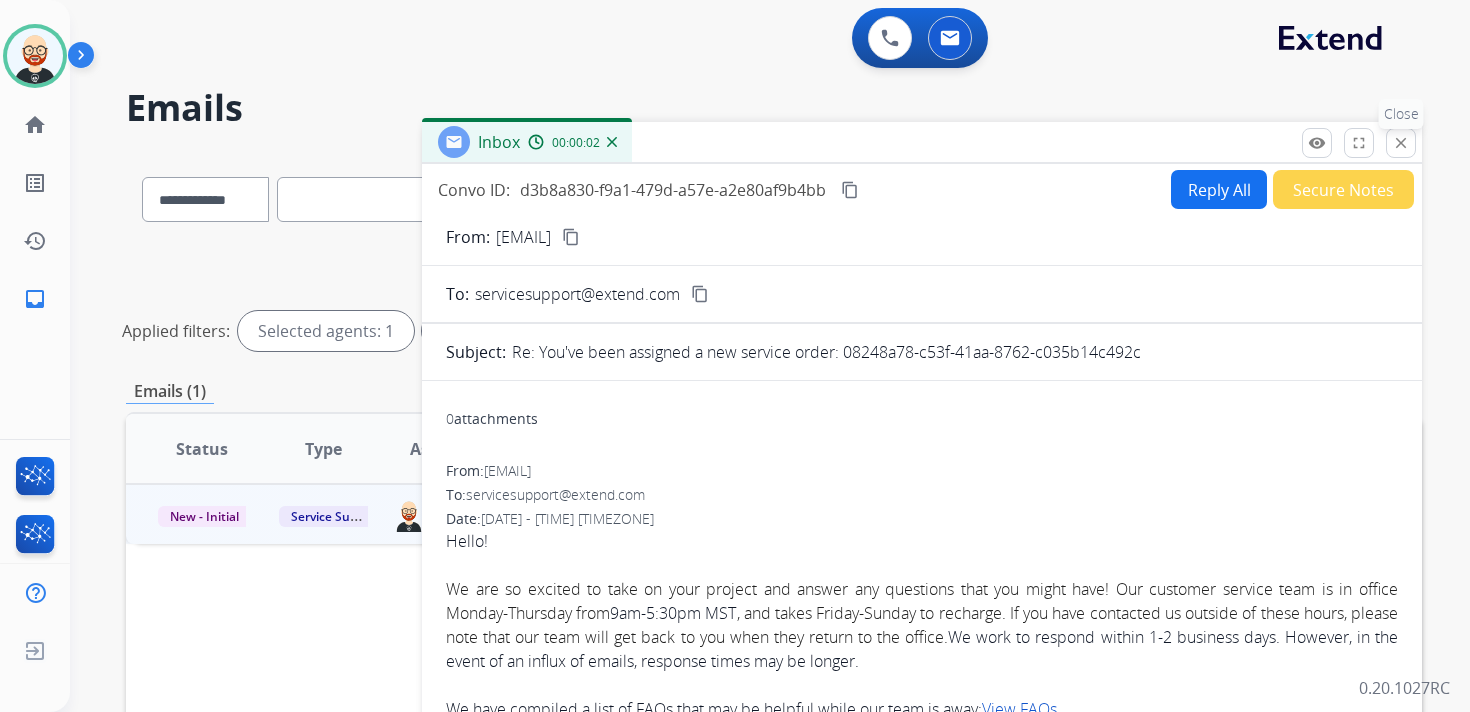 click on "close Close" at bounding box center [1401, 143] 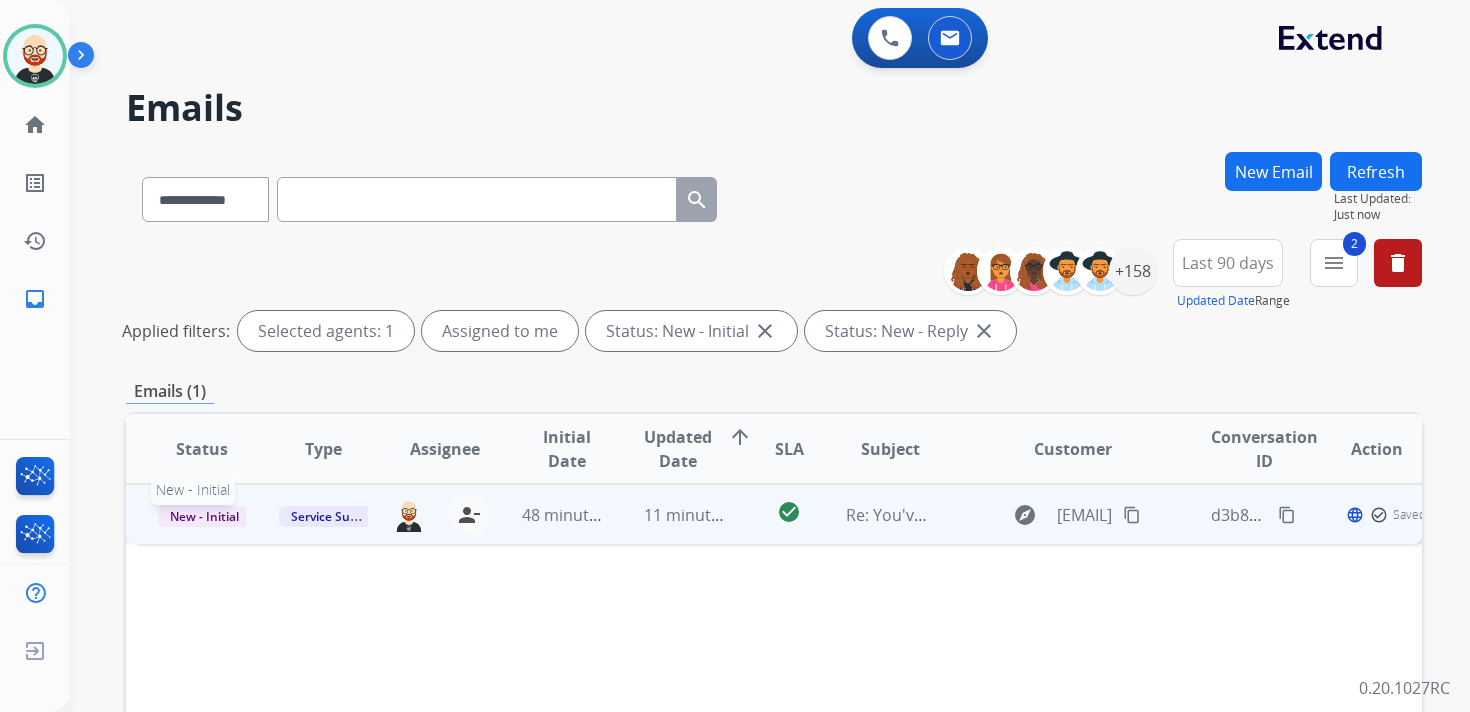 click on "New - Initial" at bounding box center (204, 516) 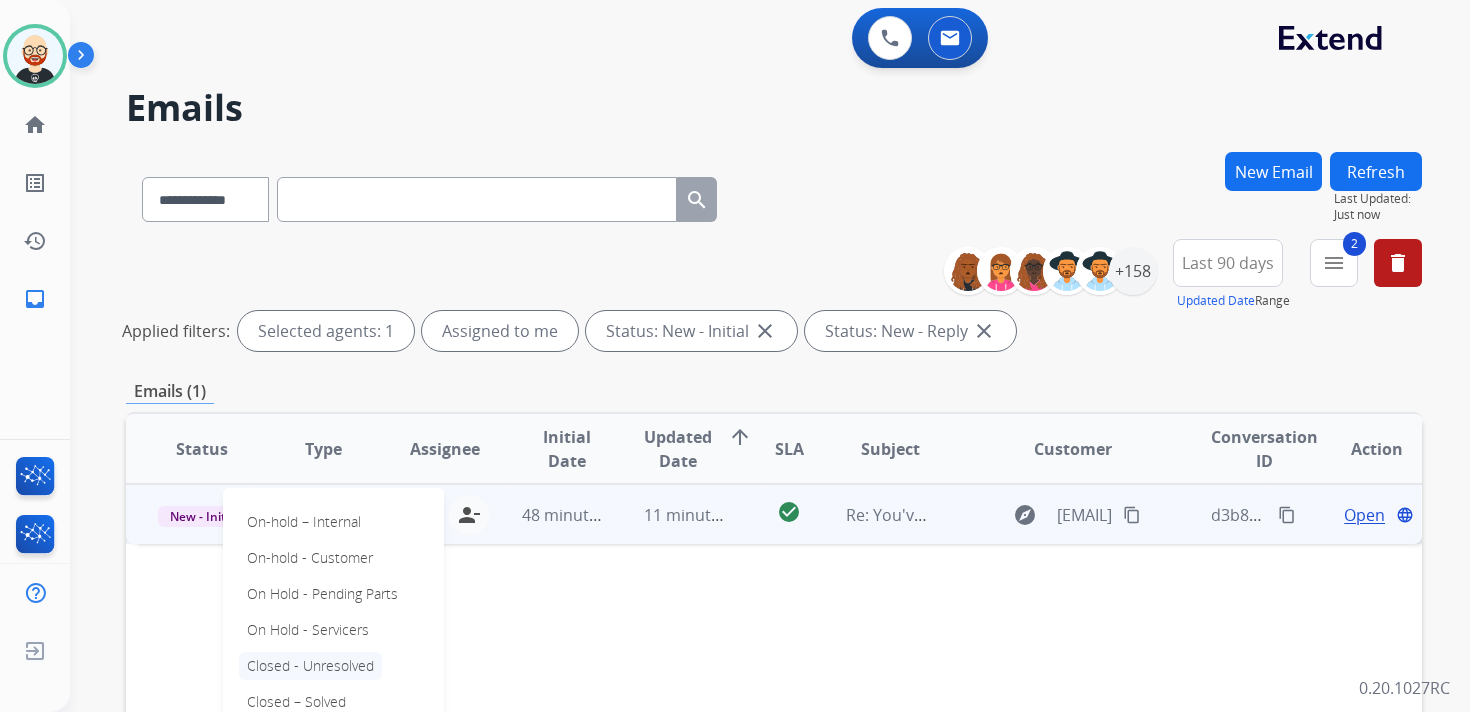 scroll, scrollTop: 22, scrollLeft: 0, axis: vertical 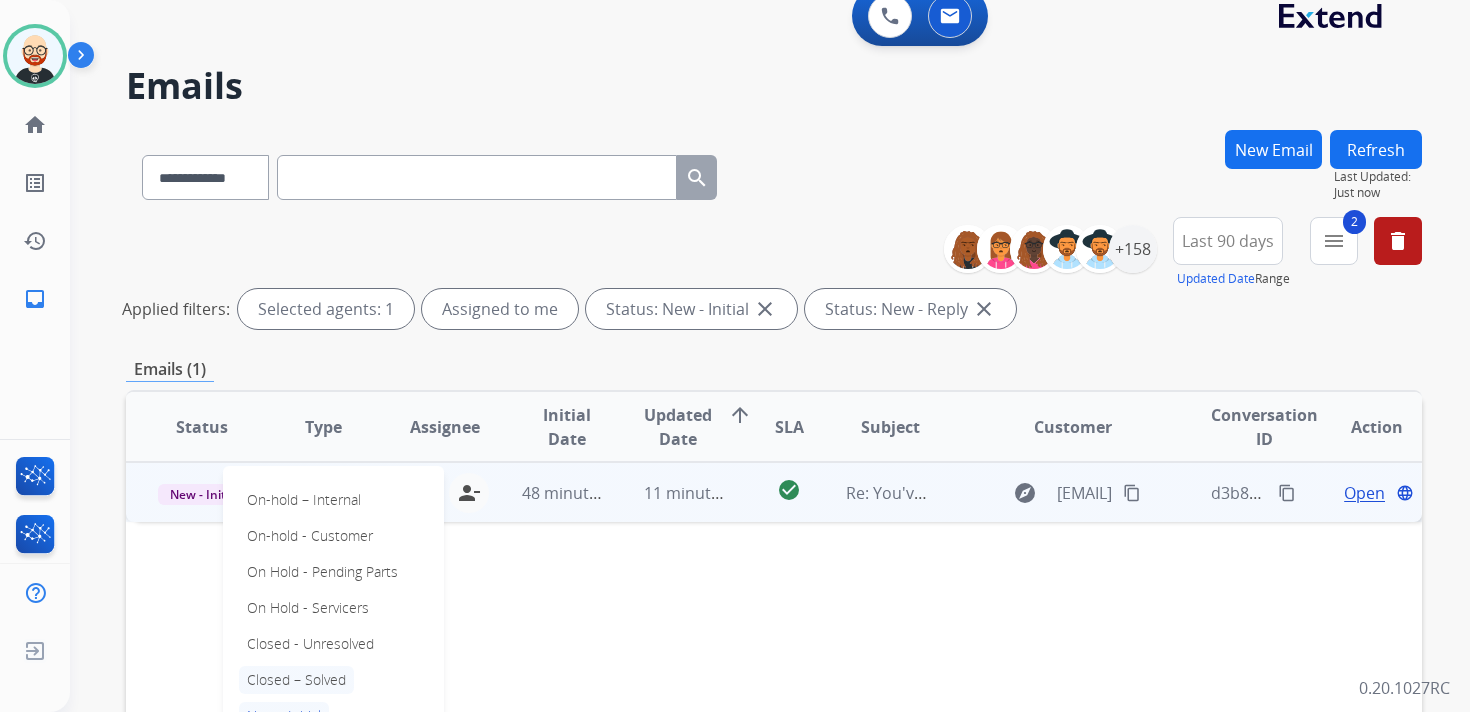 click on "Closed – Solved" at bounding box center [296, 680] 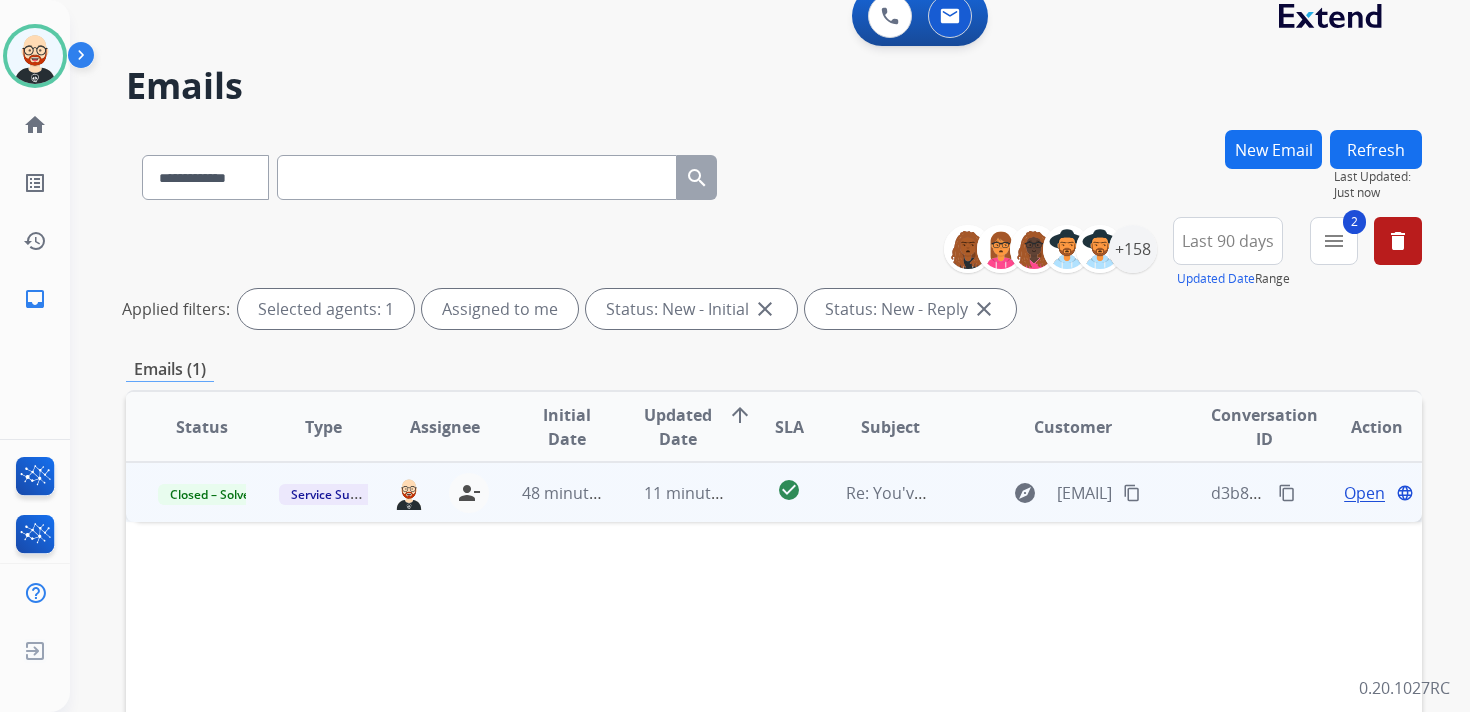 click on "Refresh" at bounding box center (1376, 149) 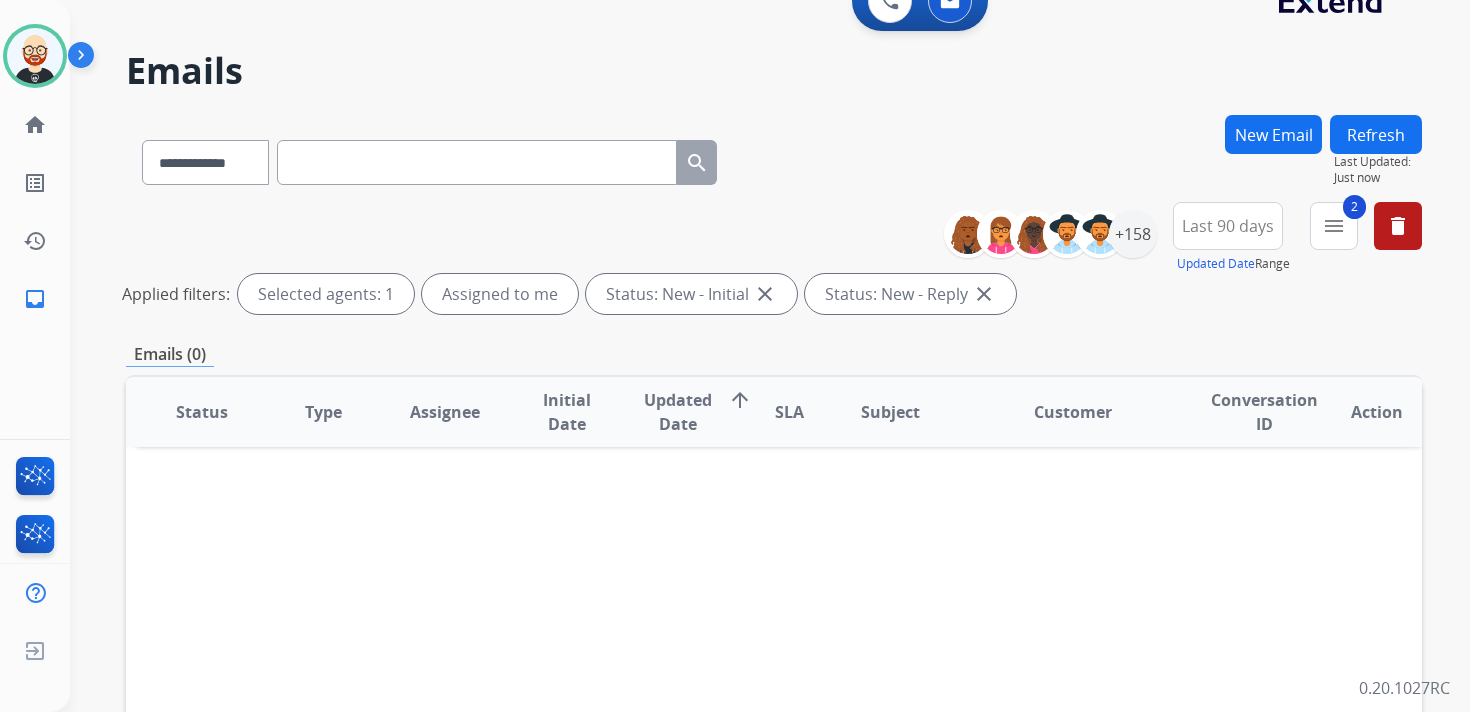 scroll, scrollTop: 0, scrollLeft: 0, axis: both 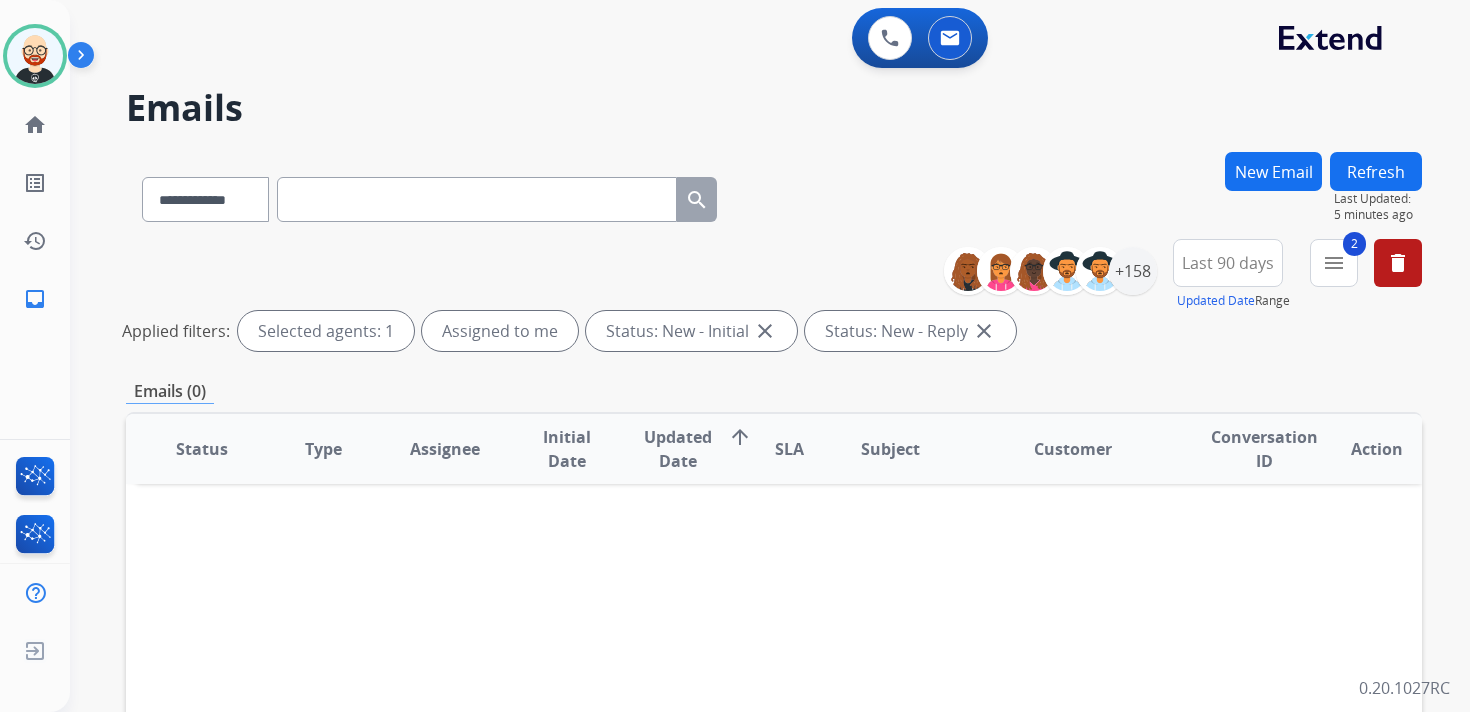 click at bounding box center [477, 199] 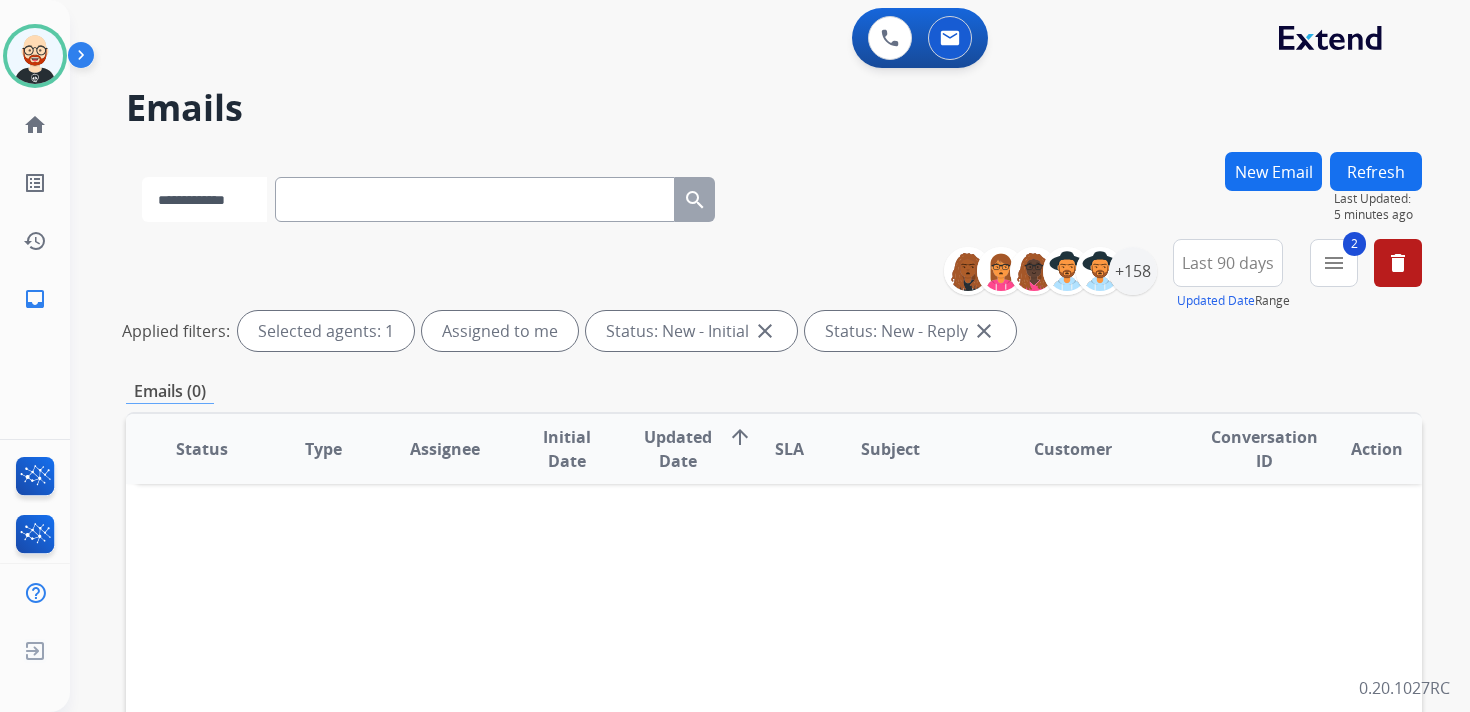 click on "**********" at bounding box center [204, 199] 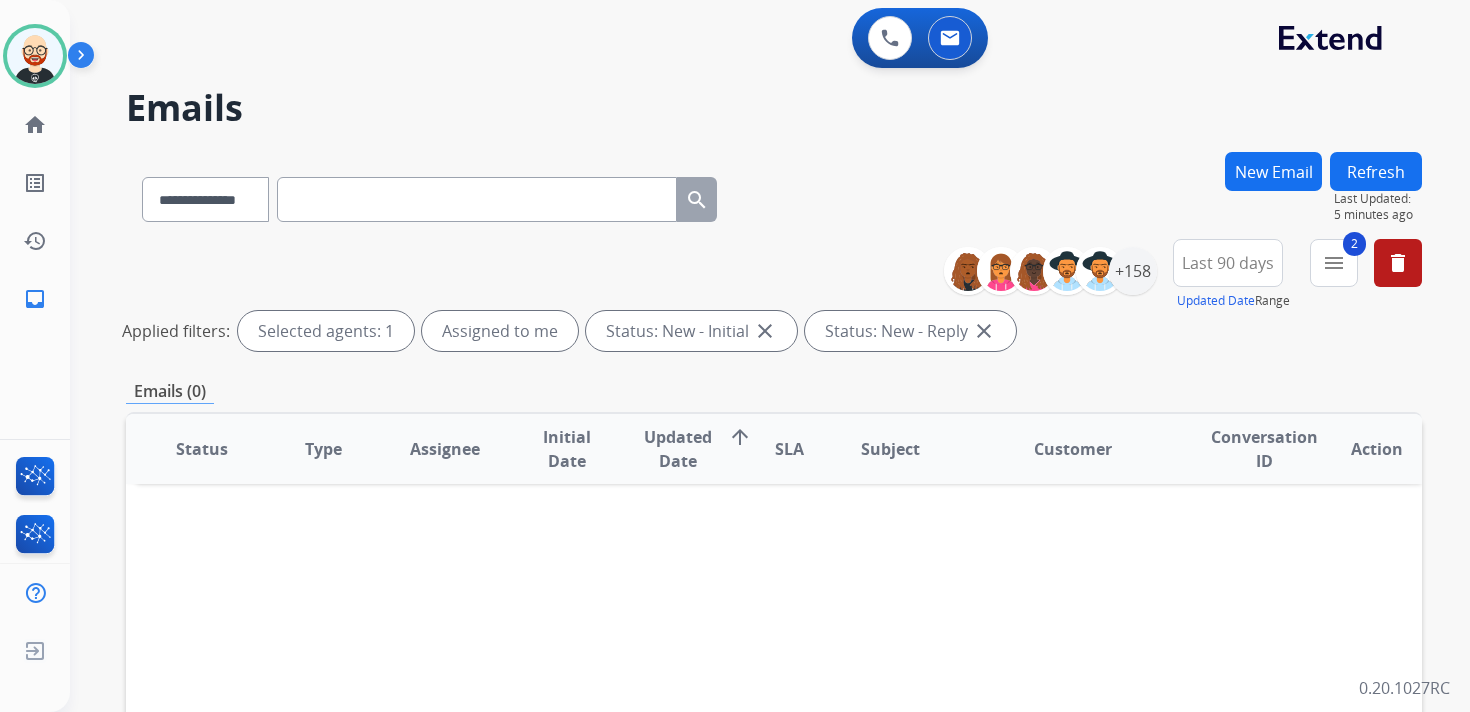 click at bounding box center [477, 199] 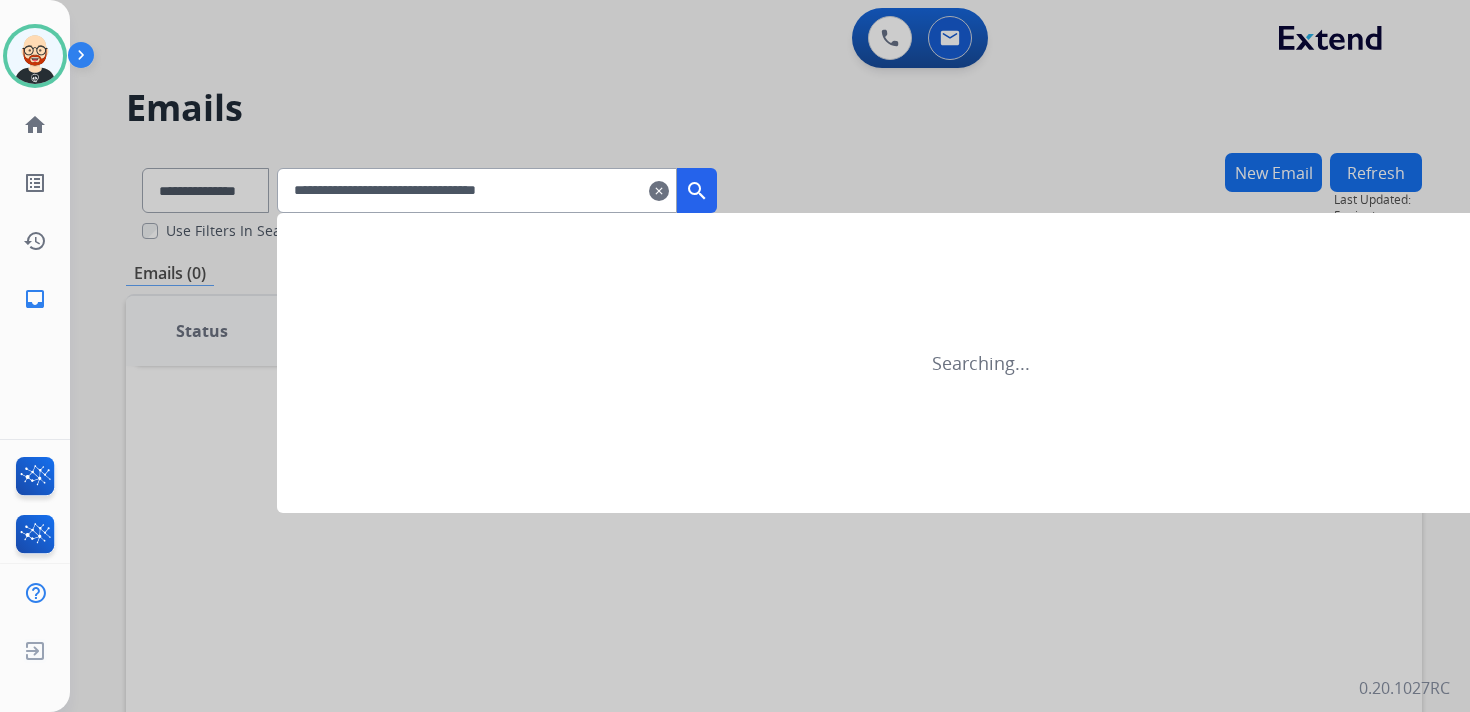 type on "**********" 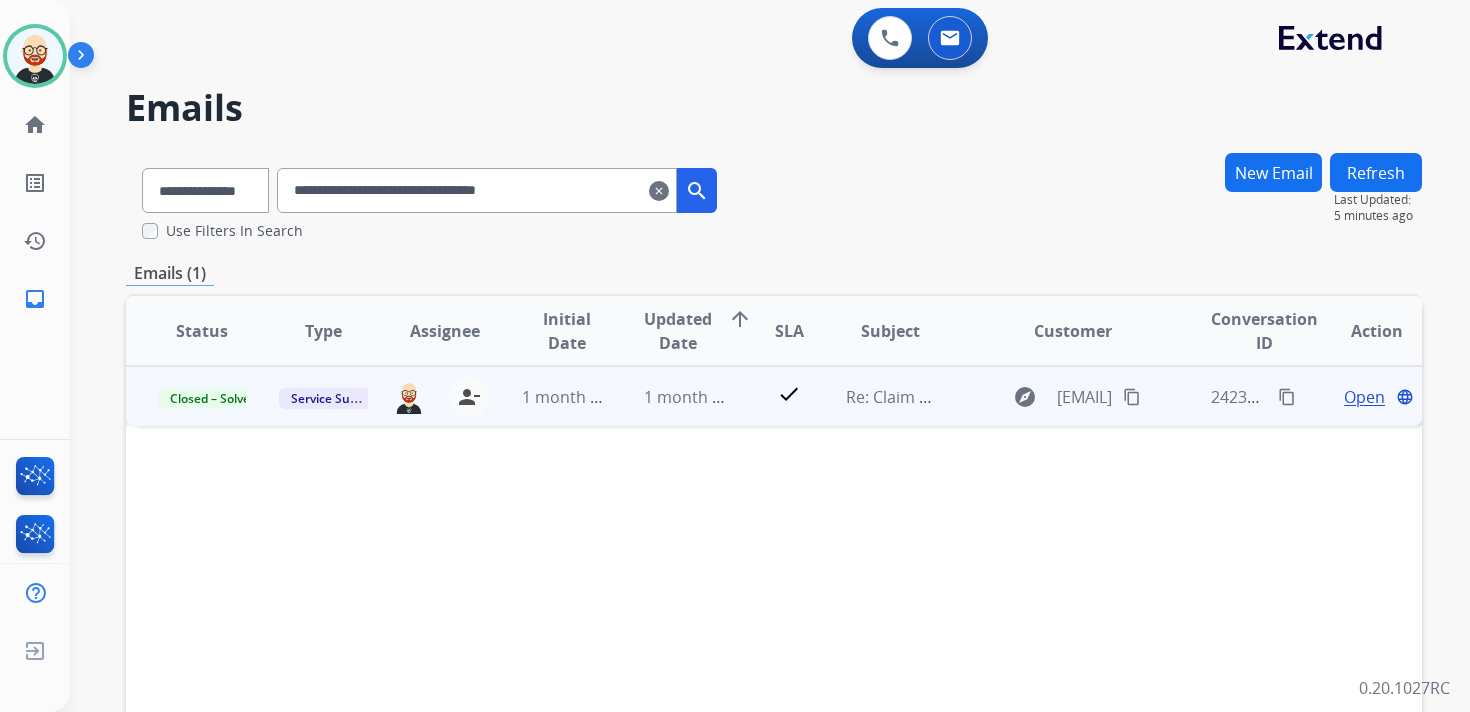 click on "Open language" at bounding box center (1376, 397) 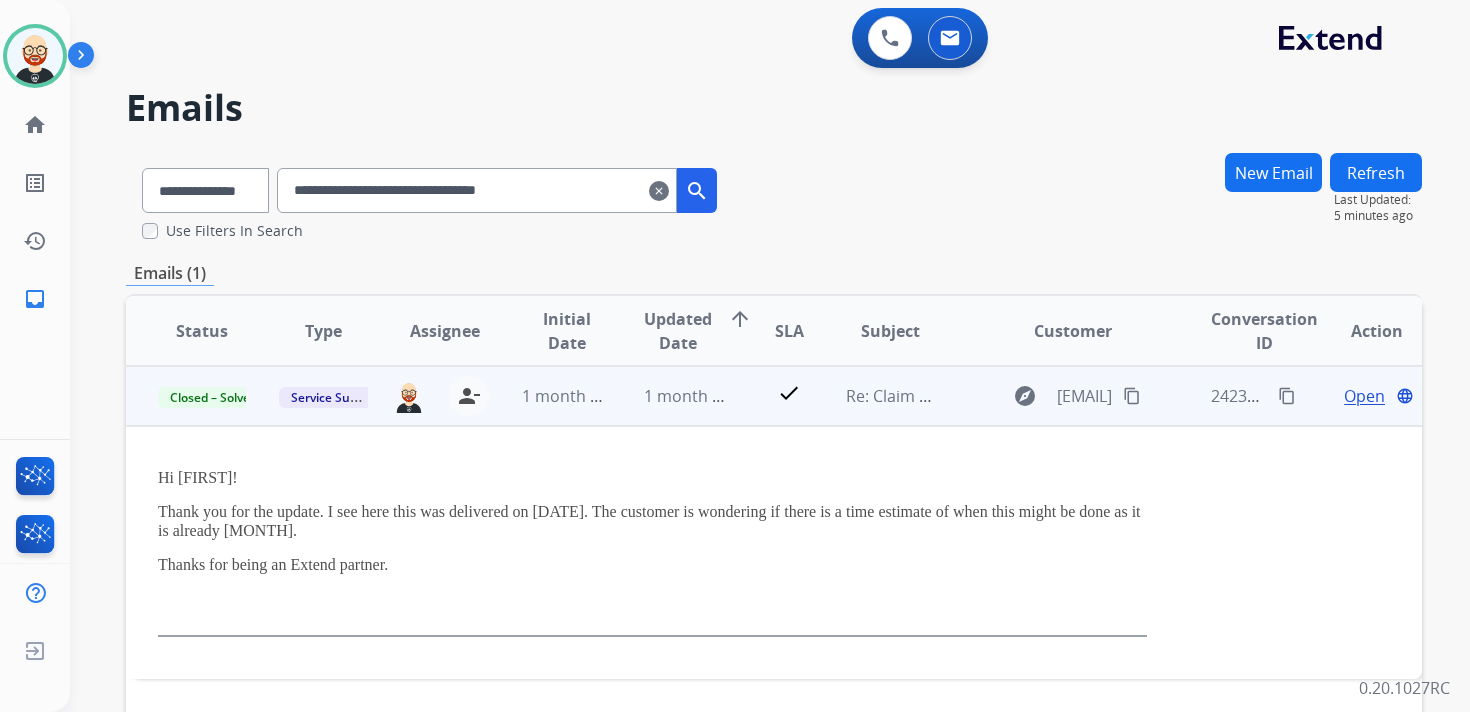 click on "Open language" at bounding box center [1361, 396] 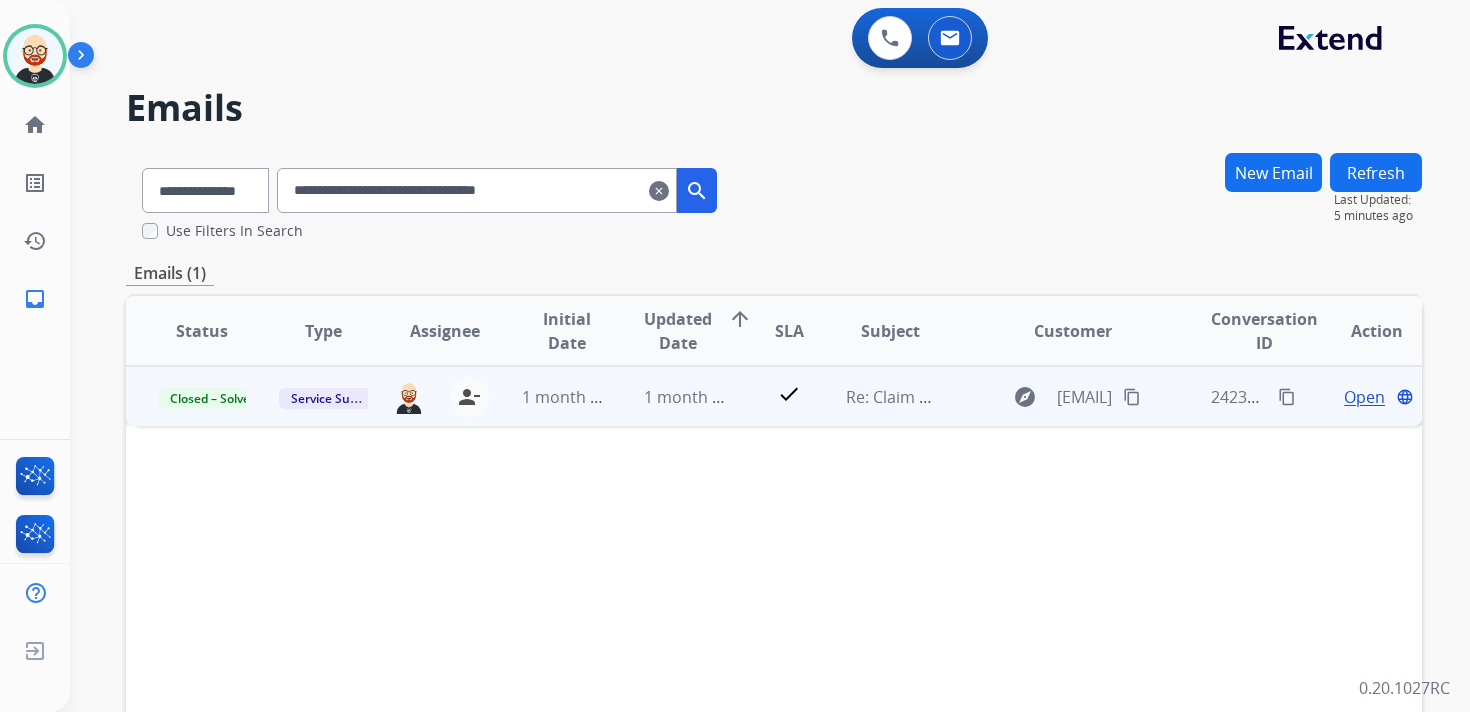 click on "Open" at bounding box center (1364, 397) 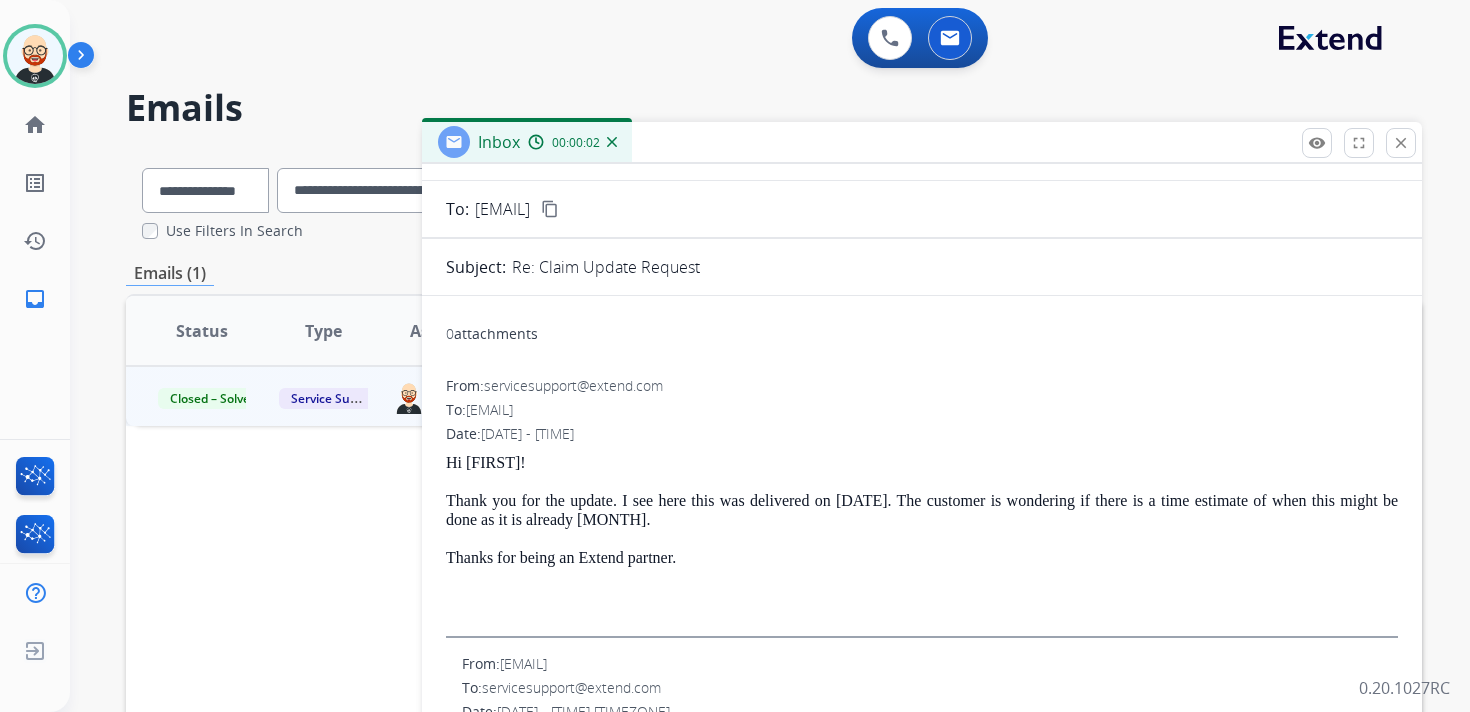 scroll, scrollTop: 88, scrollLeft: 0, axis: vertical 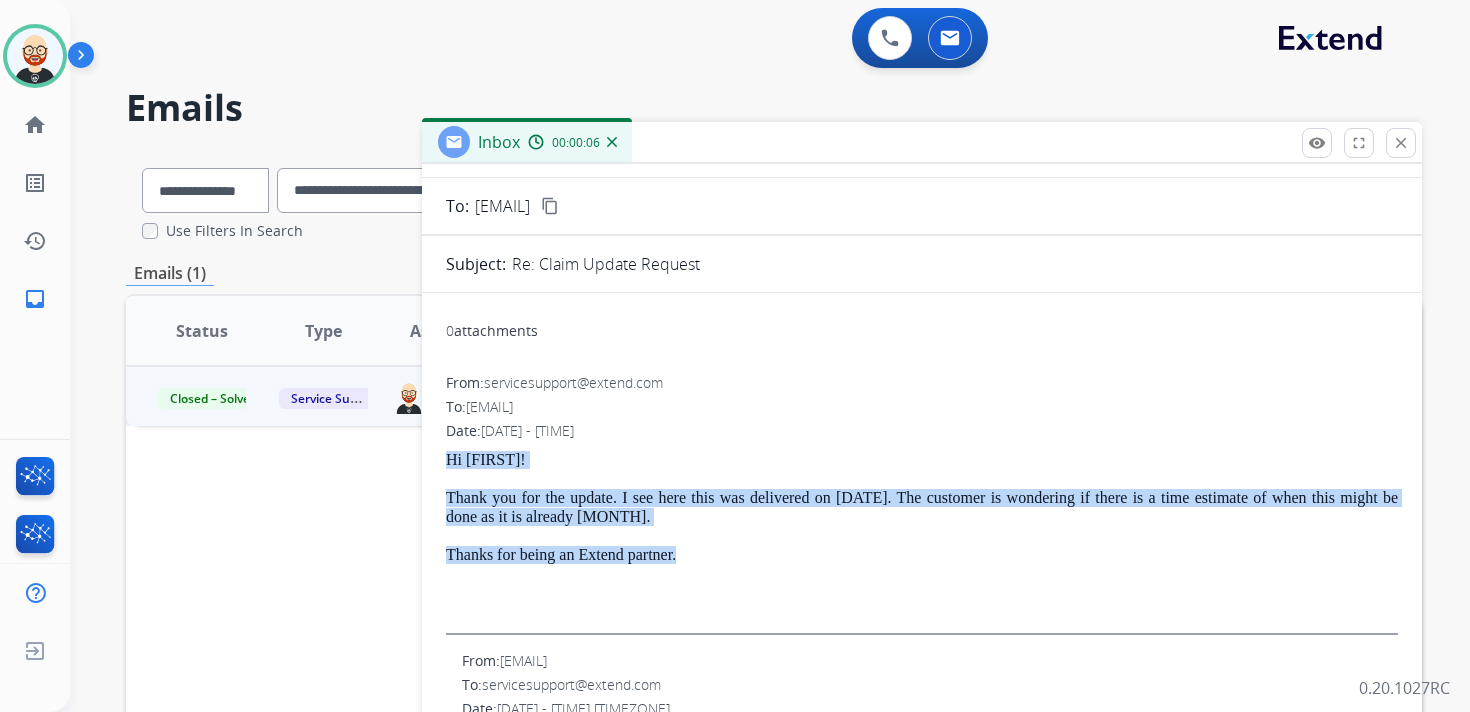 drag, startPoint x: 717, startPoint y: 564, endPoint x: 442, endPoint y: 463, distance: 292.96075 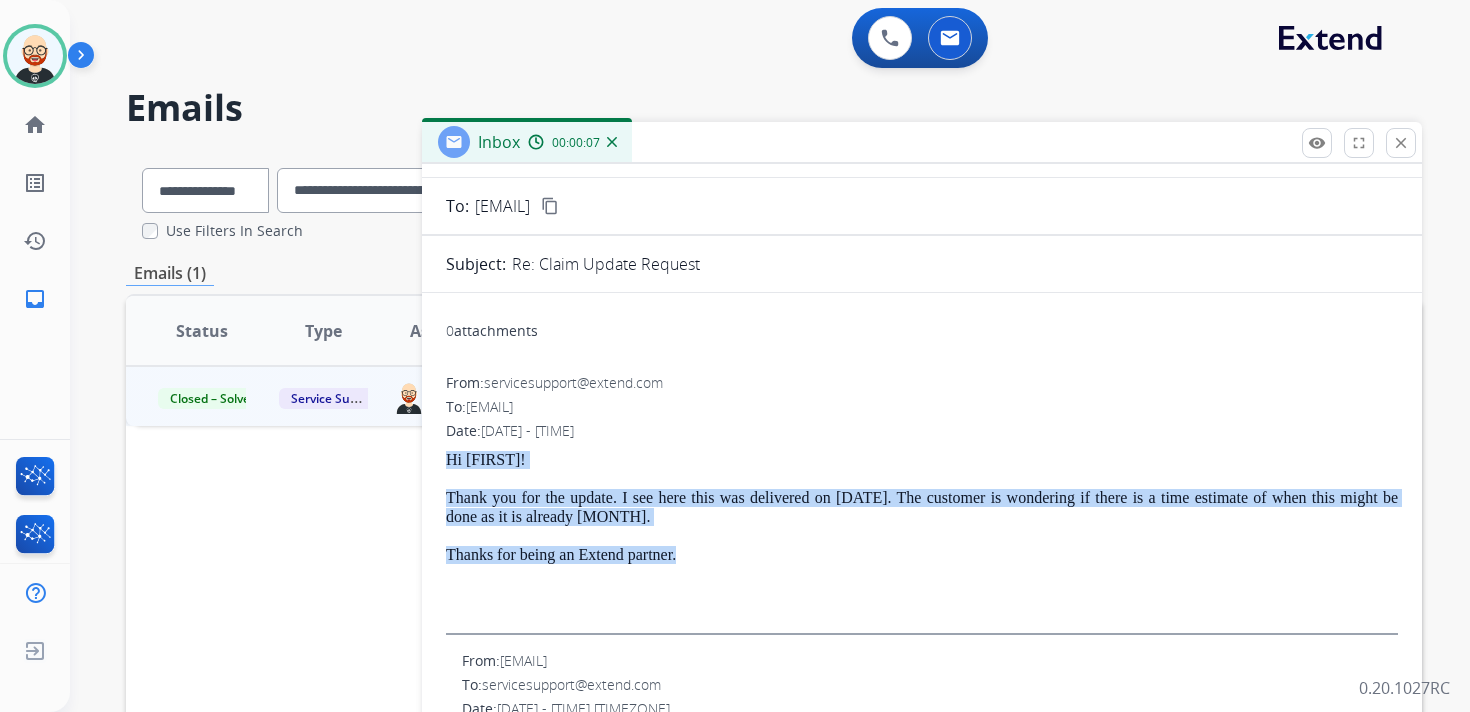 copy on "Hi [NAME]! Thank you for the update. I see here this was delivered on [MONTH] [DATE]. The customer is wondering if there is a time estimate of when this might be done as it is already [MONTH]. Thanks for being an Extend partner." 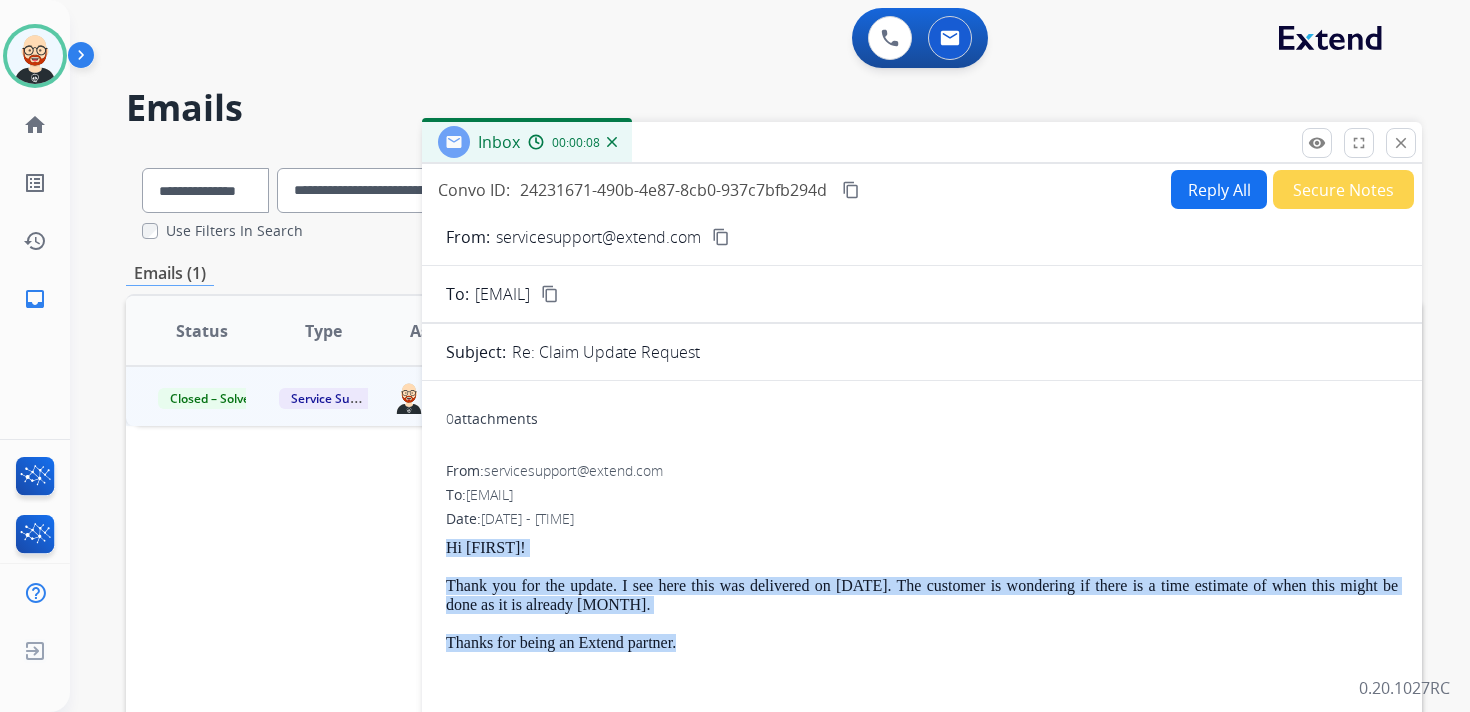 click on "Reply All" at bounding box center (1219, 189) 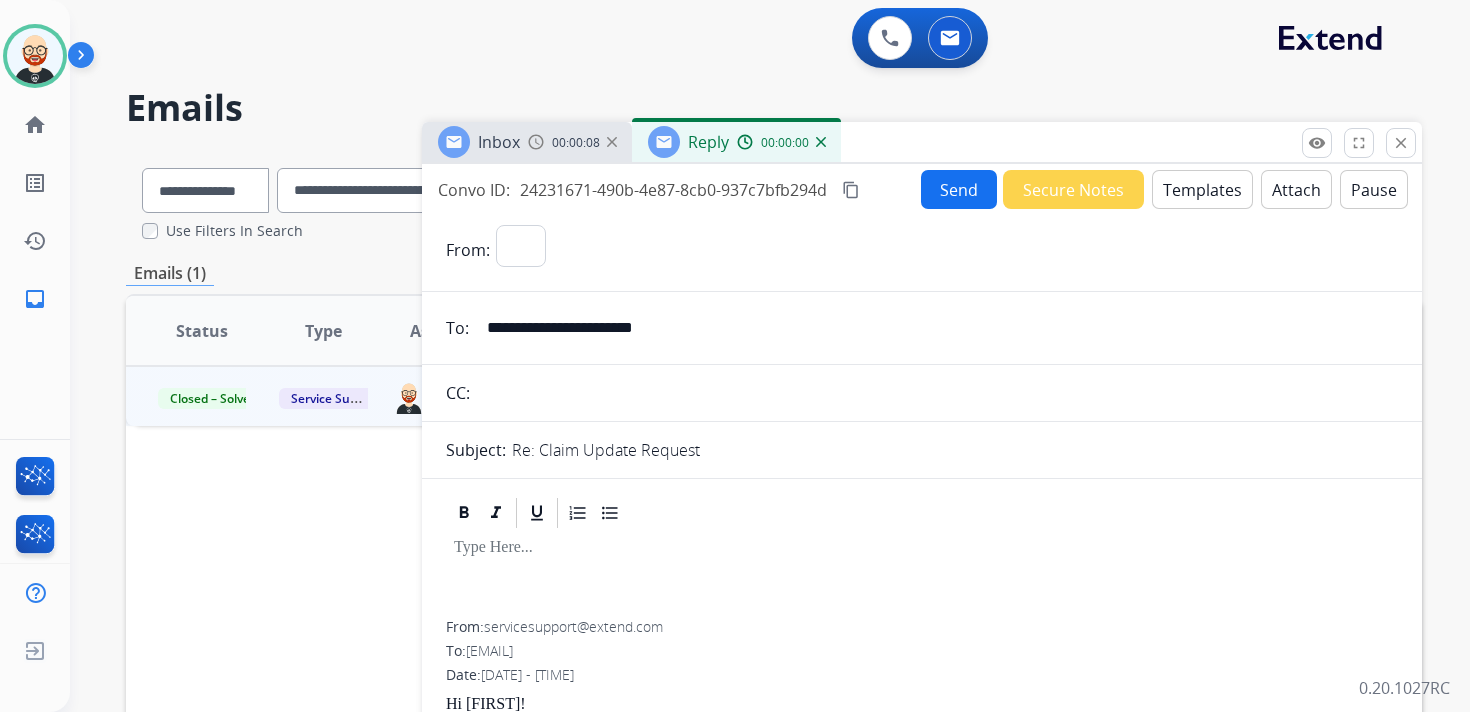 select on "**********" 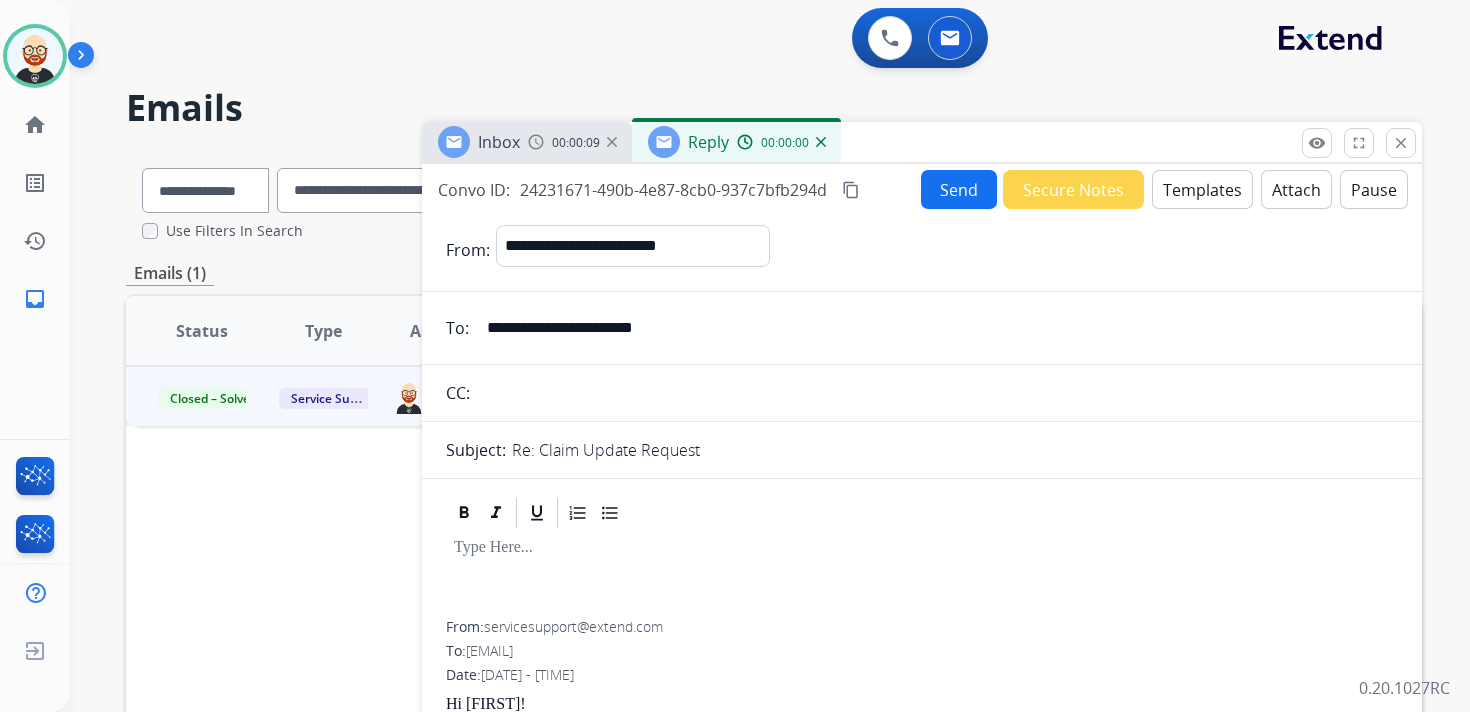 click at bounding box center [922, 548] 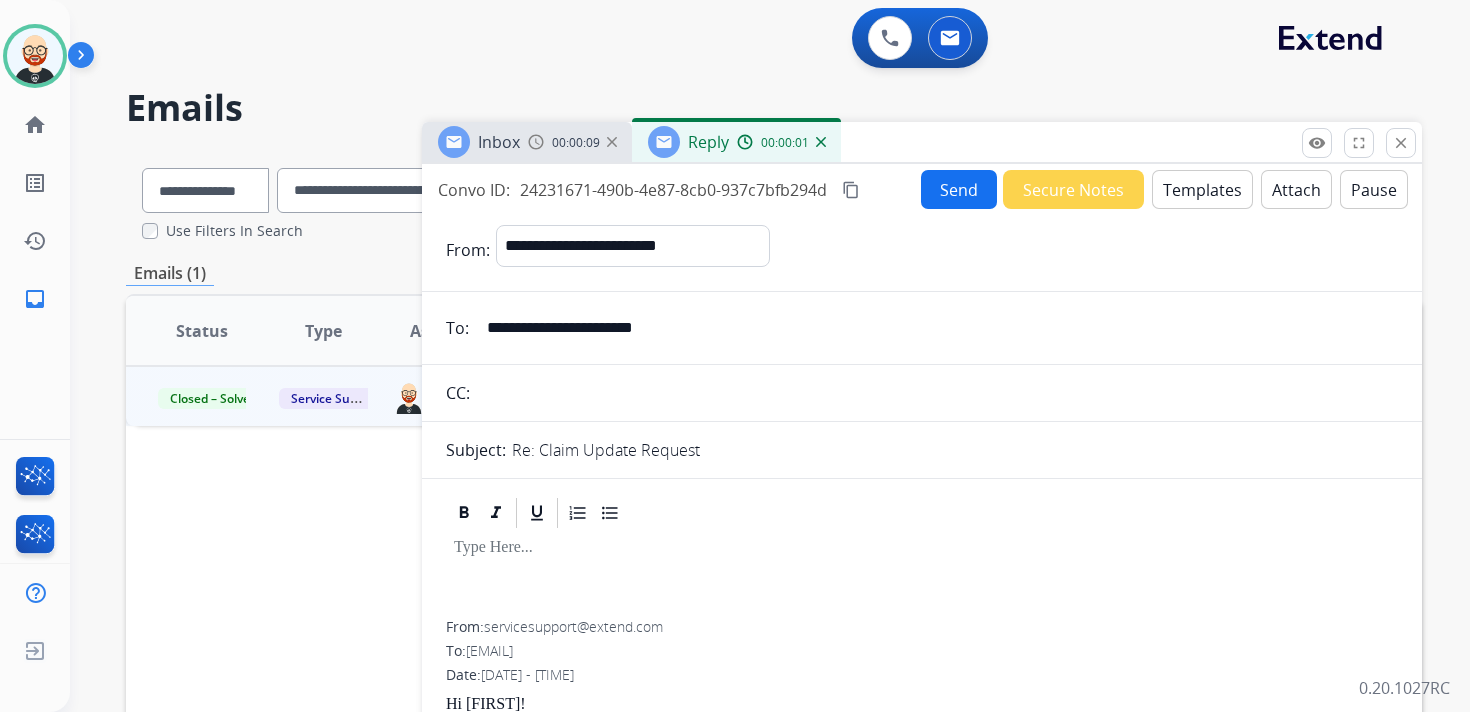 paste 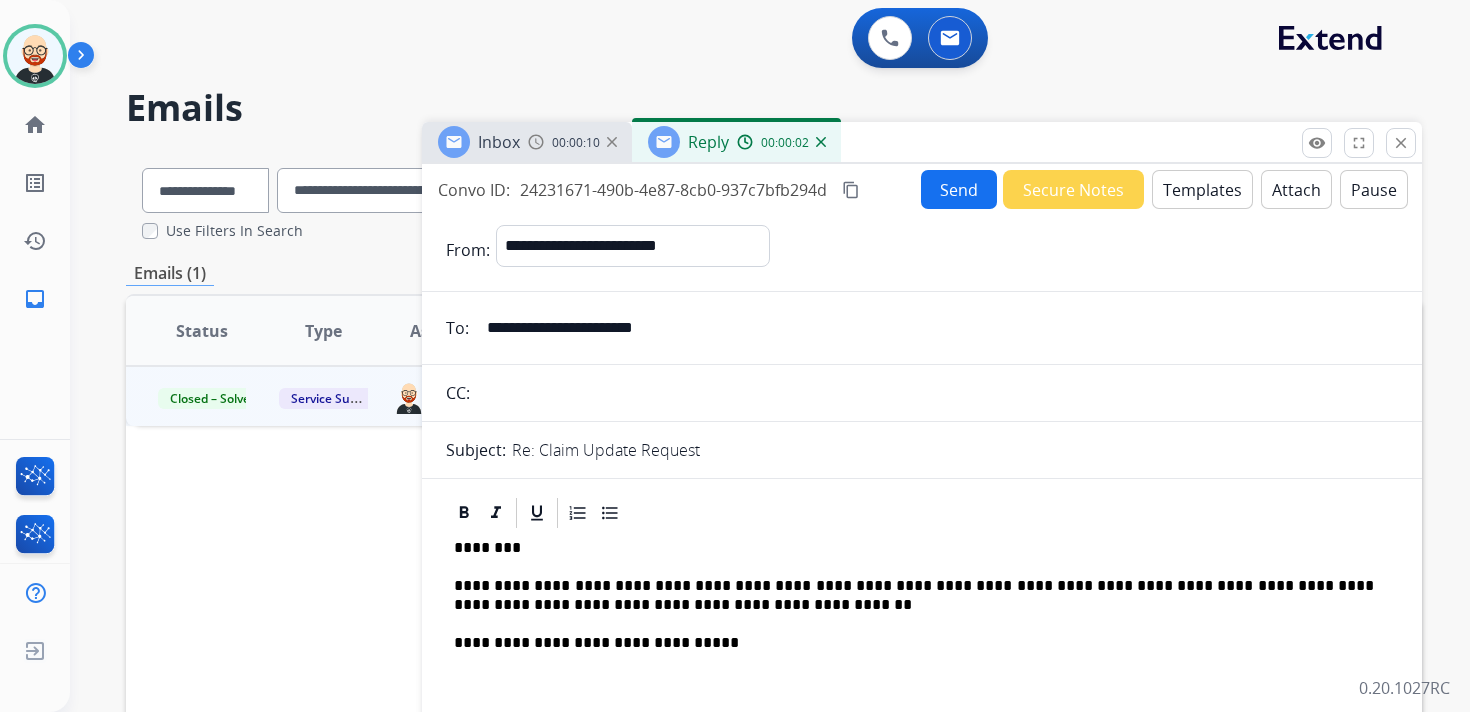 click on "********" at bounding box center (914, 548) 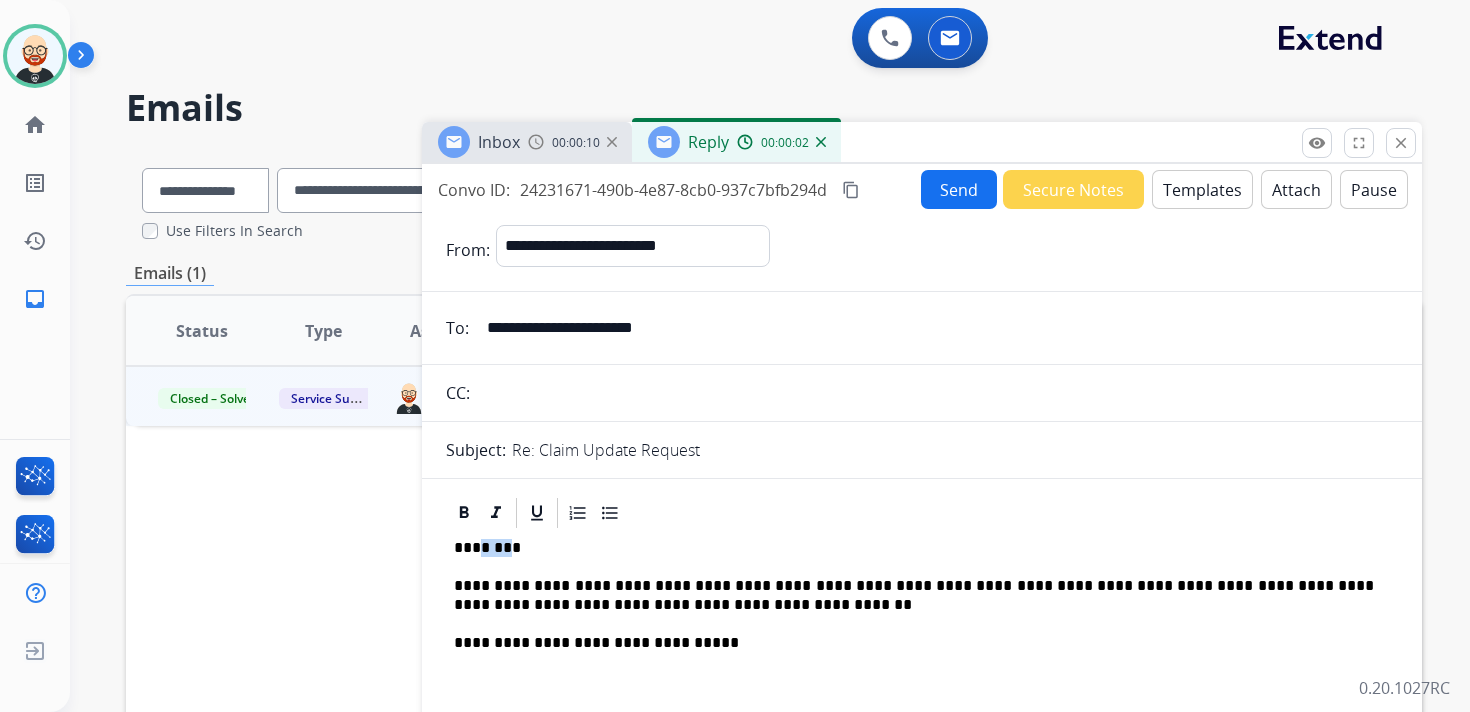 click on "********" at bounding box center [914, 548] 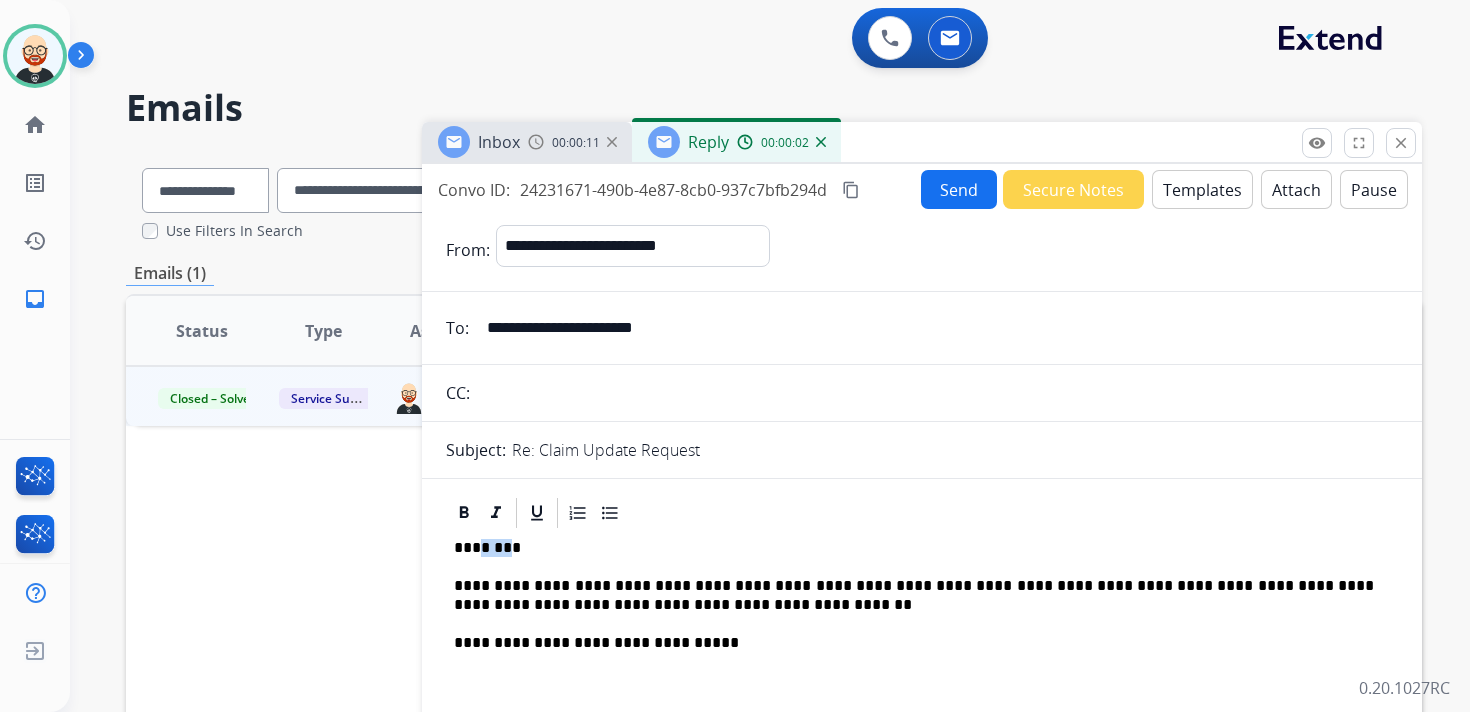 type 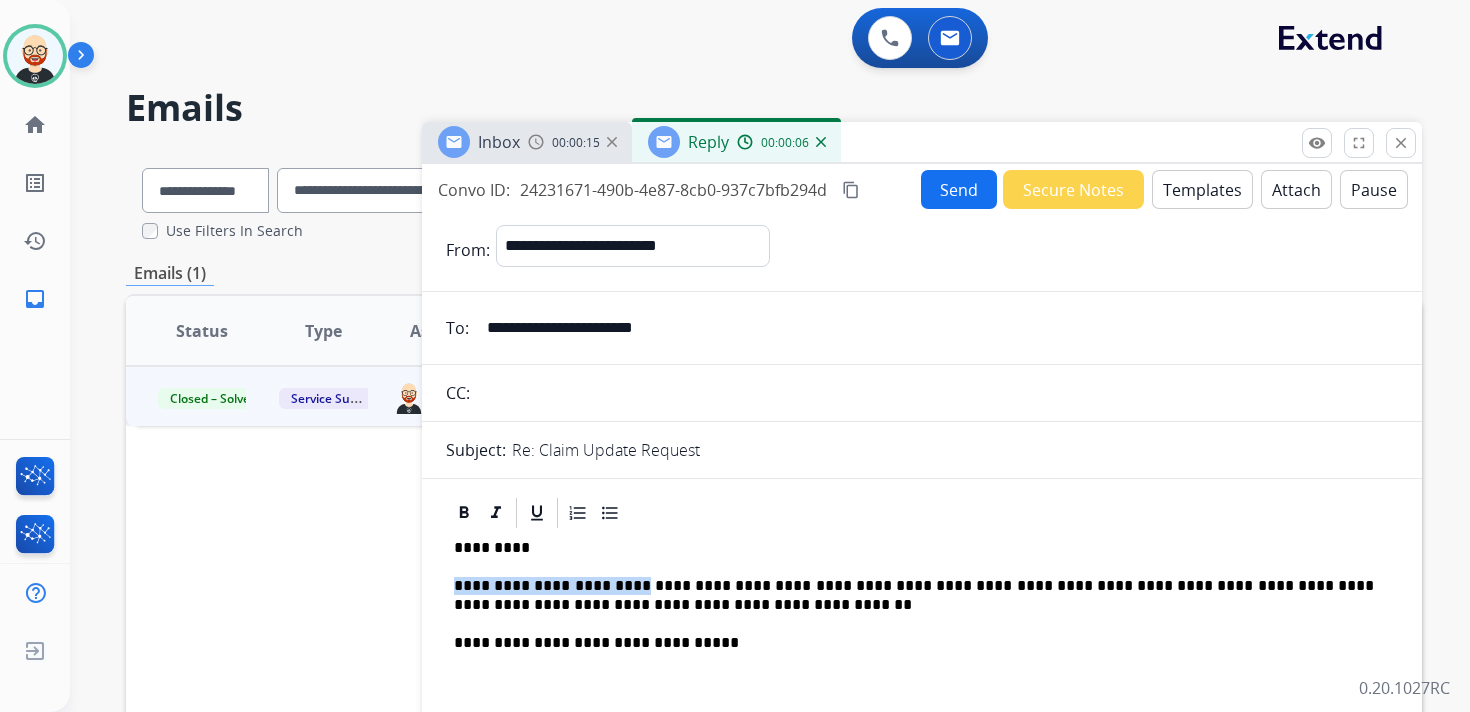 drag, startPoint x: 637, startPoint y: 584, endPoint x: 451, endPoint y: 591, distance: 186.13167 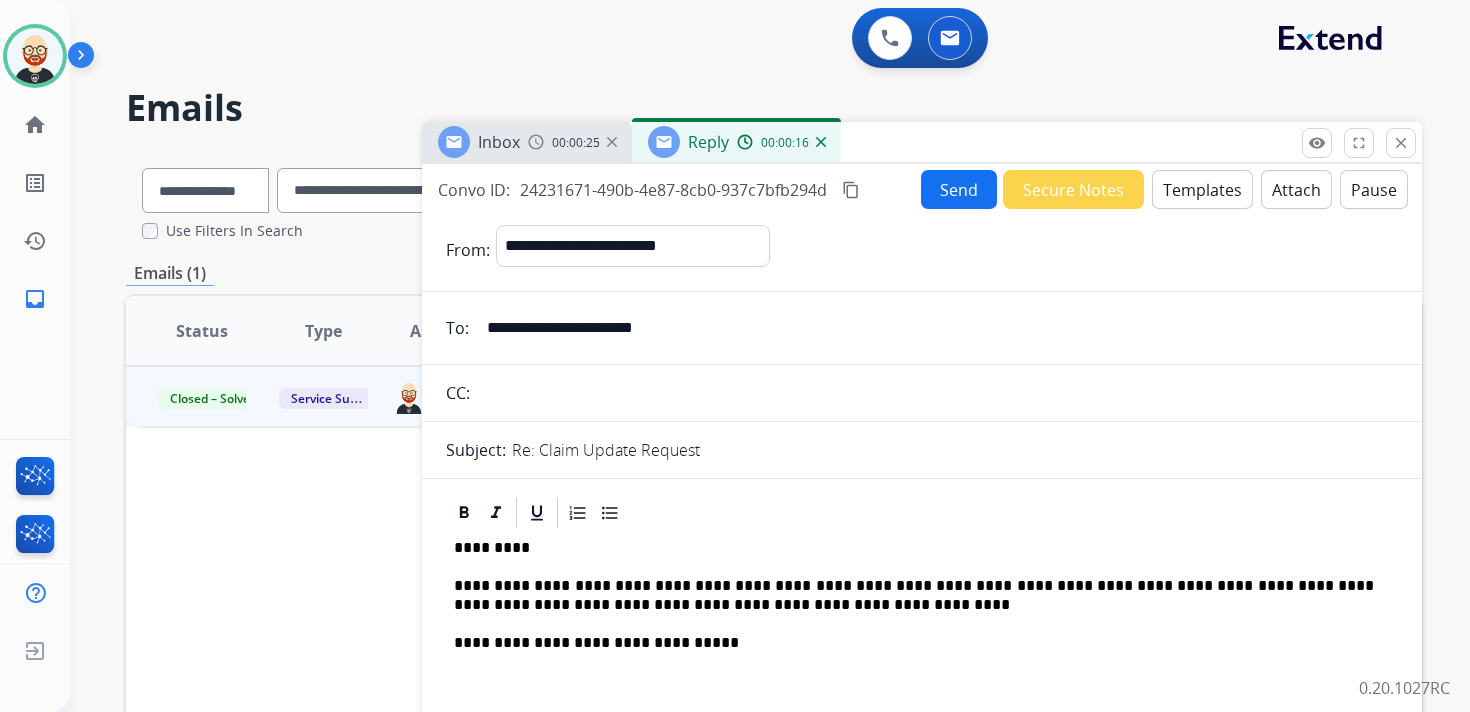 scroll, scrollTop: 1, scrollLeft: 0, axis: vertical 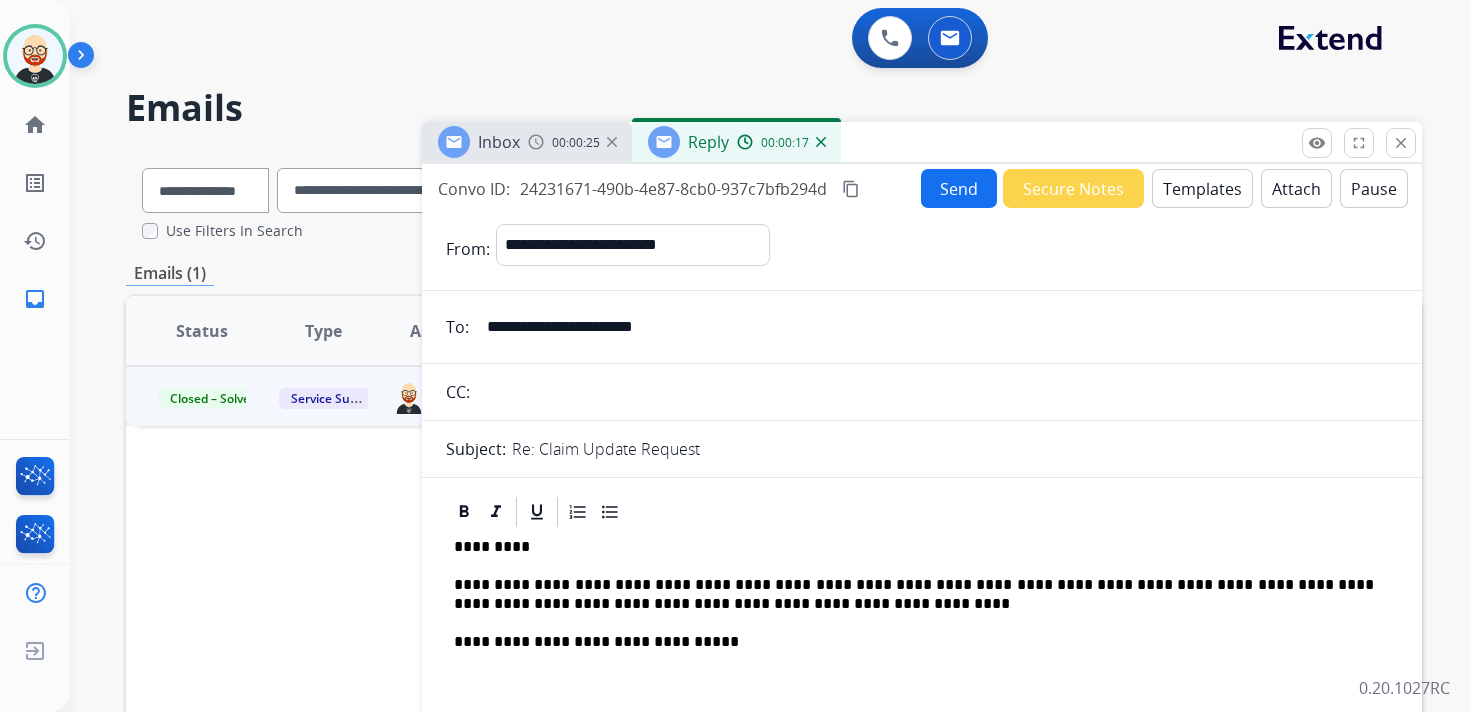 click on "**********" at bounding box center [914, 594] 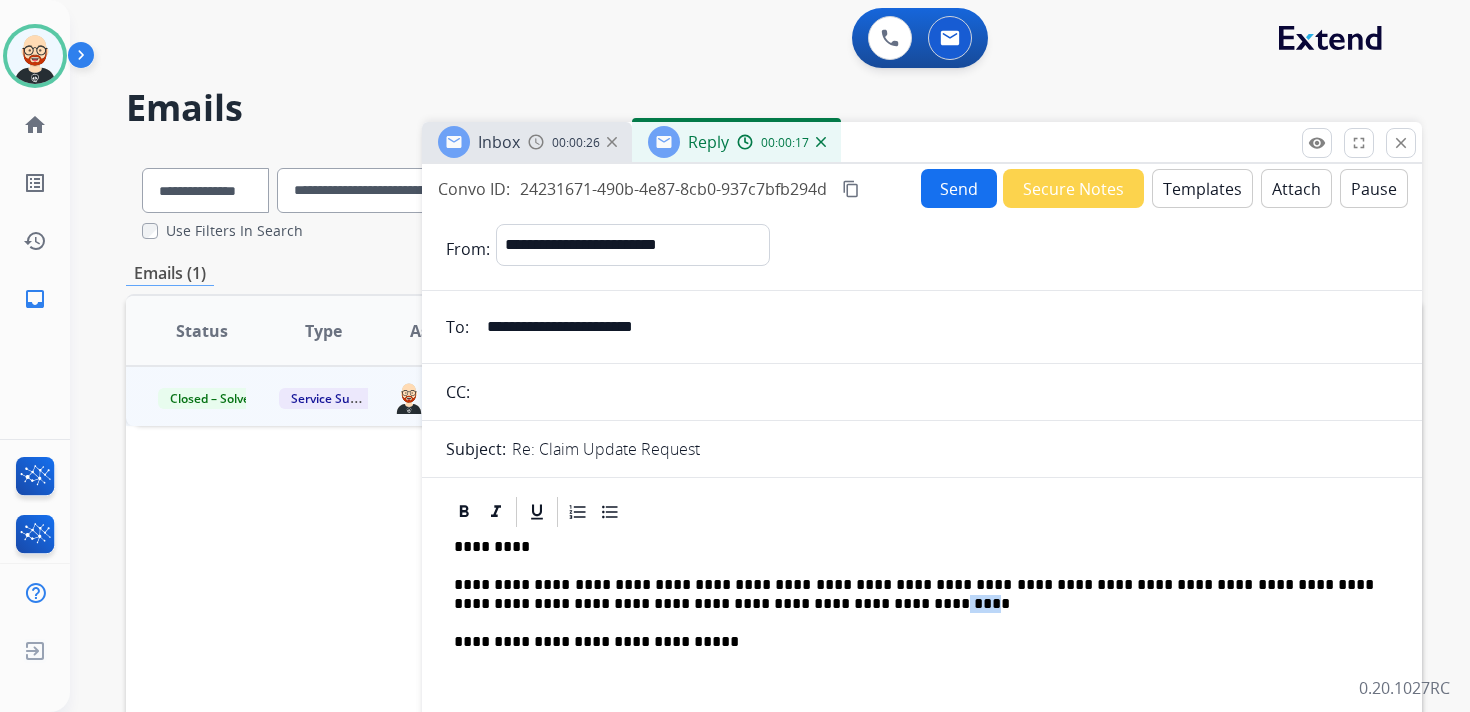 click on "**********" at bounding box center [914, 594] 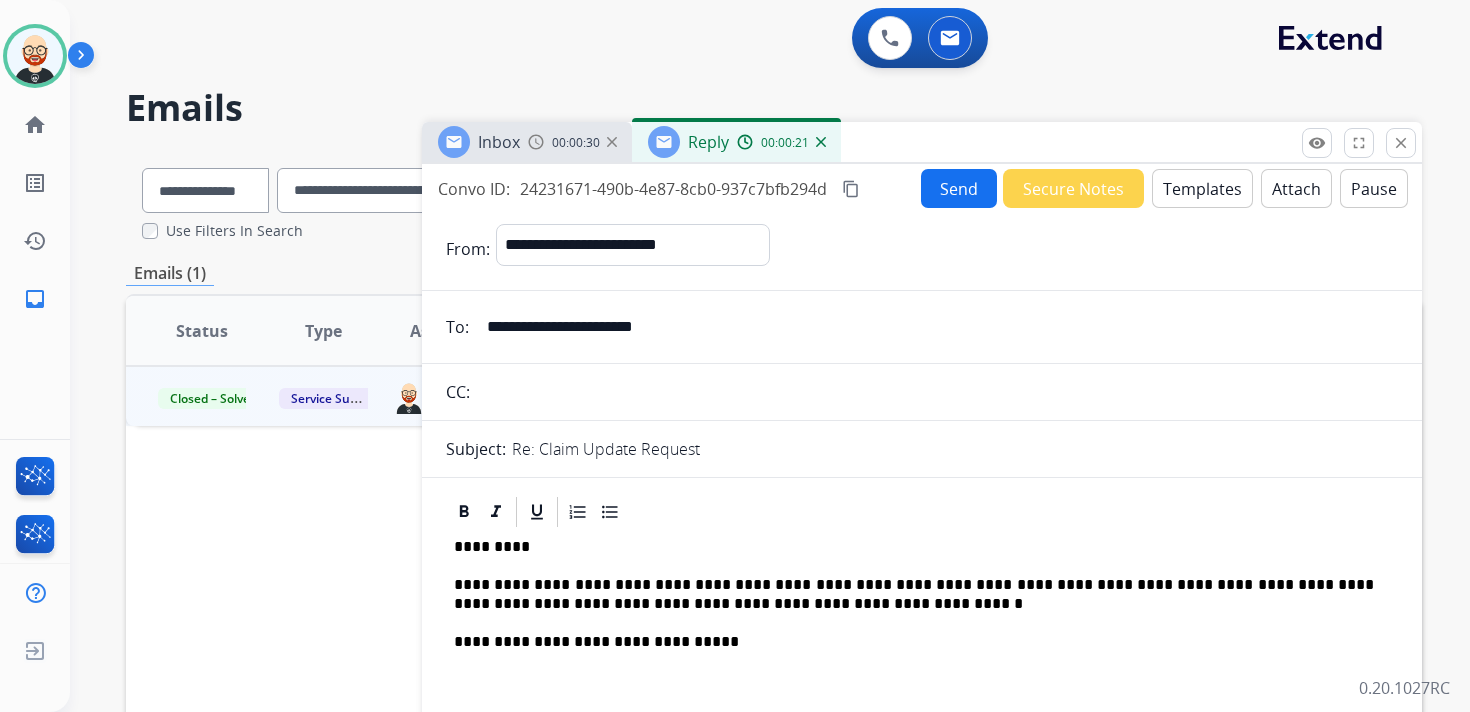click on "content_copy" at bounding box center [851, 189] 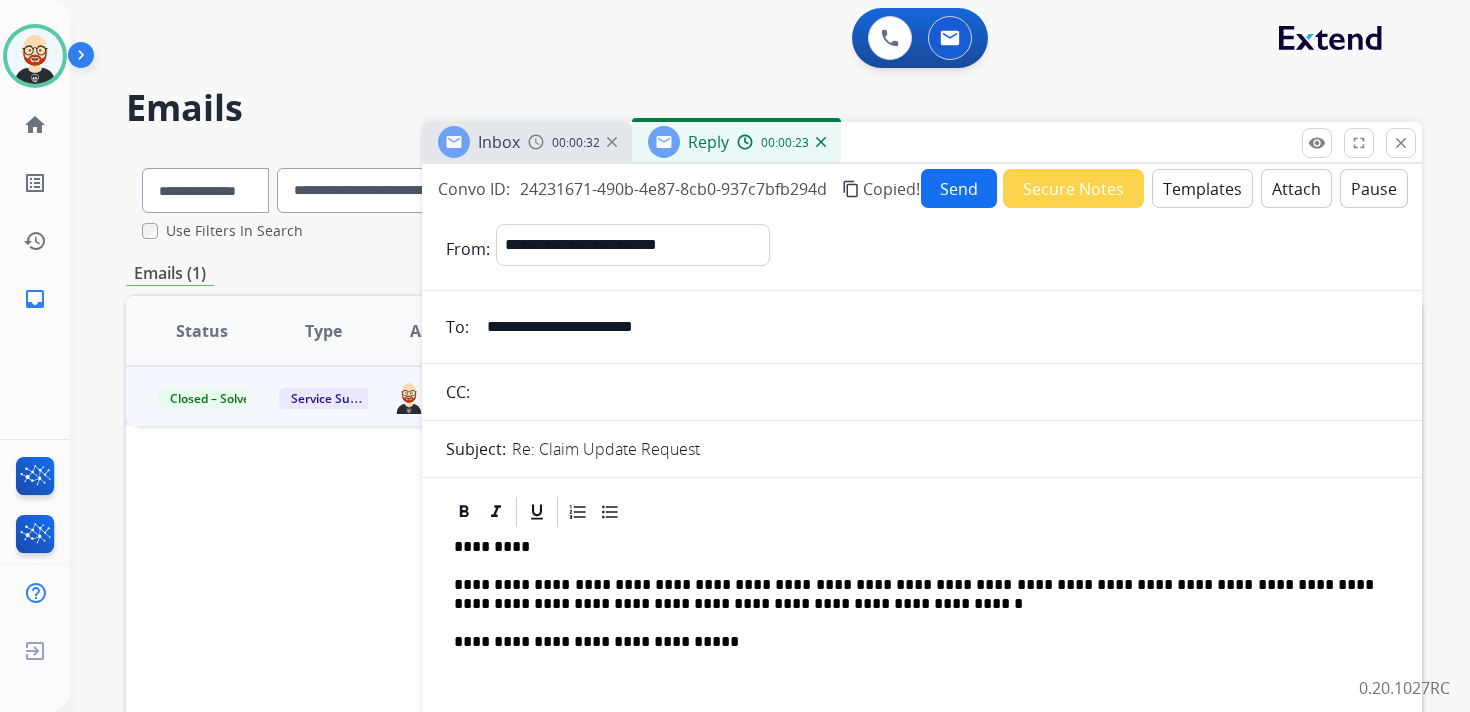 click on "Send" at bounding box center [959, 188] 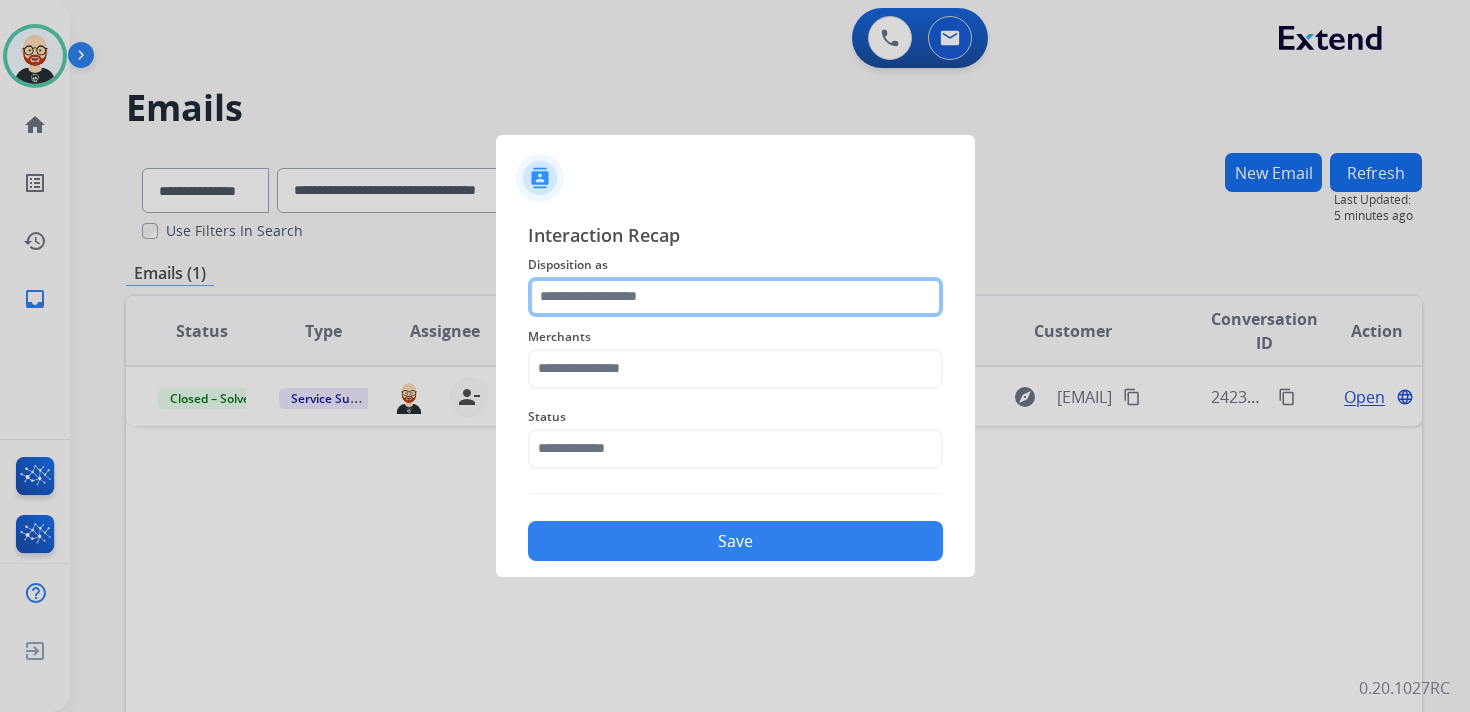 click 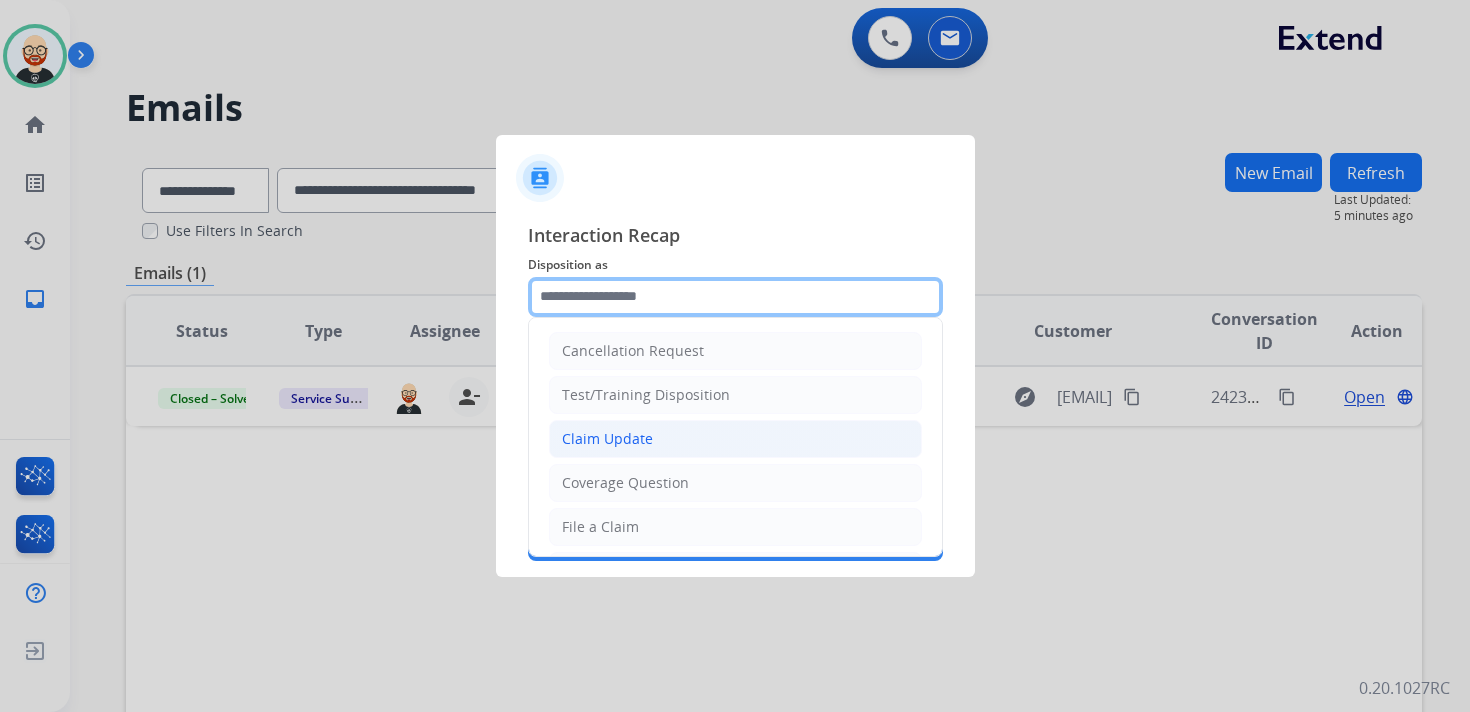 scroll, scrollTop: 300, scrollLeft: 0, axis: vertical 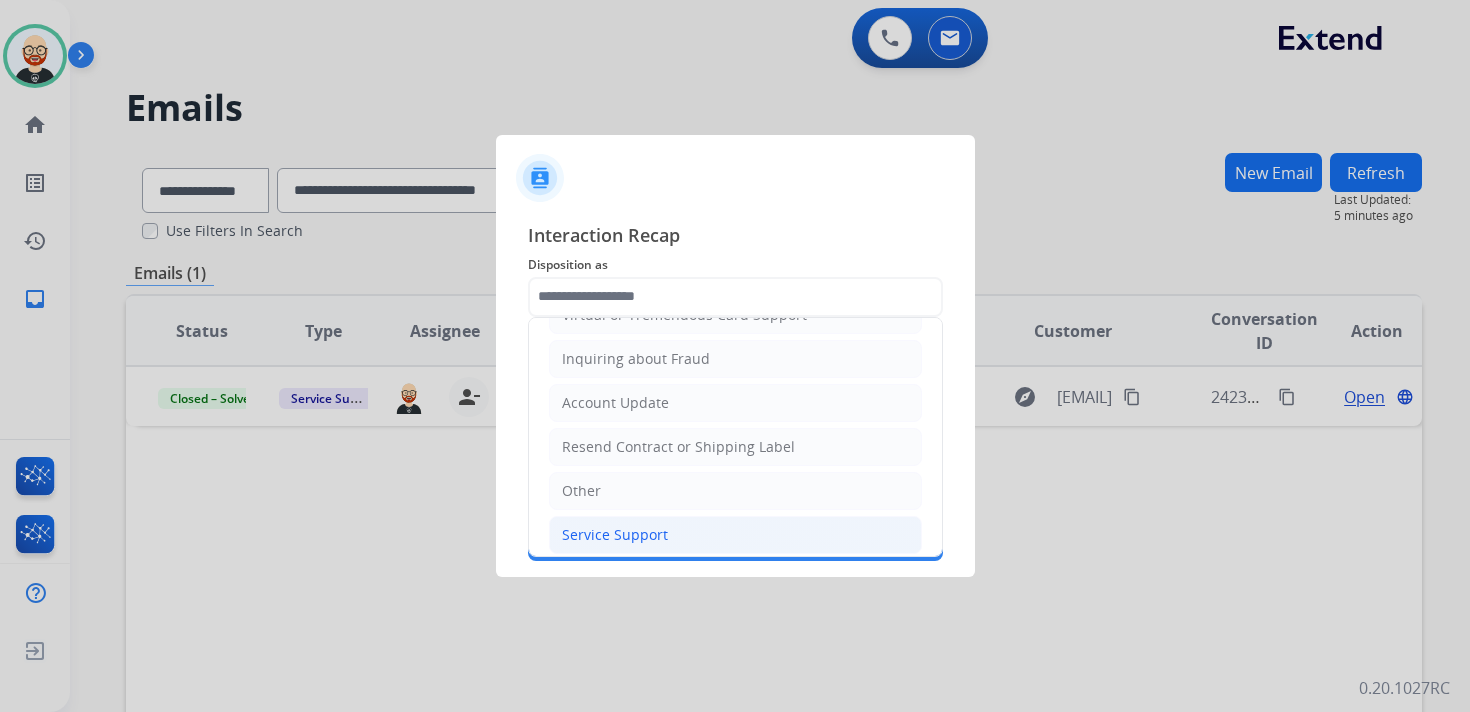 click on "Service Support" 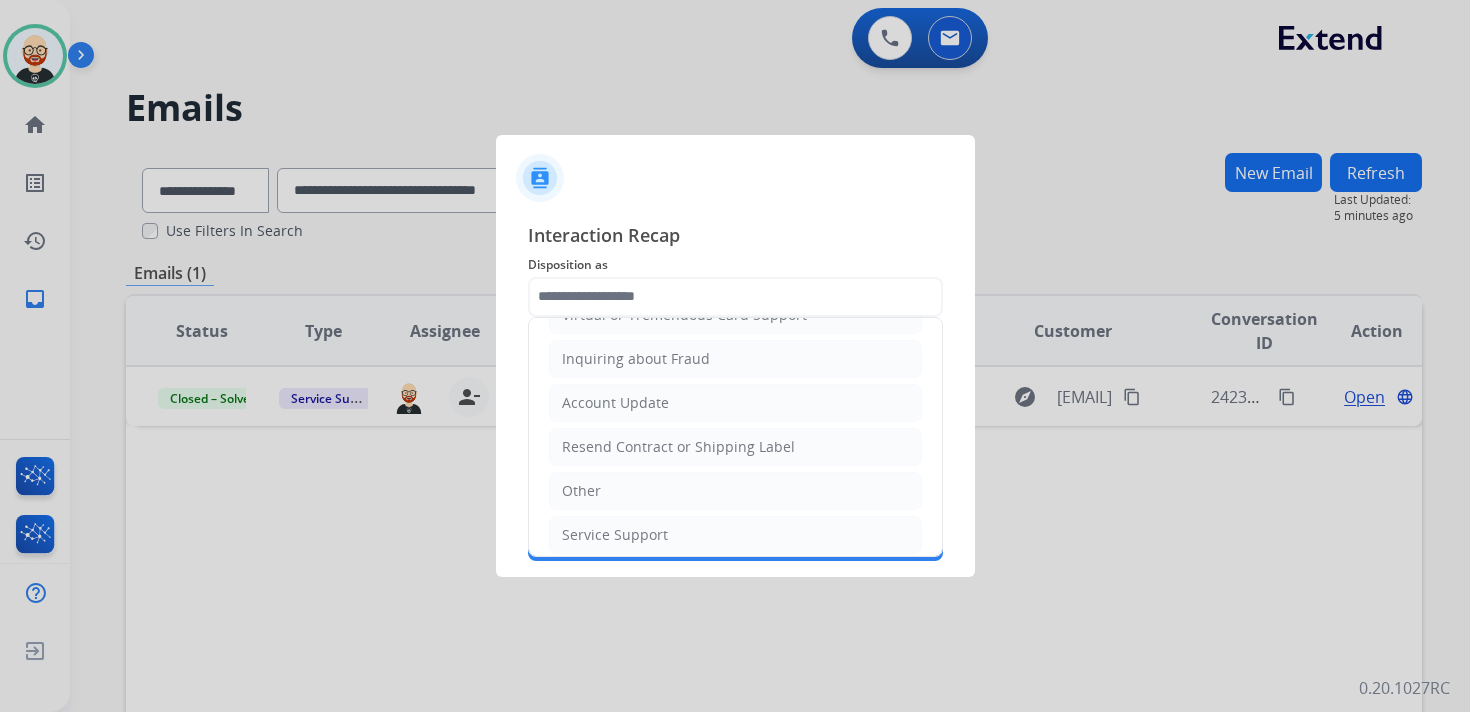 type on "**********" 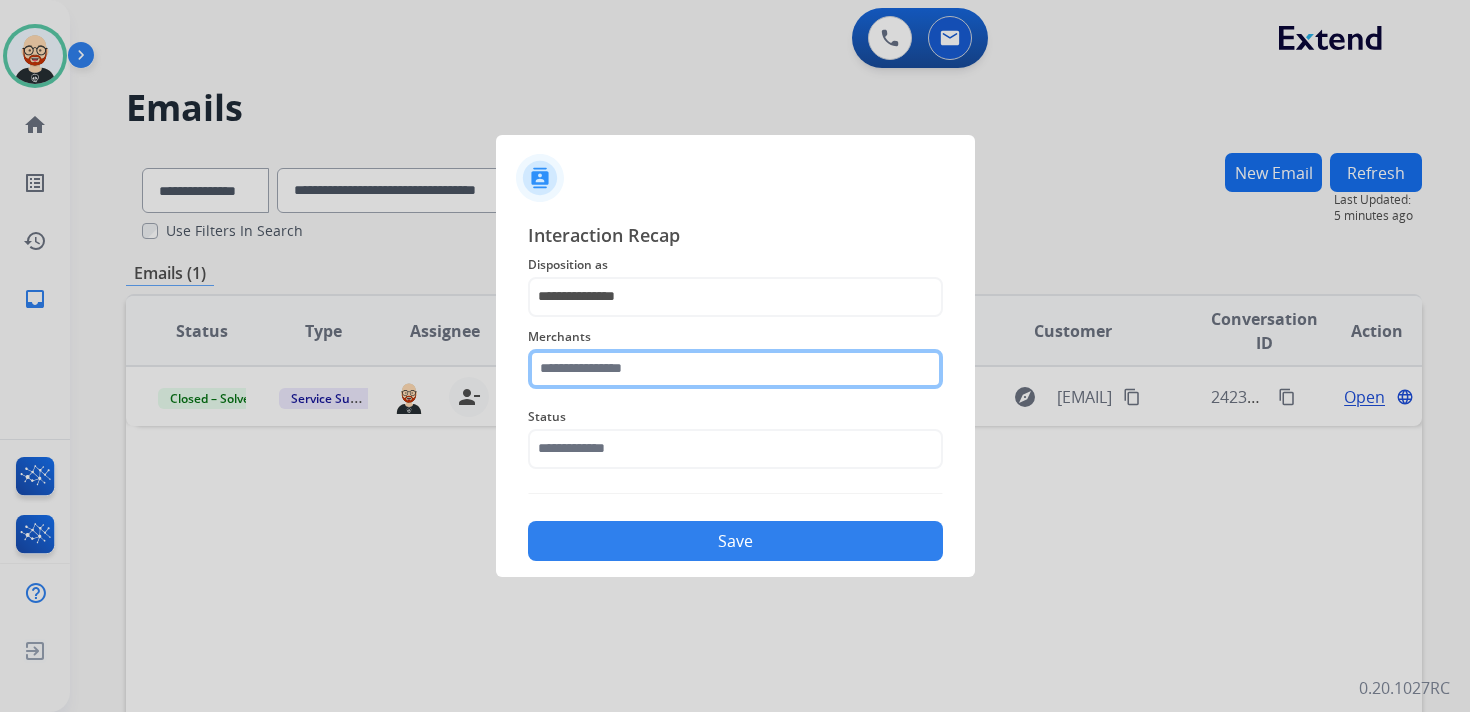 click 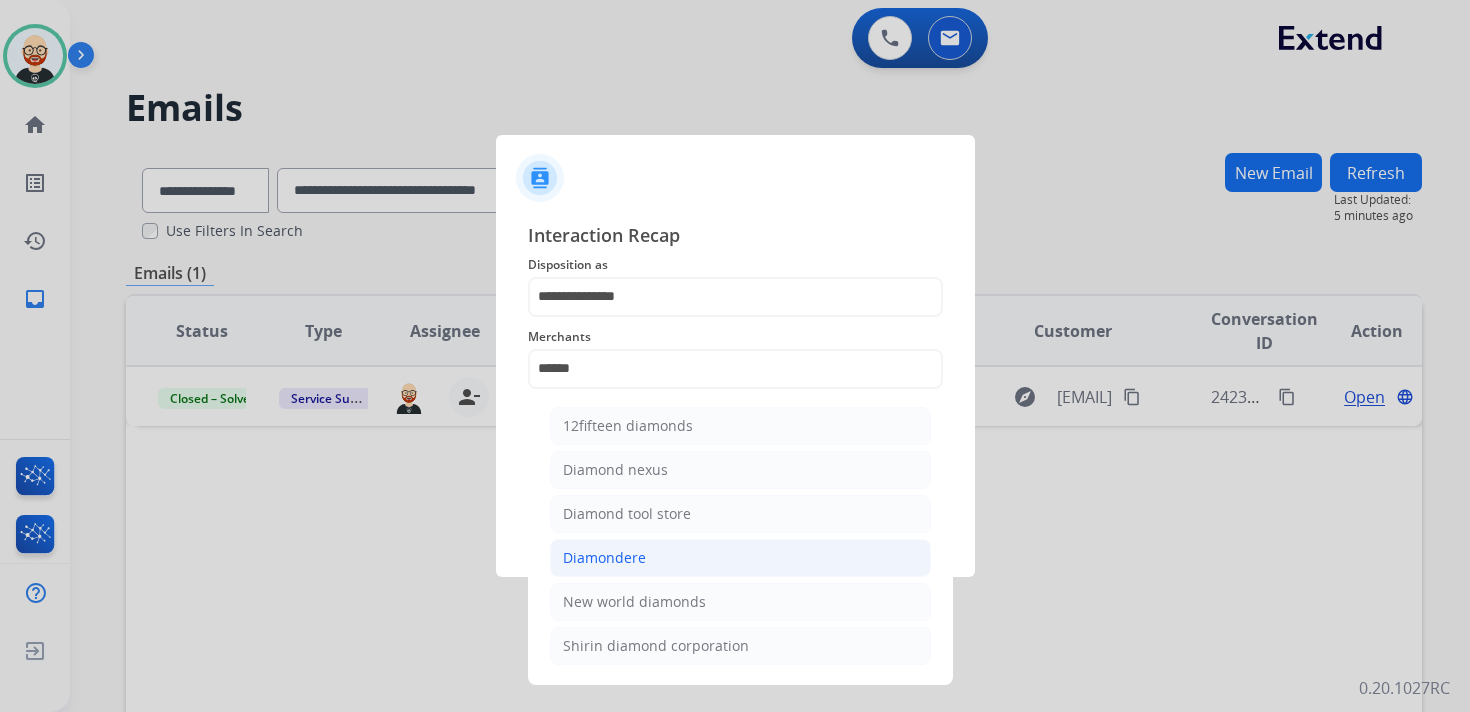 click on "Diamondere" 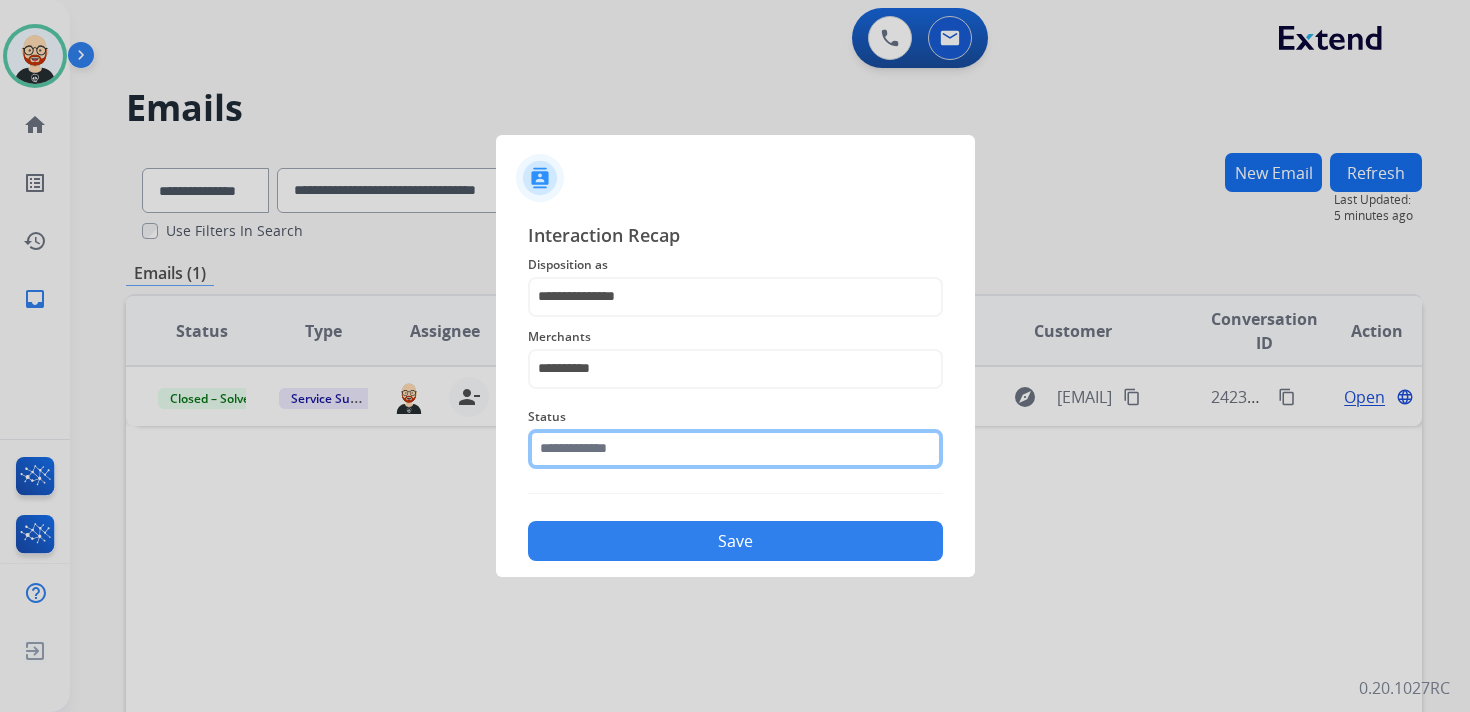 click 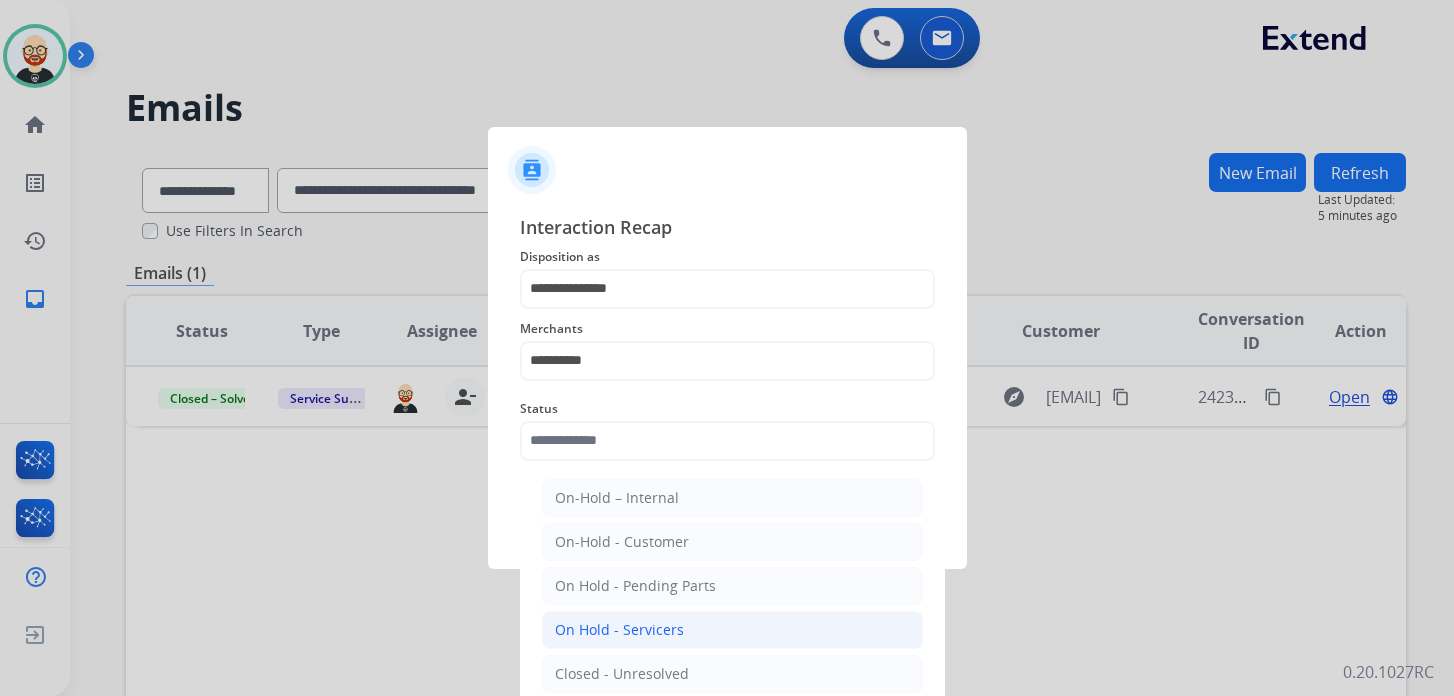 click on "On Hold - Servicers" 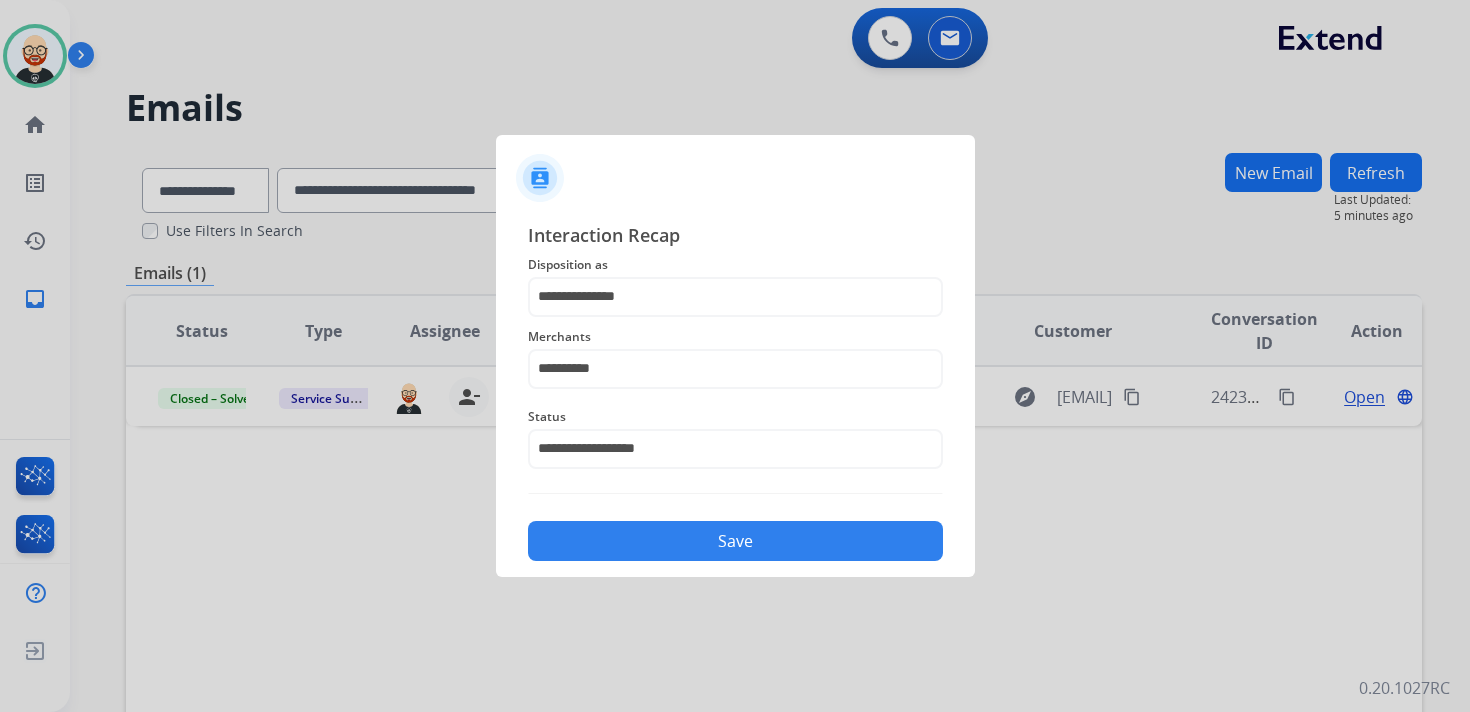 click on "Save" 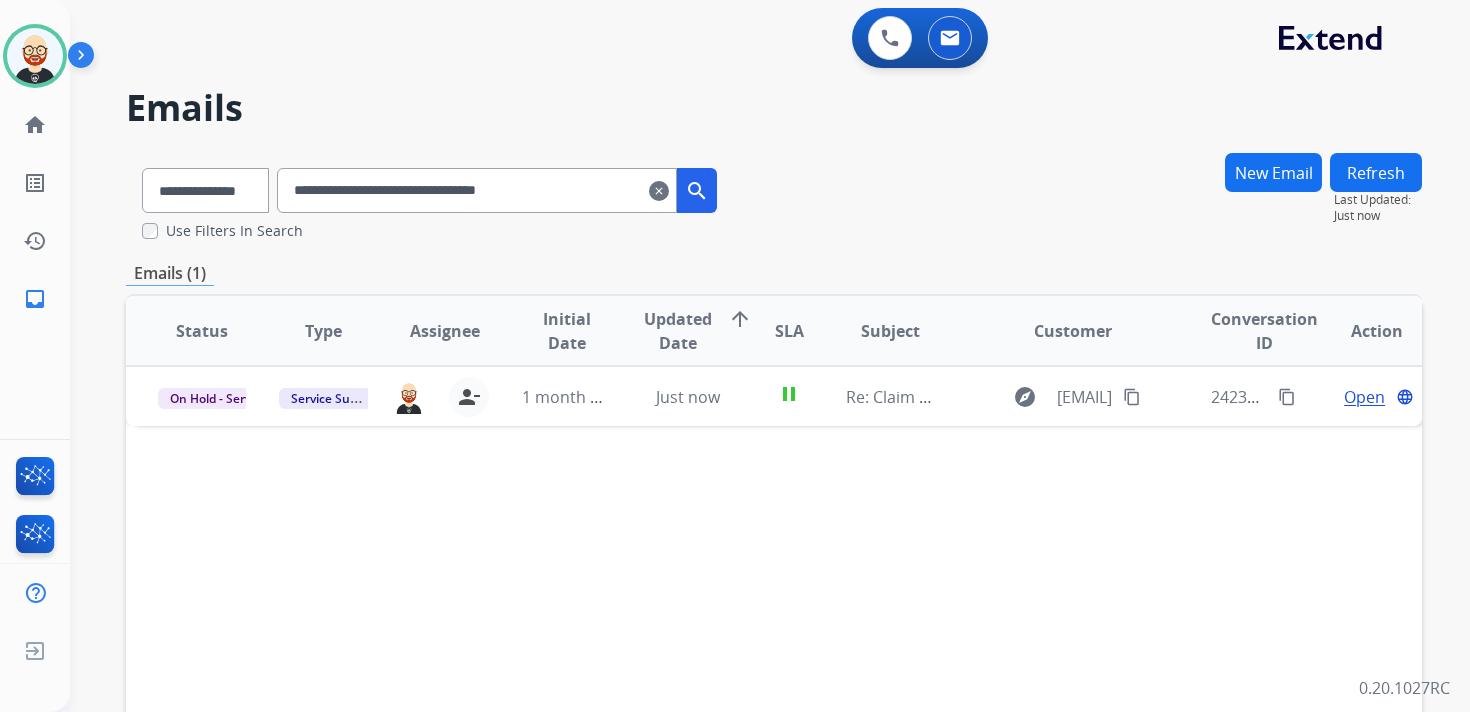 click on "clear" at bounding box center [659, 191] 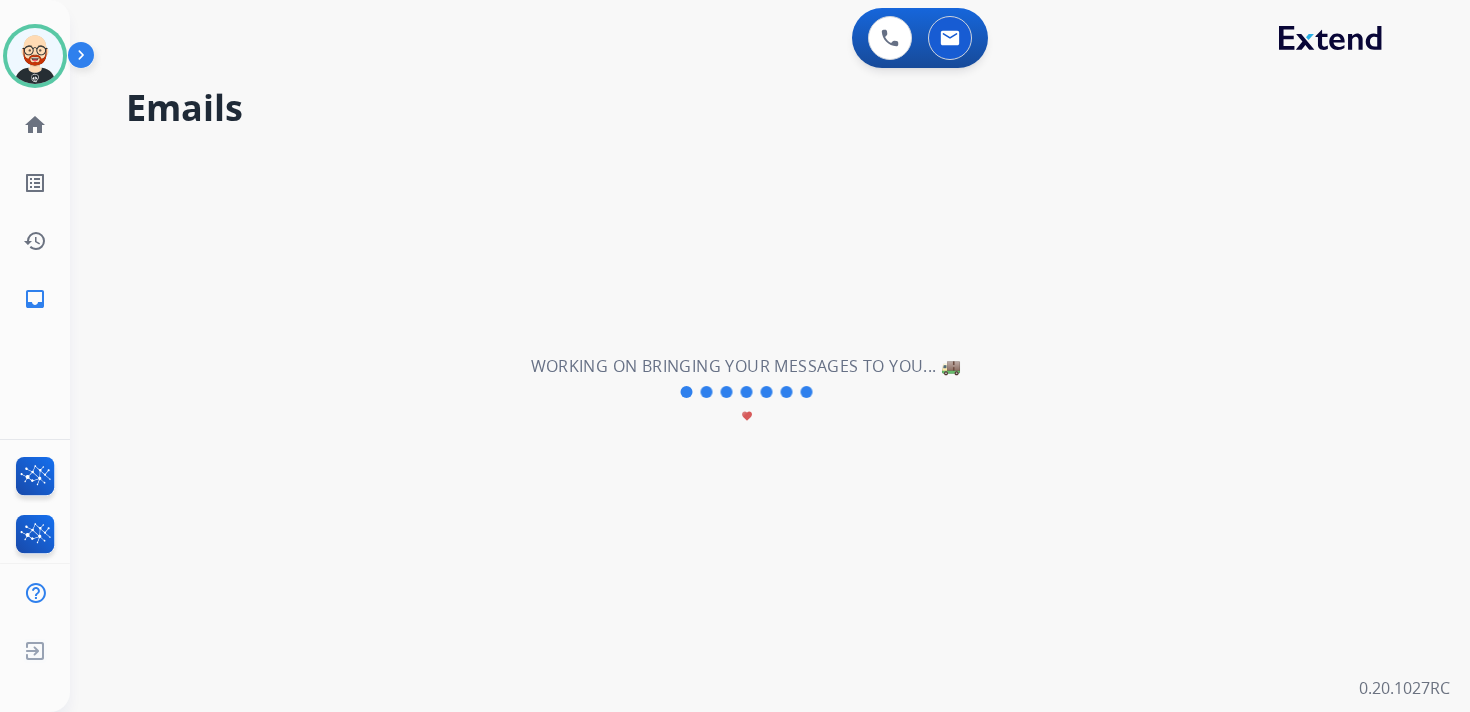 select on "**********" 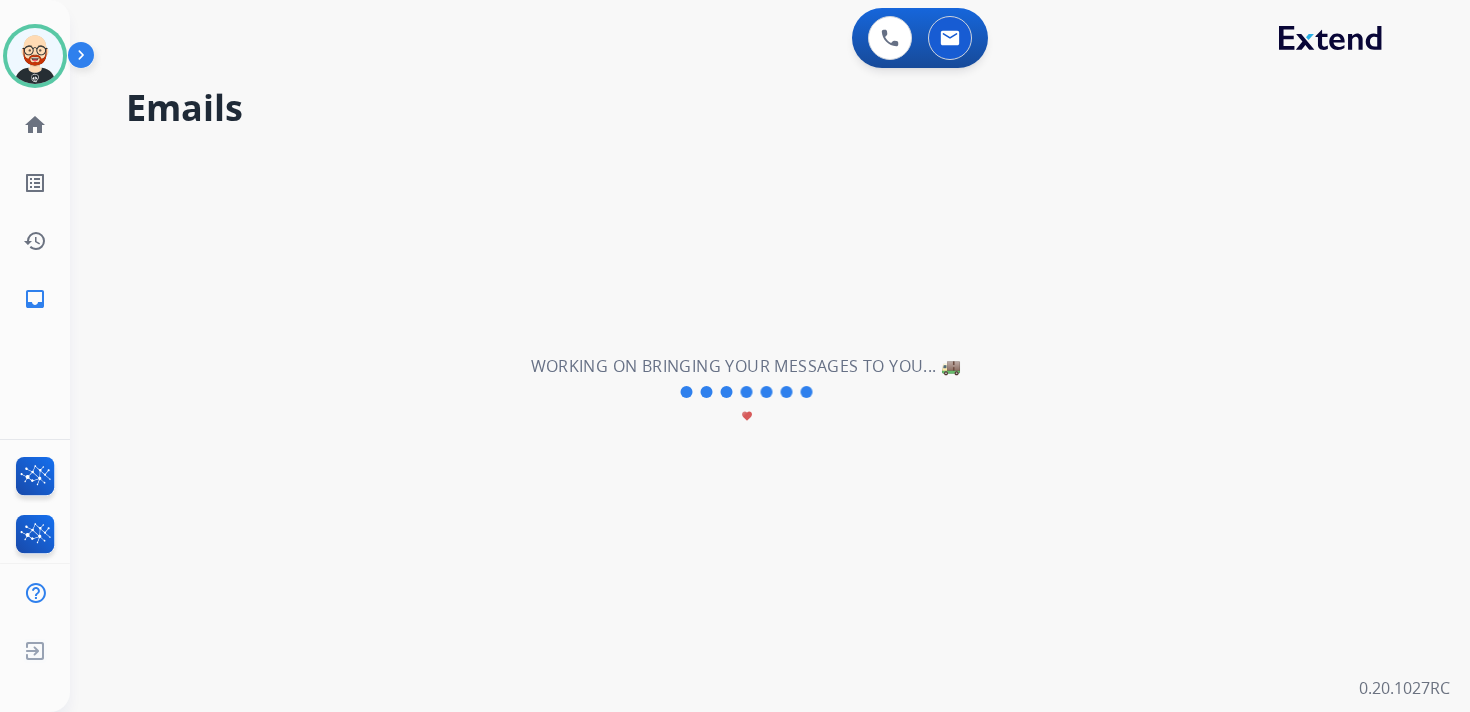 type 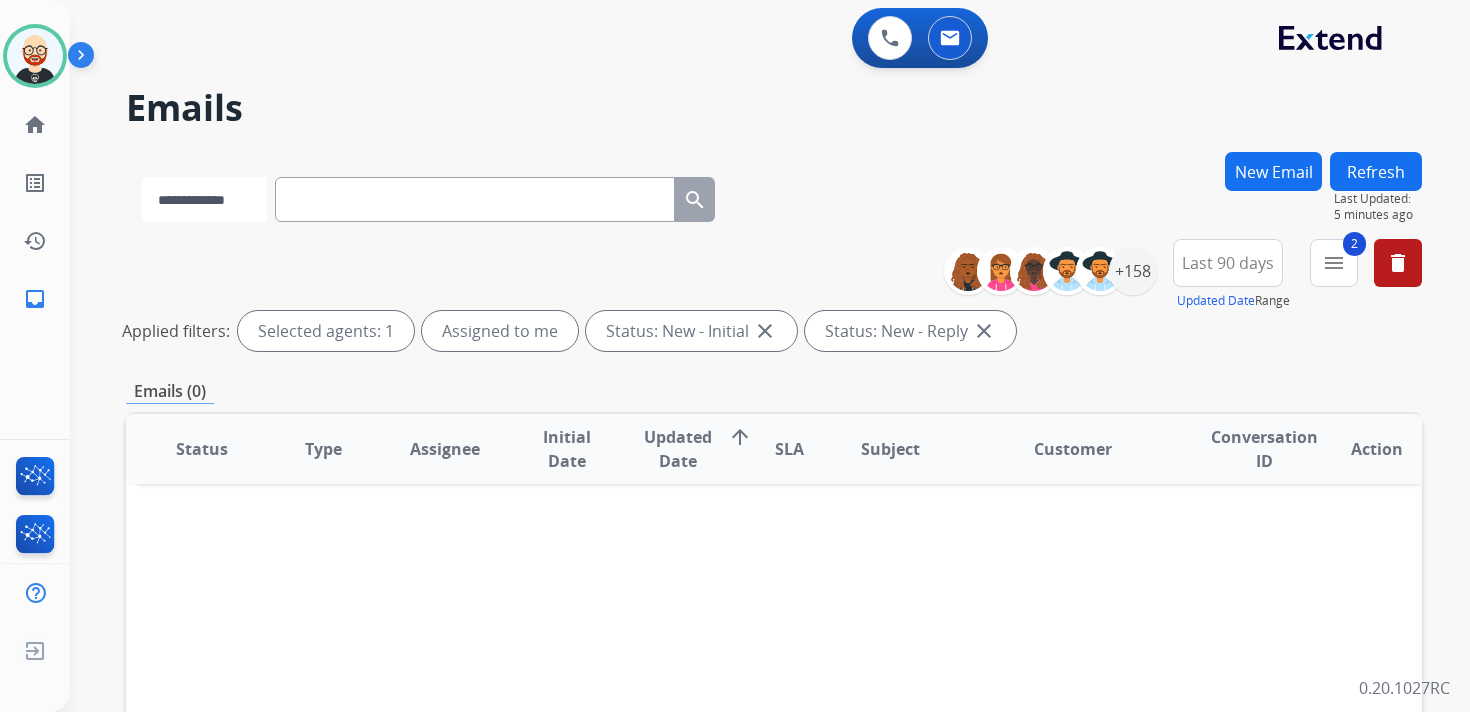 click on "**********" at bounding box center (204, 199) 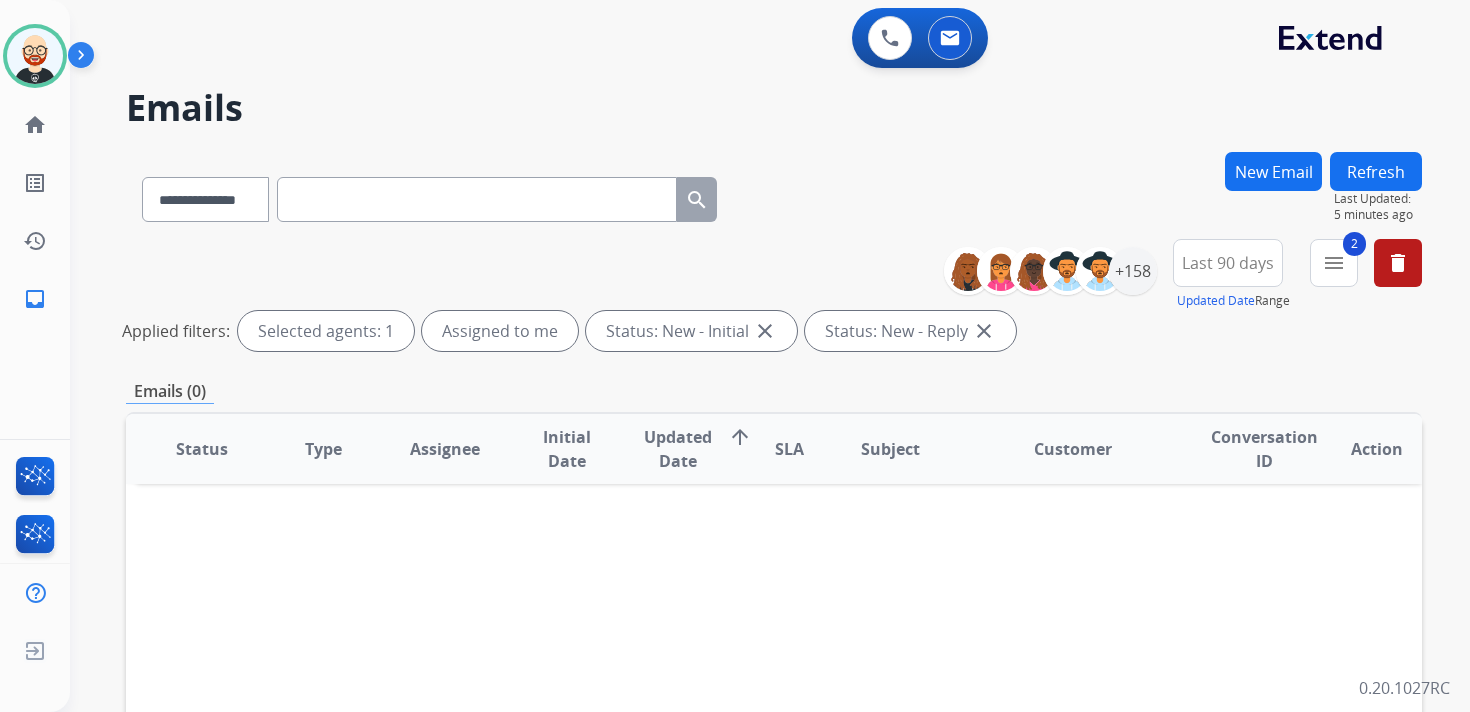 click at bounding box center [477, 199] 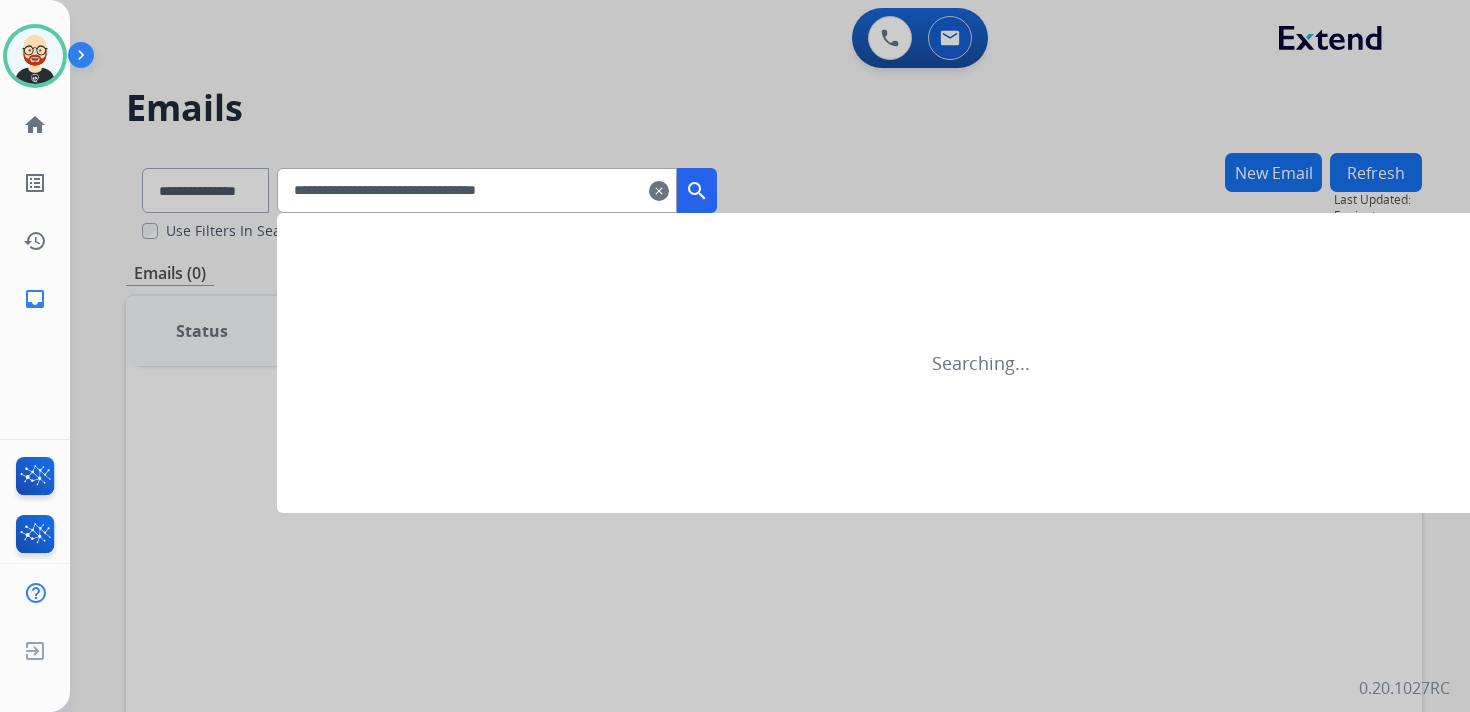 type on "**********" 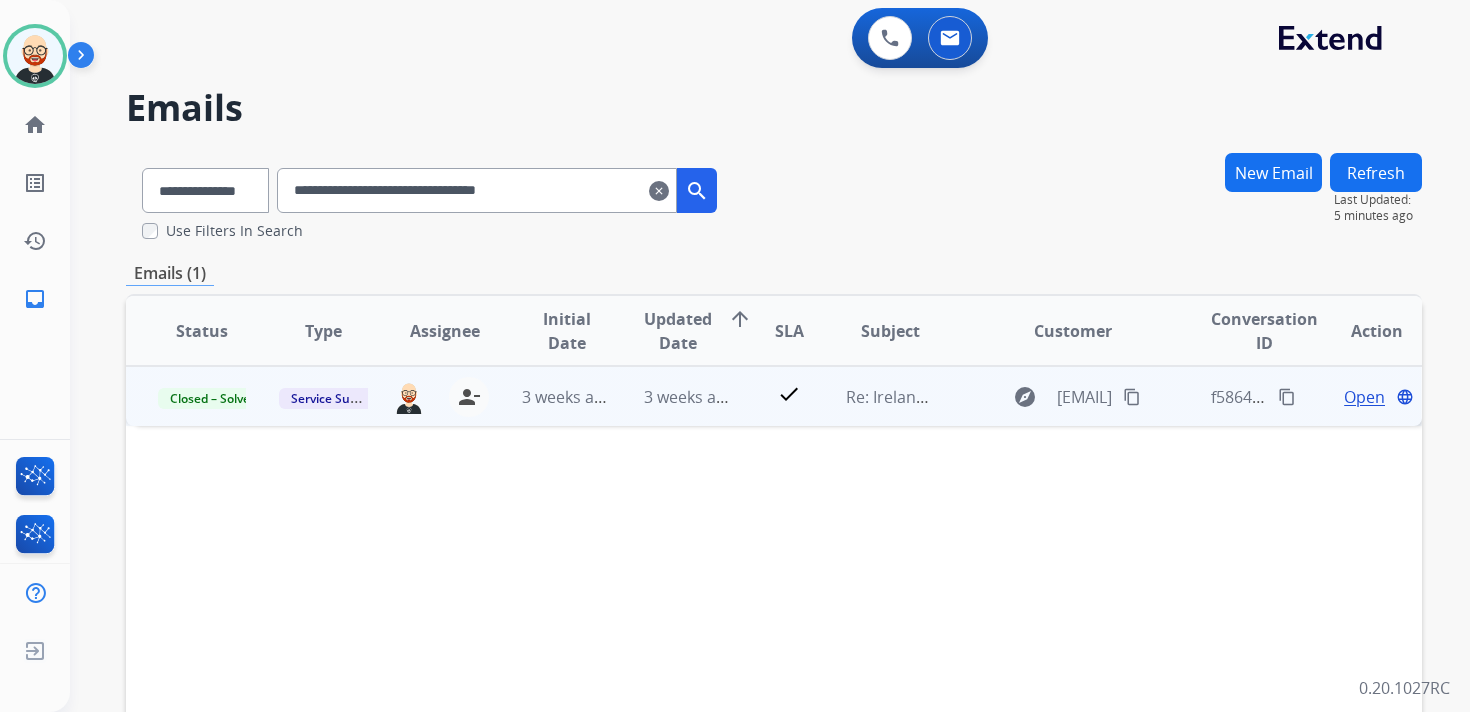 click on "Open" at bounding box center [1364, 397] 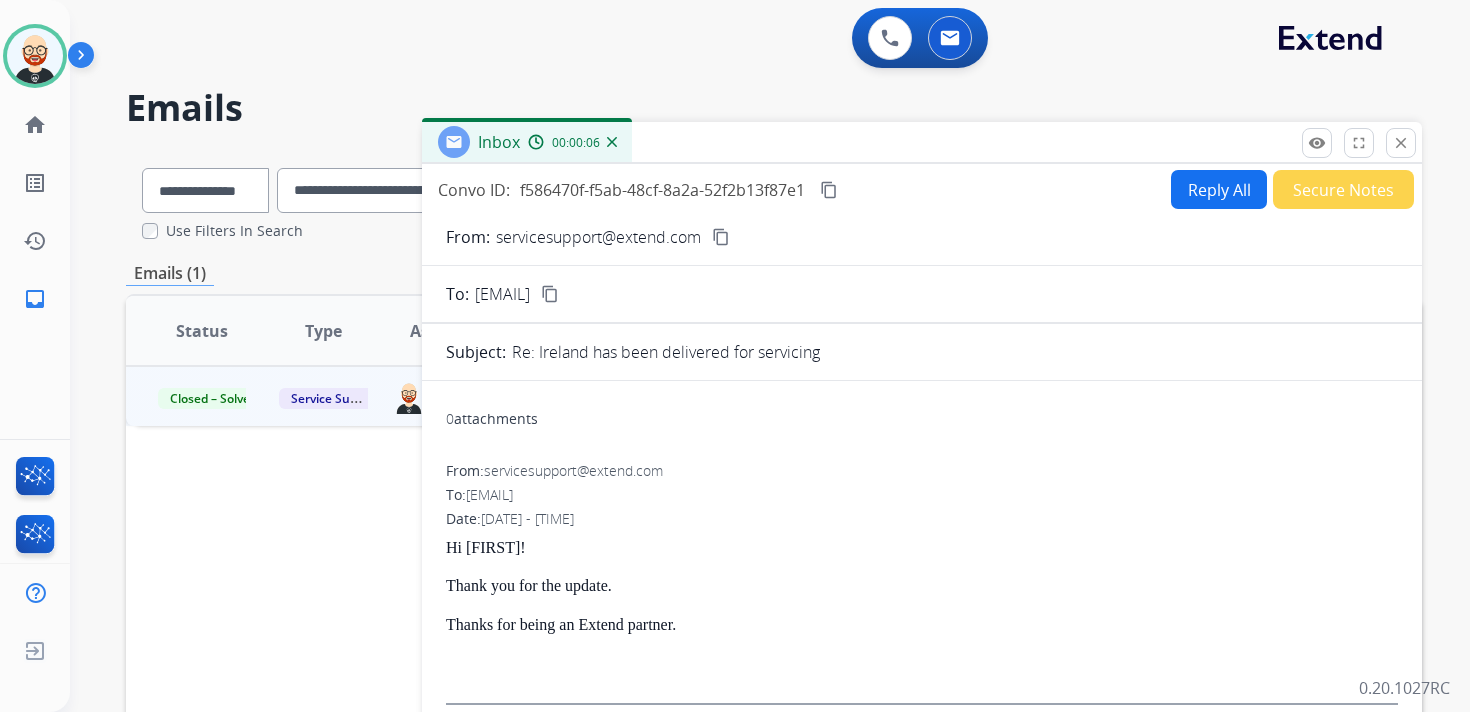 scroll, scrollTop: 15, scrollLeft: 0, axis: vertical 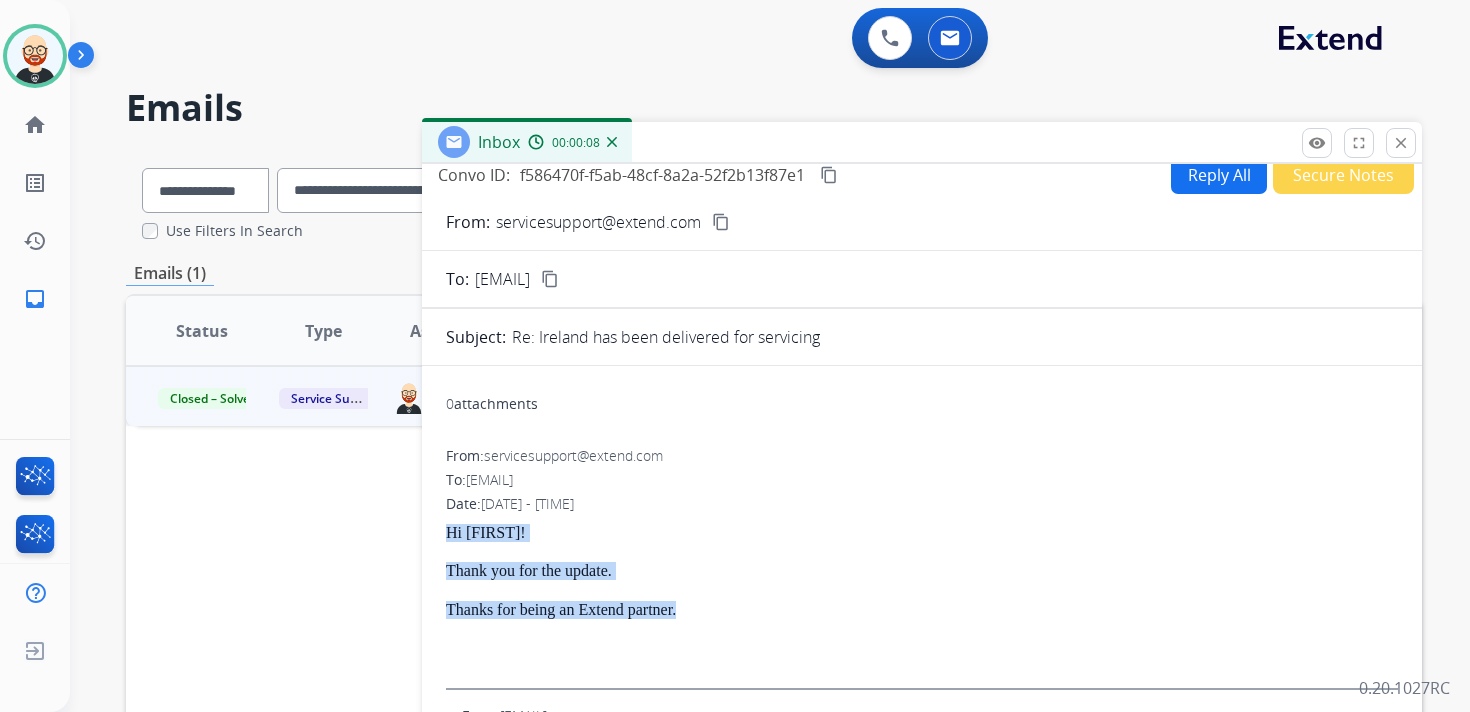 drag, startPoint x: 722, startPoint y: 608, endPoint x: 445, endPoint y: 531, distance: 287.50305 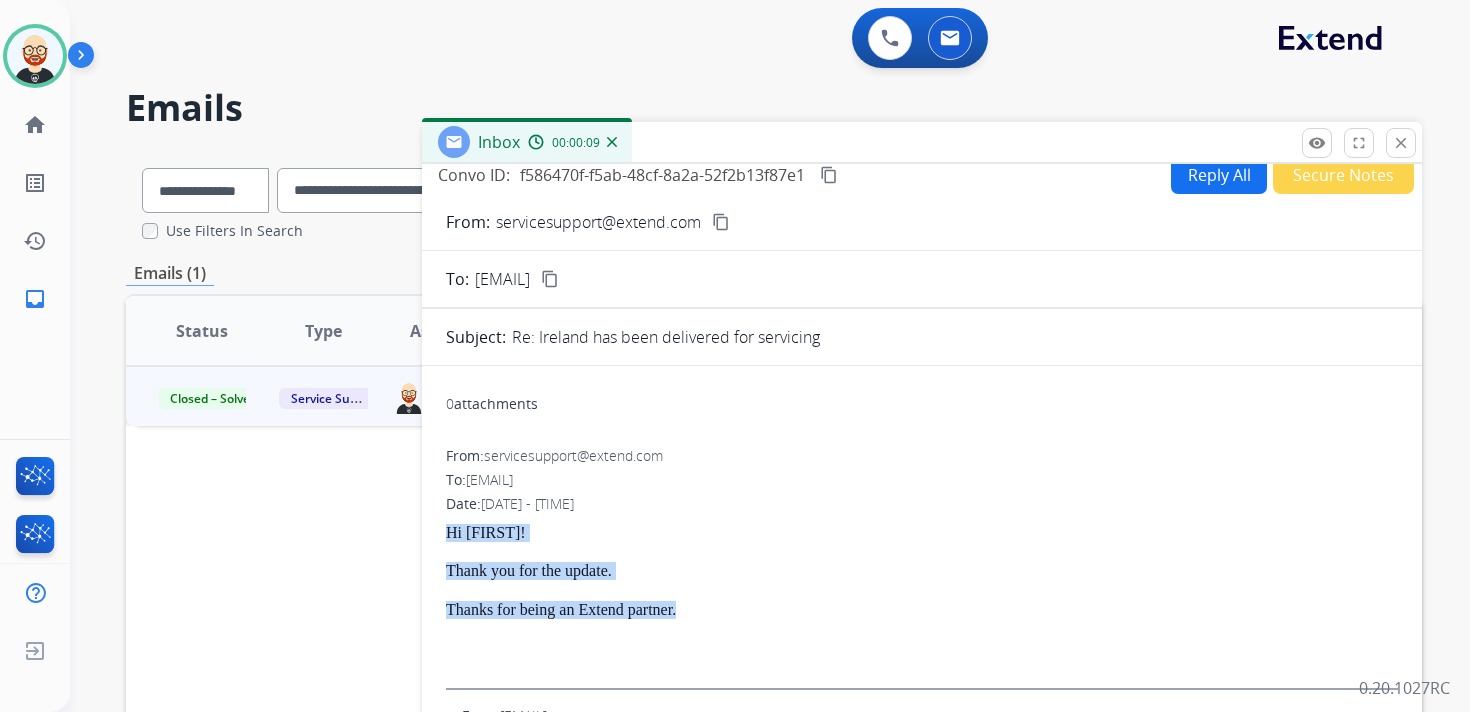 click on "Reply All" at bounding box center [1219, 174] 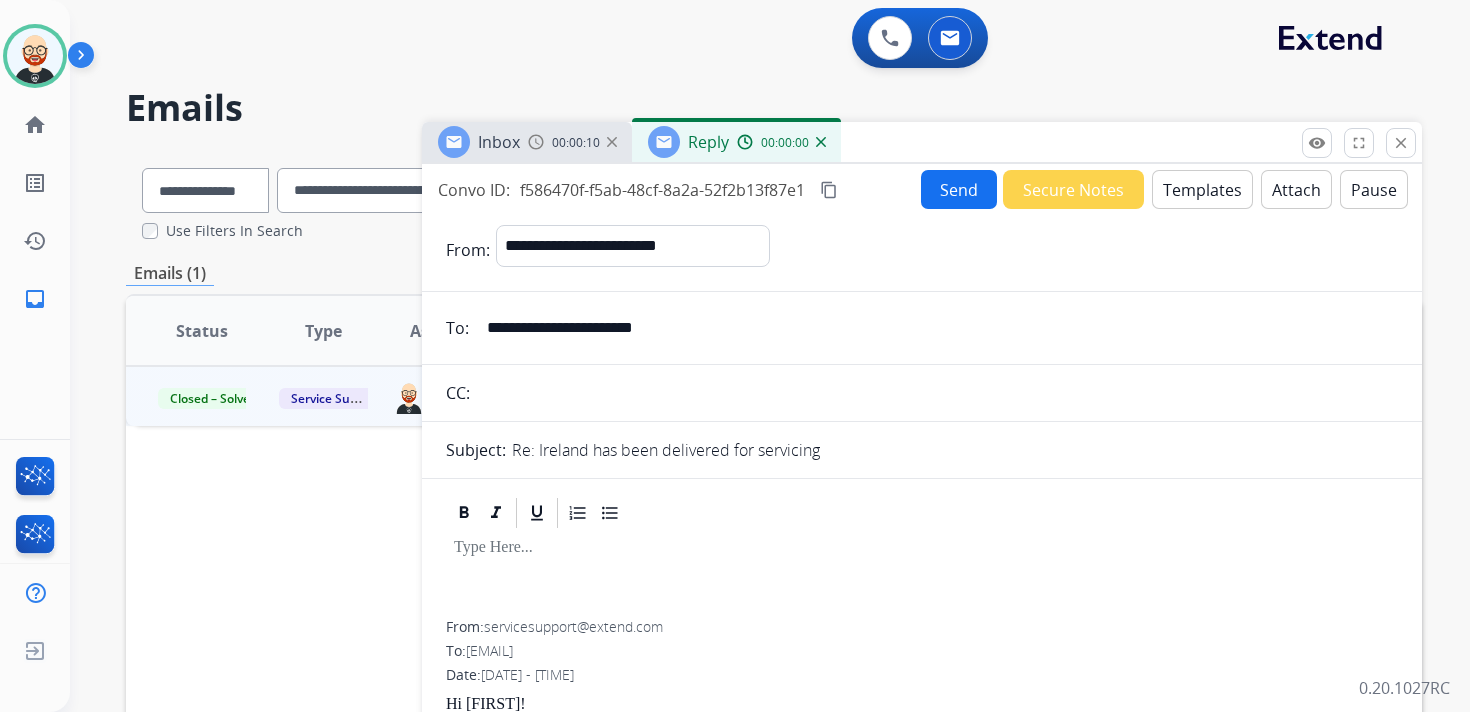 click at bounding box center (922, 576) 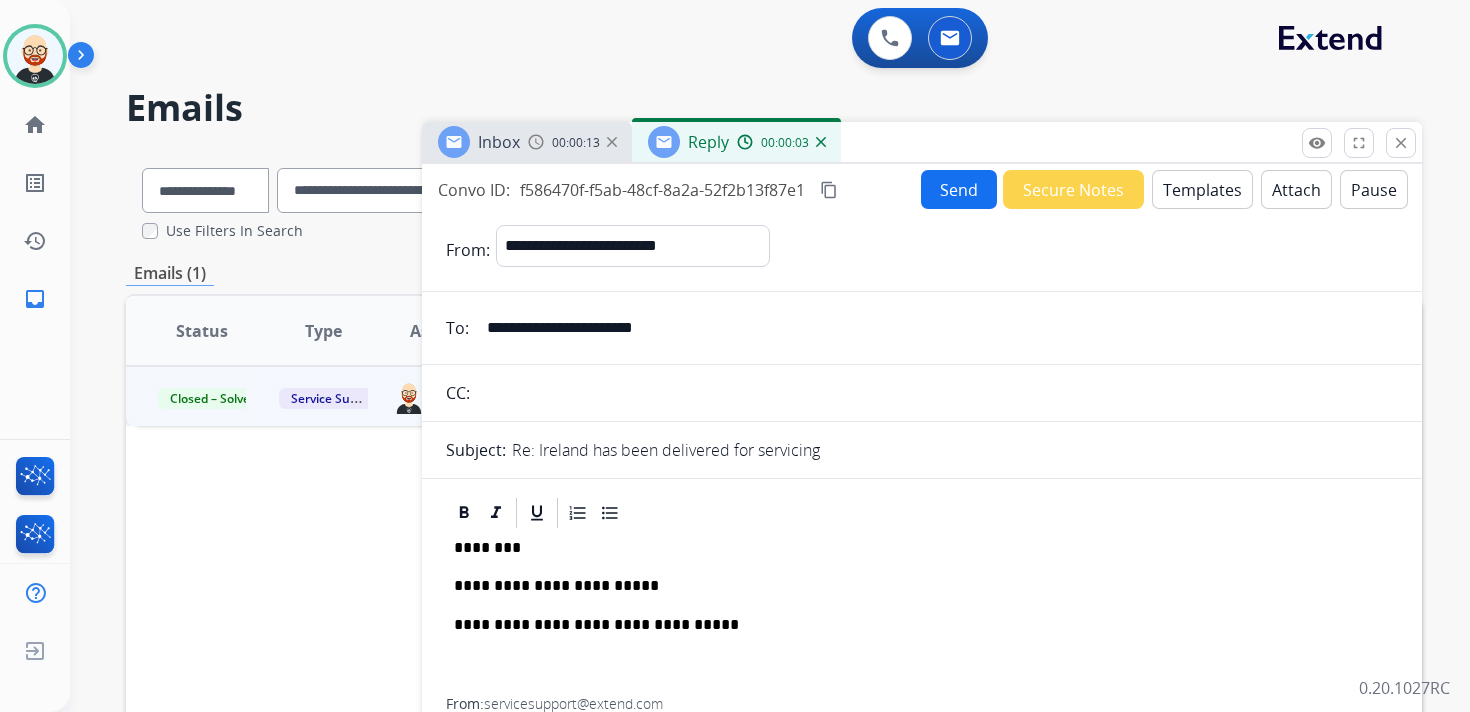 click on "**********" at bounding box center [914, 586] 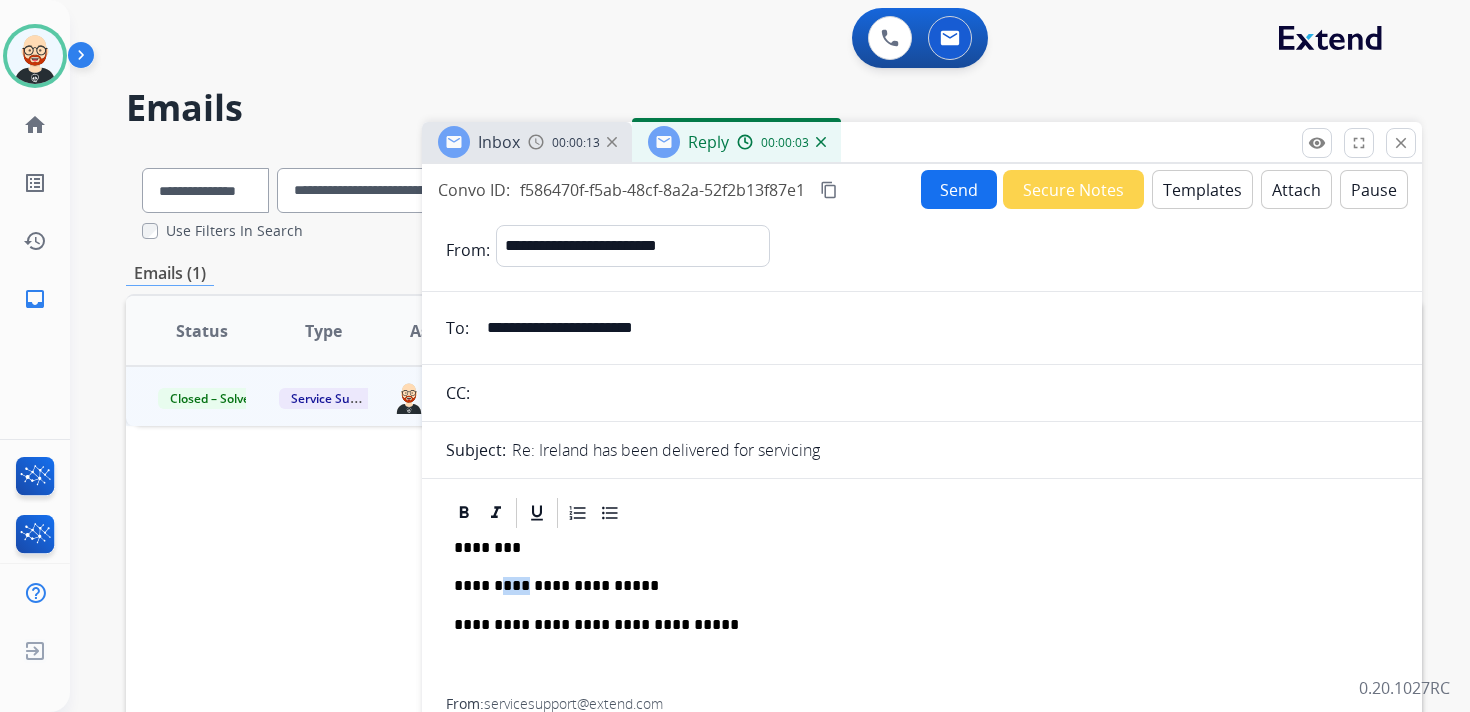 click on "**********" at bounding box center (914, 586) 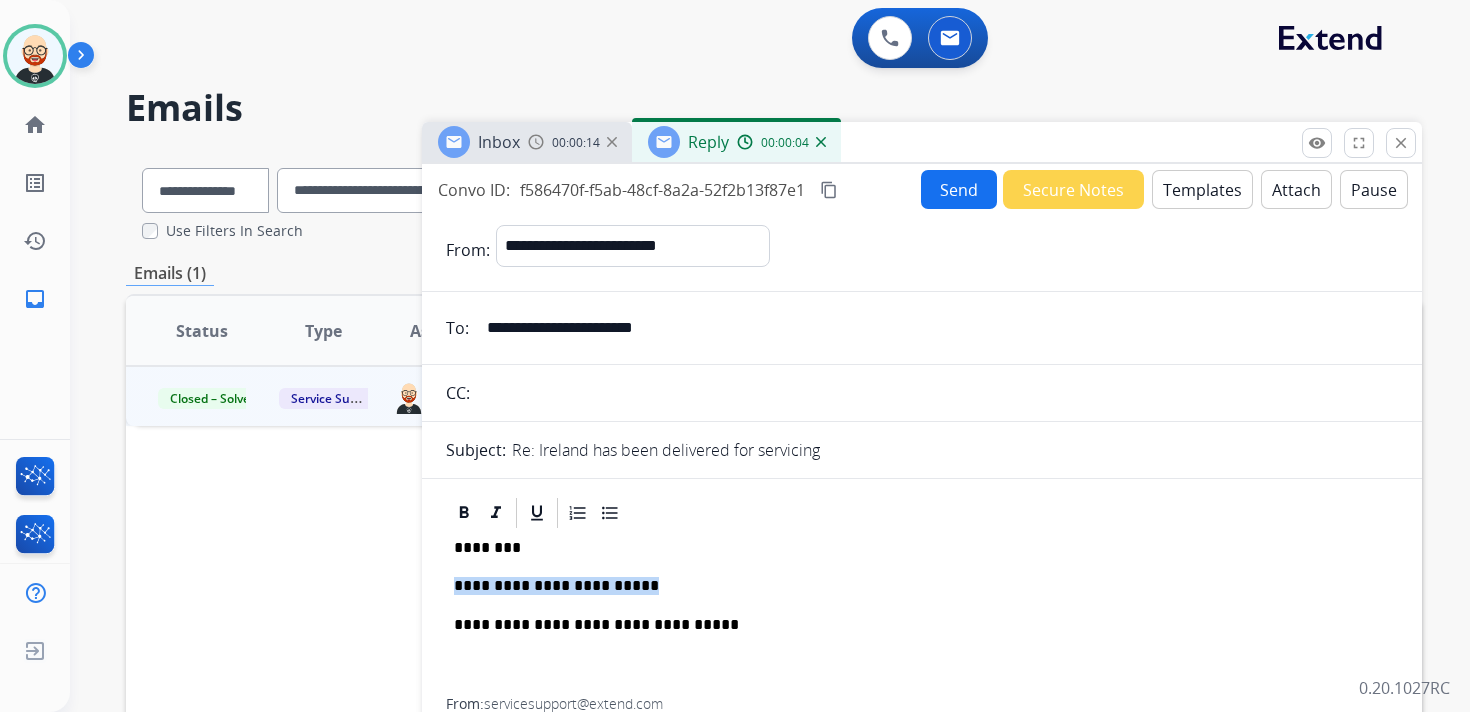 click on "********" at bounding box center (914, 548) 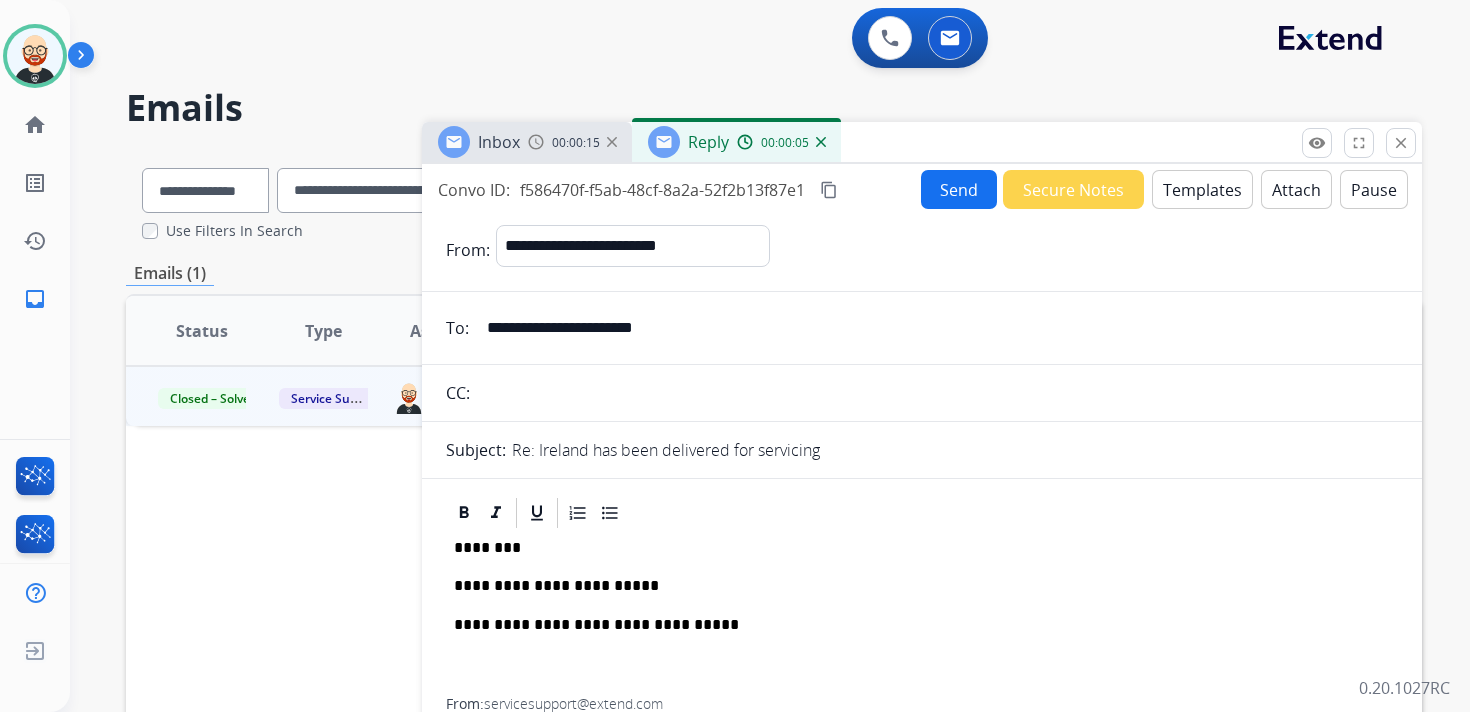 click on "********" at bounding box center [914, 548] 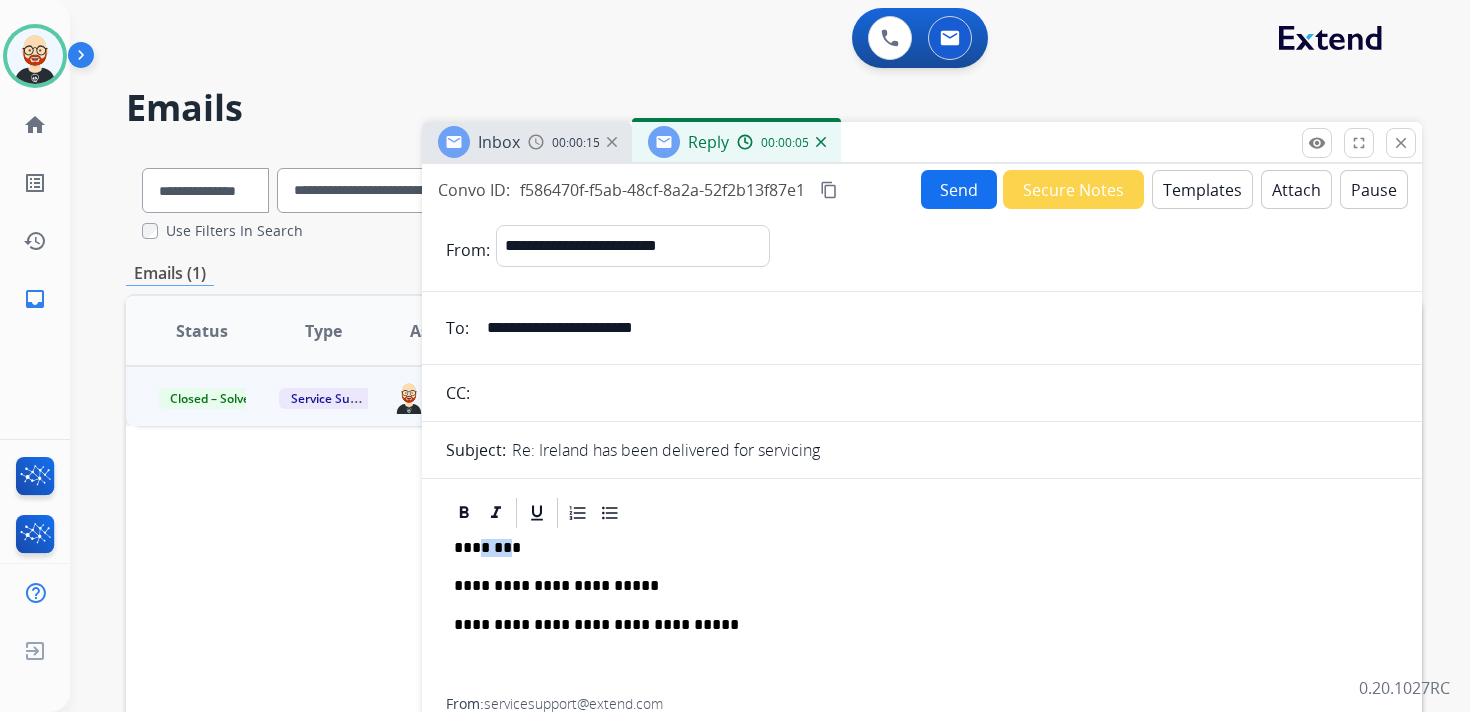 type 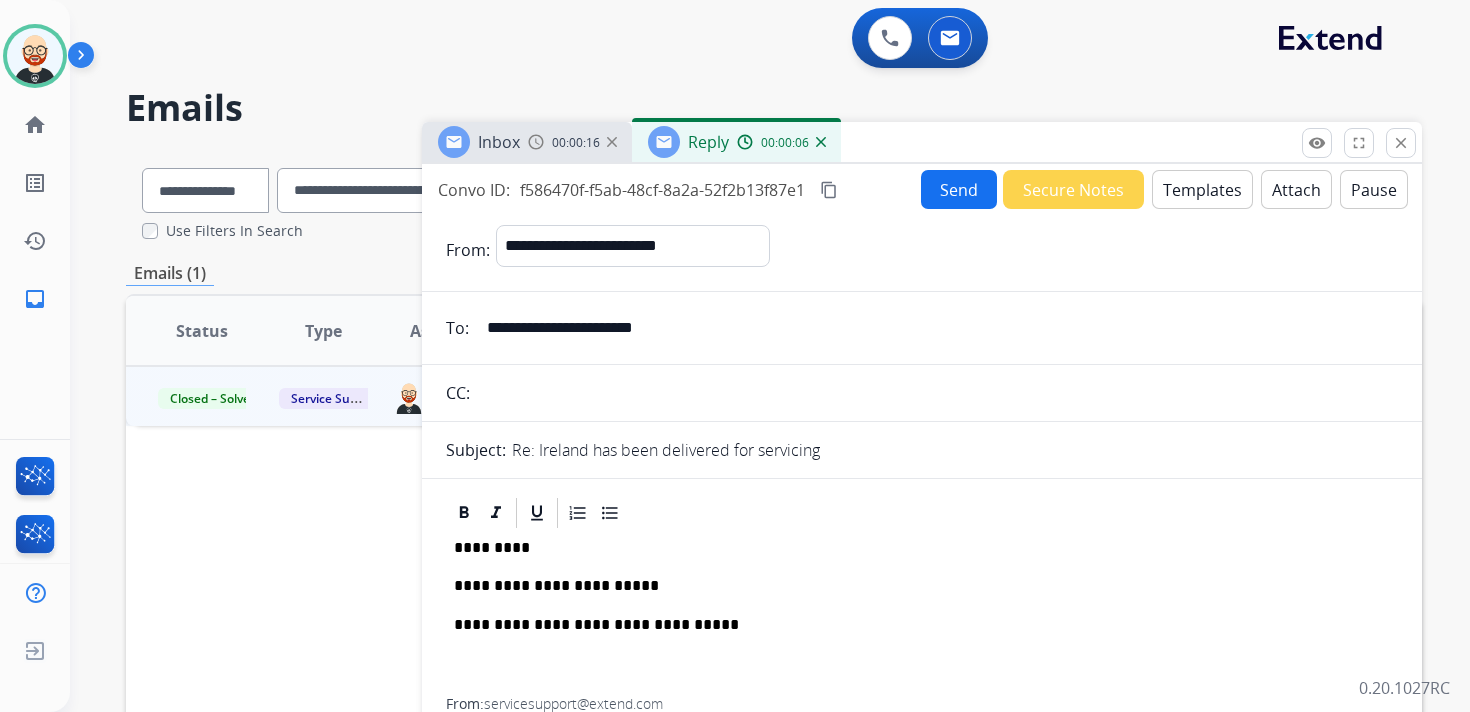 click on "**********" at bounding box center [914, 586] 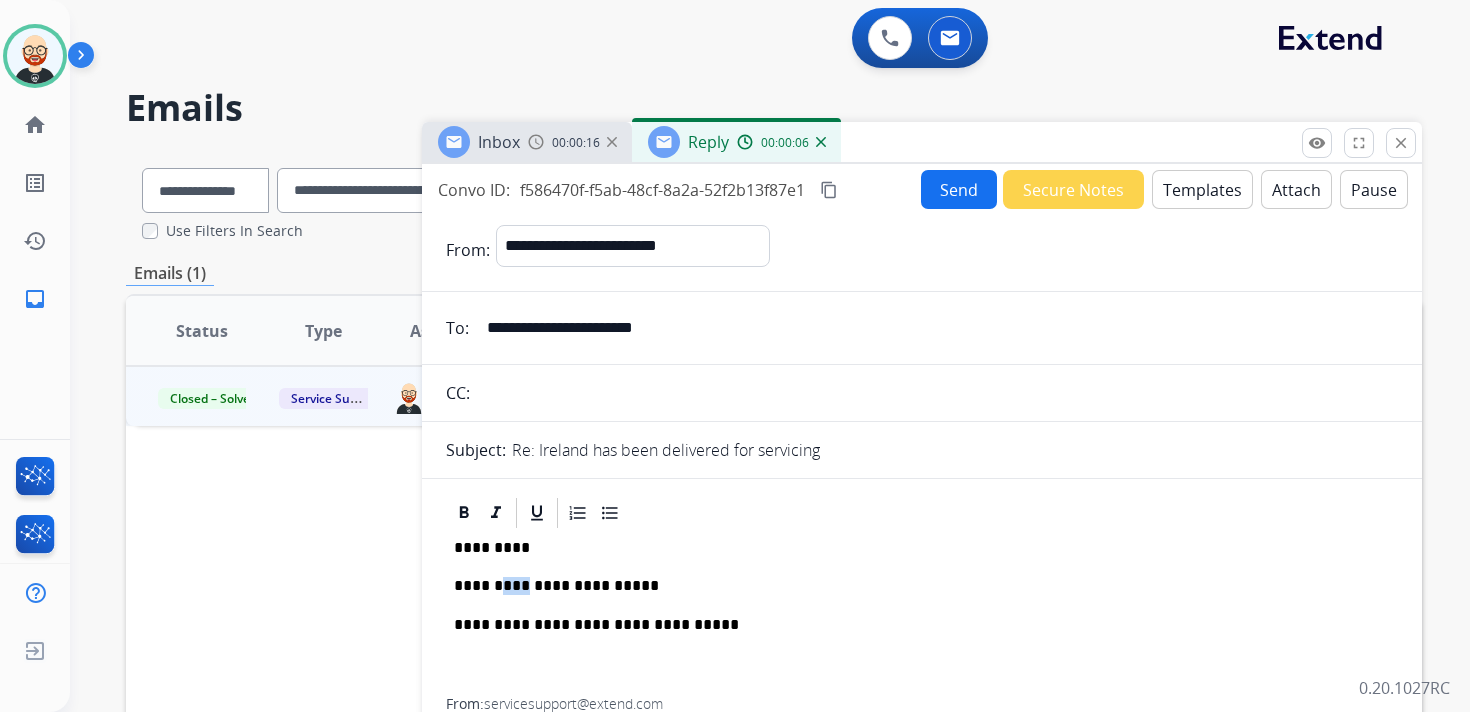 click on "**********" at bounding box center (914, 586) 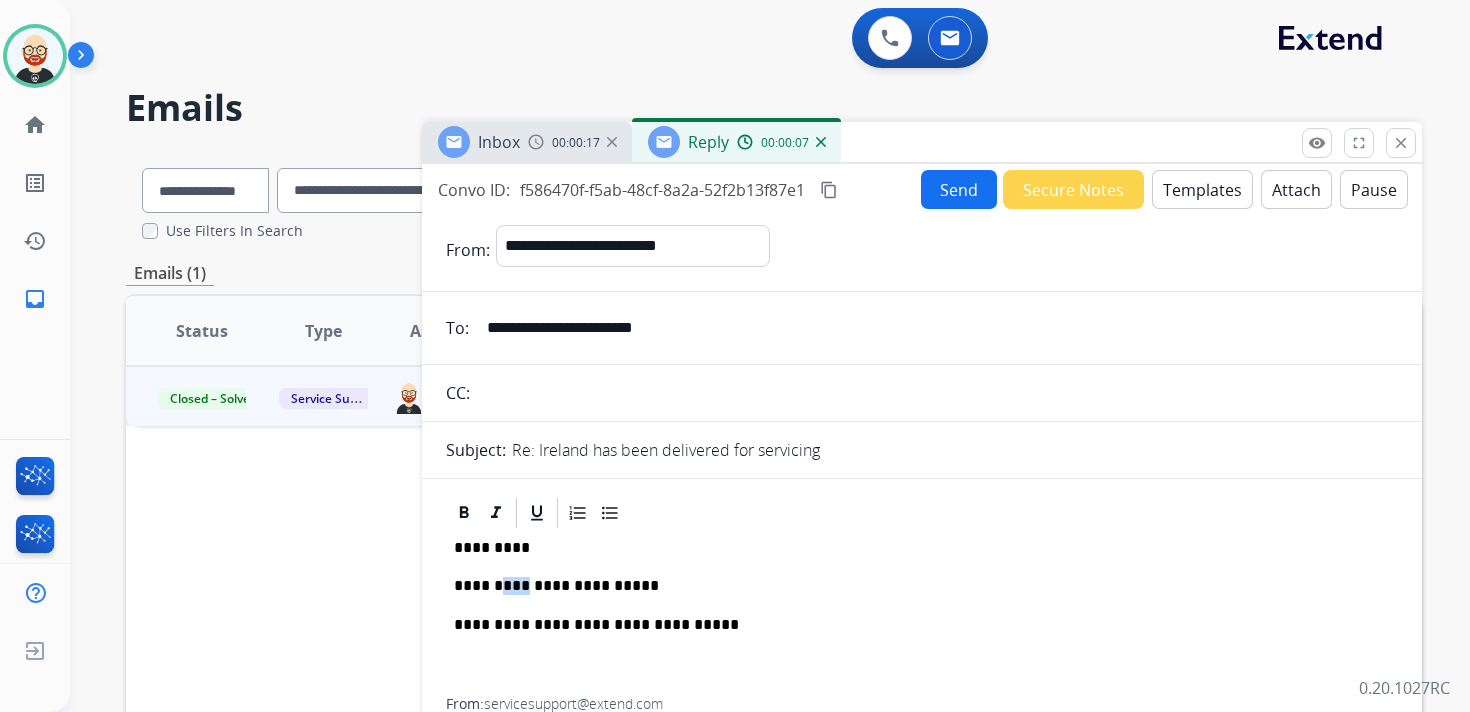 click on "**********" at bounding box center (914, 586) 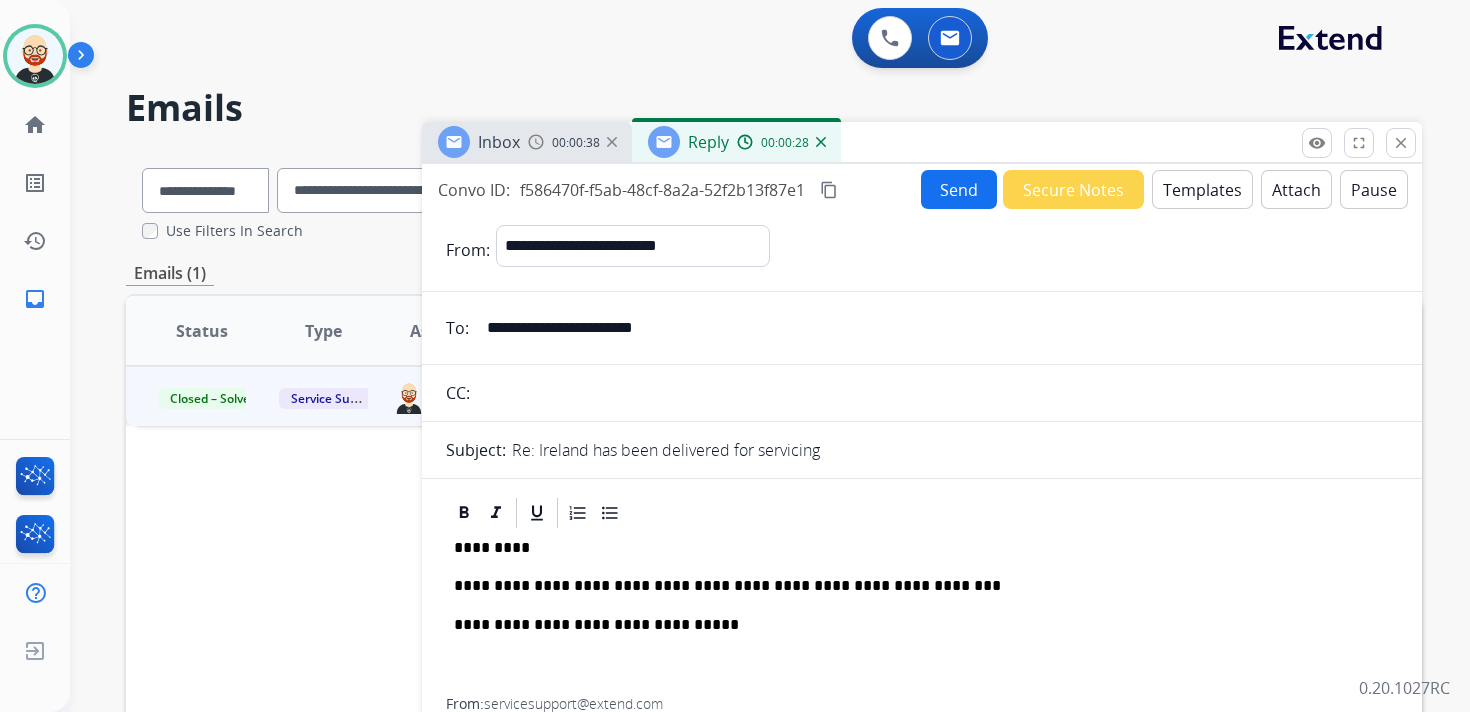 click on "content_copy" at bounding box center (829, 190) 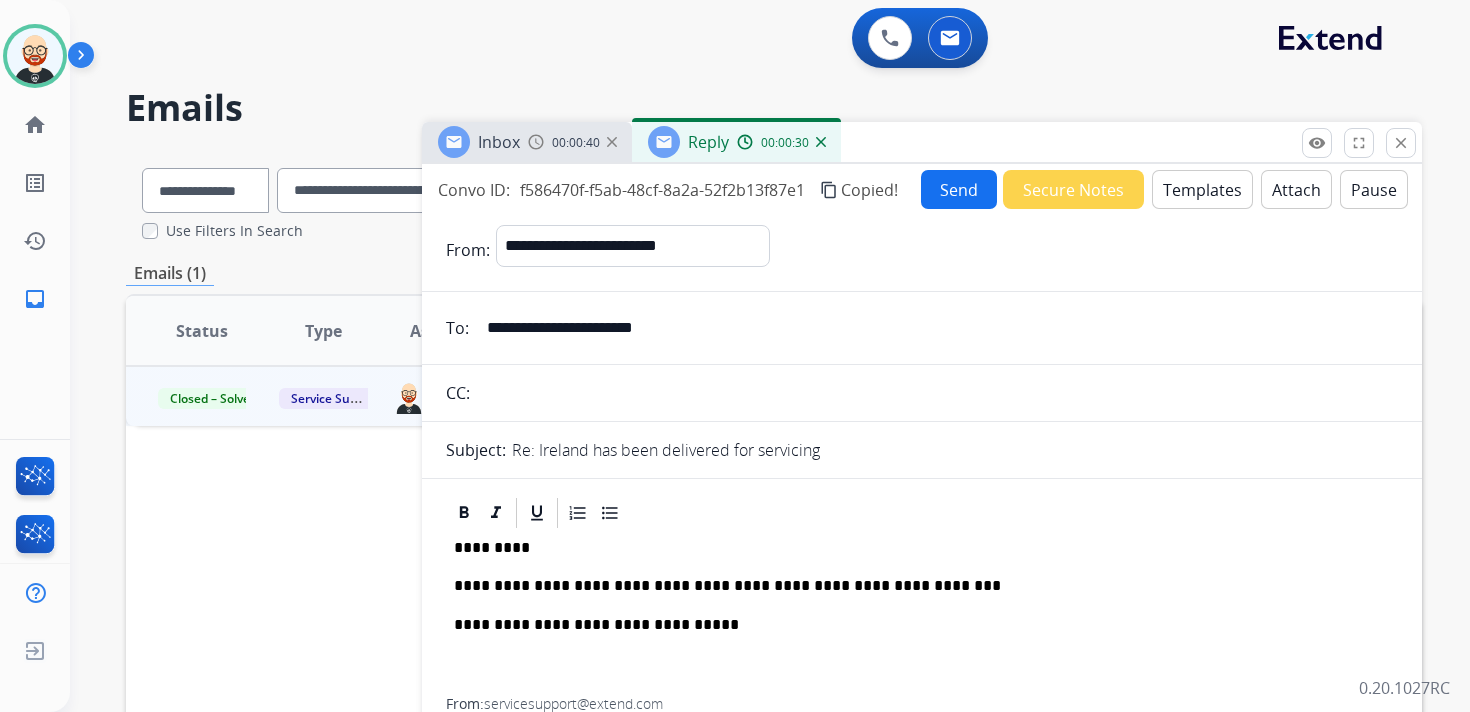 click on "**********" at bounding box center (922, 614) 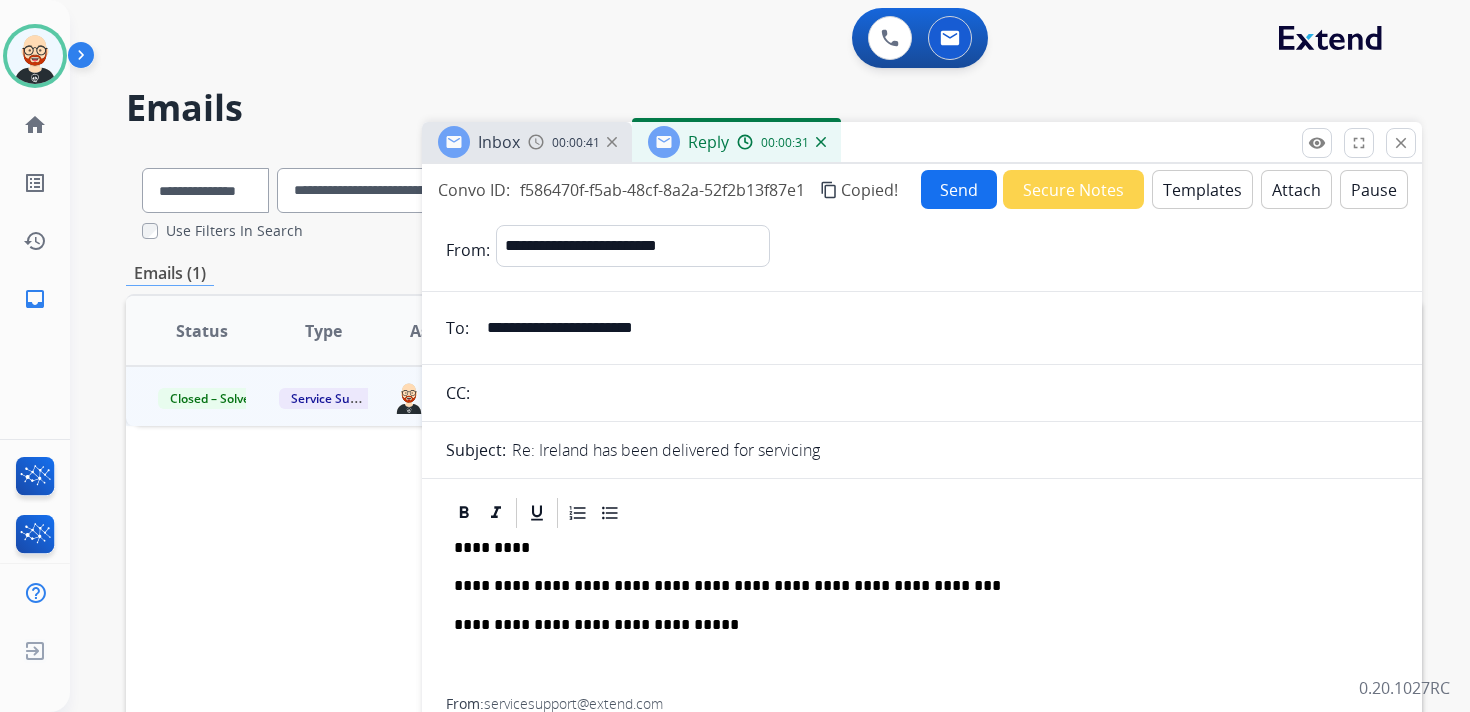 click on "**********" at bounding box center [914, 586] 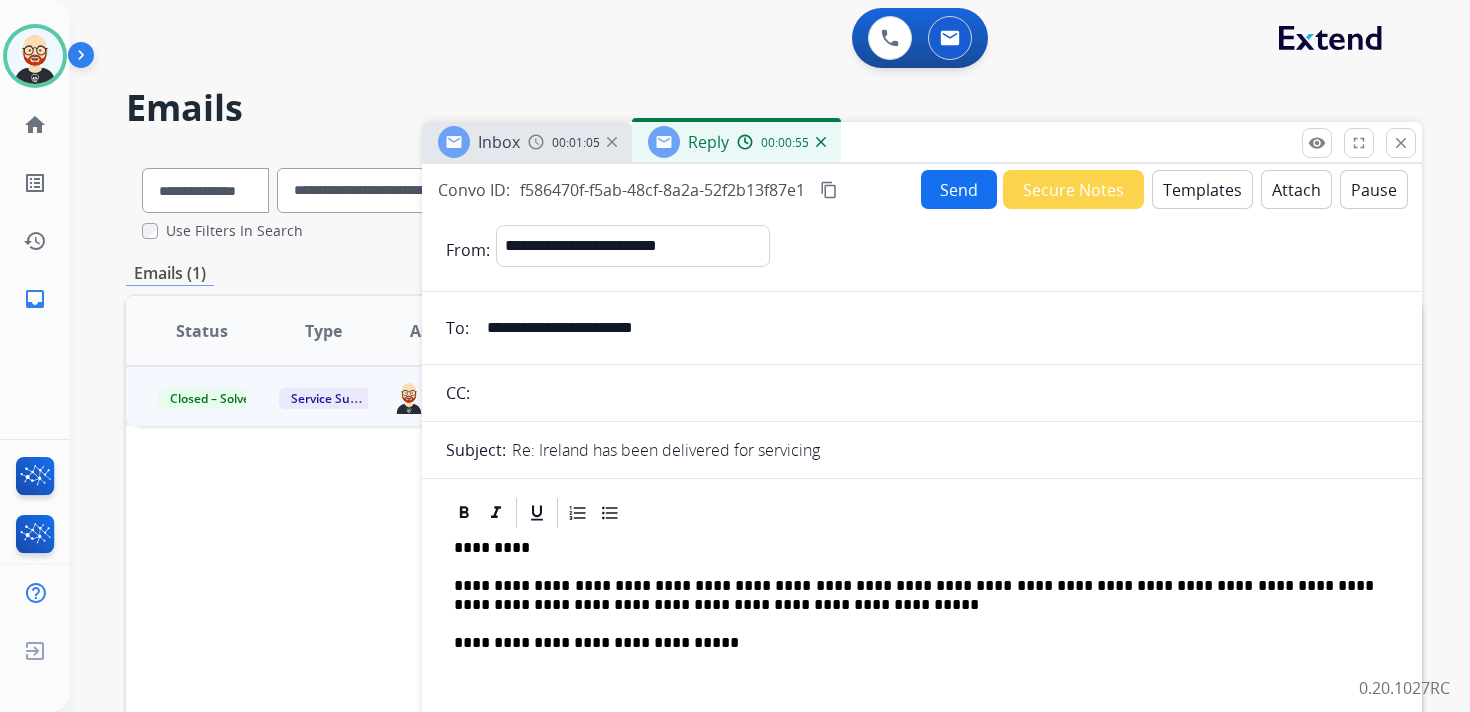 click on "Send" at bounding box center [959, 189] 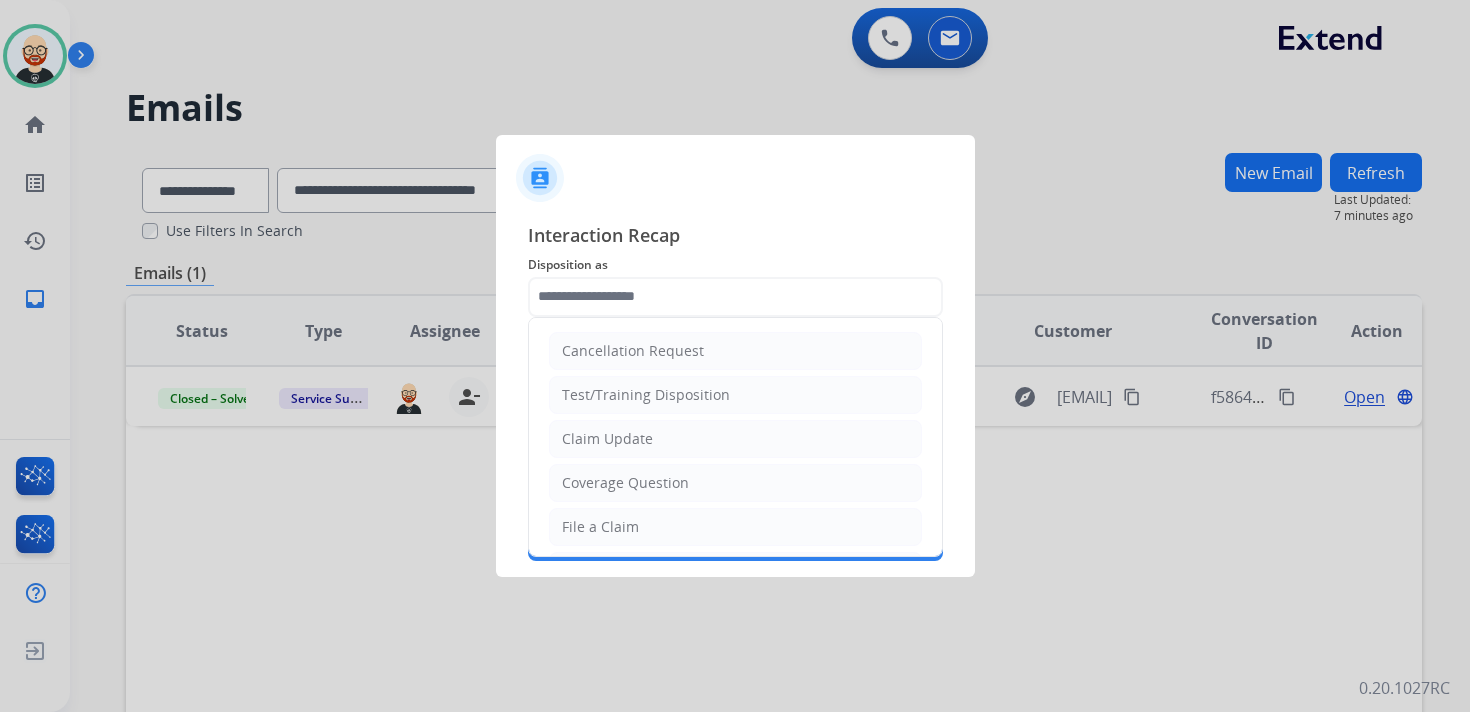 click 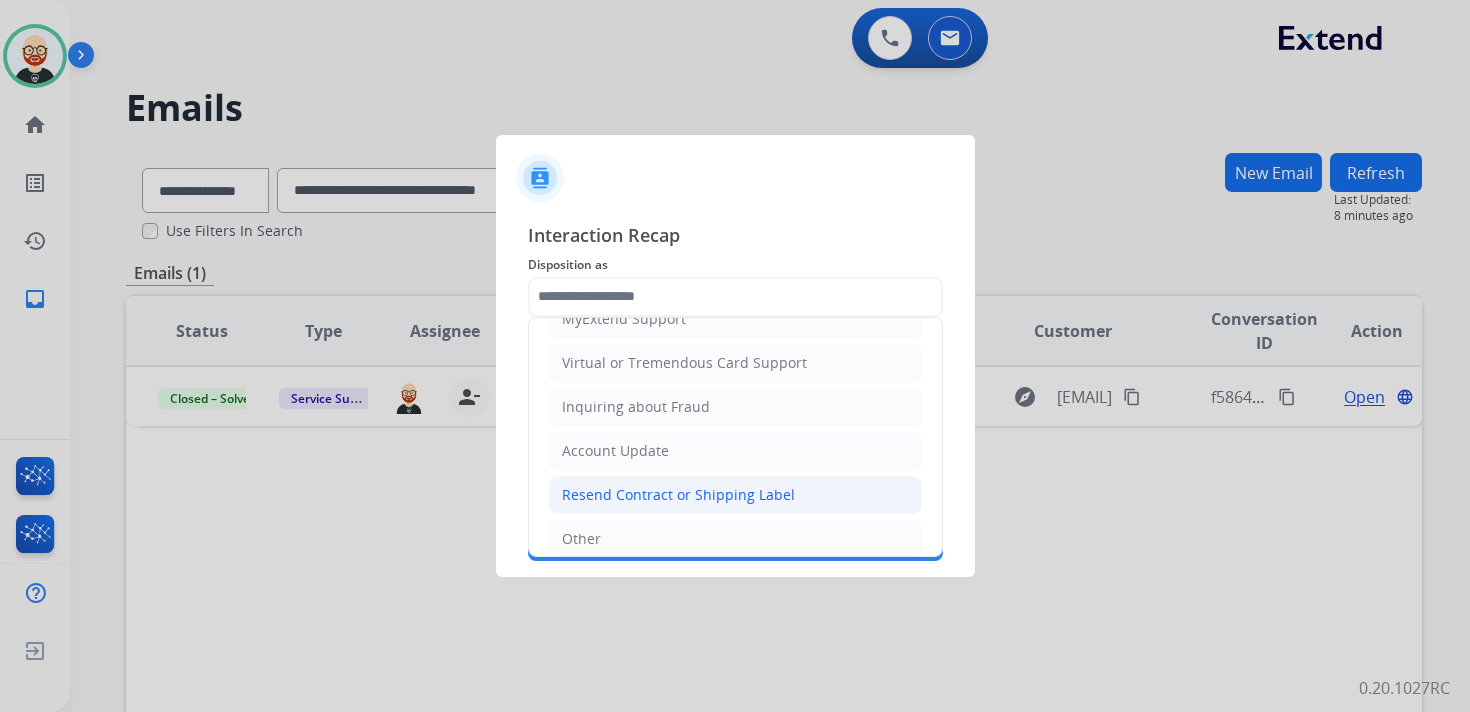 scroll, scrollTop: 275, scrollLeft: 0, axis: vertical 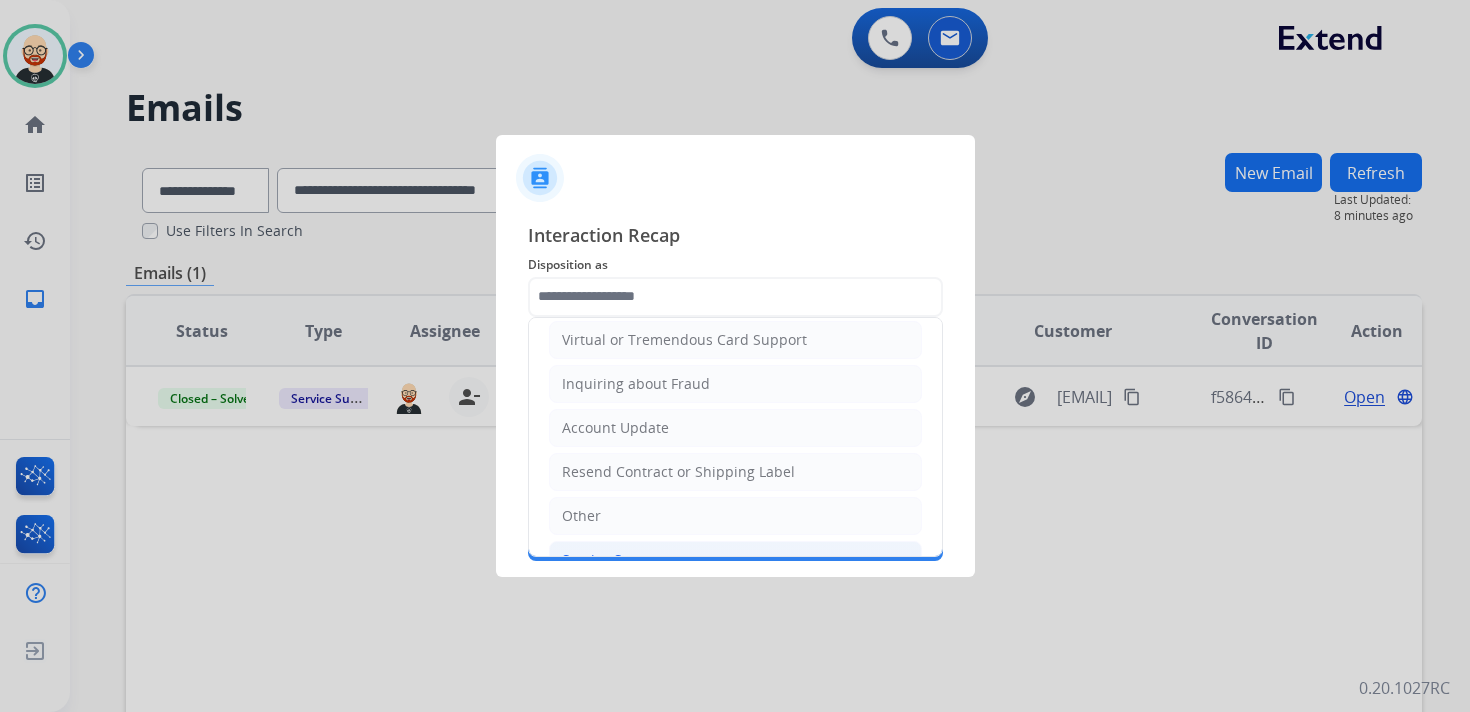 click on "Service Support" 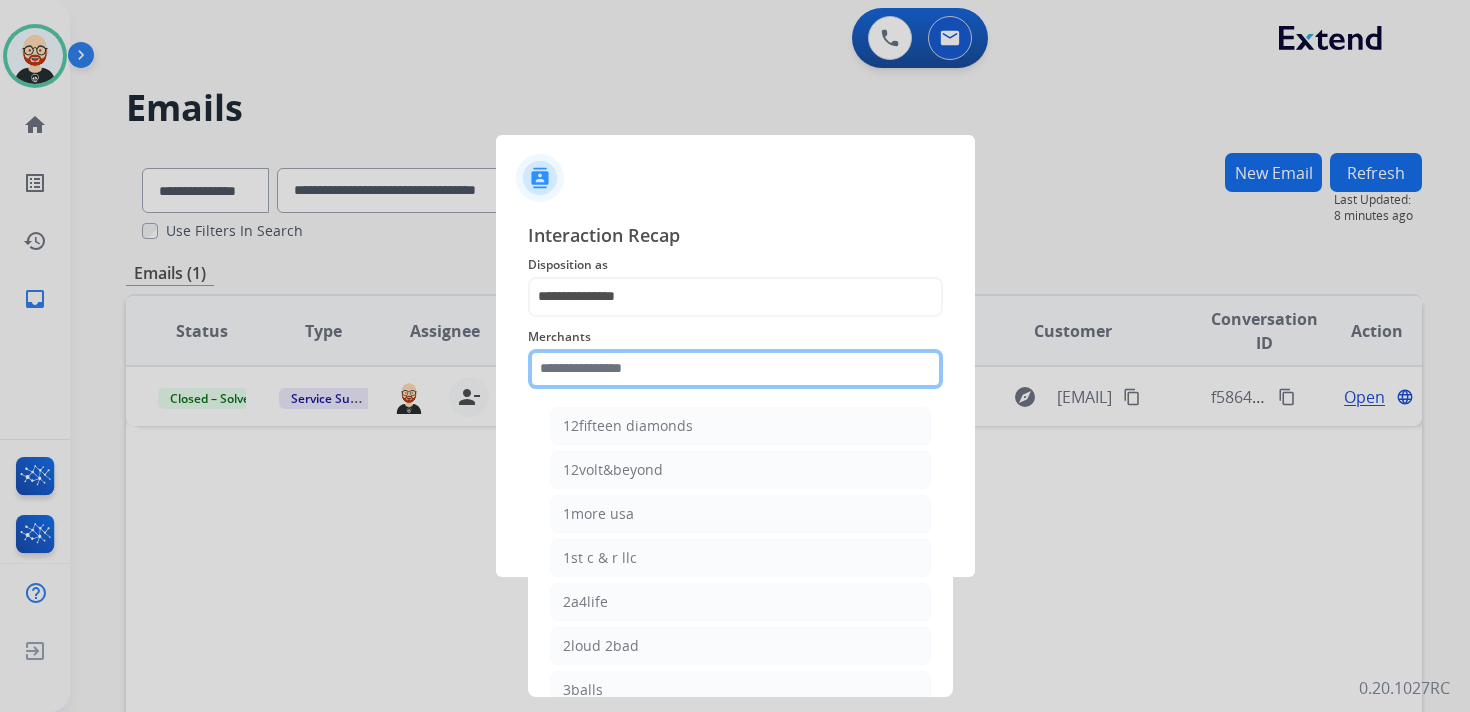 click 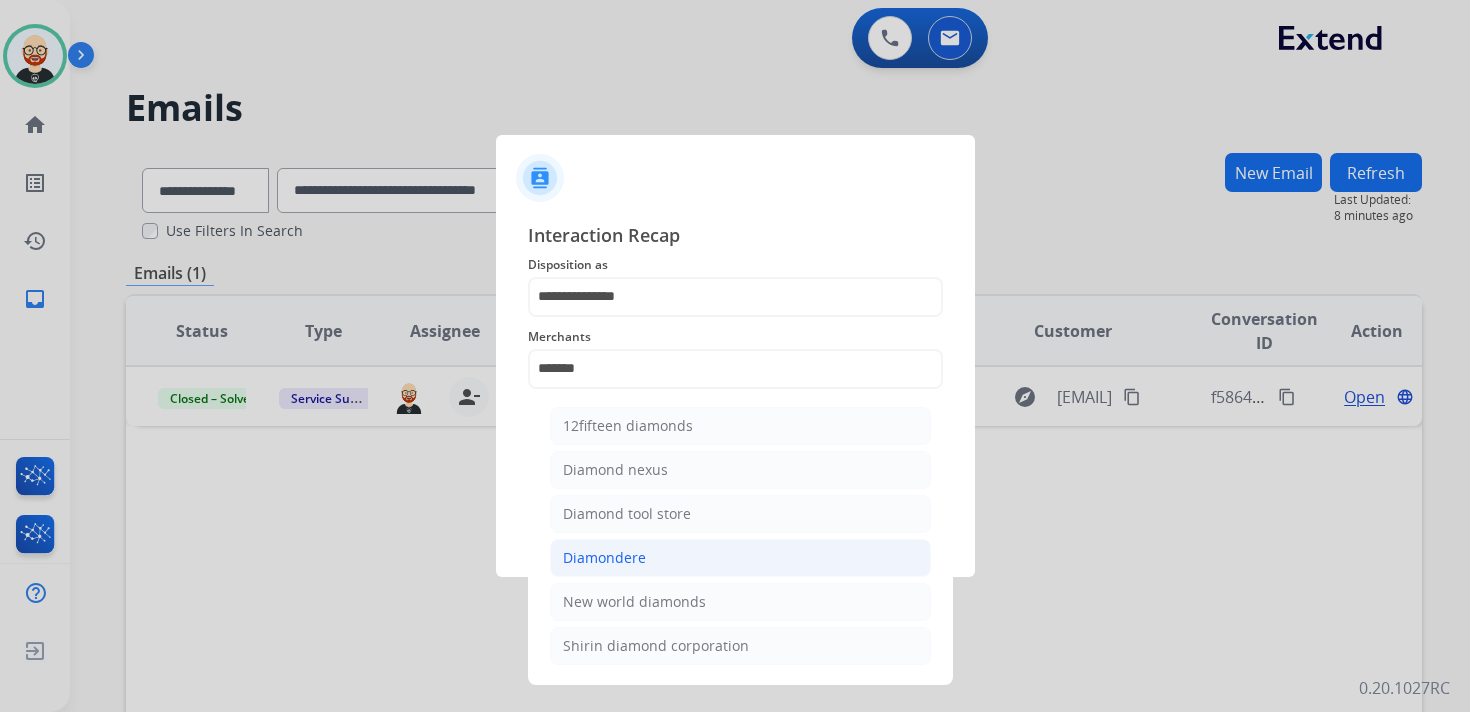 click on "Diamondere" 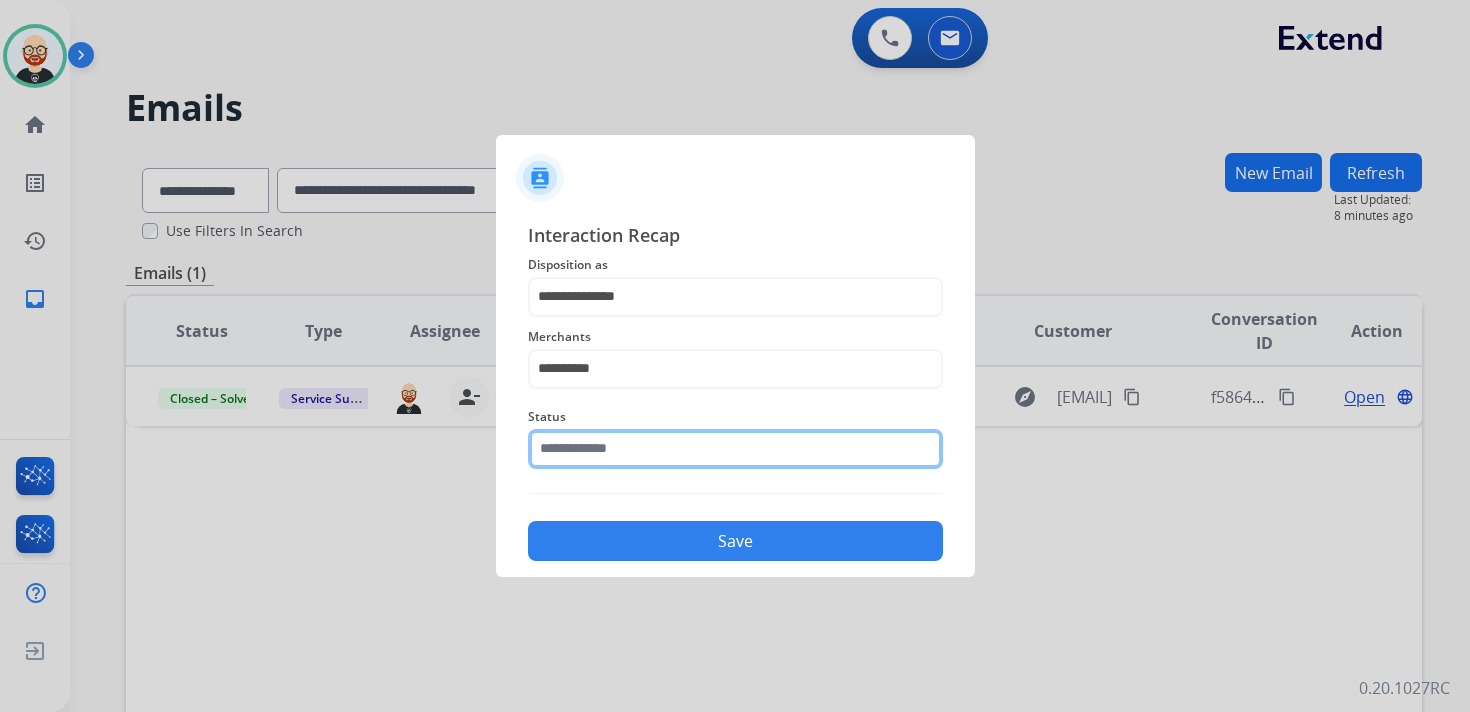 click 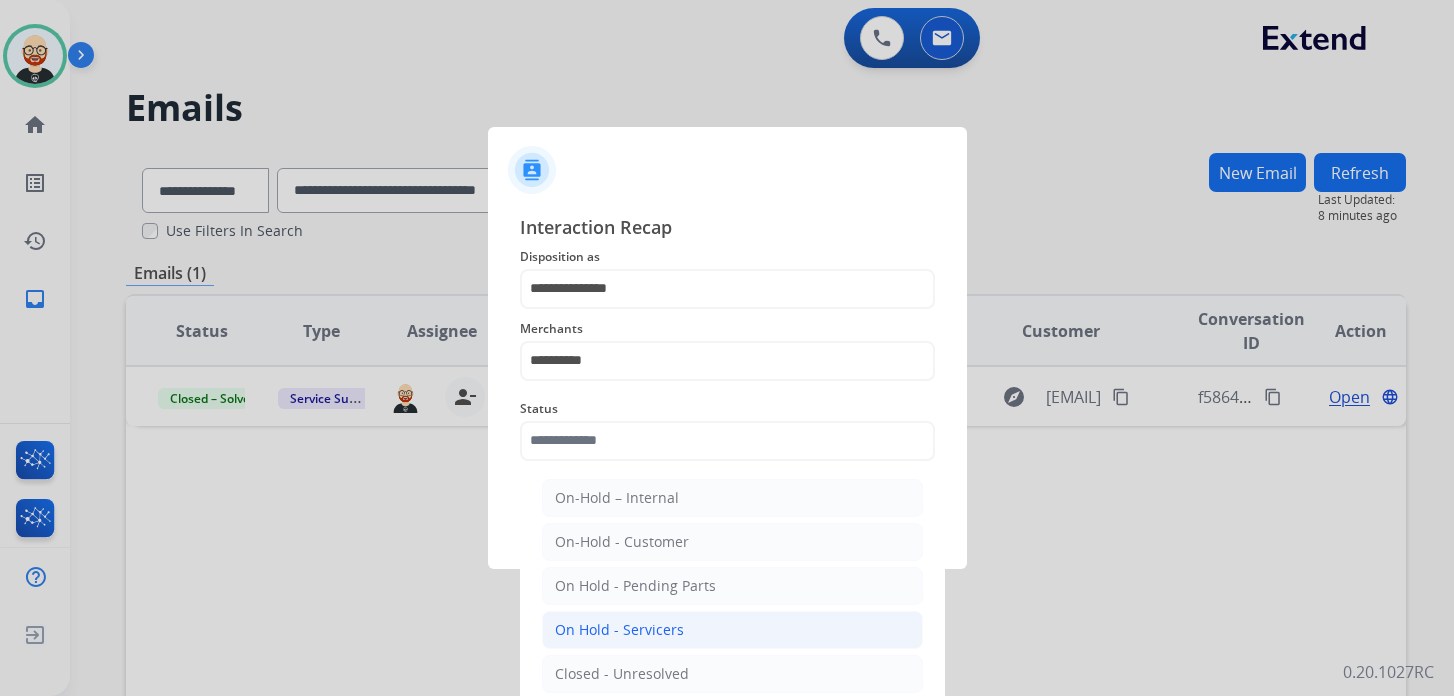 click on "On Hold - Servicers" 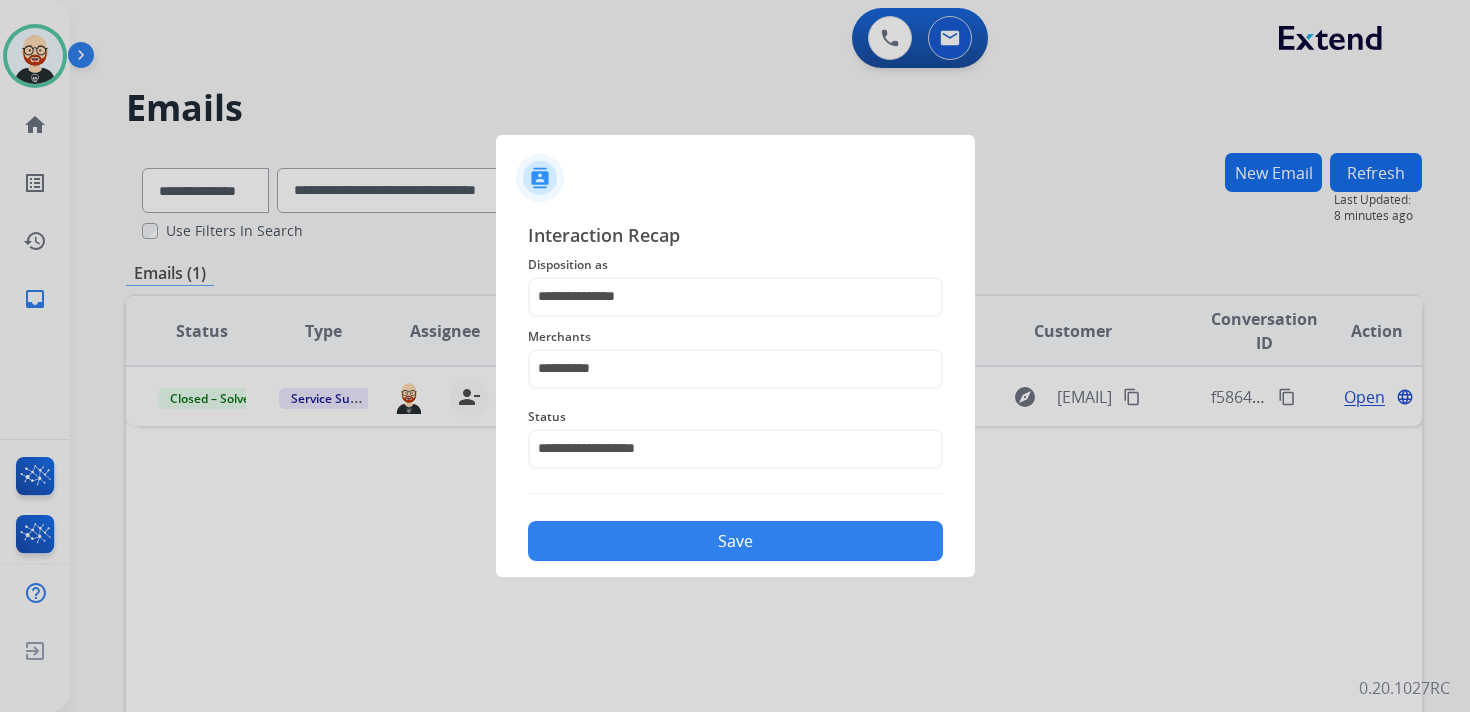 click on "Save" 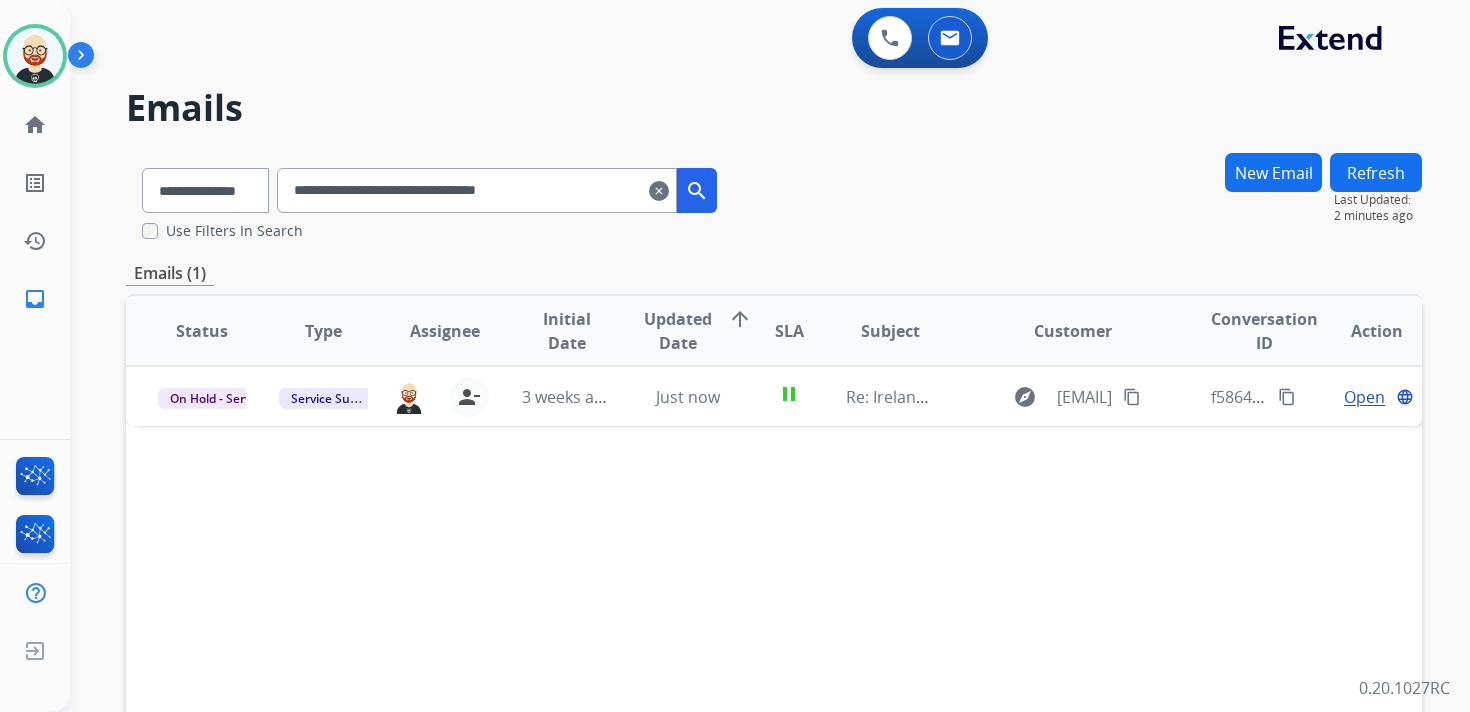 click on "clear" at bounding box center [659, 191] 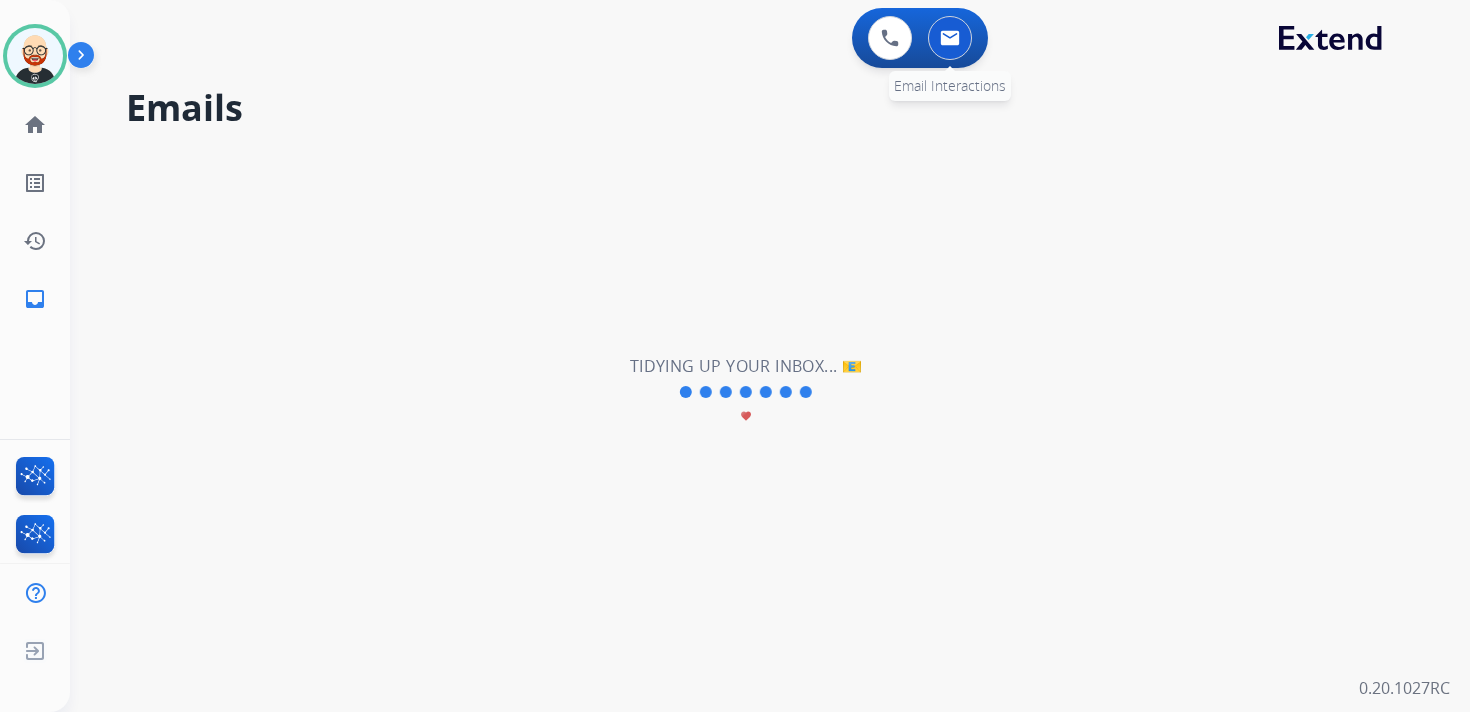 select on "**********" 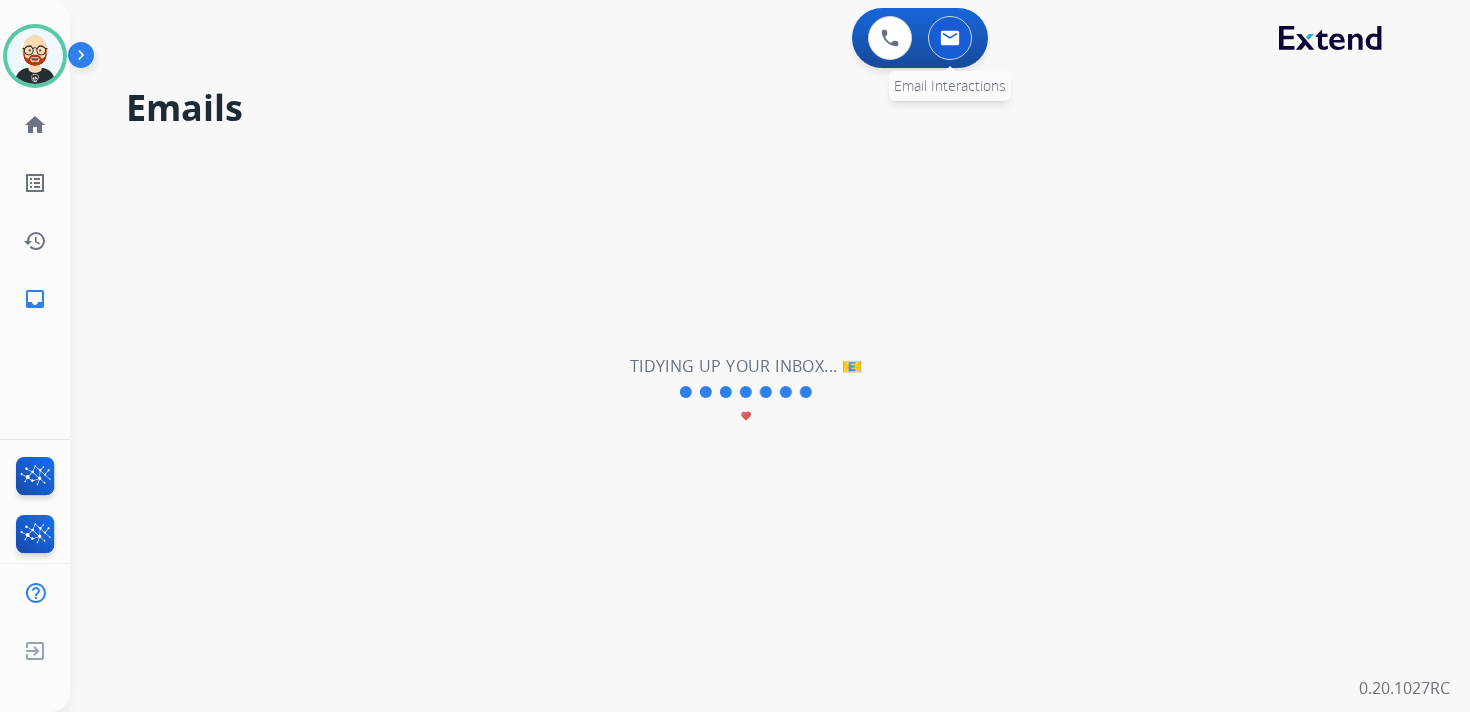 type 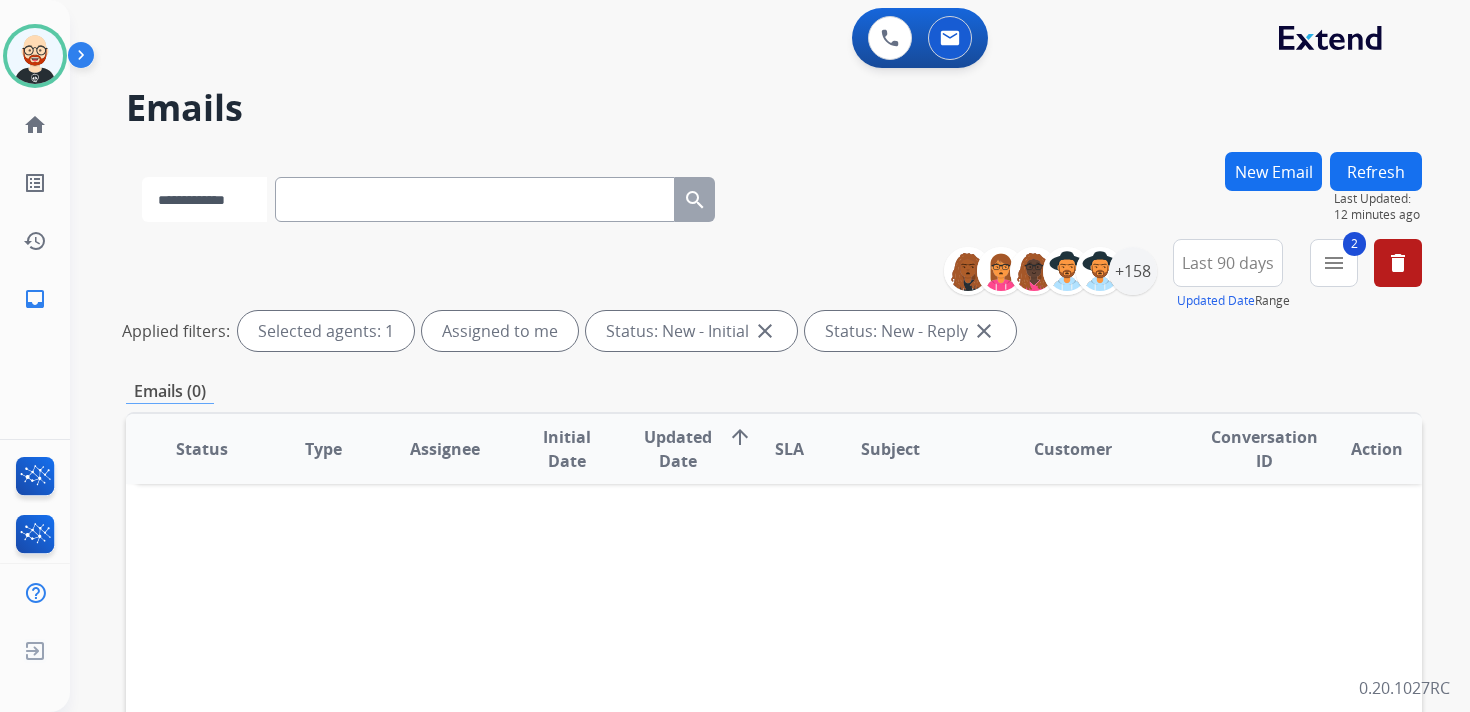 click on "**********" at bounding box center (204, 199) 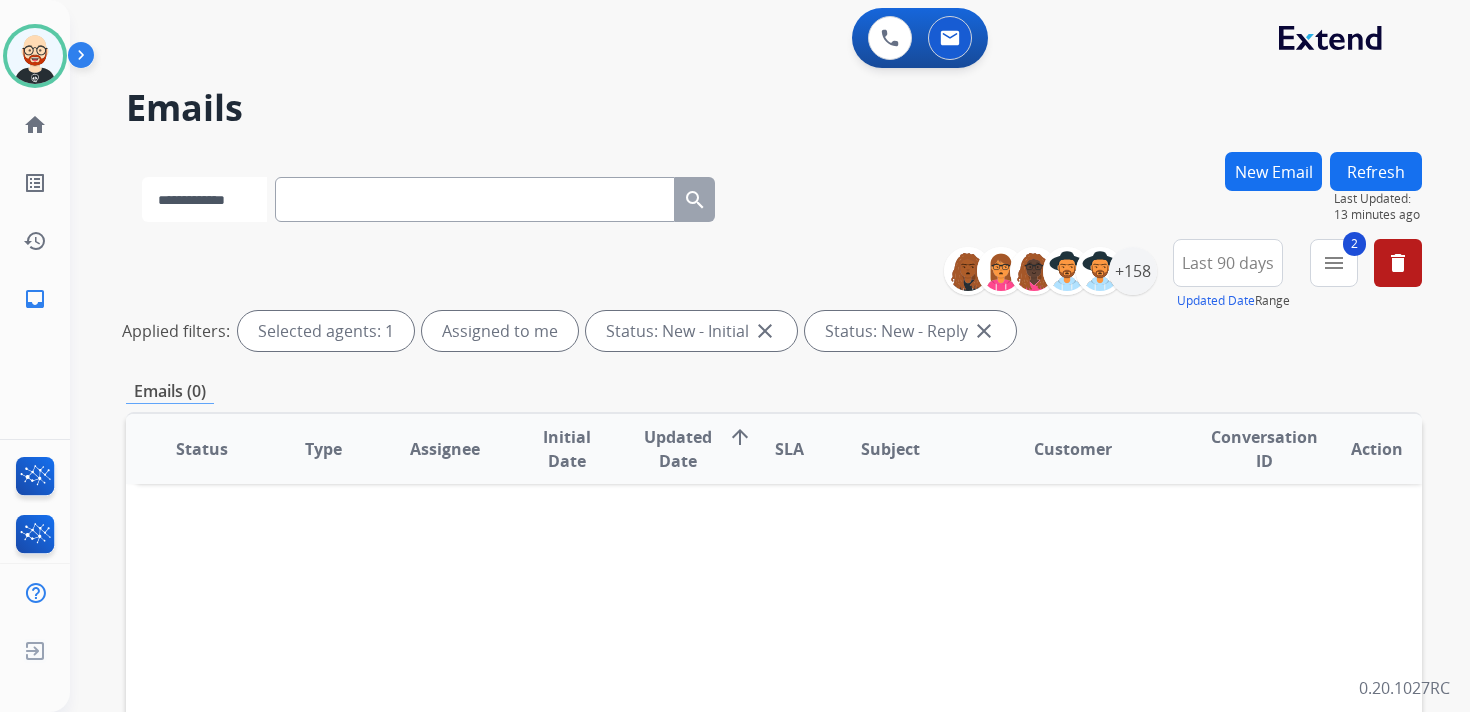 select on "**********" 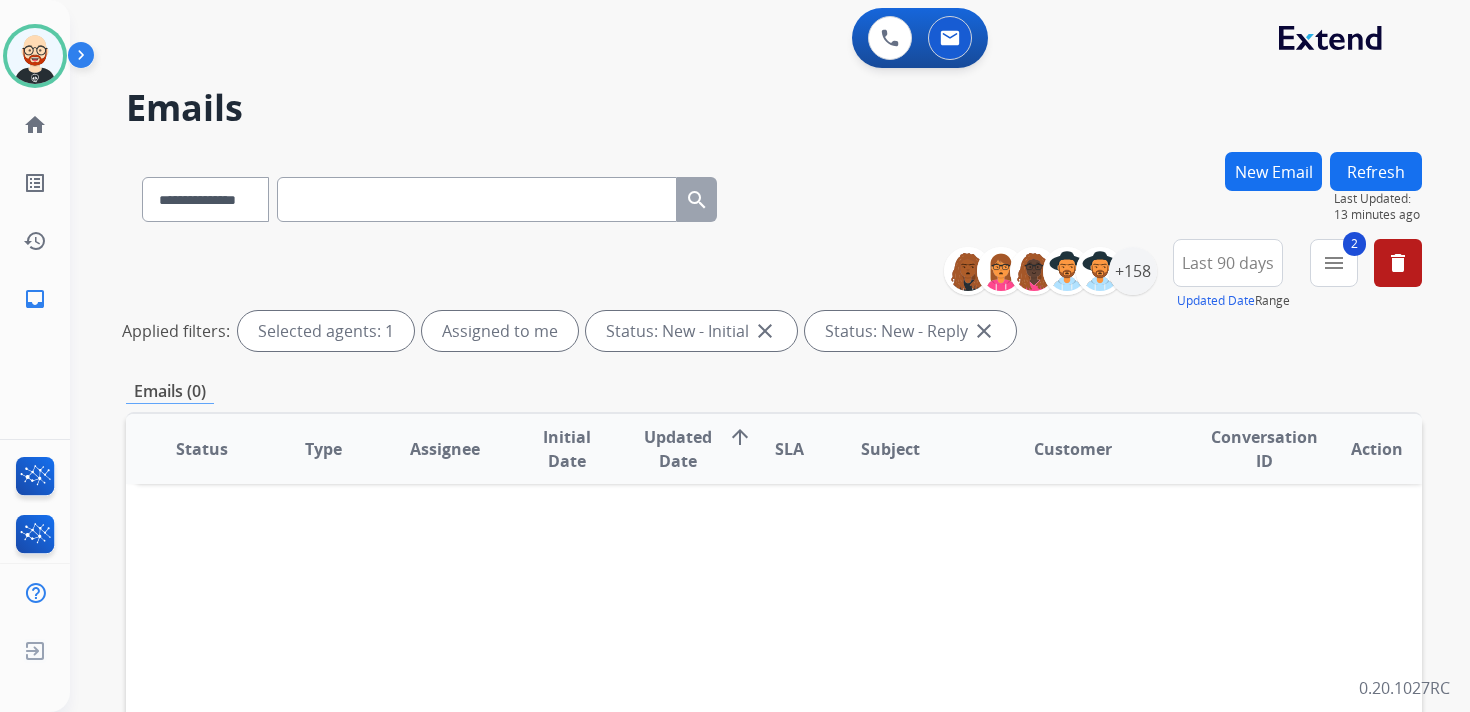 click at bounding box center [477, 199] 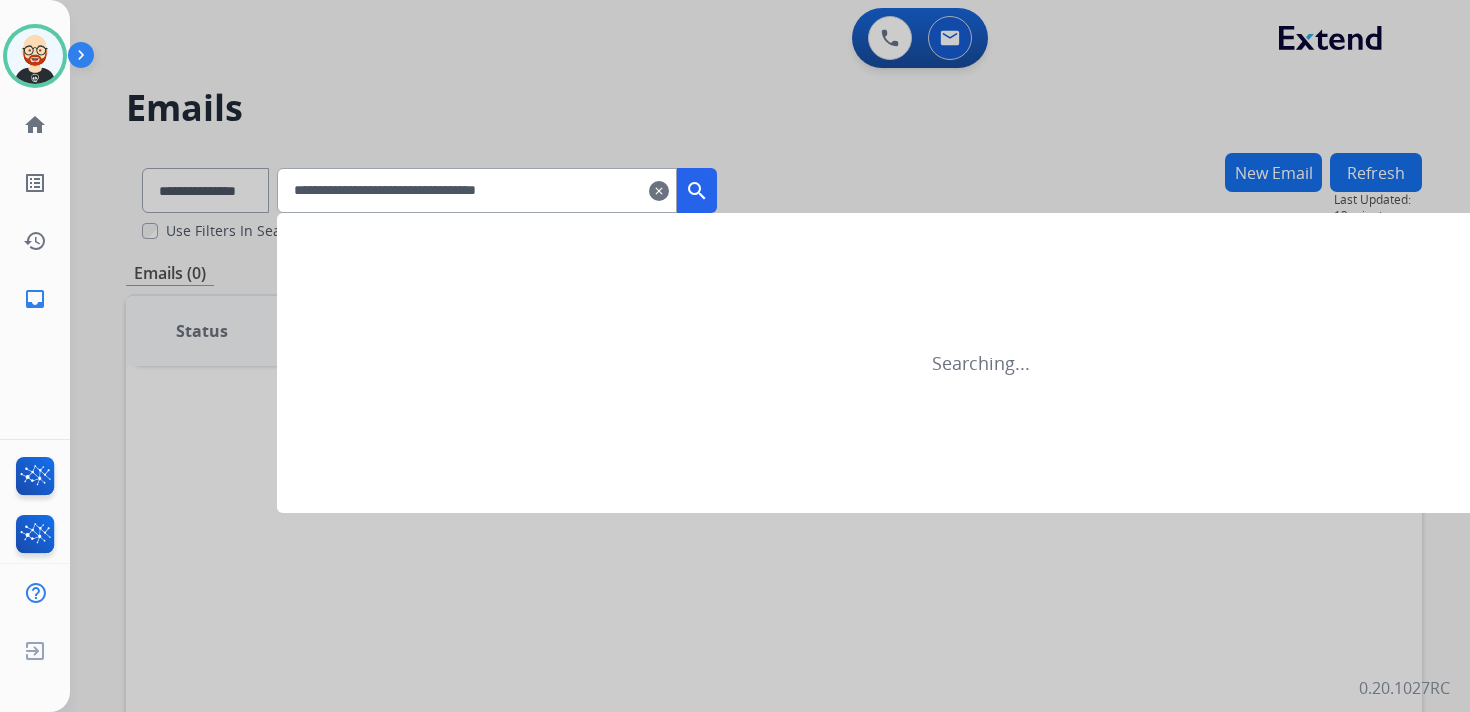 type on "**********" 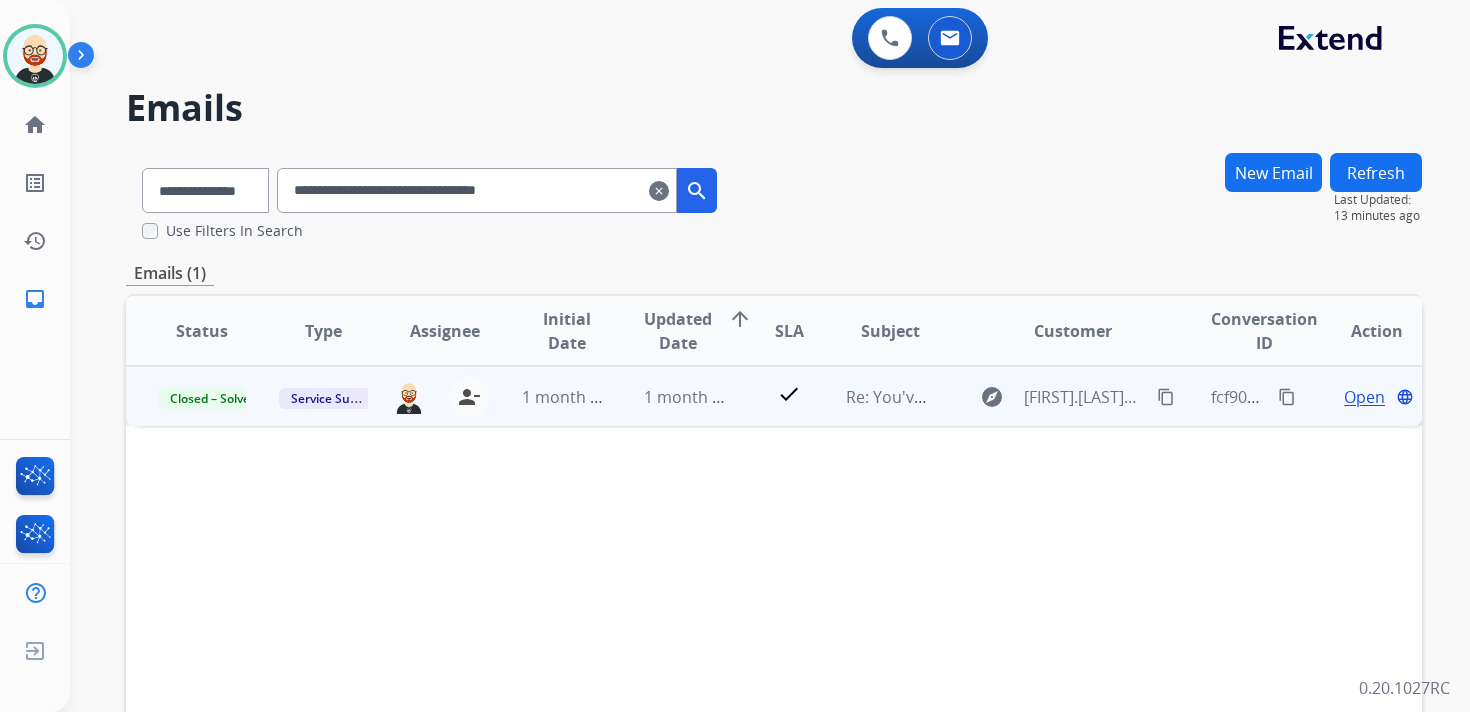 click on "Open" at bounding box center (1364, 397) 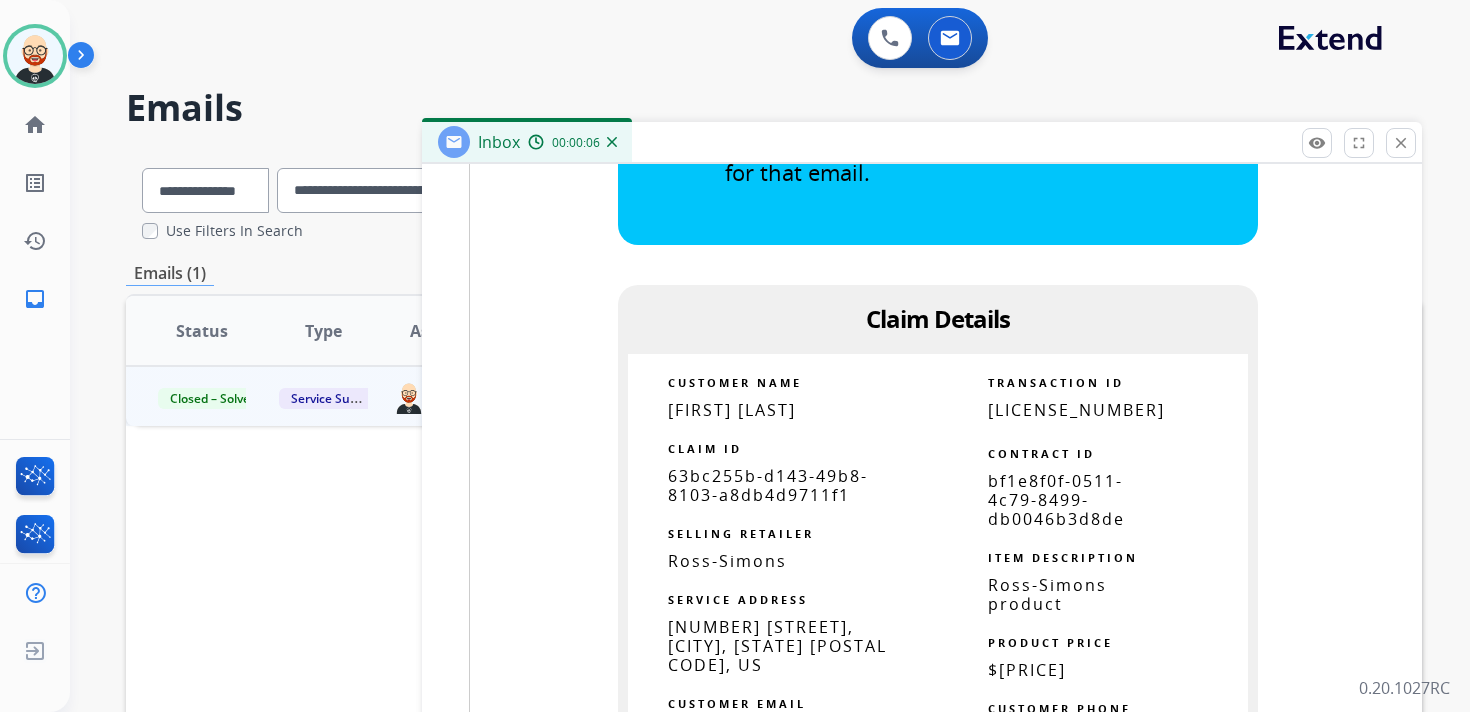 scroll, scrollTop: 1280, scrollLeft: 0, axis: vertical 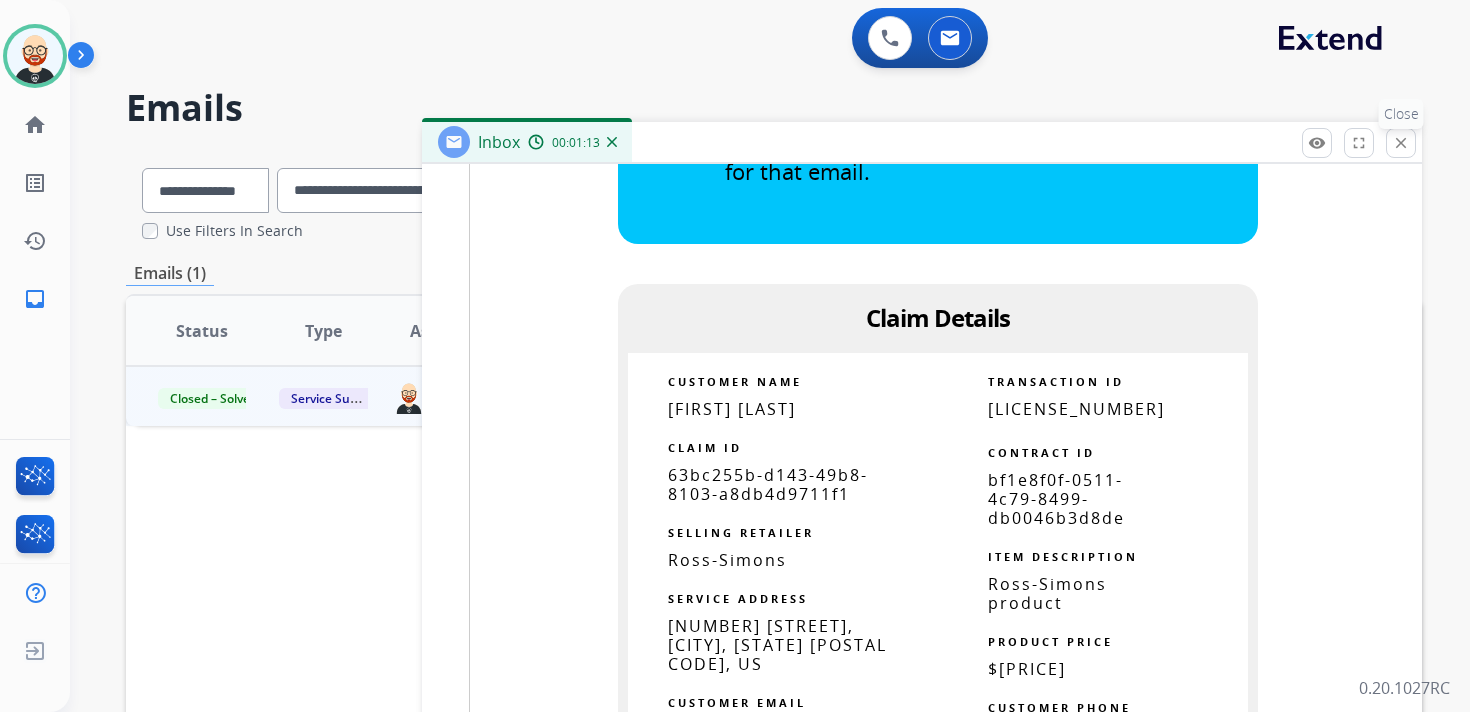 click on "close" at bounding box center [1401, 143] 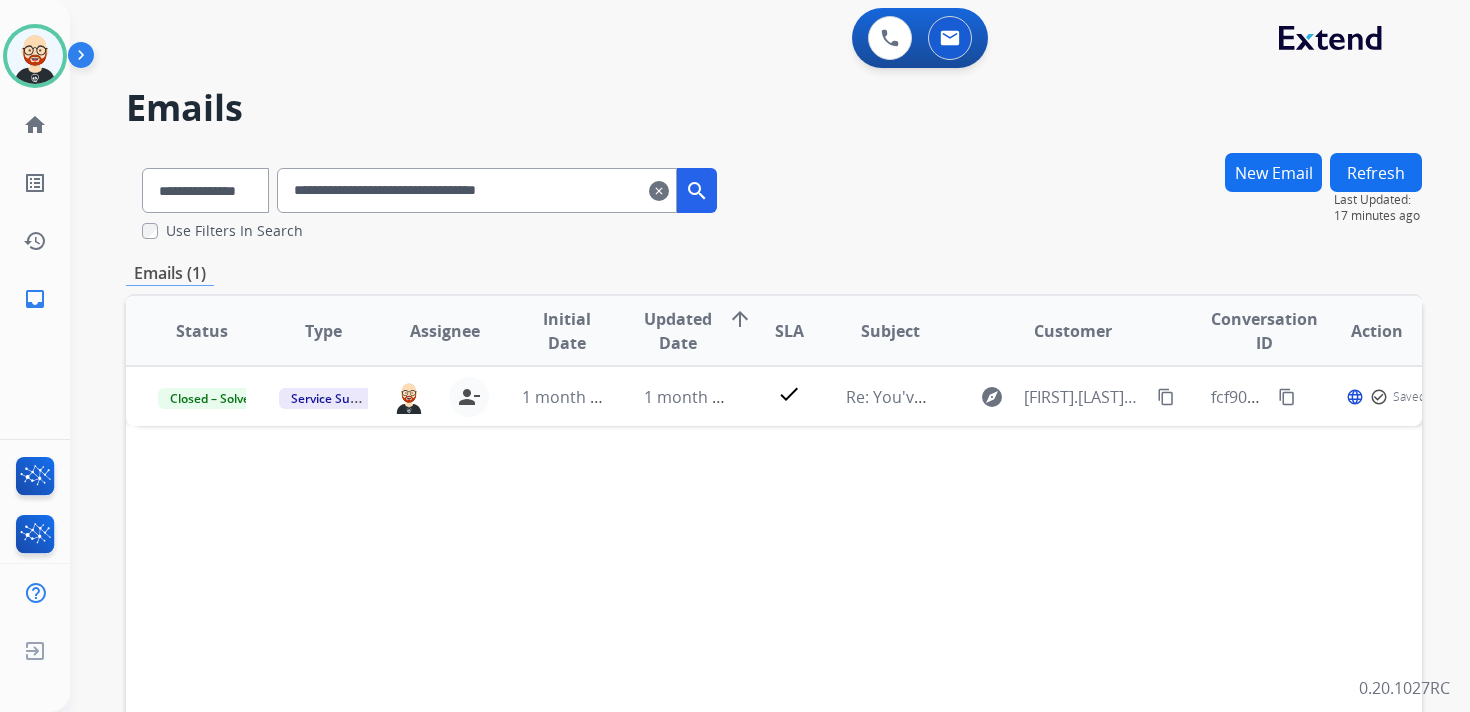 click on "clear" at bounding box center [659, 191] 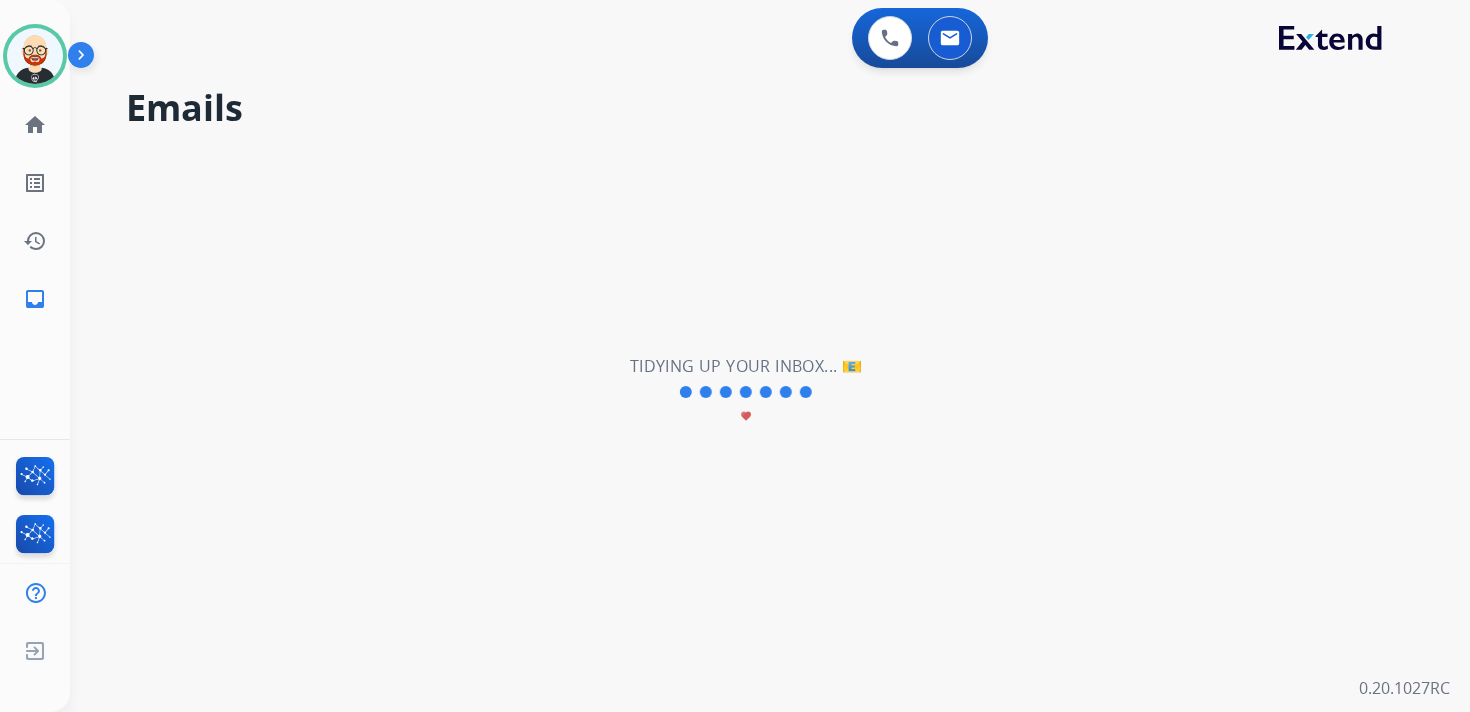 select on "**********" 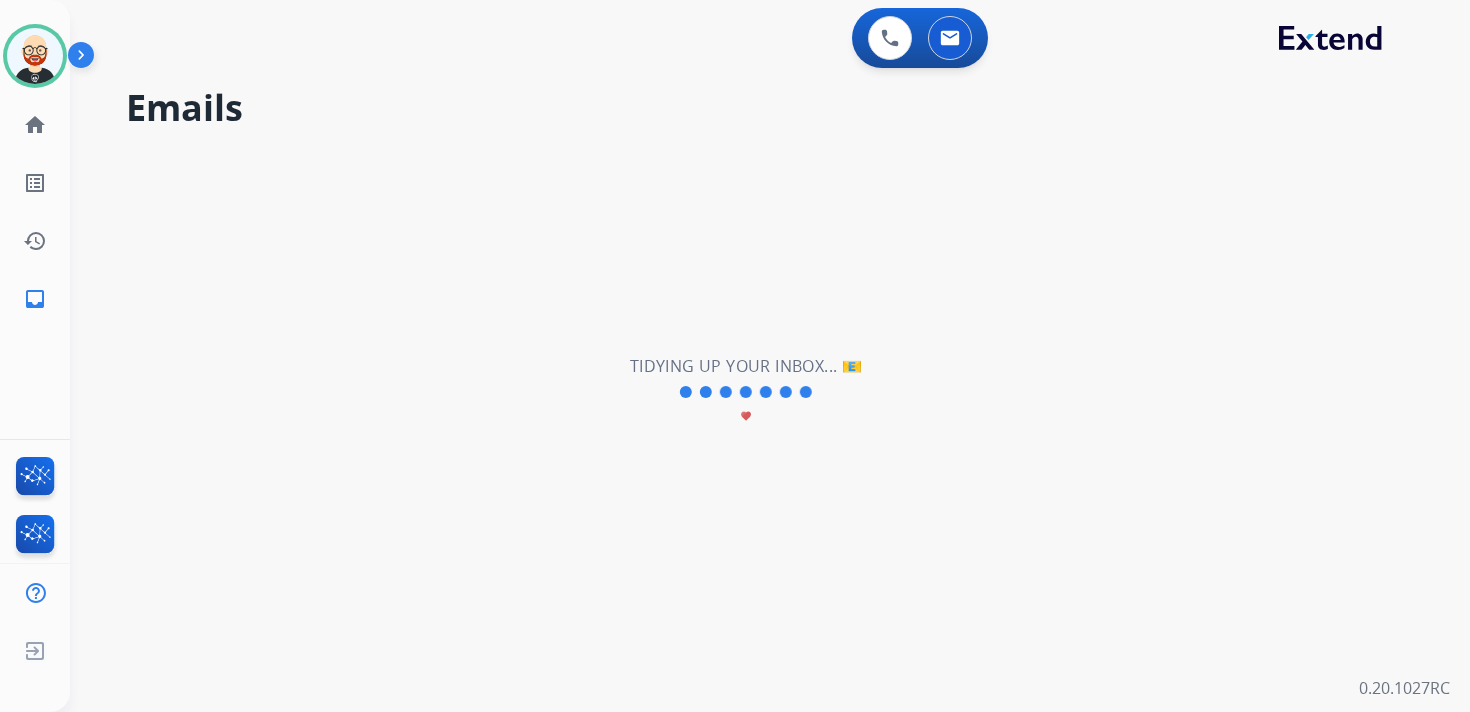 type 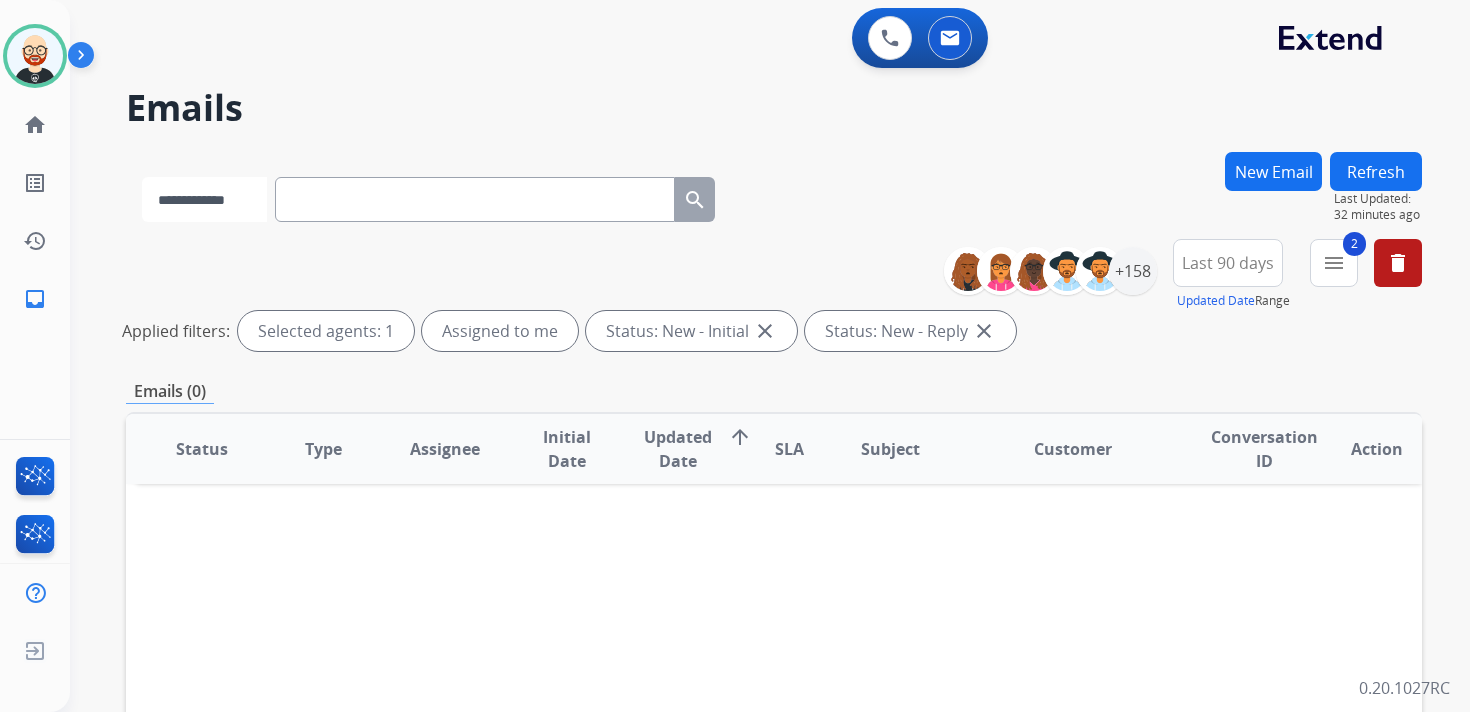 click on "**********" at bounding box center [204, 199] 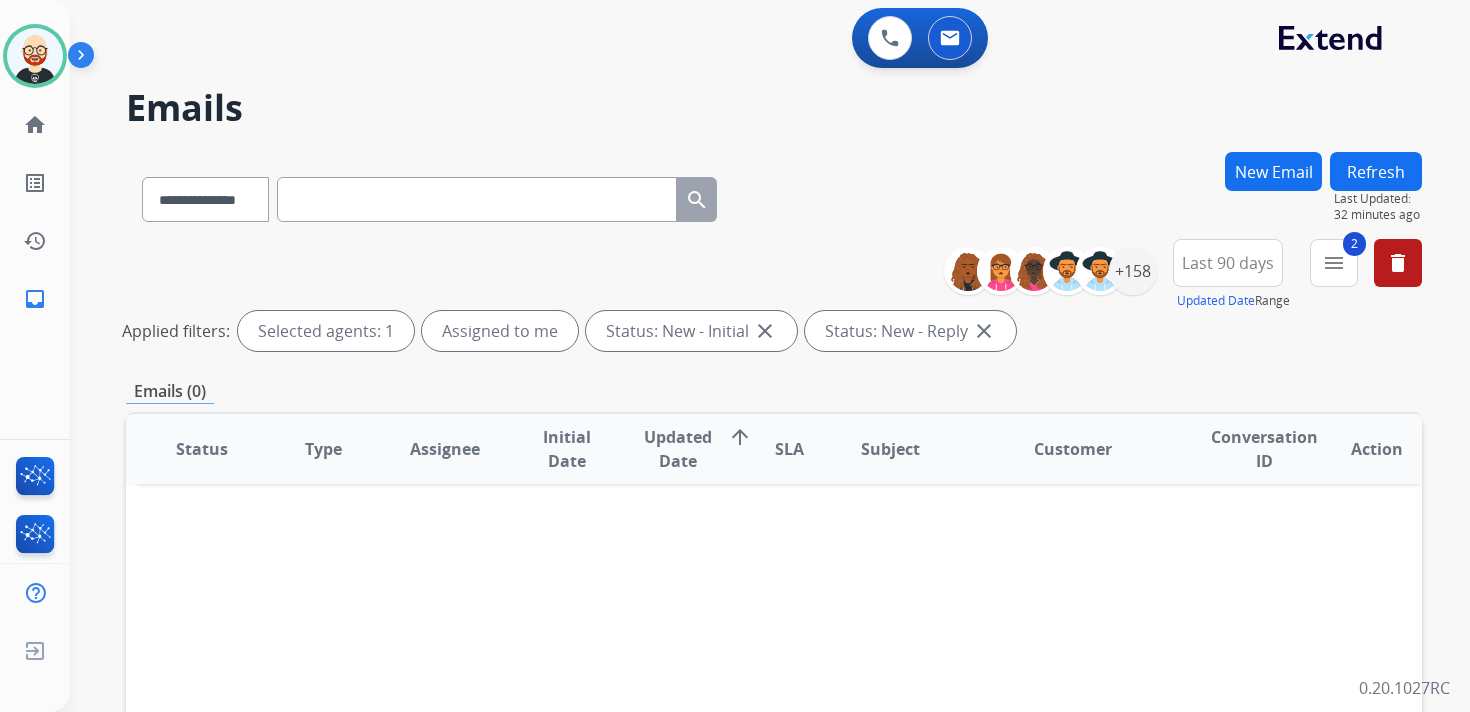 click at bounding box center [477, 199] 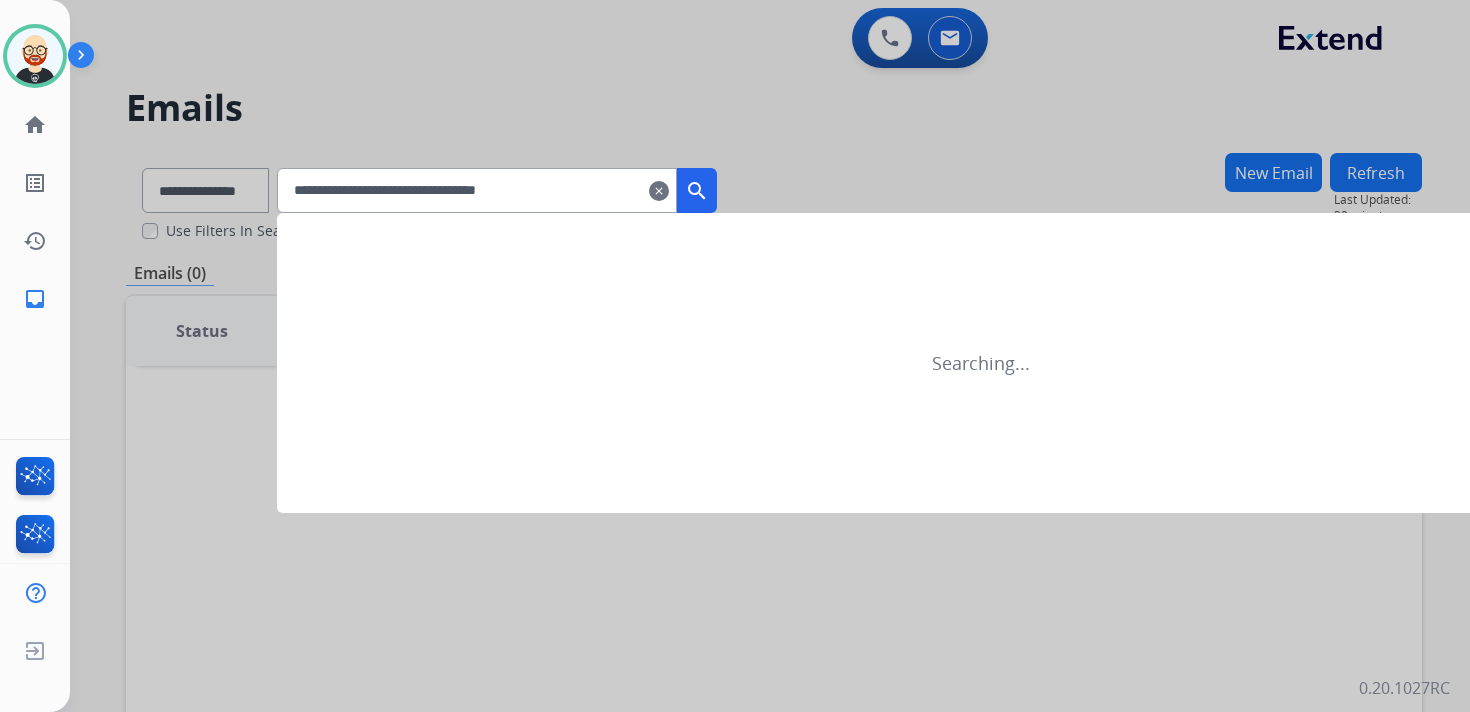 type on "**********" 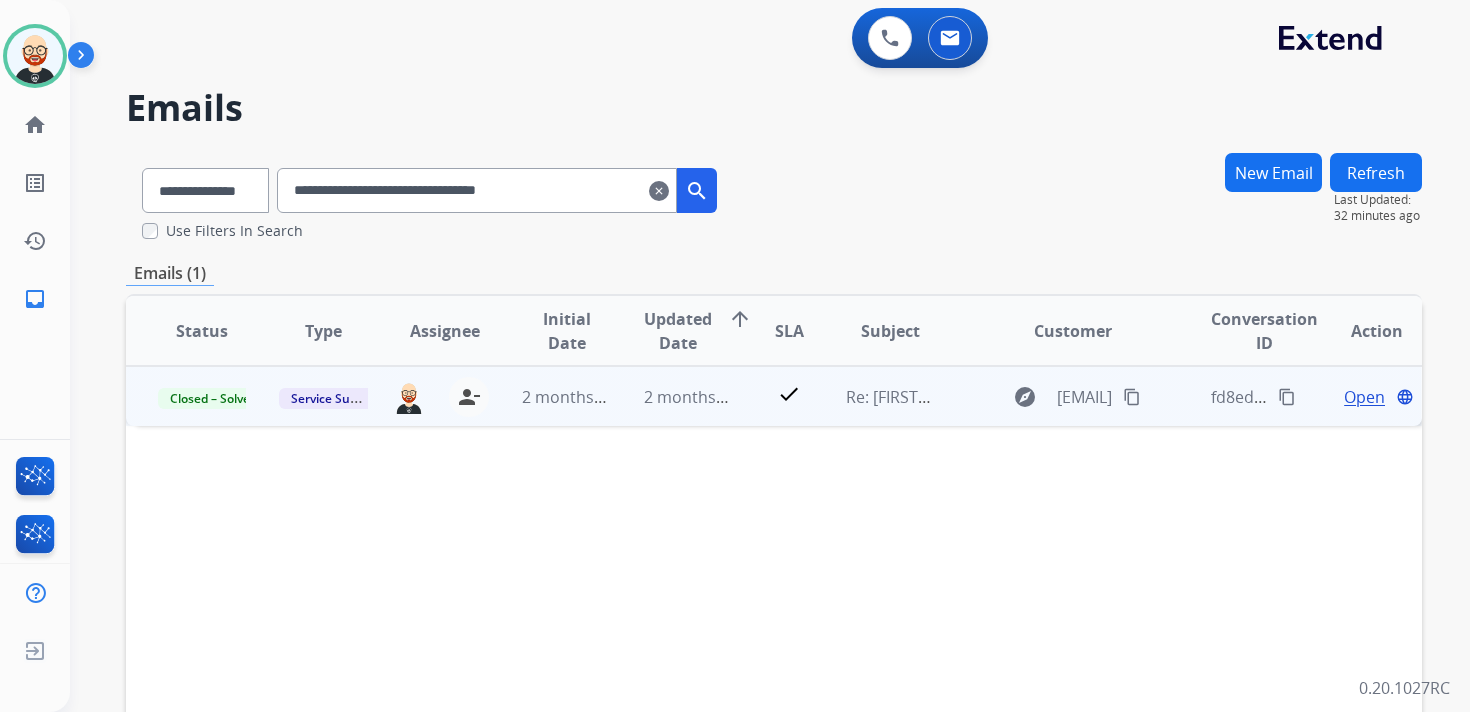 click on "Open" at bounding box center (1364, 397) 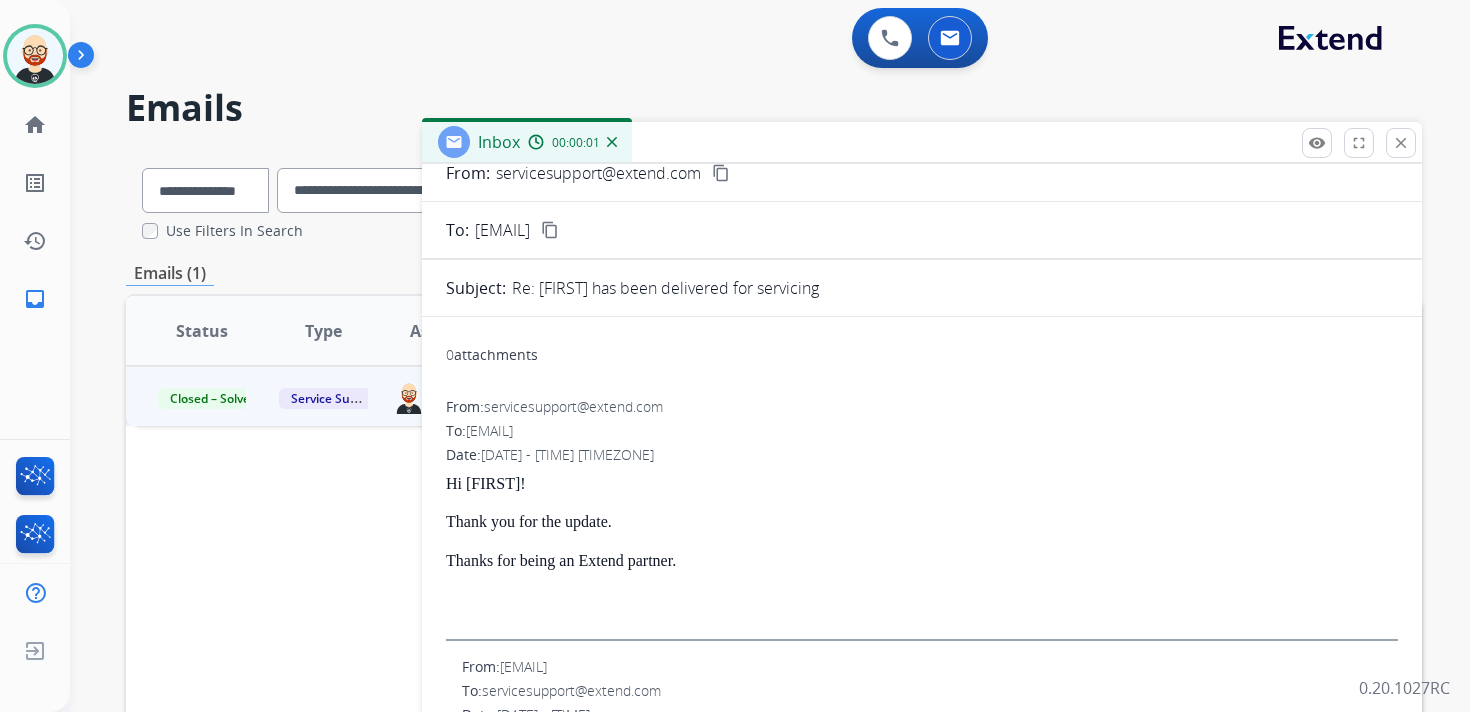scroll, scrollTop: 69, scrollLeft: 0, axis: vertical 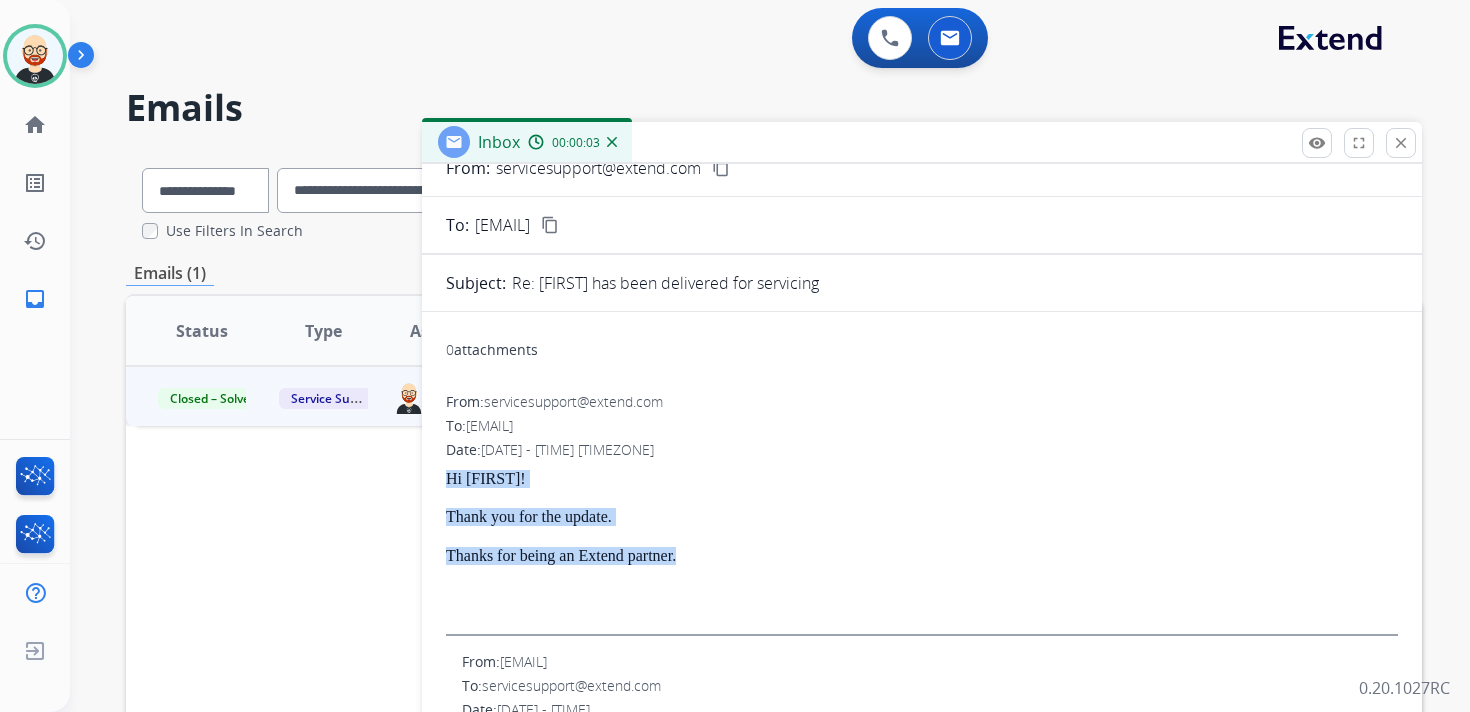 drag, startPoint x: 714, startPoint y: 559, endPoint x: 440, endPoint y: 484, distance: 284.07922 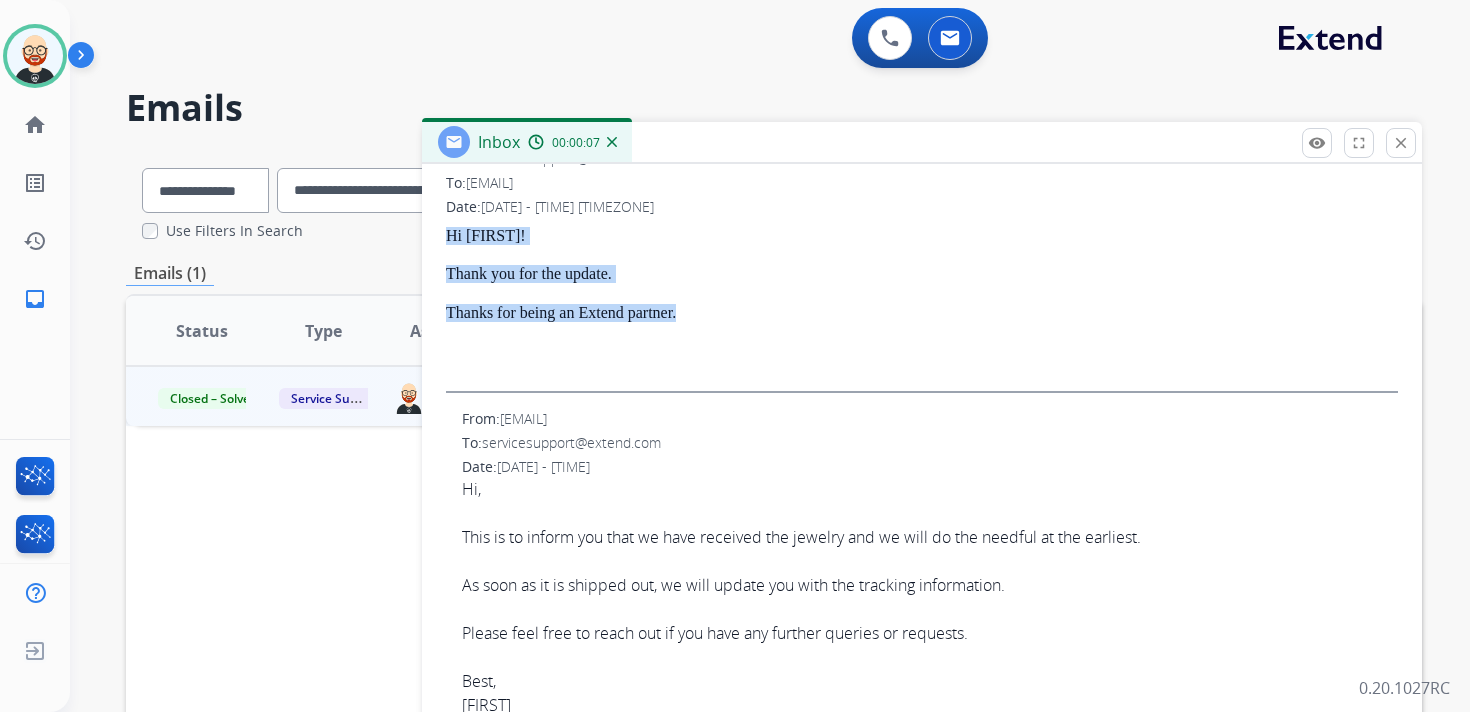scroll, scrollTop: 0, scrollLeft: 0, axis: both 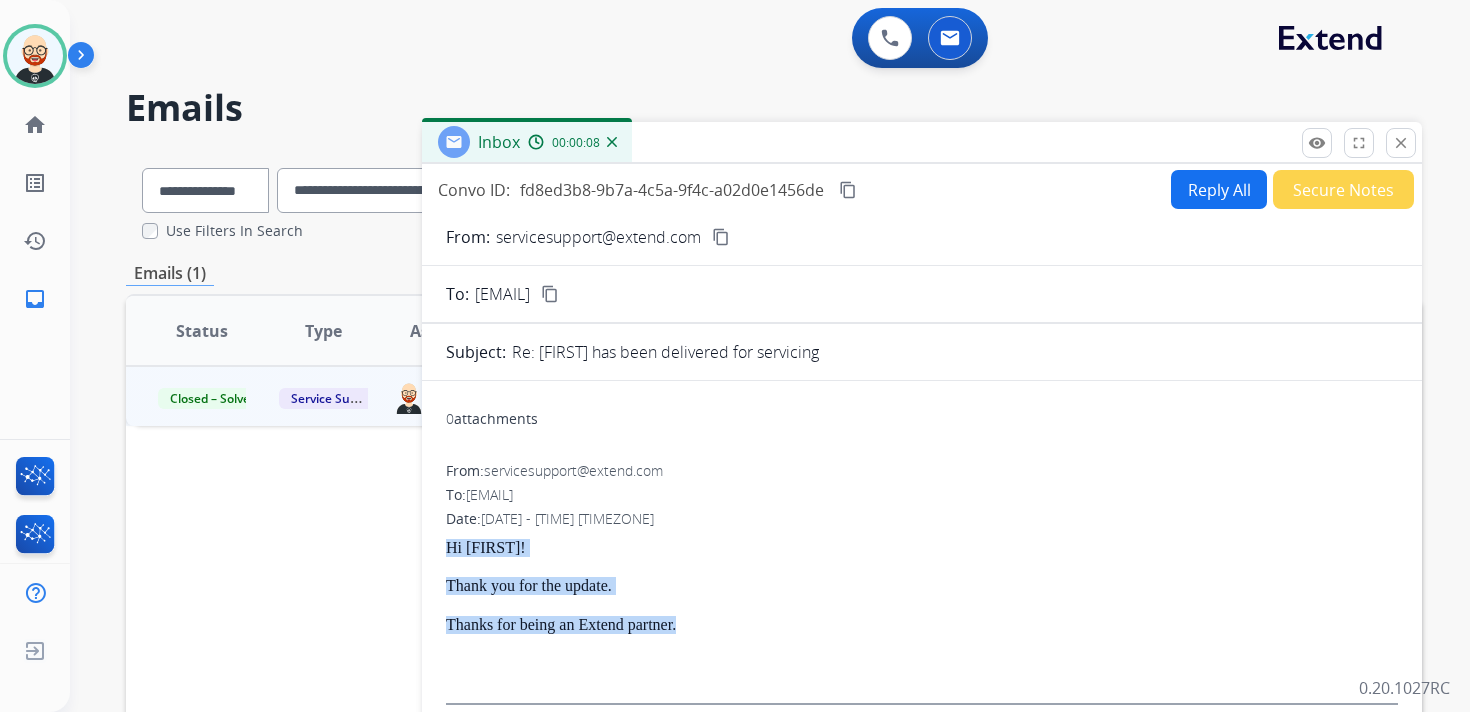 click on "Reply All" at bounding box center [1219, 189] 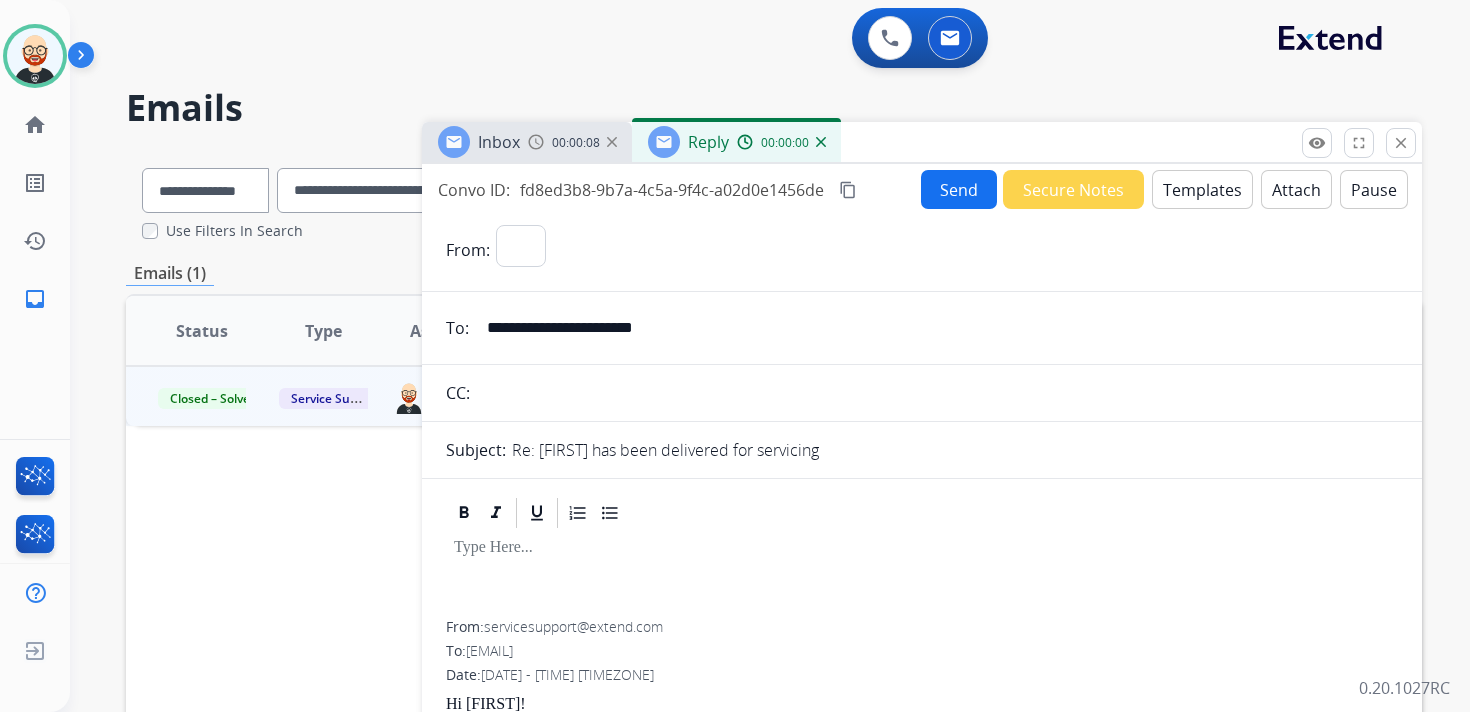 select on "**********" 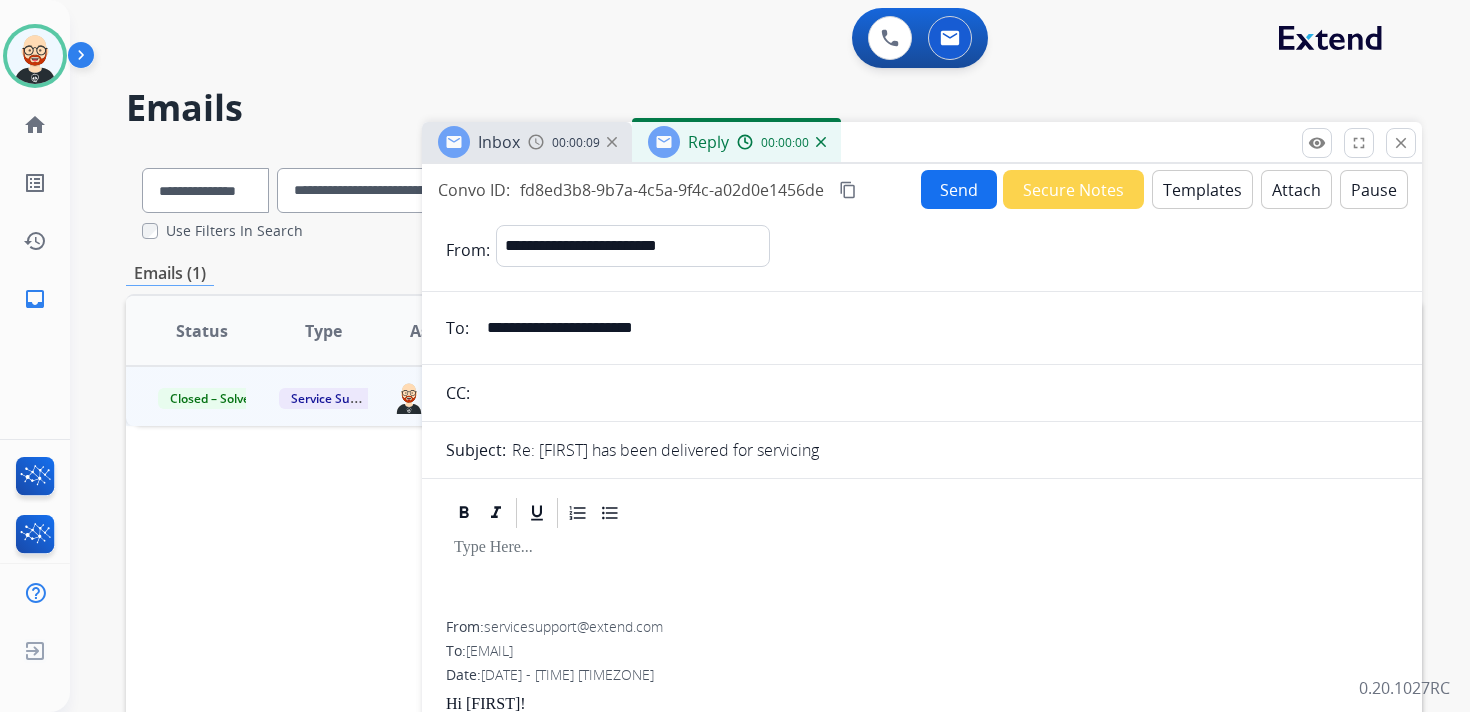 click at bounding box center (922, 576) 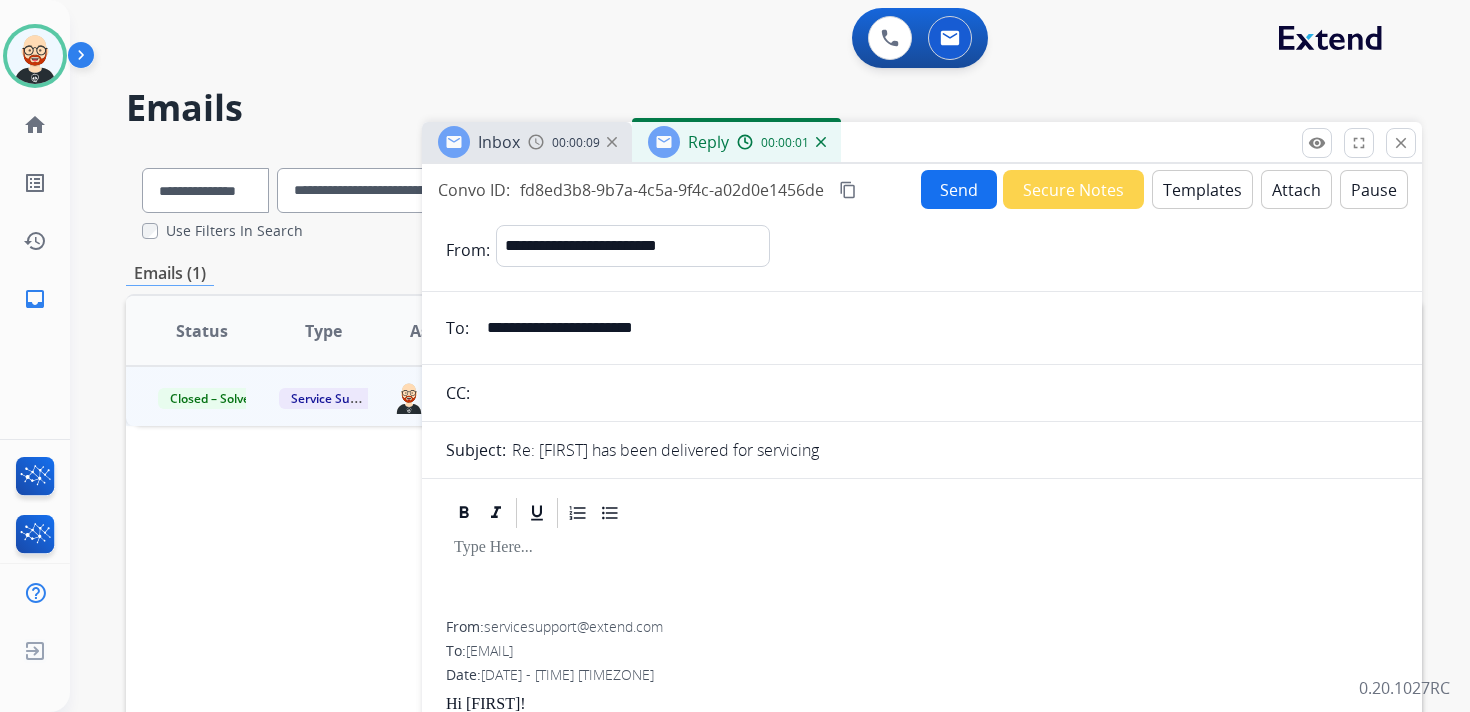 paste 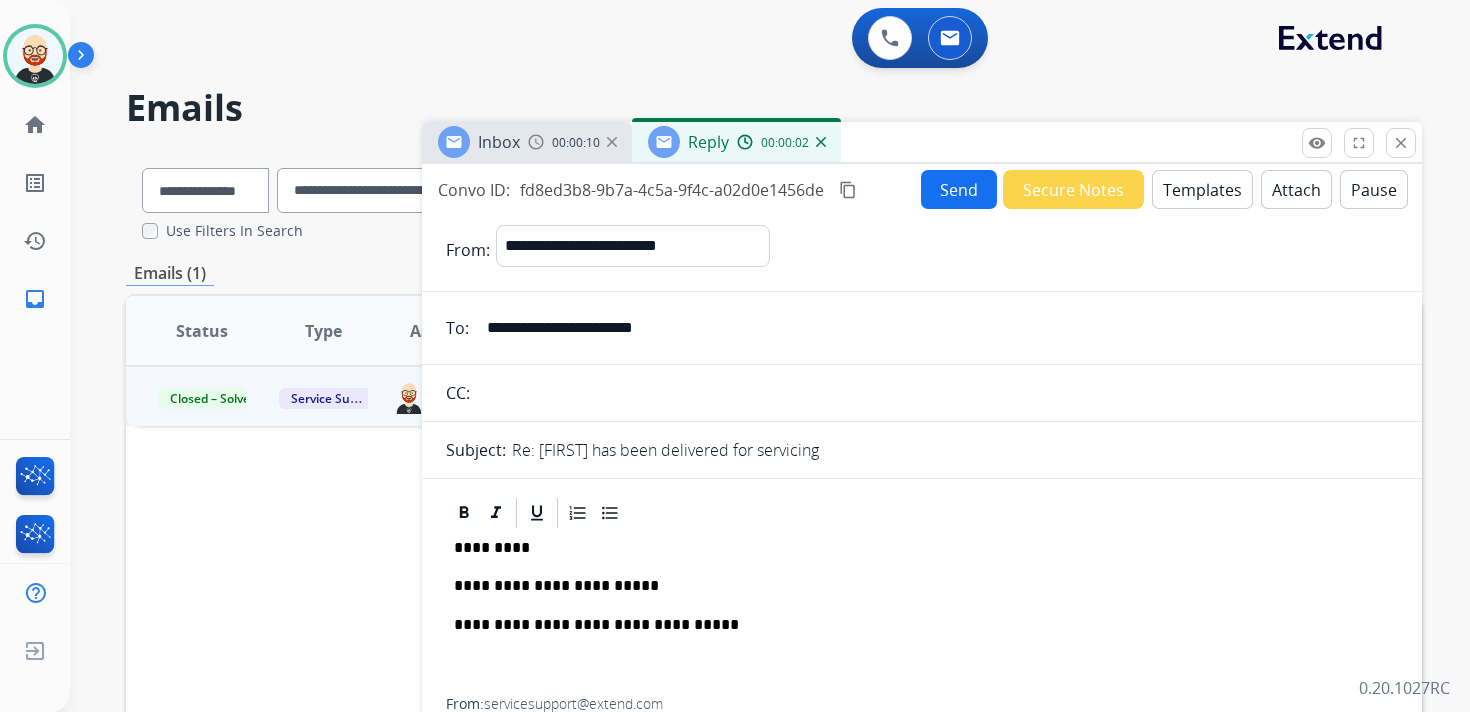 click on "*********" at bounding box center [914, 548] 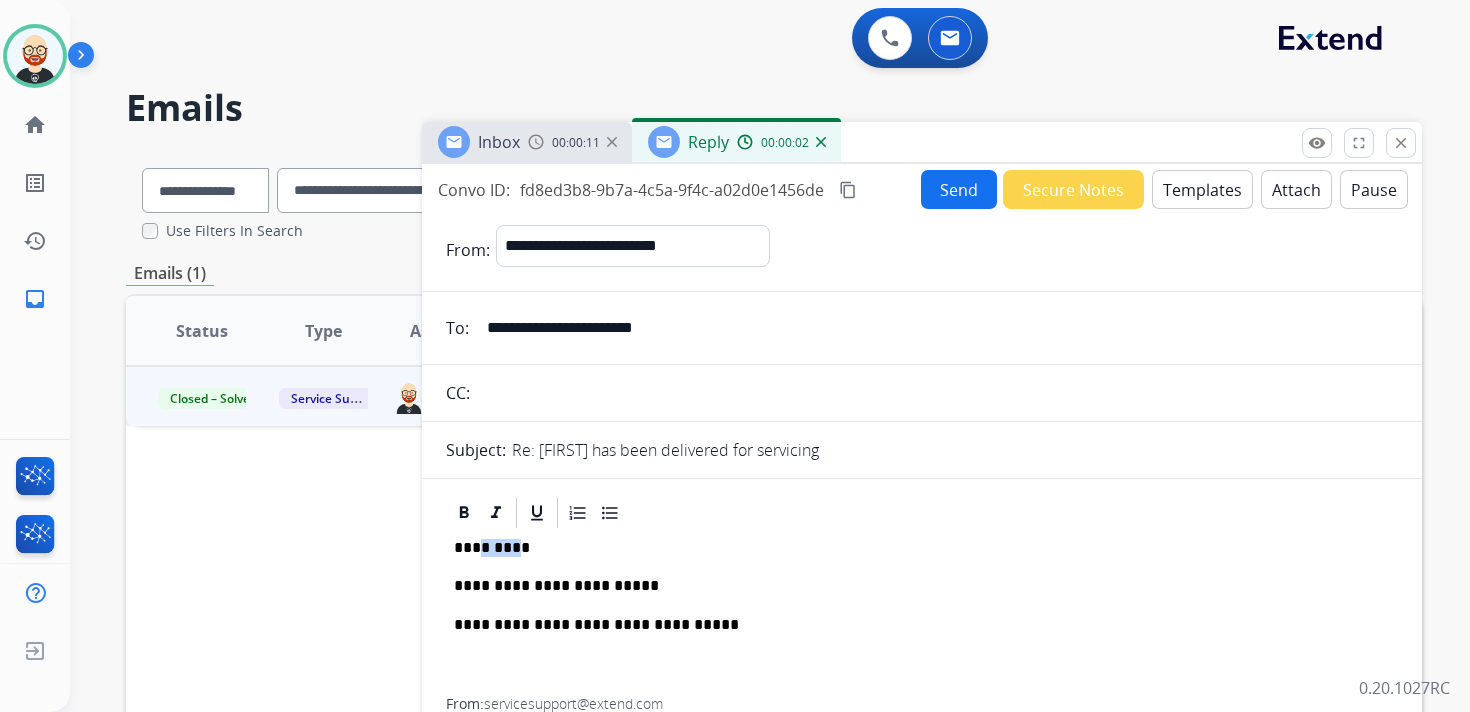 type 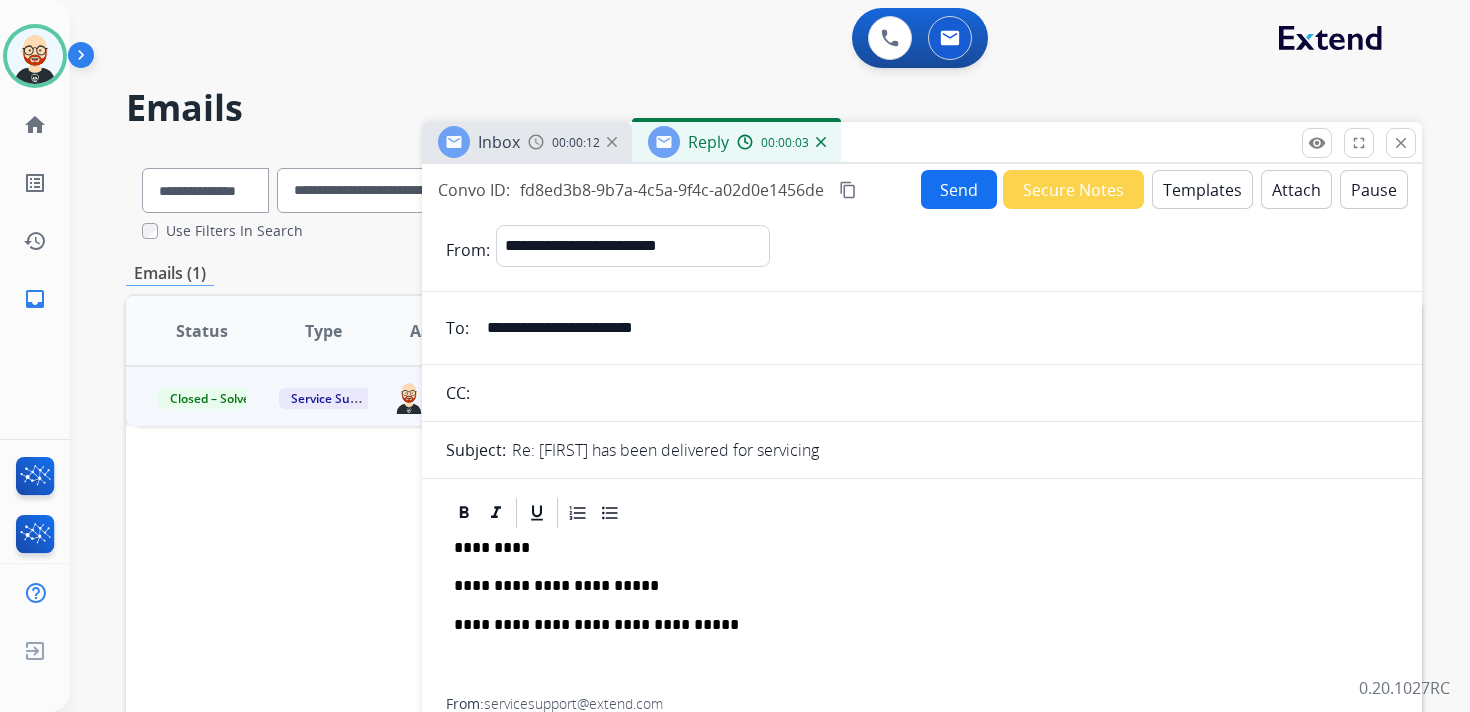 click on "**********" at bounding box center (914, 586) 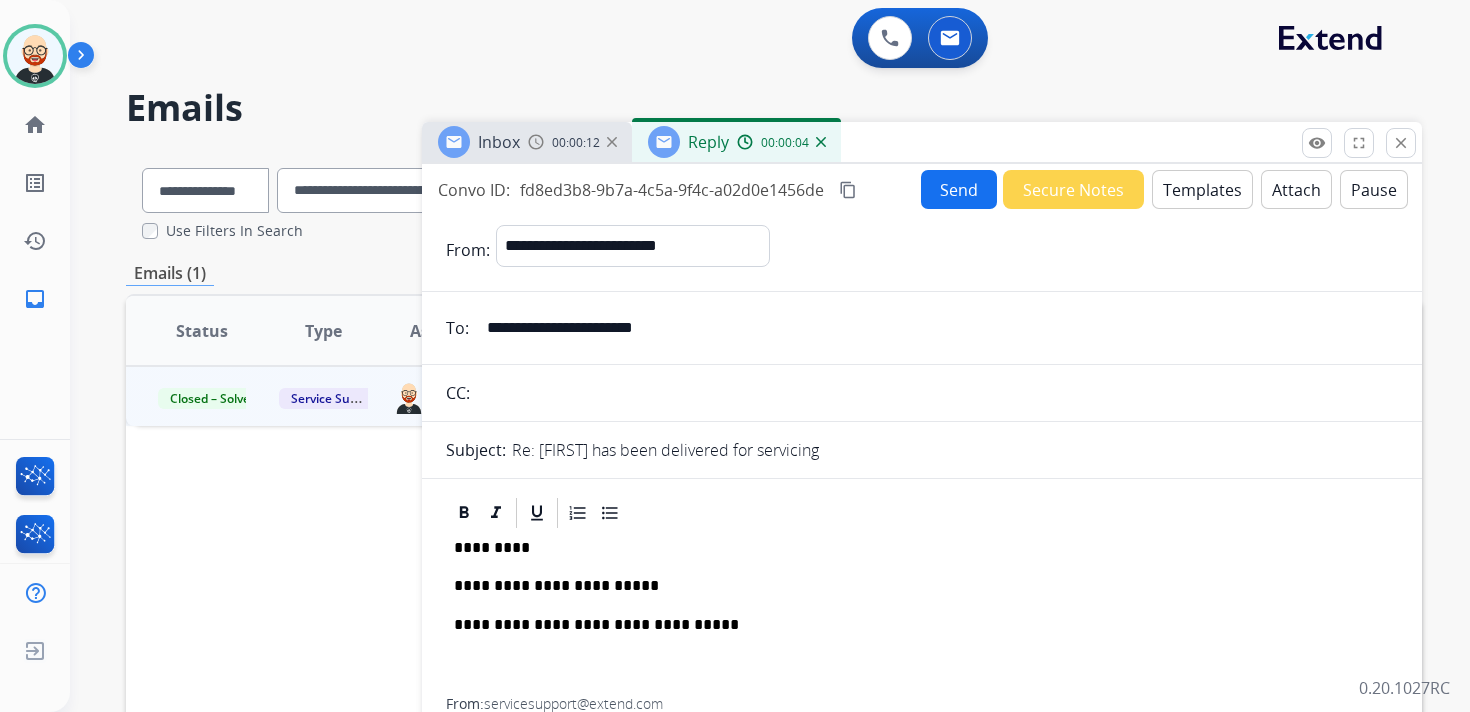 click on "**********" at bounding box center (914, 586) 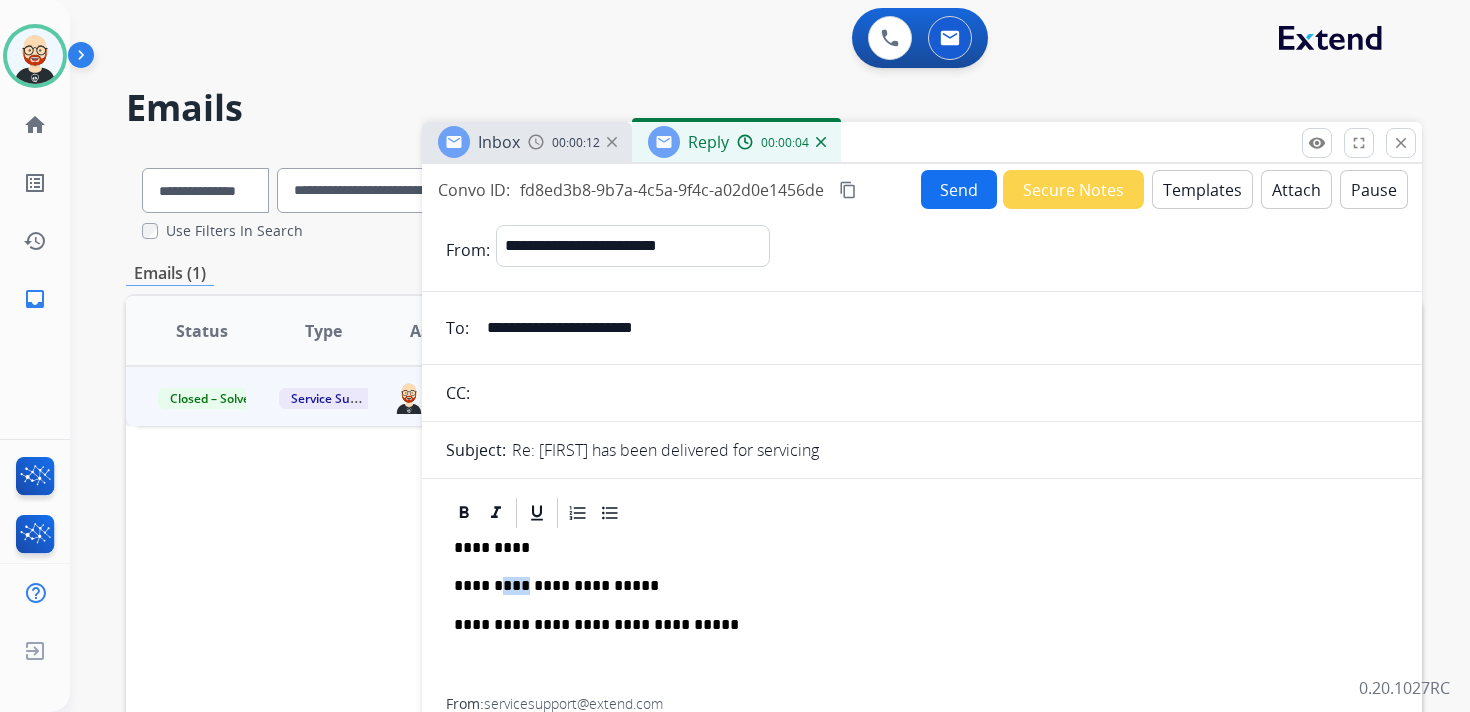 click on "**********" at bounding box center (914, 586) 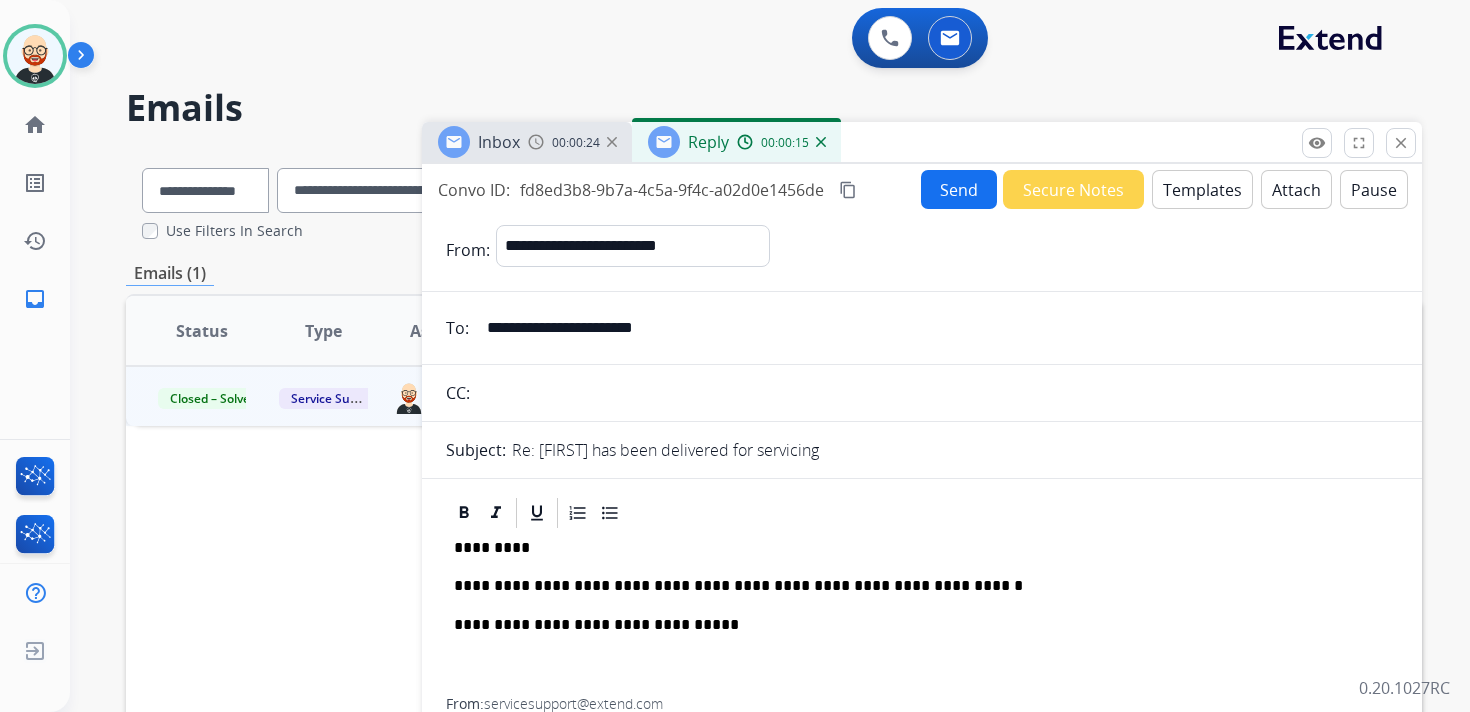 click on "content_copy" at bounding box center (848, 190) 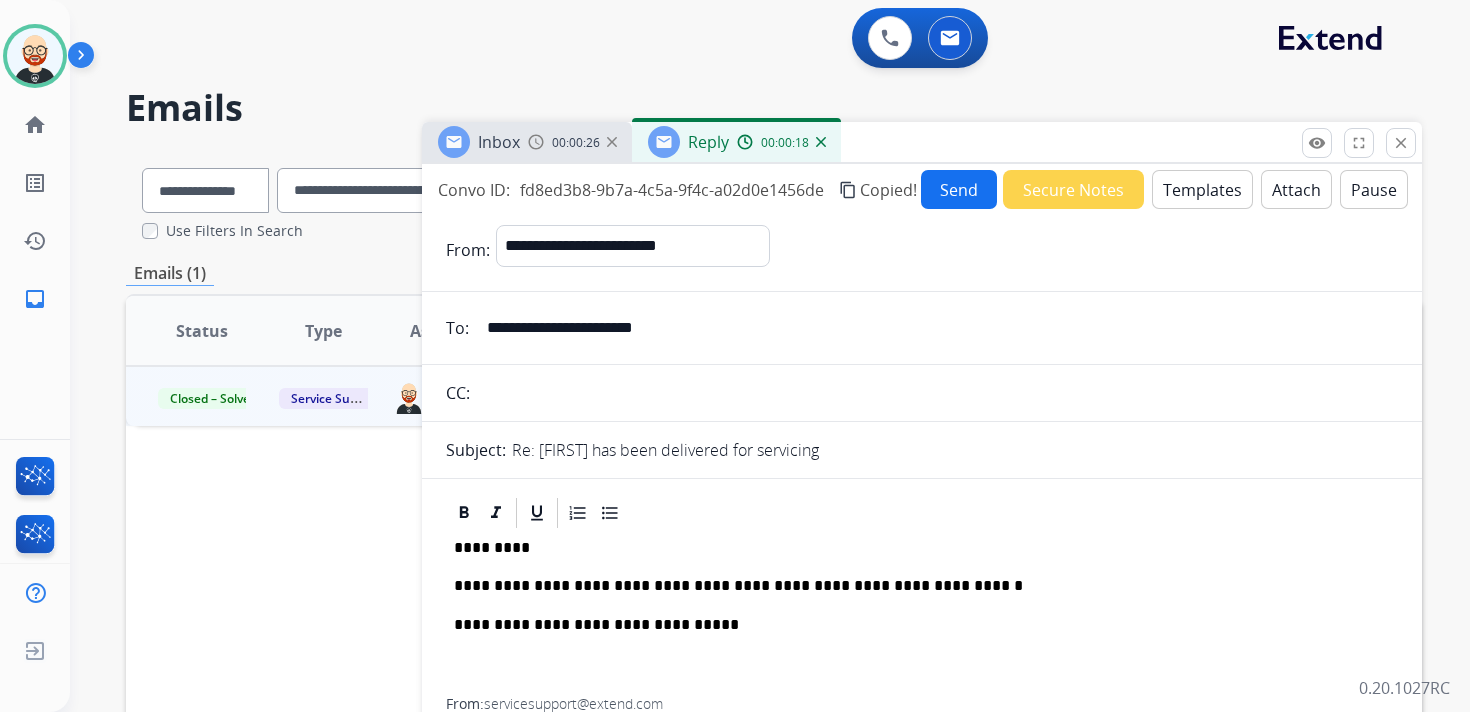 click on "Send" at bounding box center [959, 189] 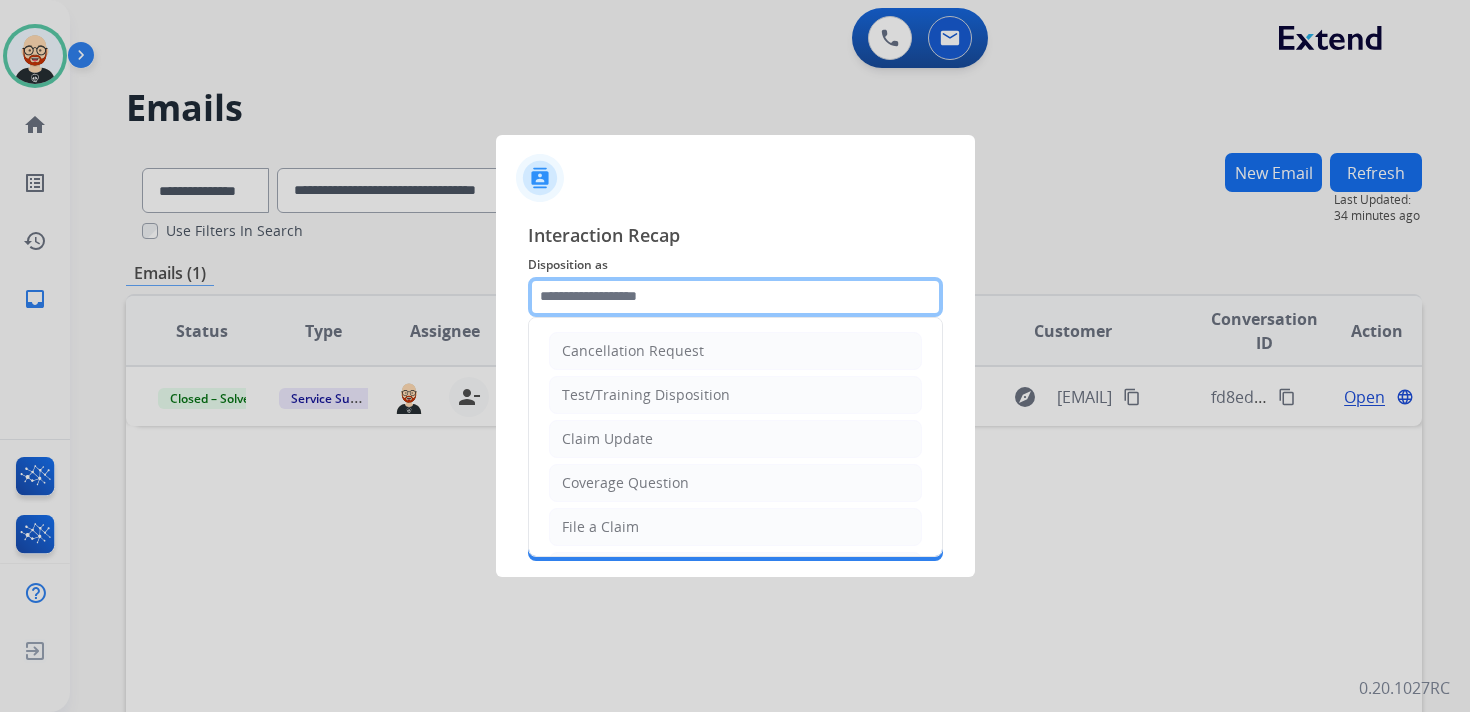 click 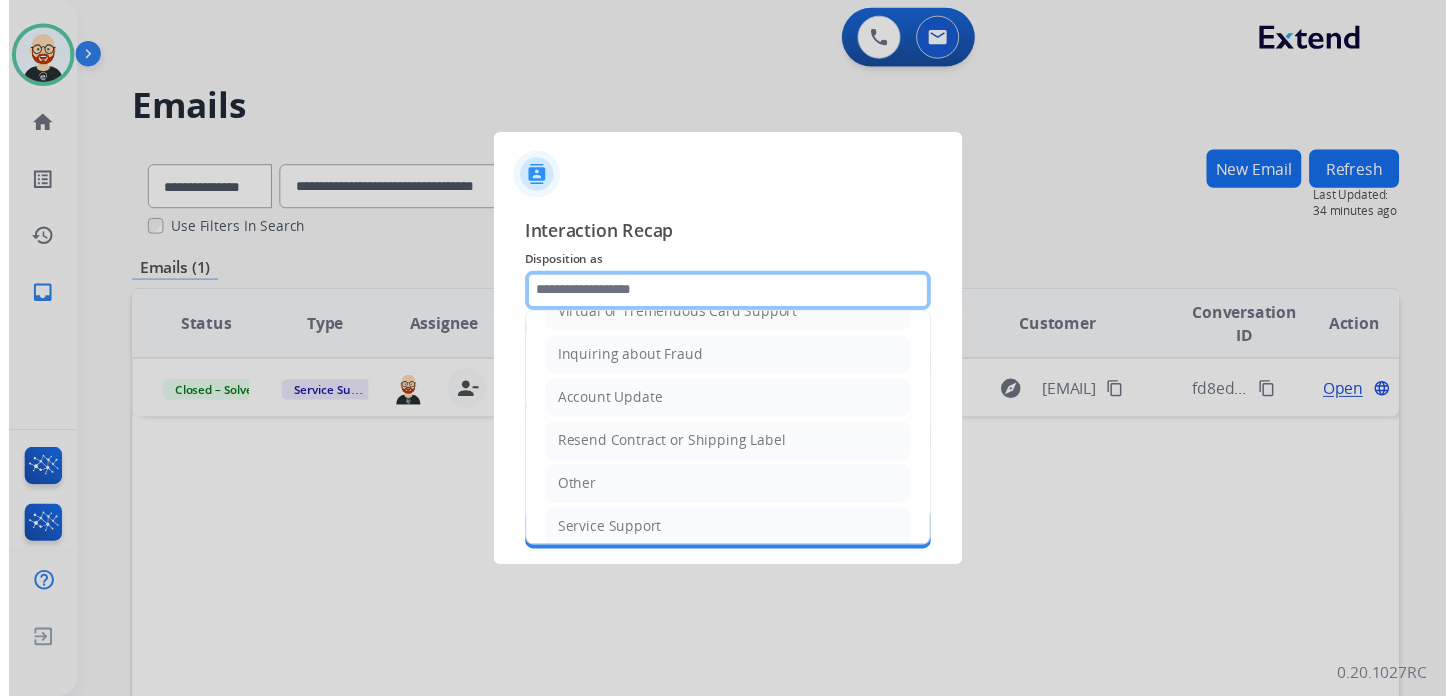 scroll, scrollTop: 300, scrollLeft: 0, axis: vertical 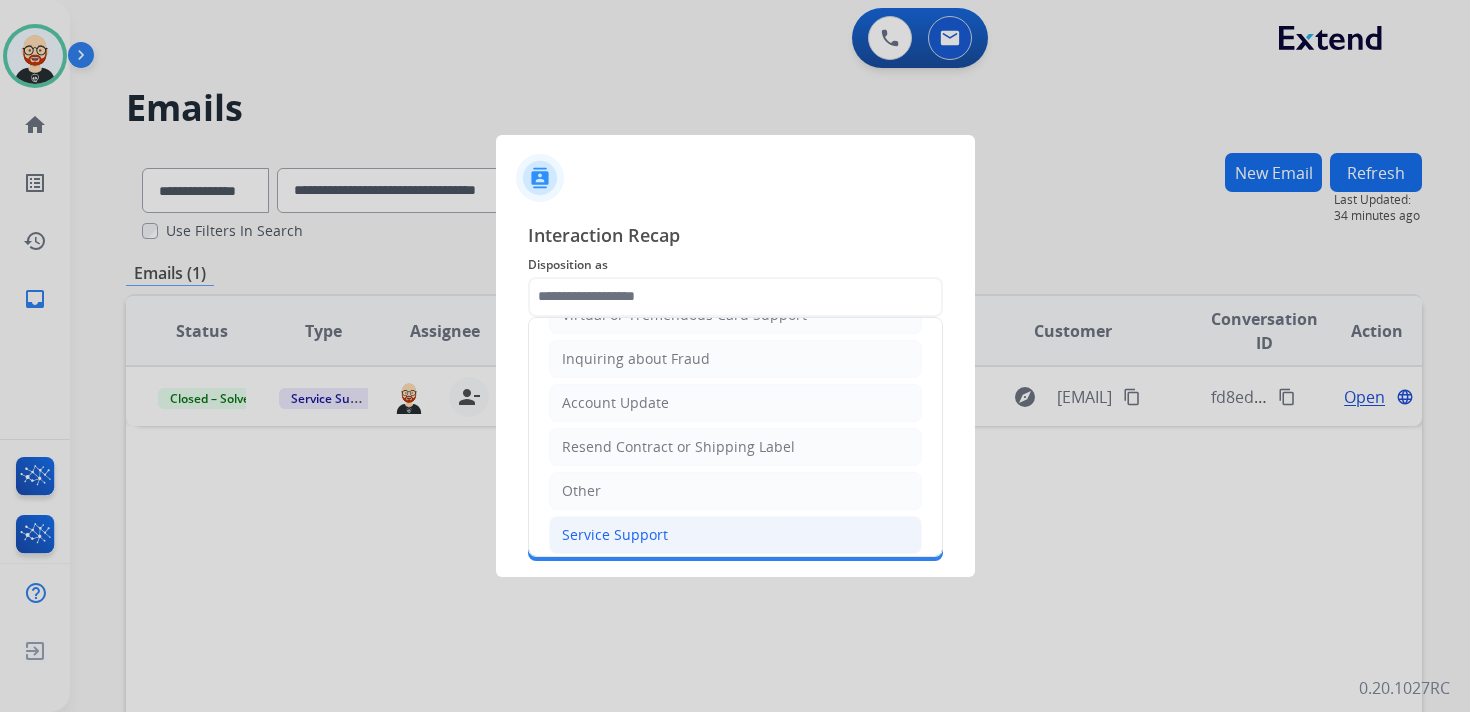 click on "Service Support" 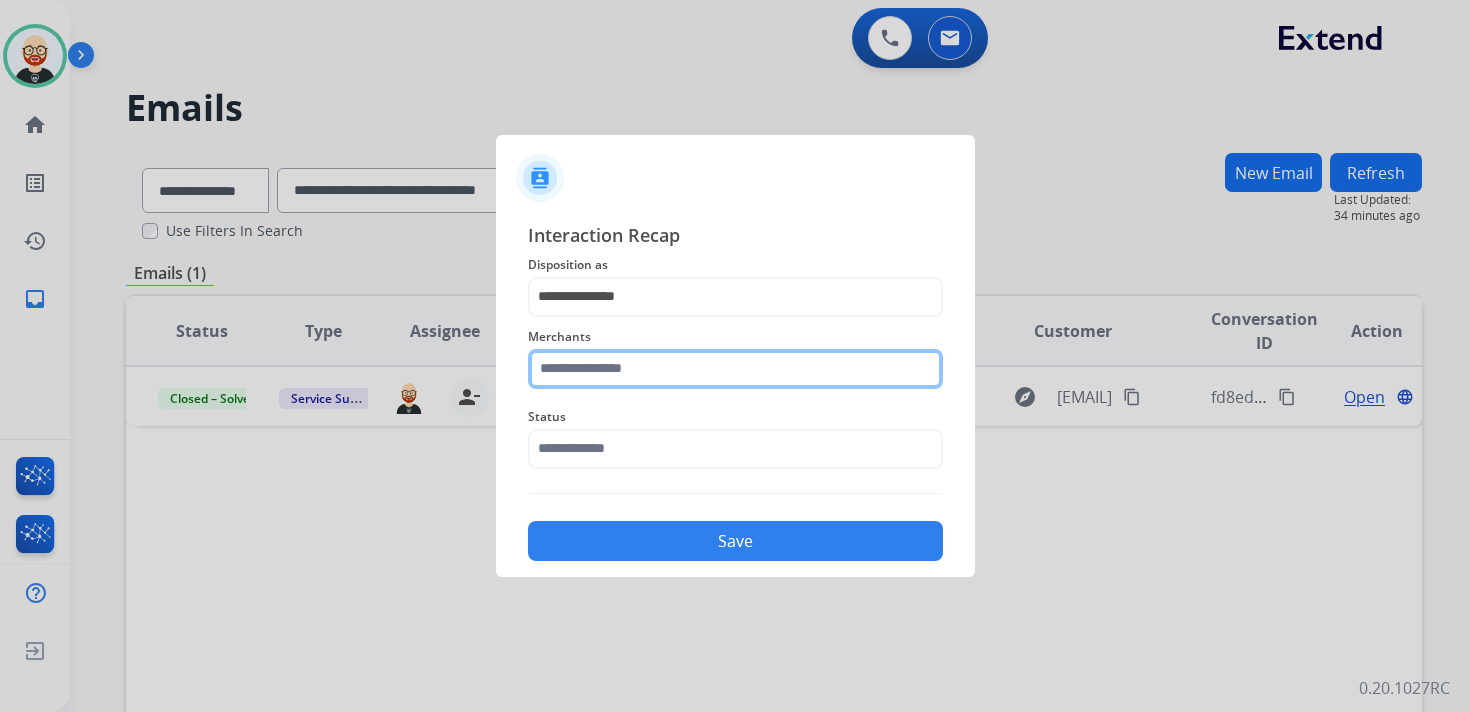 click 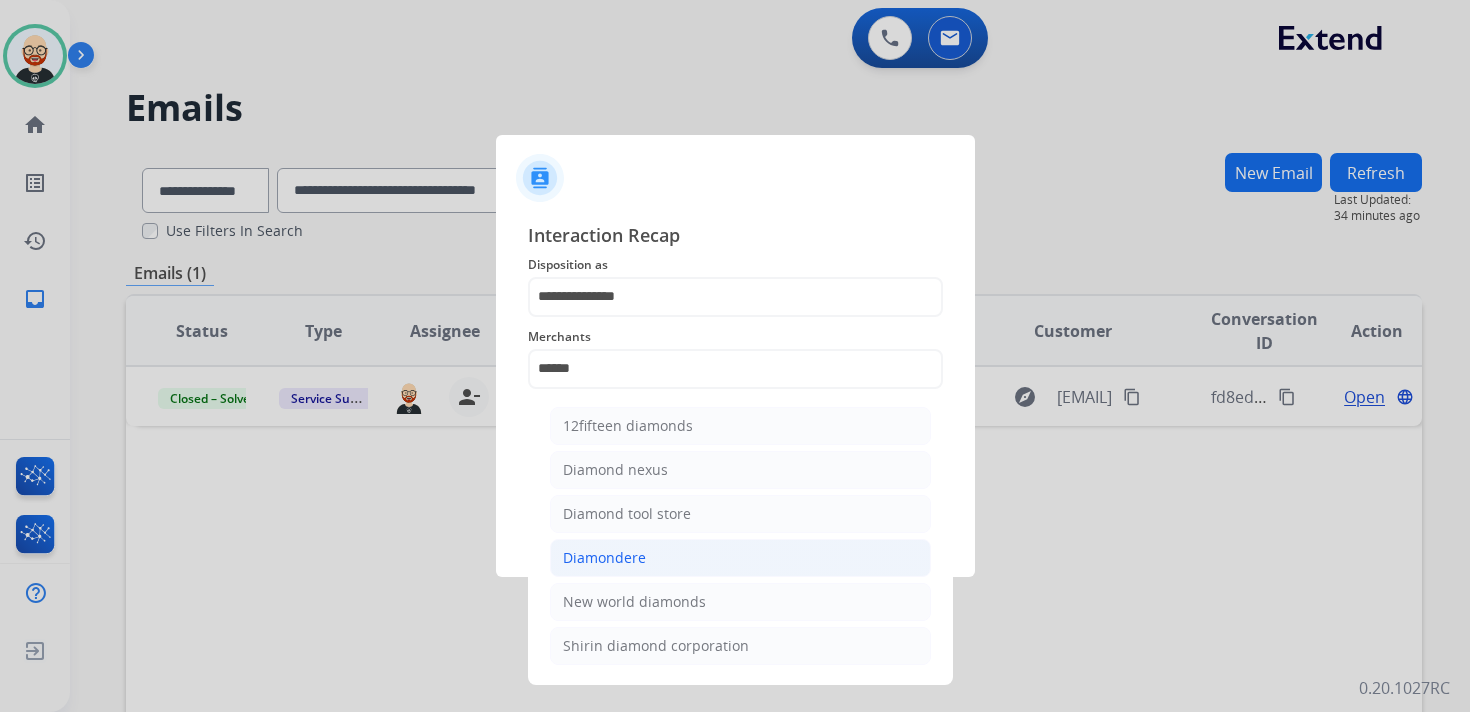click on "Diamondere" 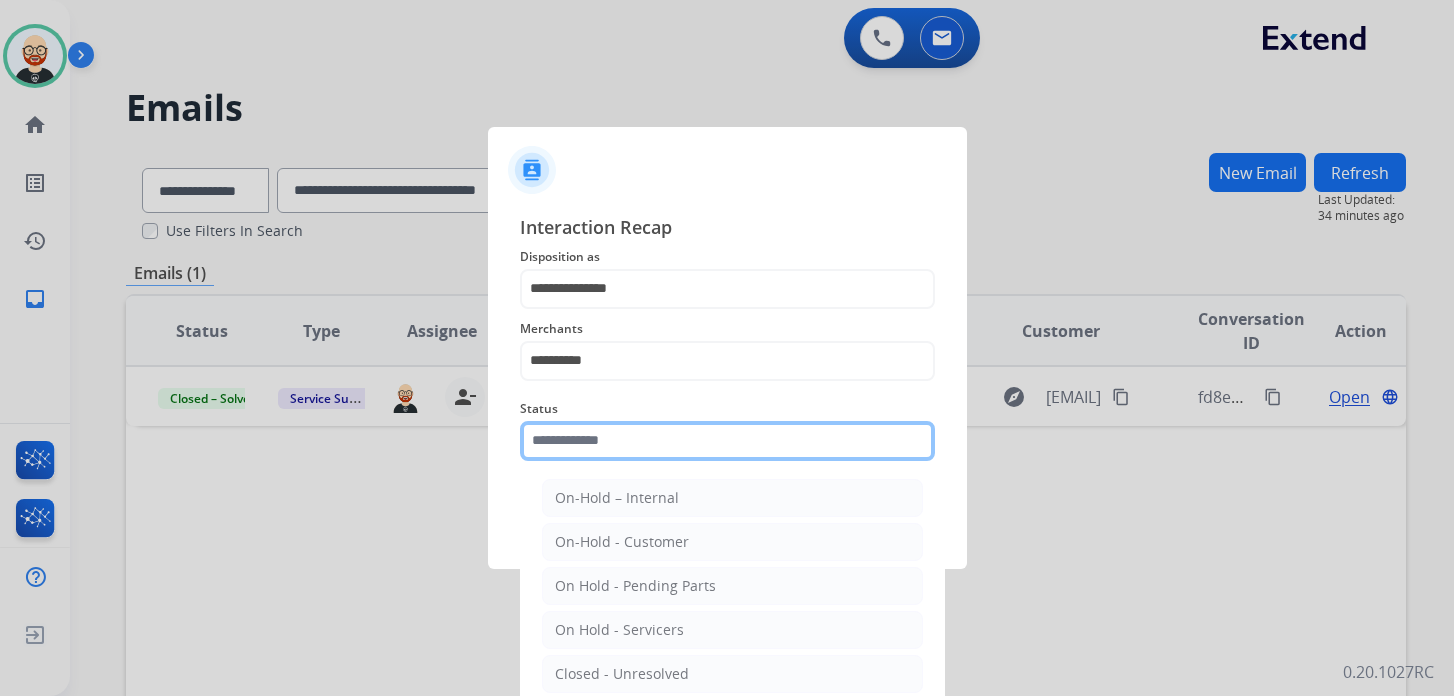 click 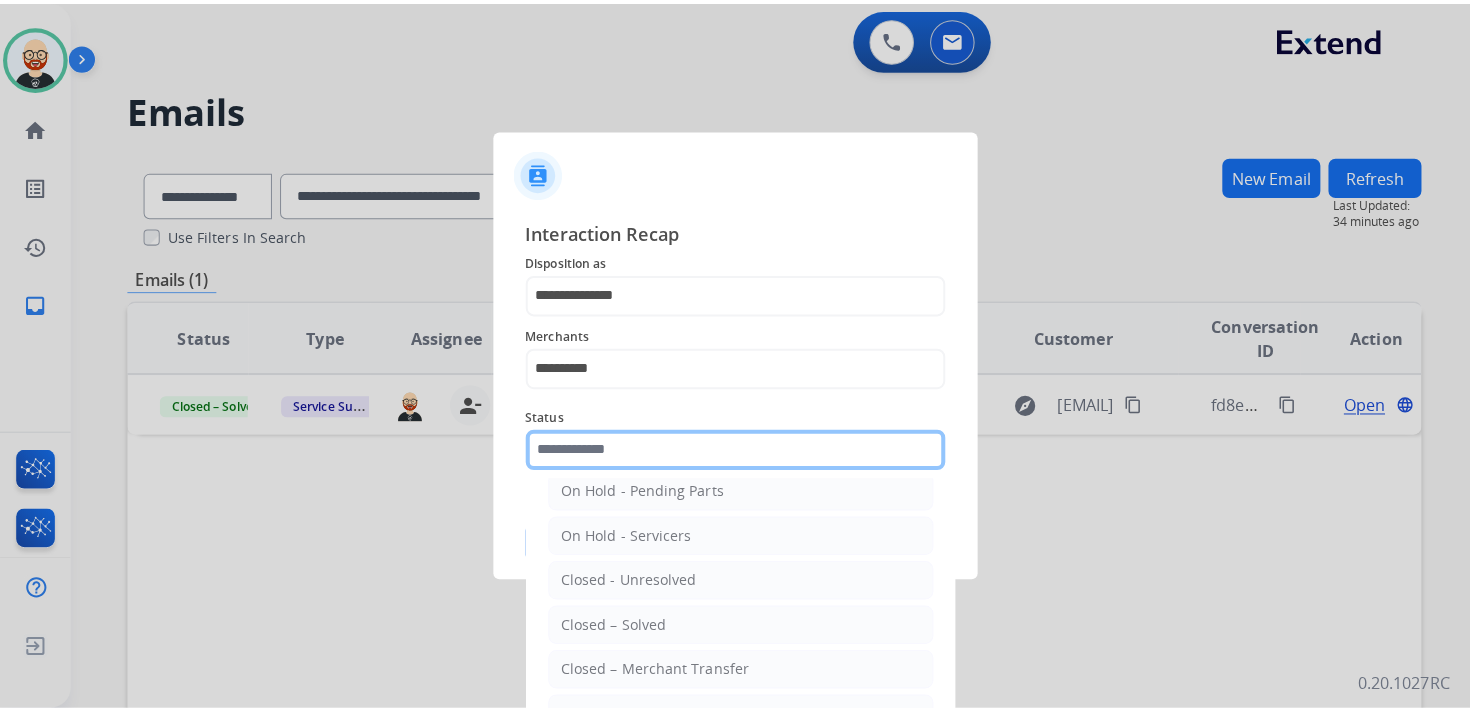 scroll, scrollTop: 109, scrollLeft: 0, axis: vertical 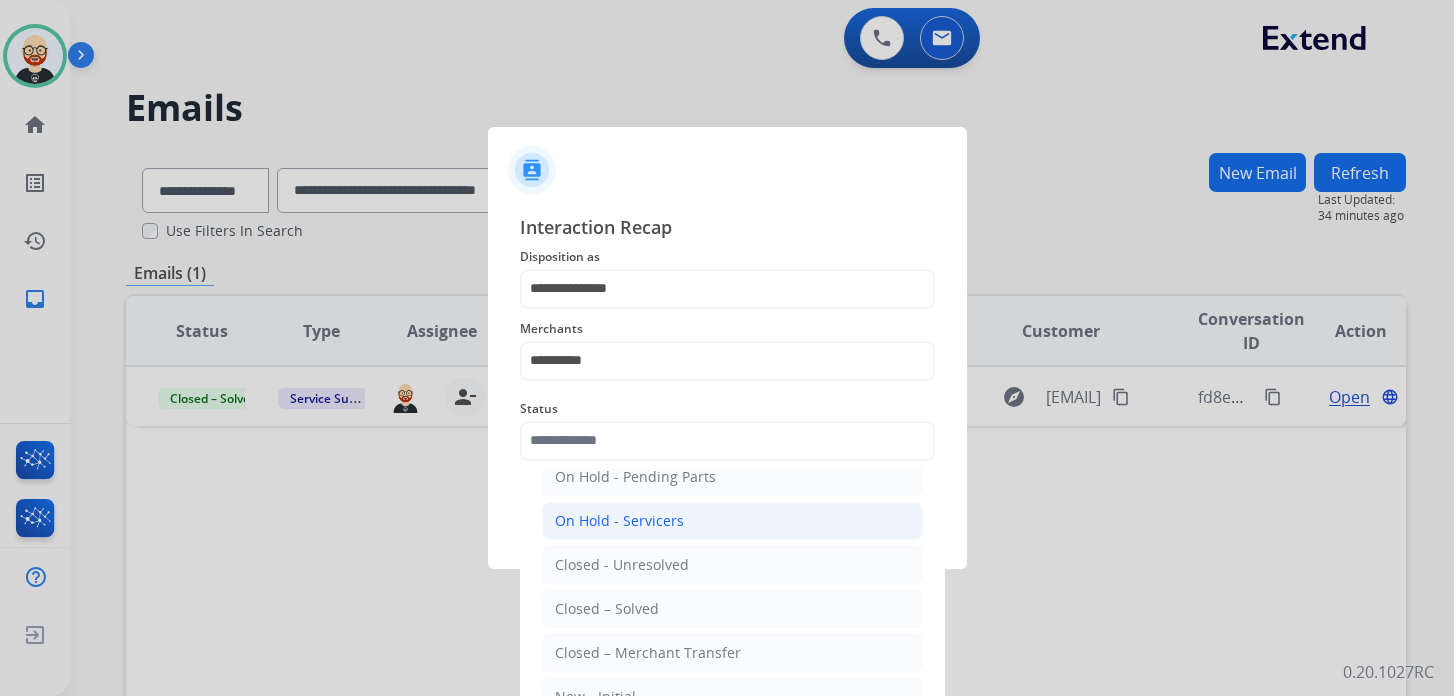 click on "On Hold - Servicers" 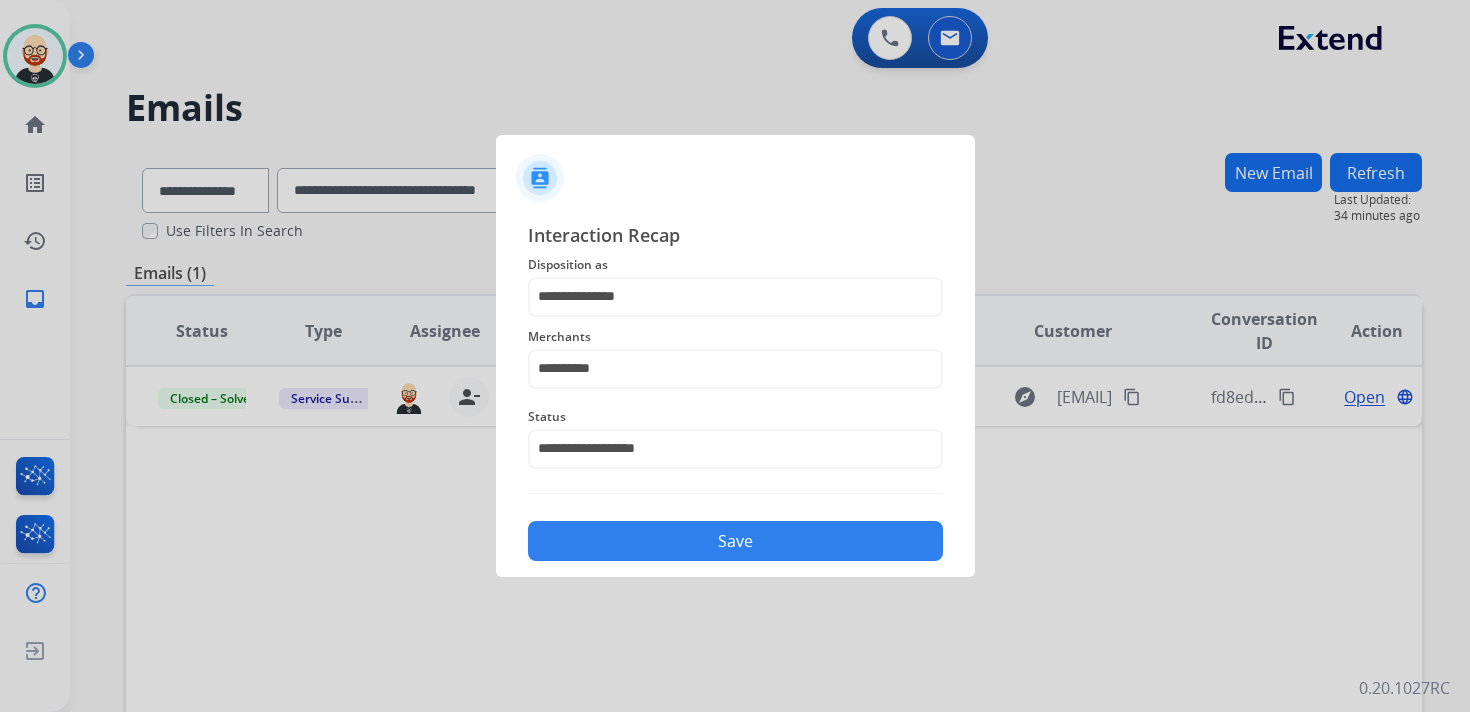 click on "Save" 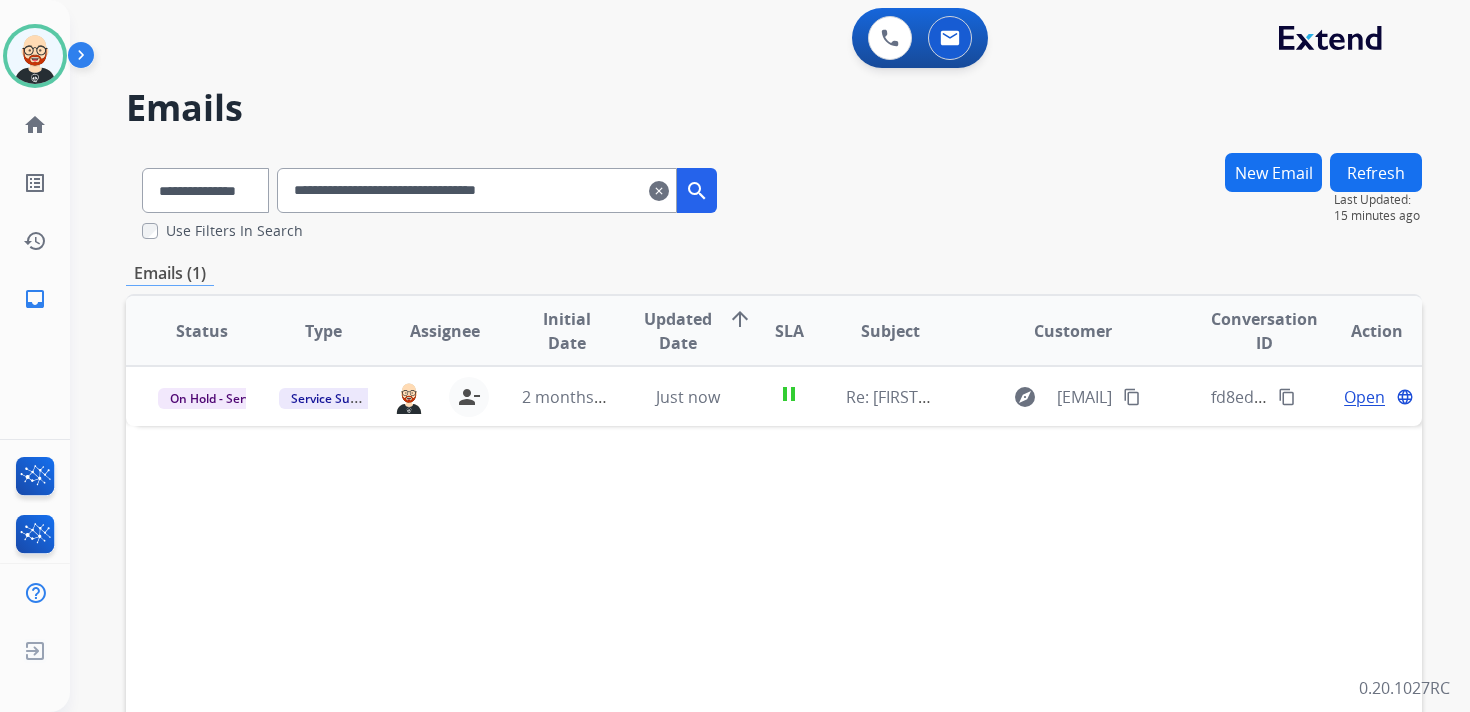 click on "**********" at bounding box center (477, 190) 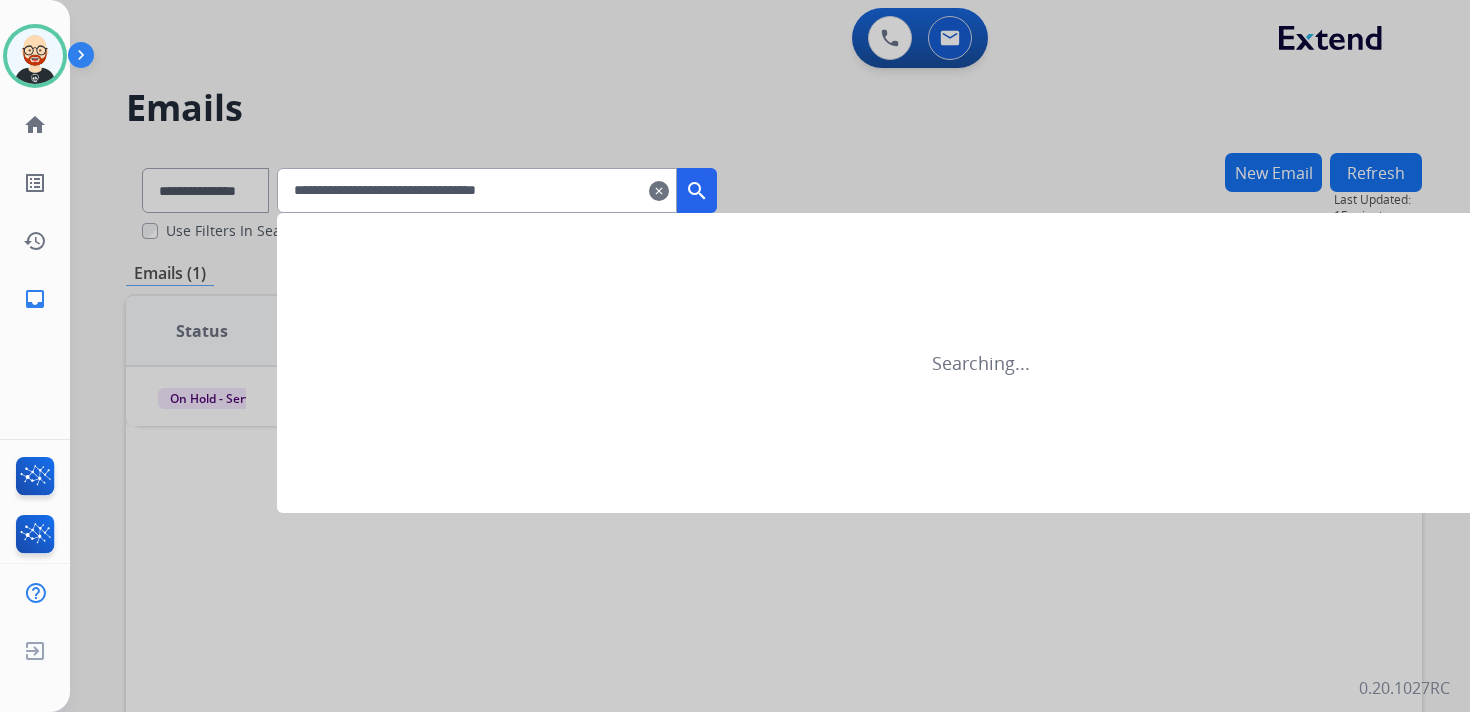 type on "**********" 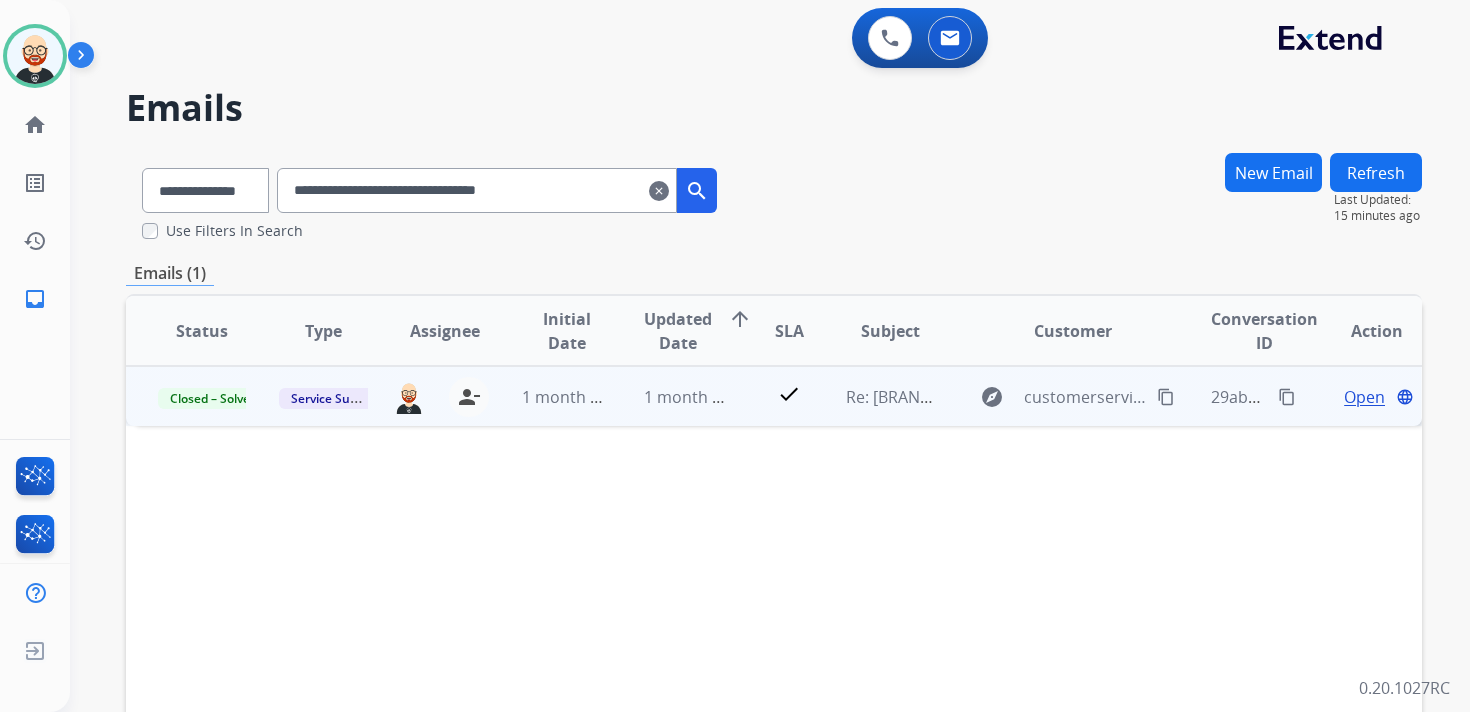 click on "Open" at bounding box center (1364, 397) 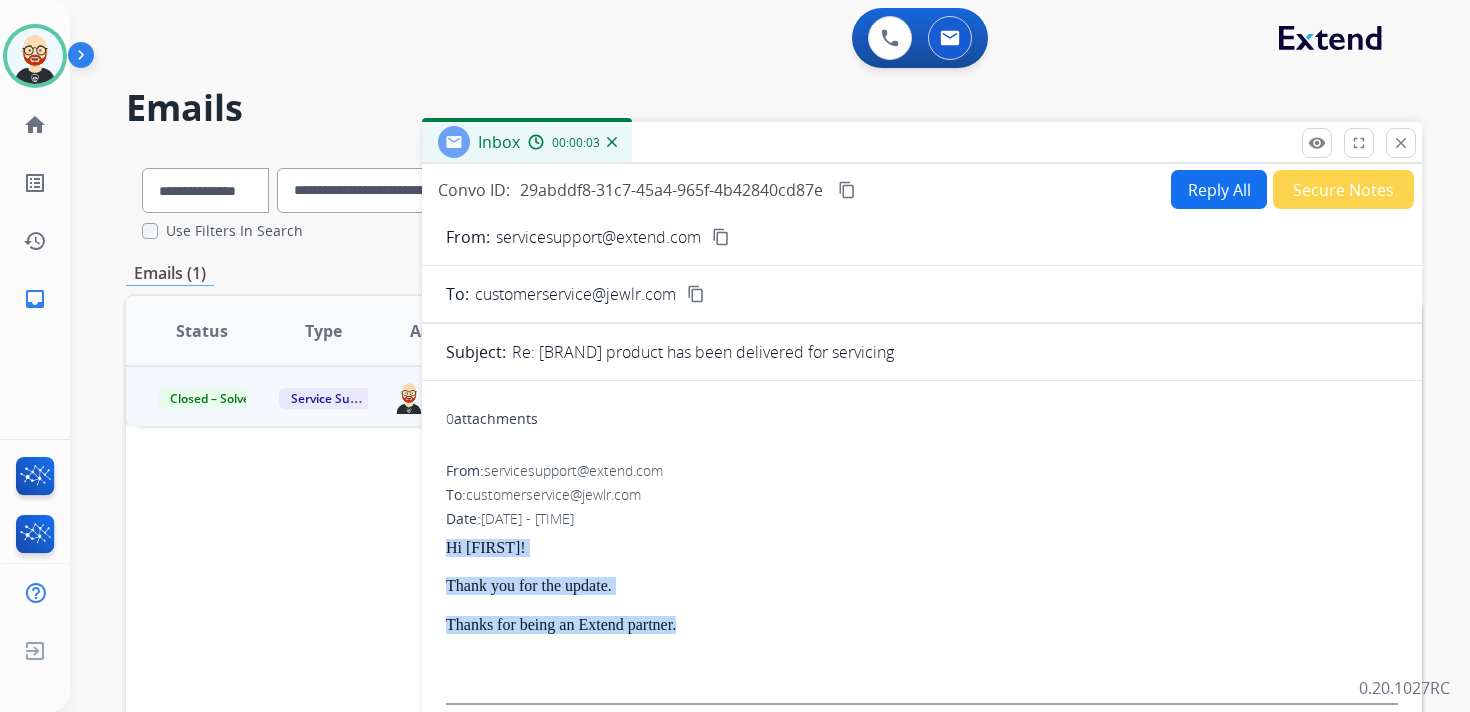 drag, startPoint x: 711, startPoint y: 621, endPoint x: 447, endPoint y: 549, distance: 273.6421 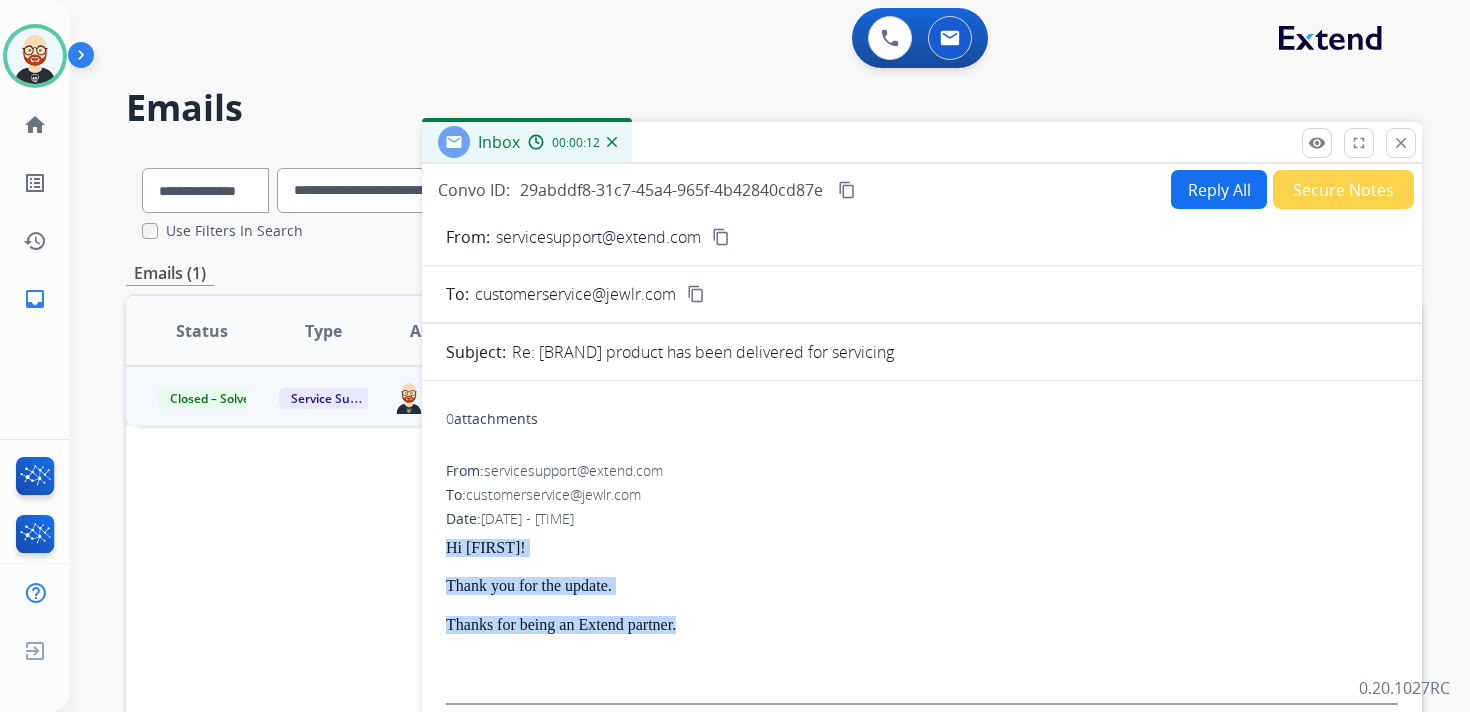 click on "Reply All" at bounding box center (1219, 189) 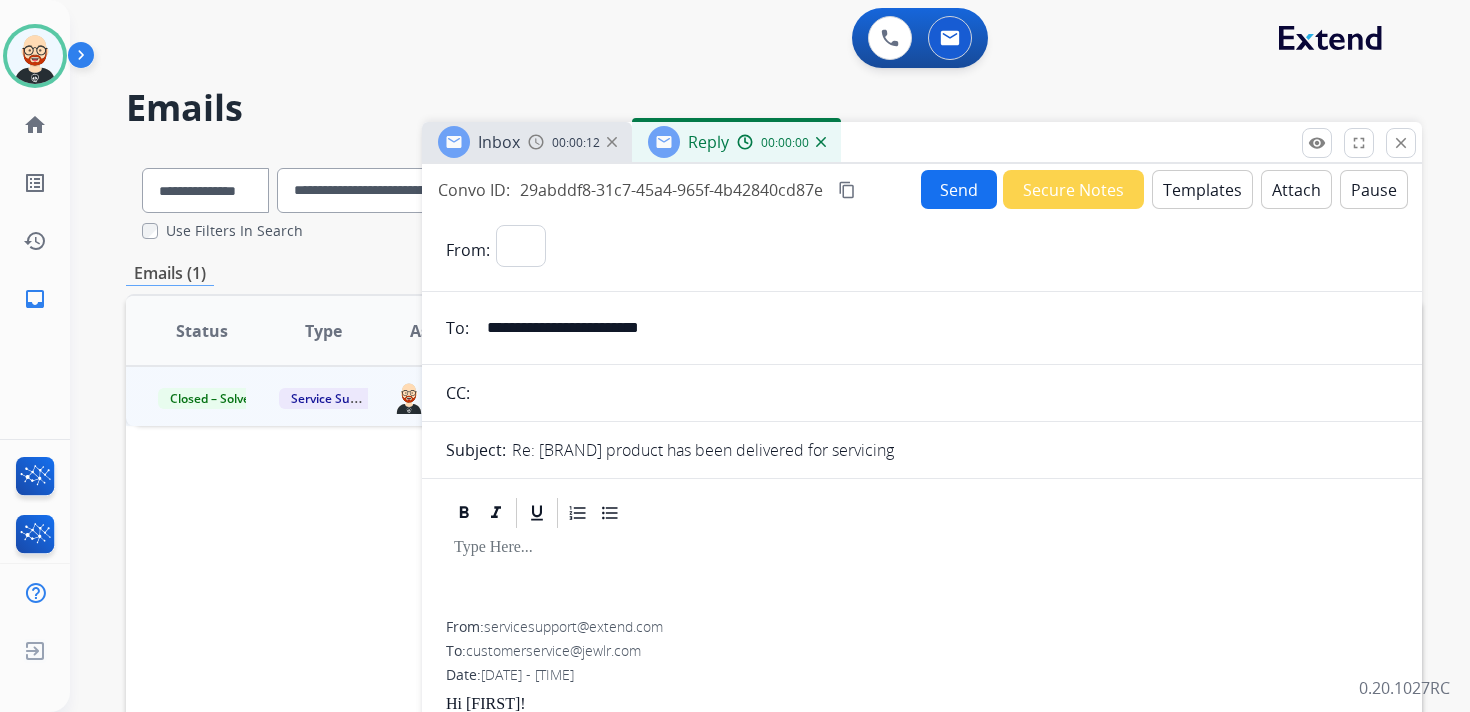 select on "**********" 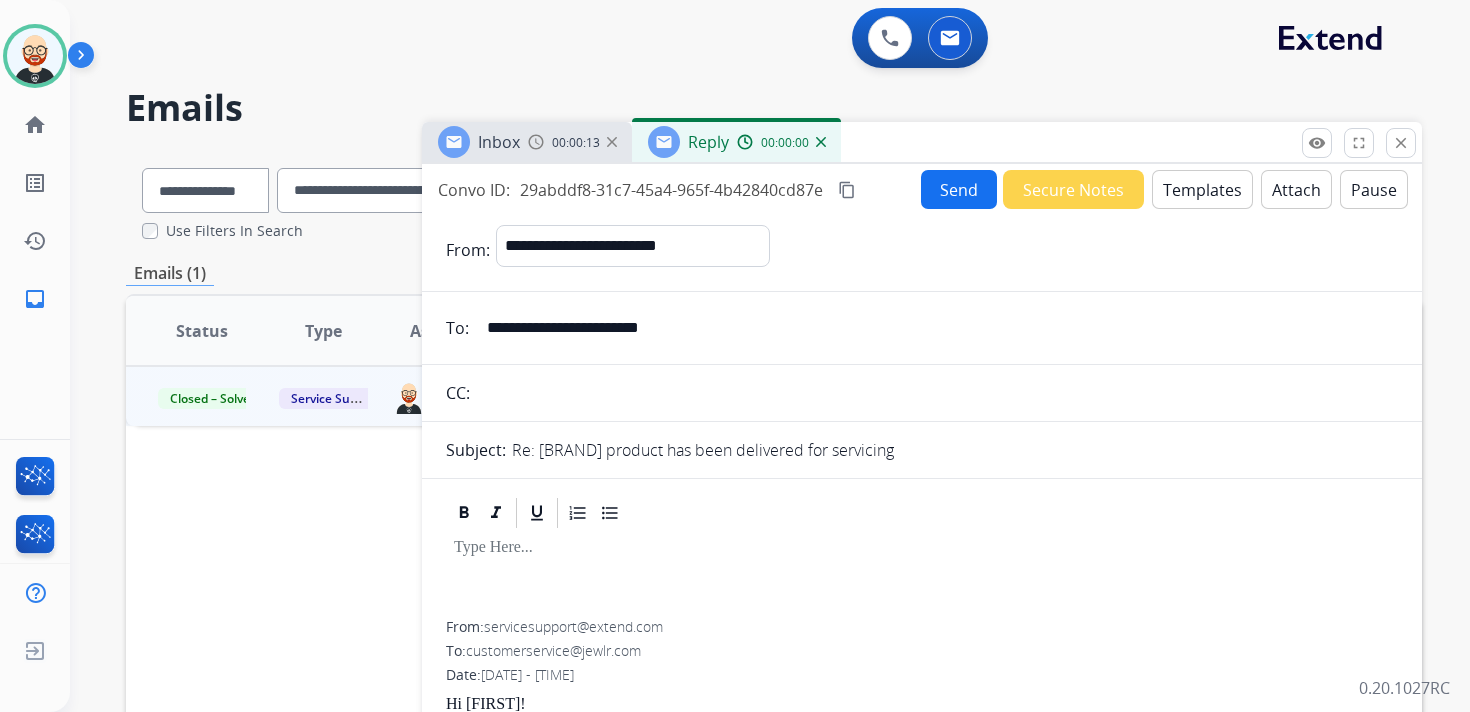 click at bounding box center (922, 576) 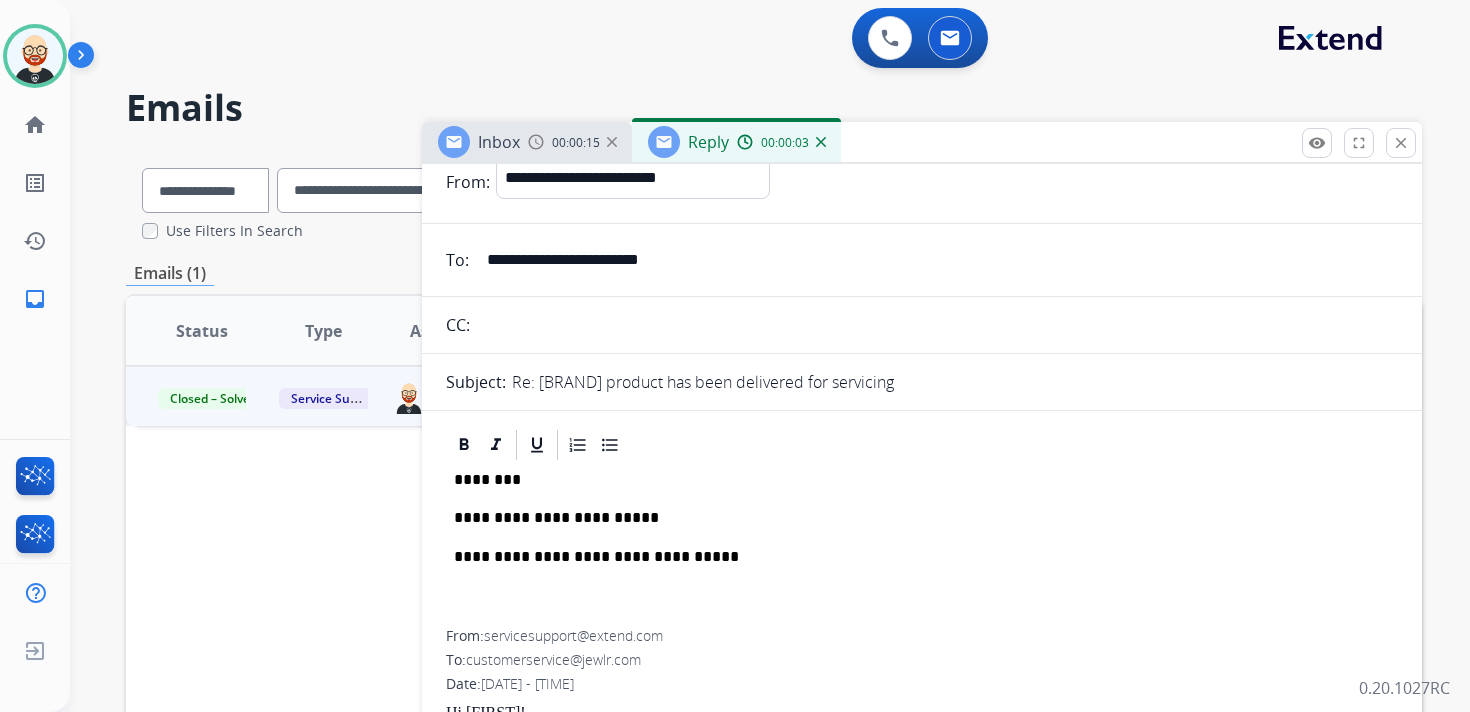 scroll, scrollTop: 70, scrollLeft: 0, axis: vertical 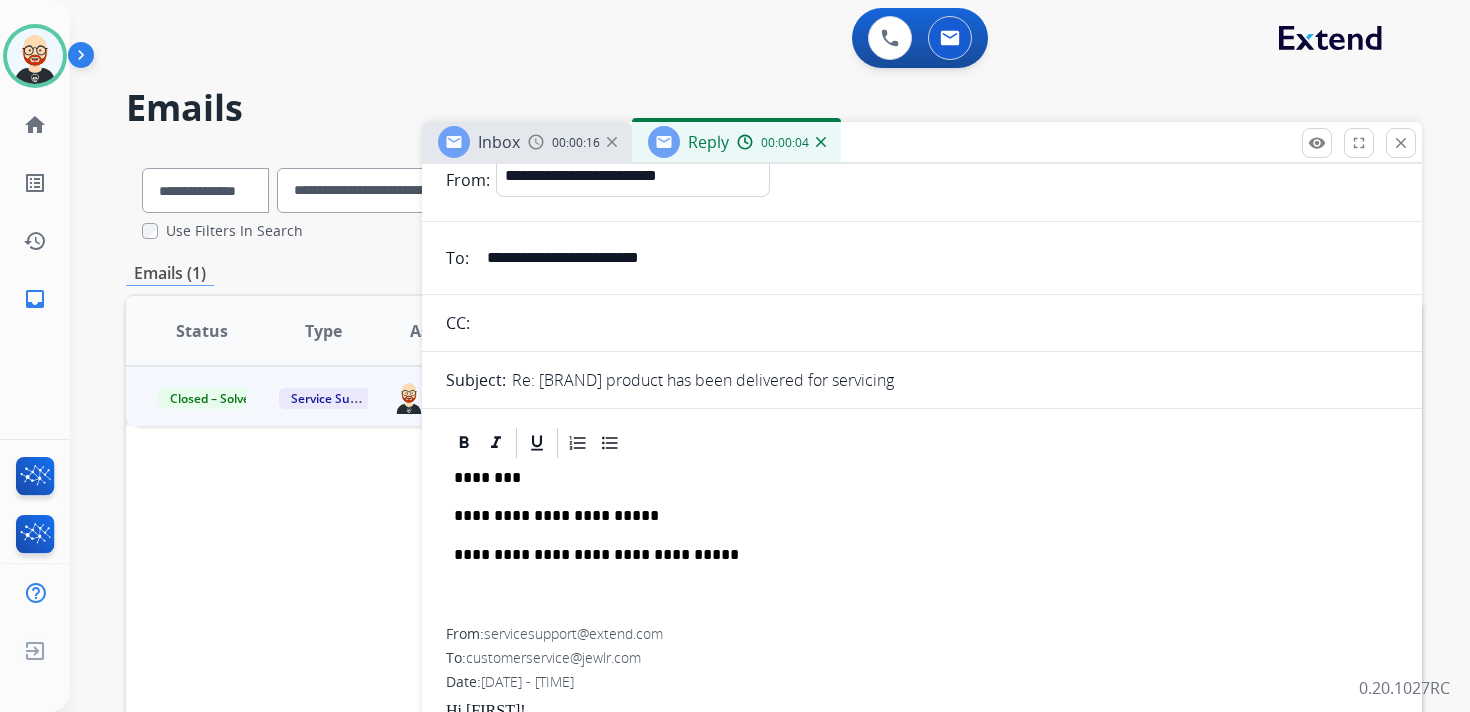 click on "********" at bounding box center (914, 478) 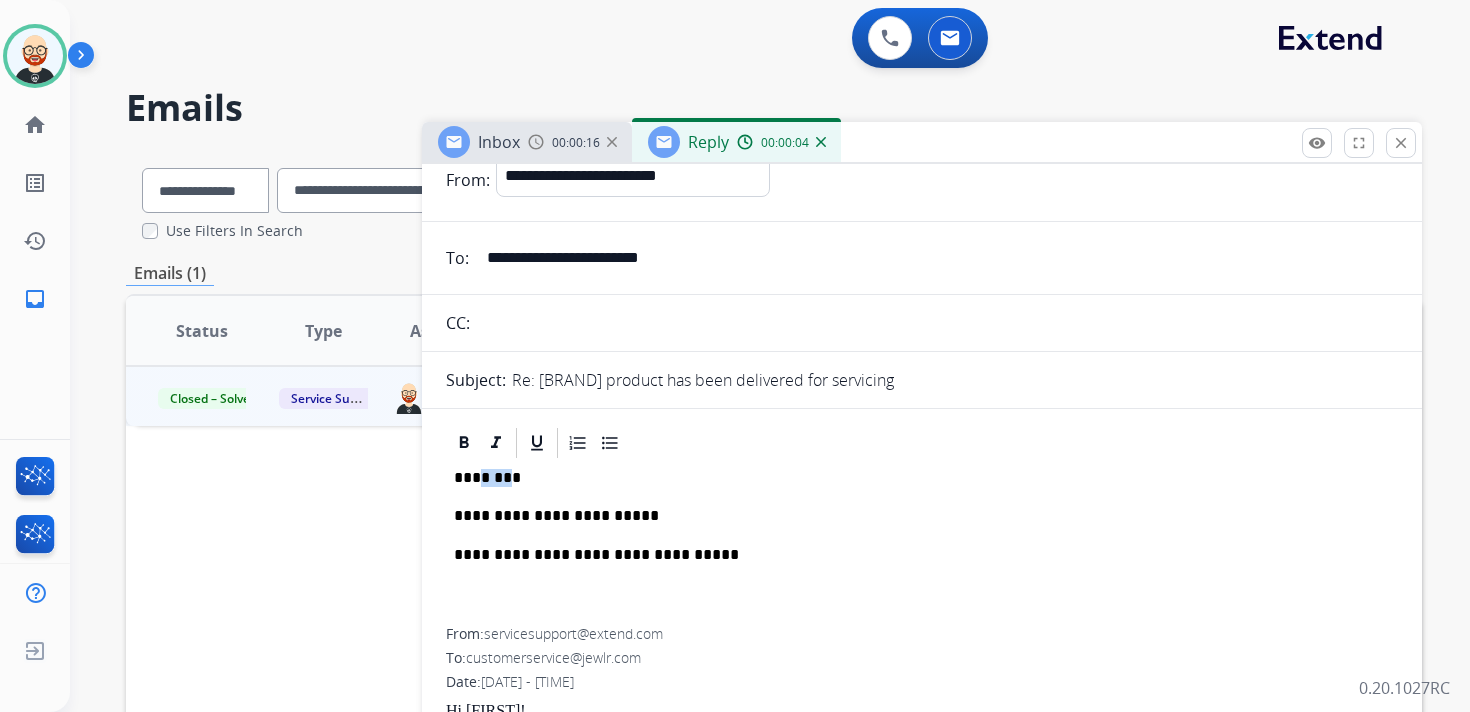 click on "********" at bounding box center (914, 478) 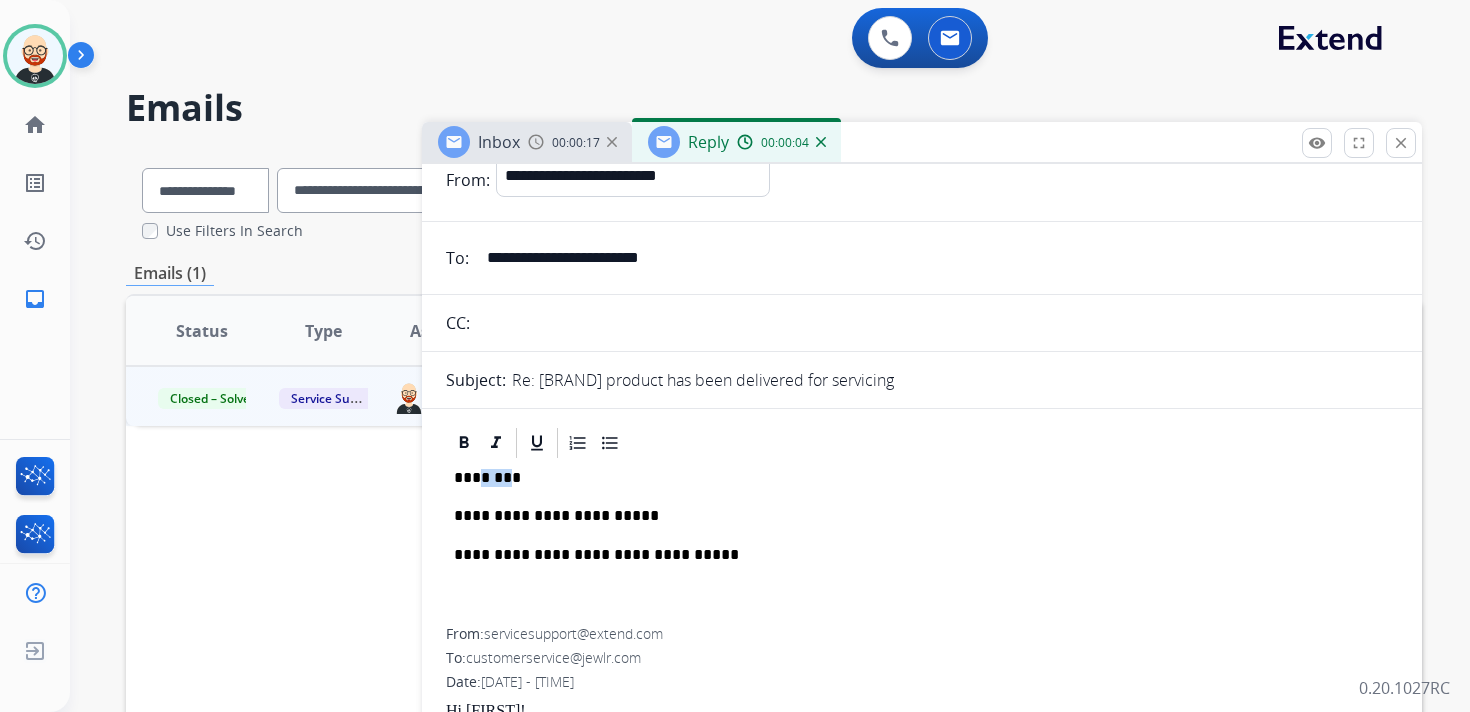 type 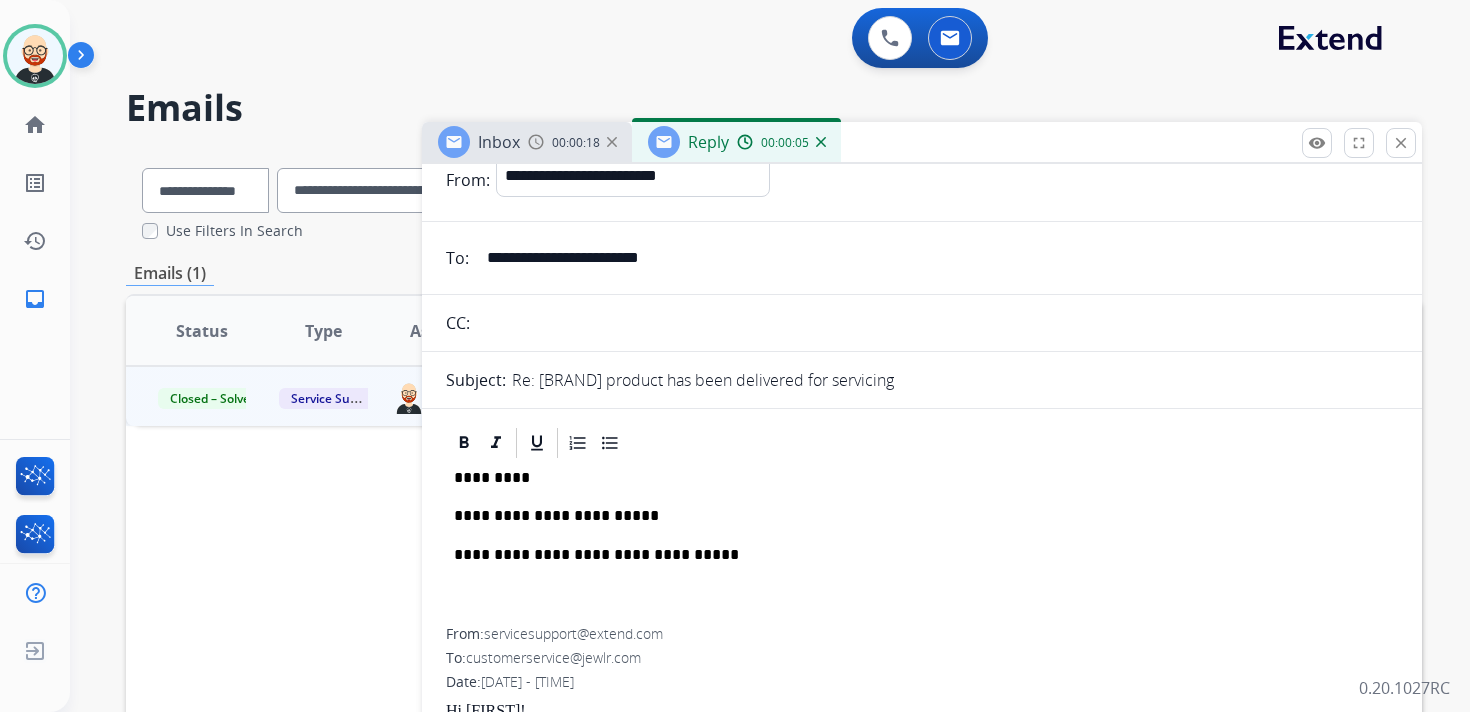 click on "**********" at bounding box center [914, 516] 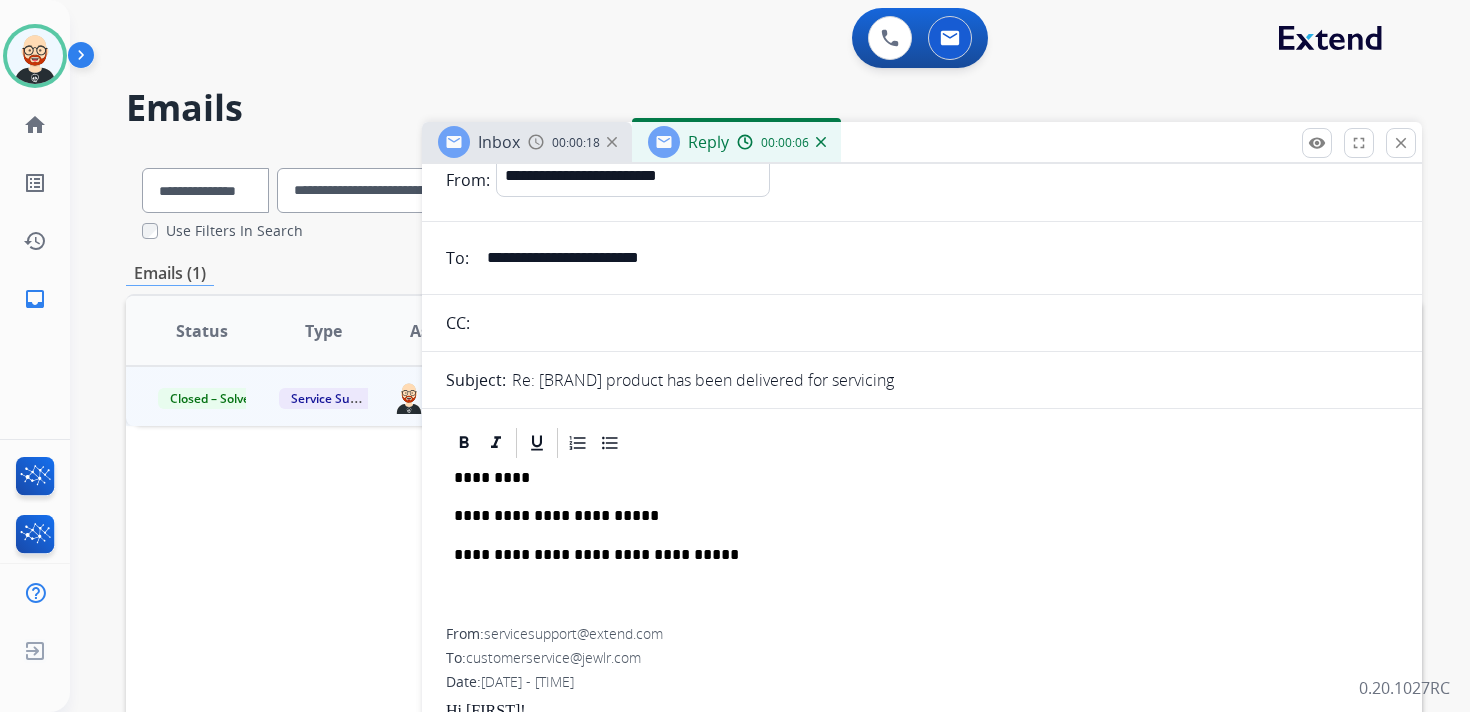 click on "**********" at bounding box center (914, 516) 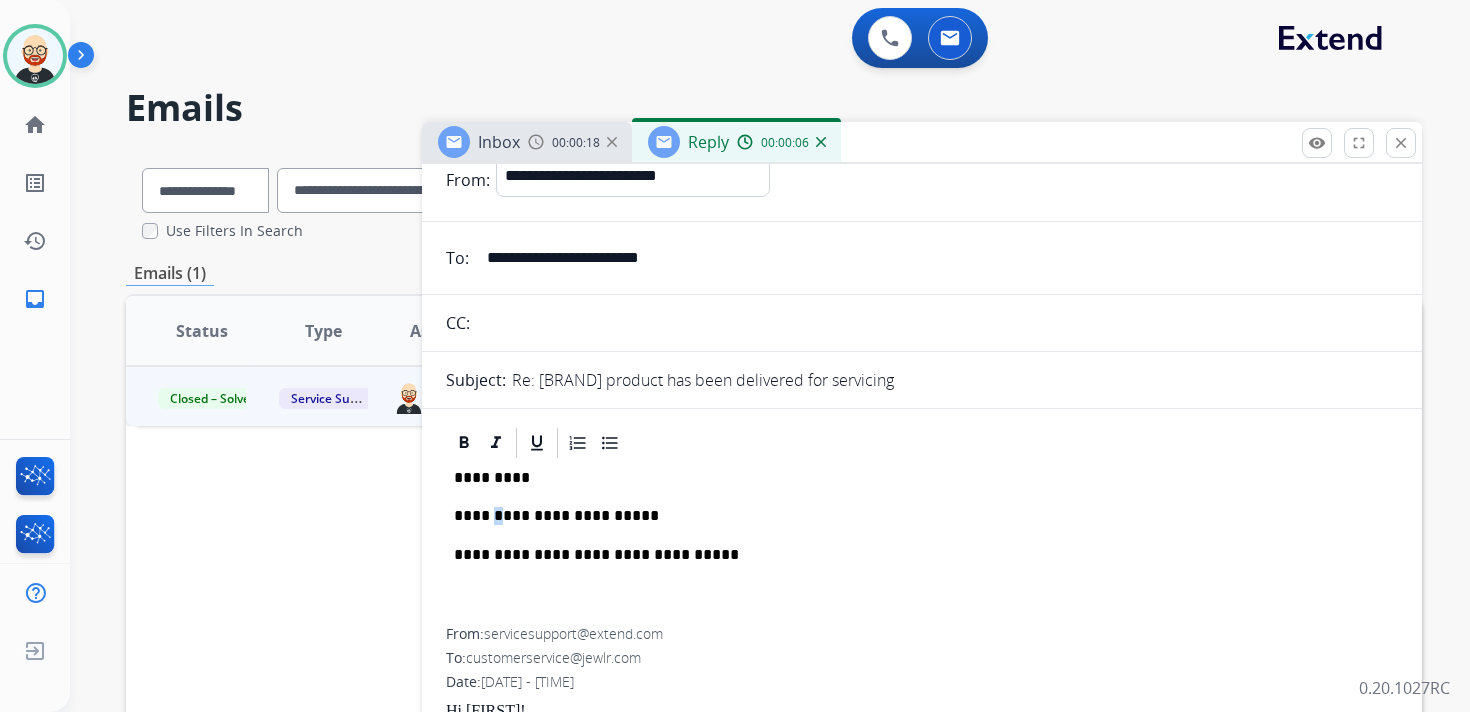 click on "**********" at bounding box center (914, 516) 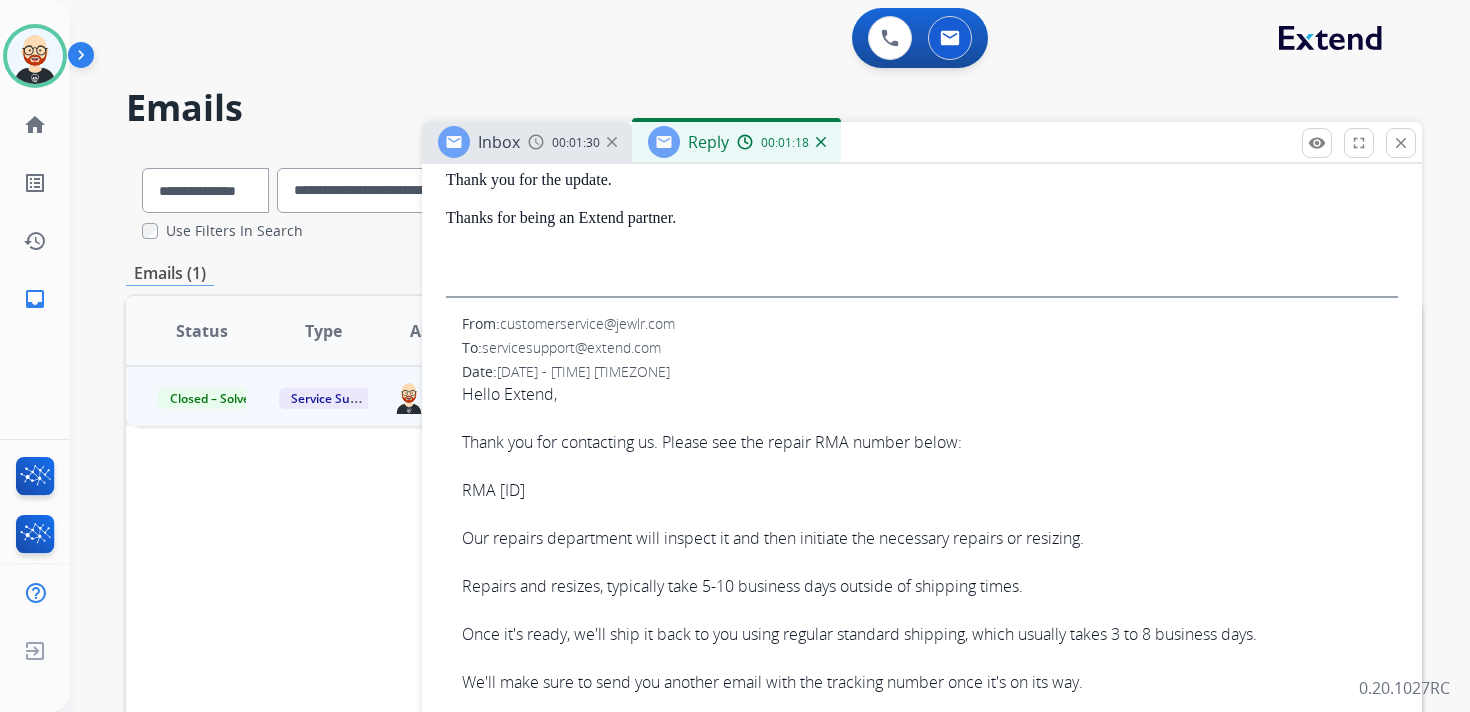 scroll, scrollTop: 651, scrollLeft: 0, axis: vertical 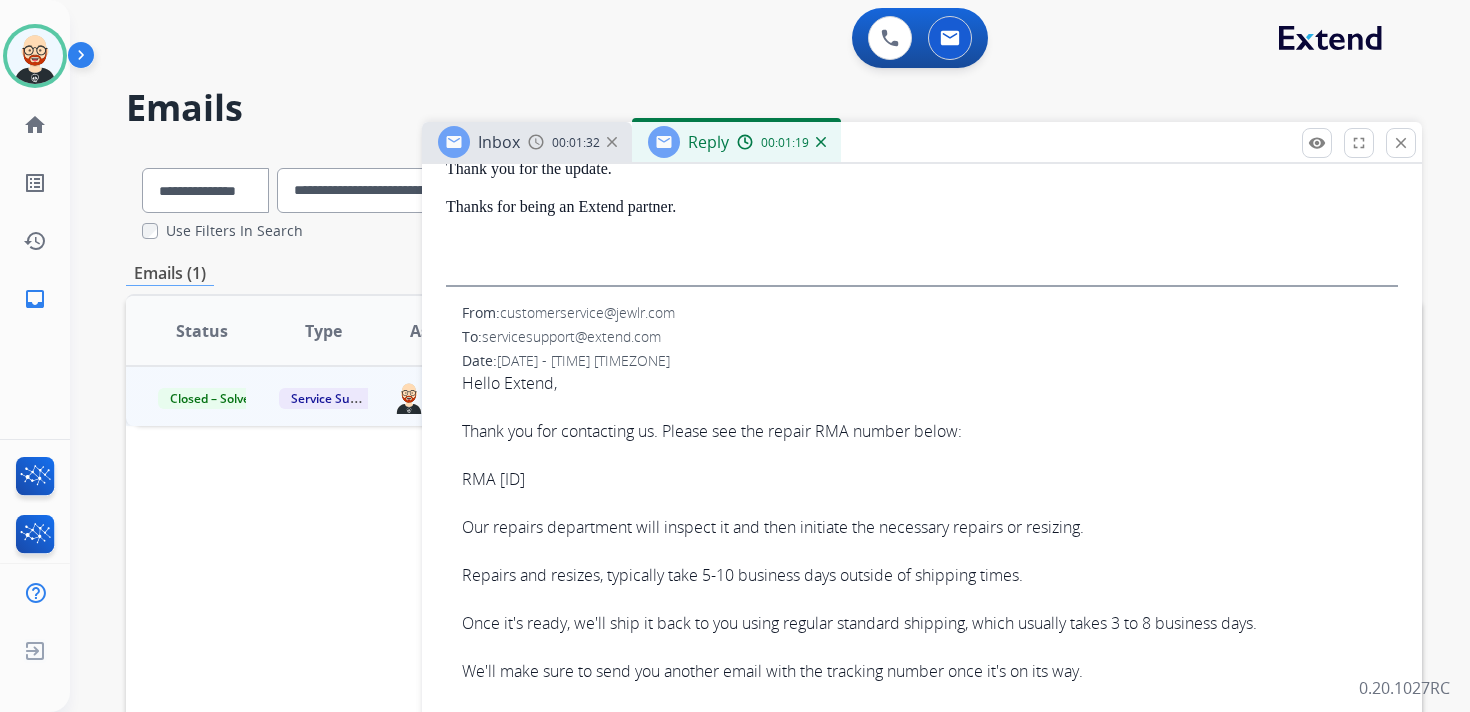 drag, startPoint x: 586, startPoint y: 474, endPoint x: 450, endPoint y: 478, distance: 136.0588 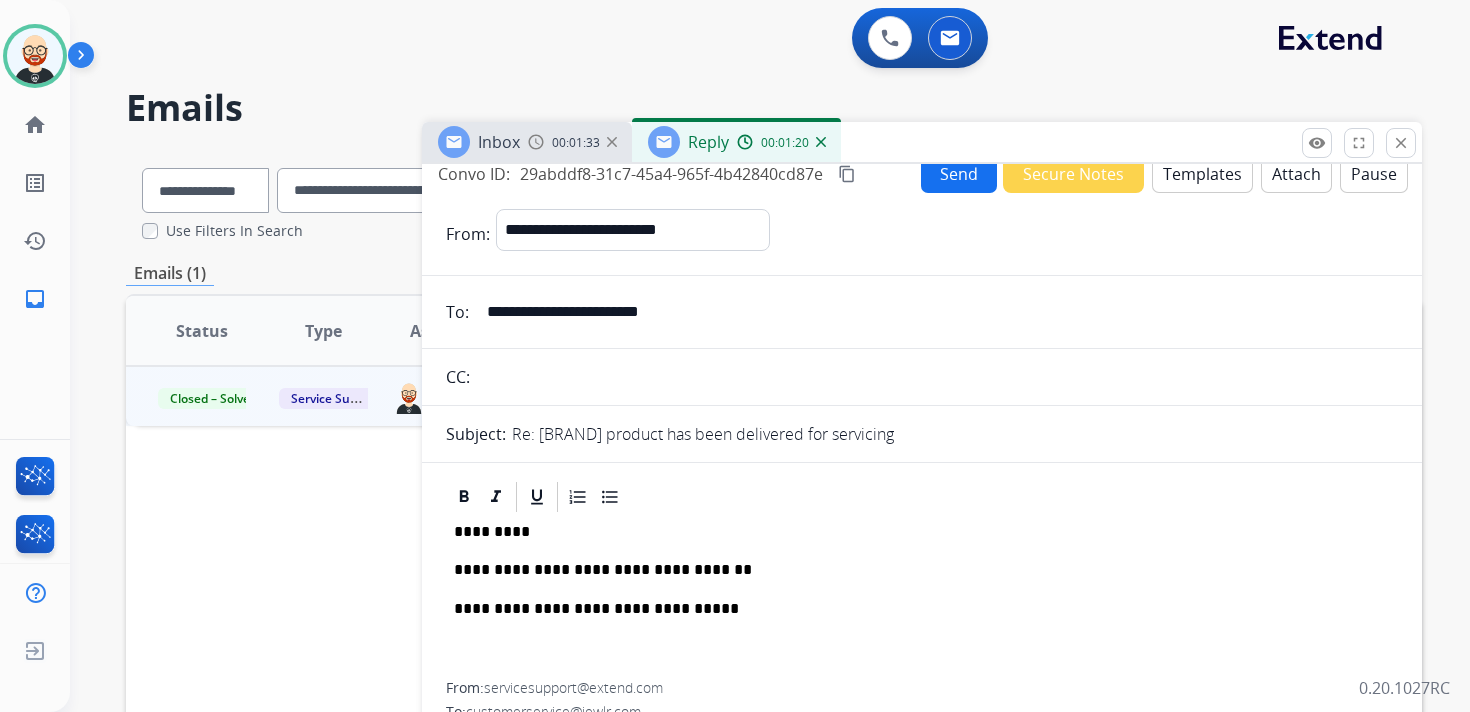 scroll, scrollTop: 0, scrollLeft: 0, axis: both 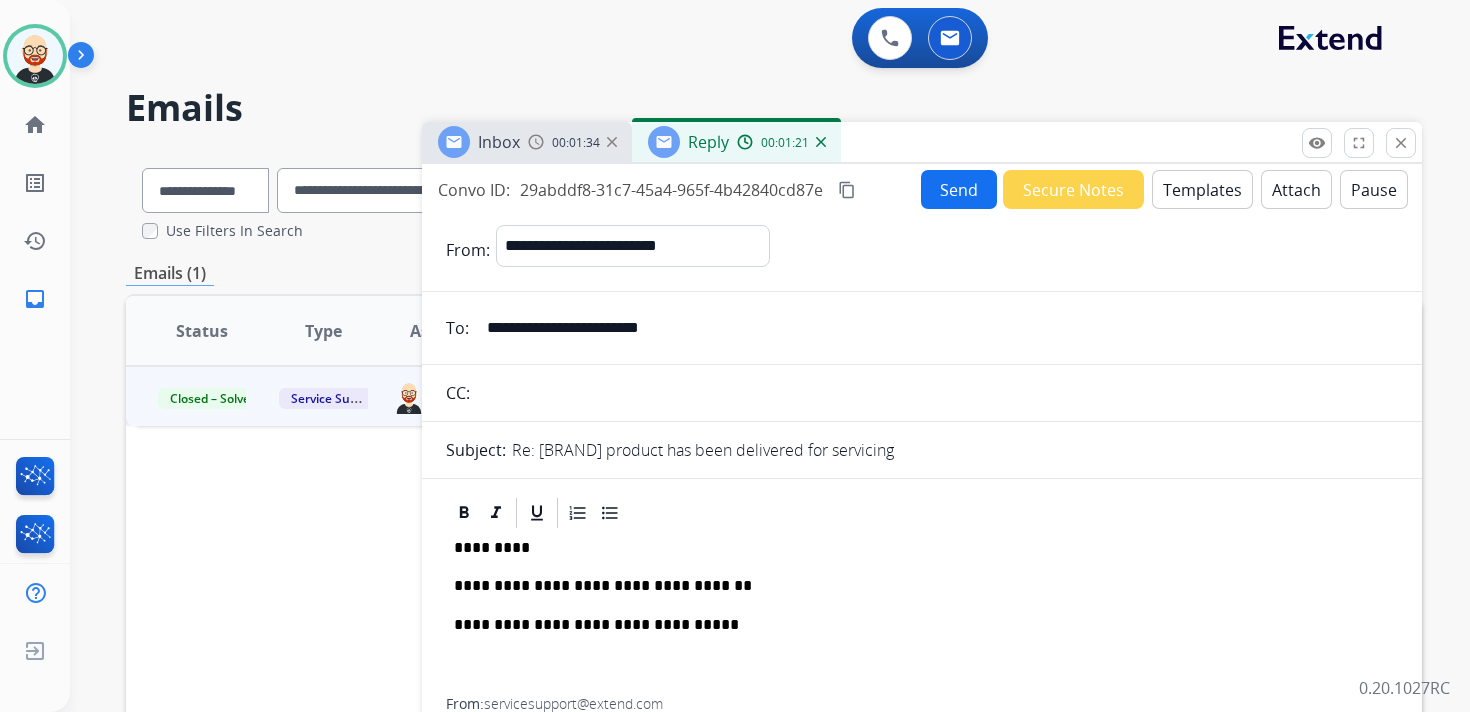click on "**********" at bounding box center [914, 586] 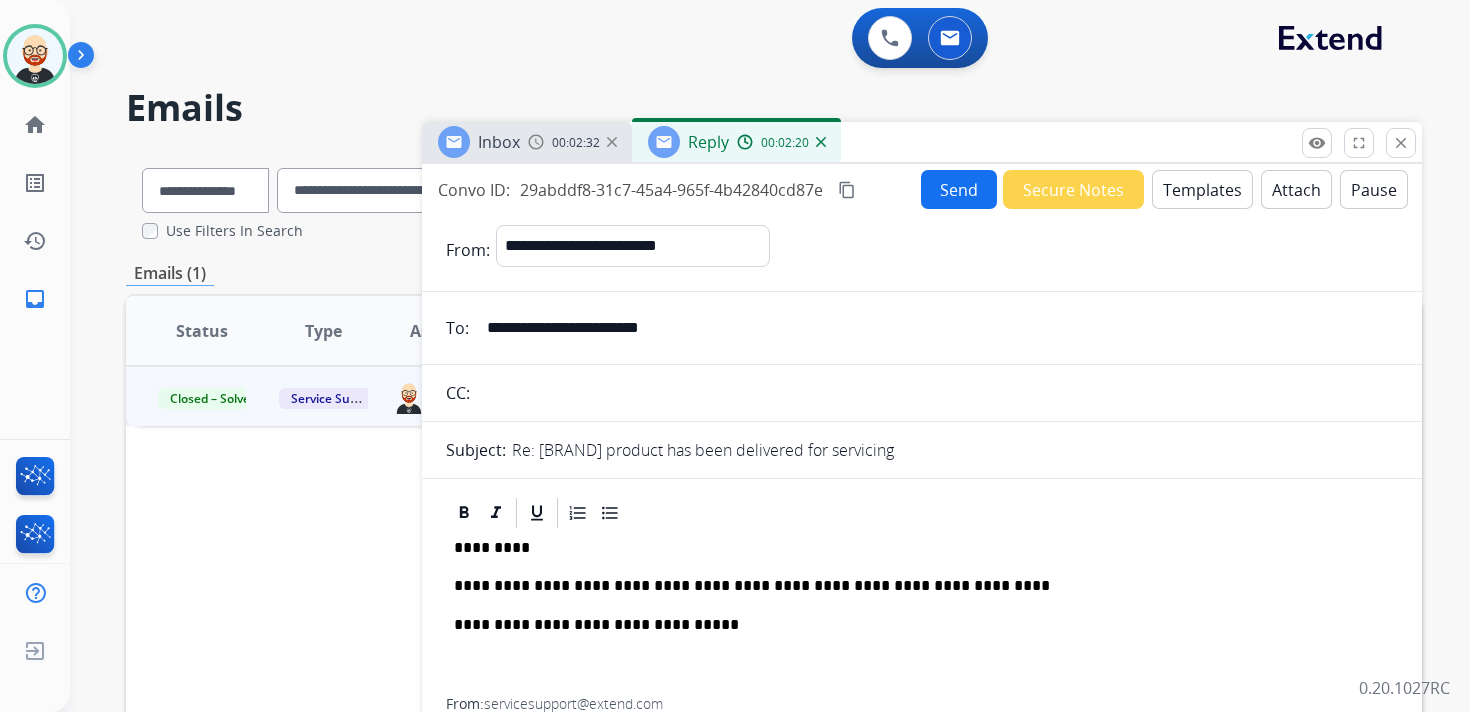 click on "content_copy" at bounding box center [847, 190] 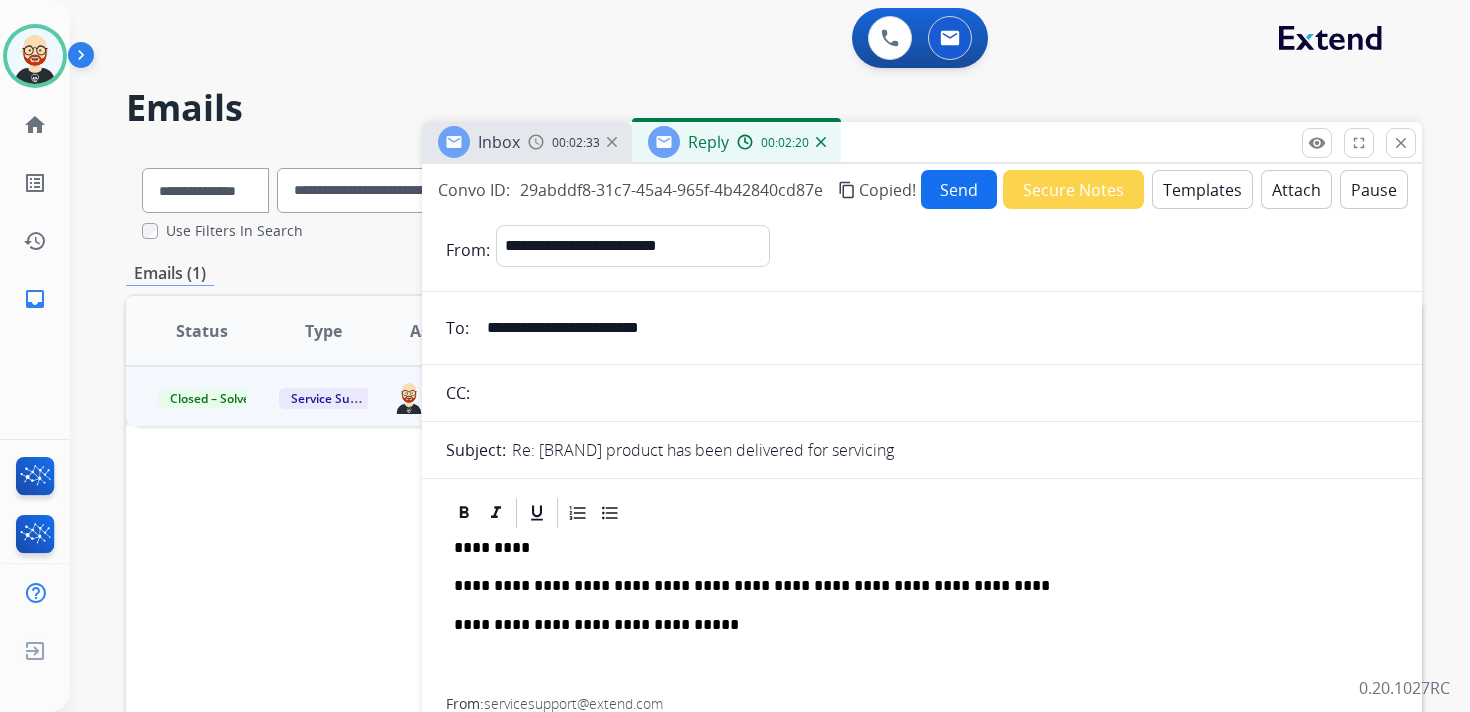 click on "Send" at bounding box center [959, 189] 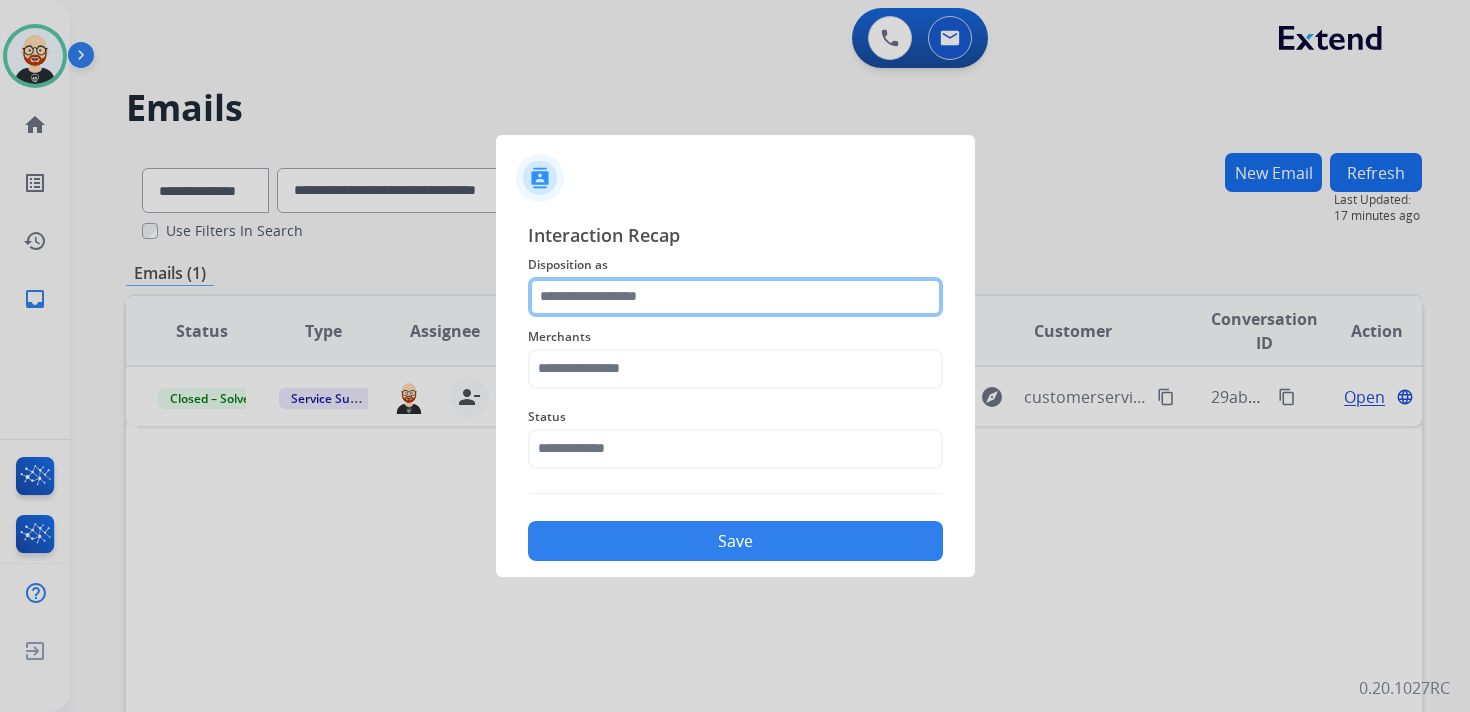 click 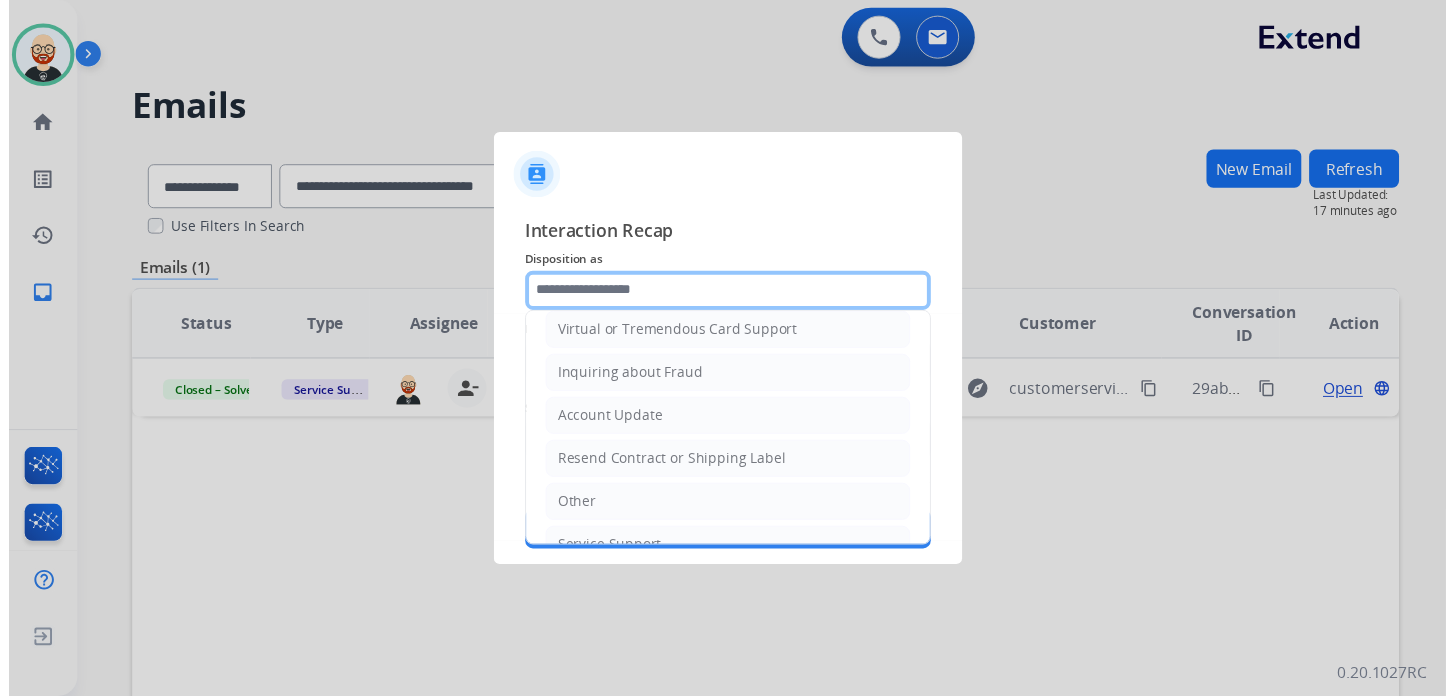 scroll, scrollTop: 300, scrollLeft: 0, axis: vertical 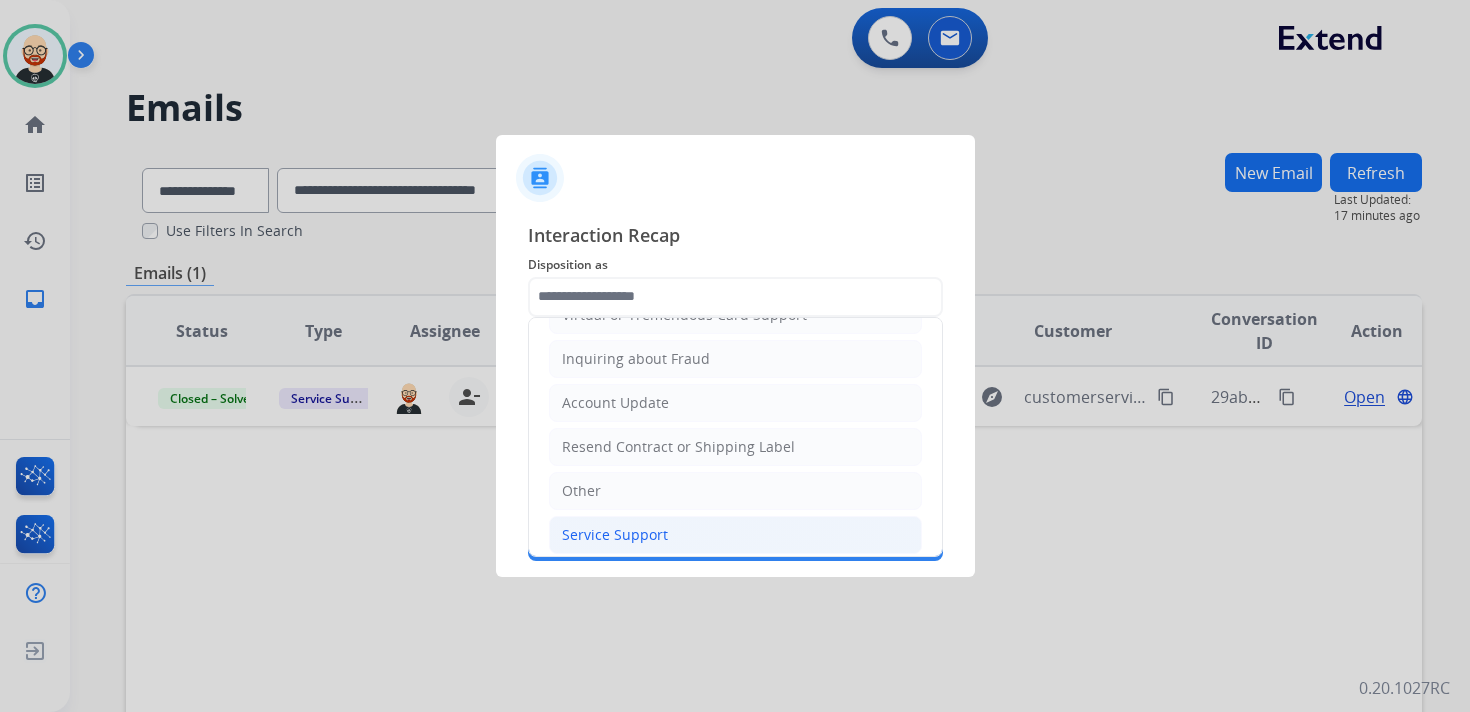 click on "Service Support" 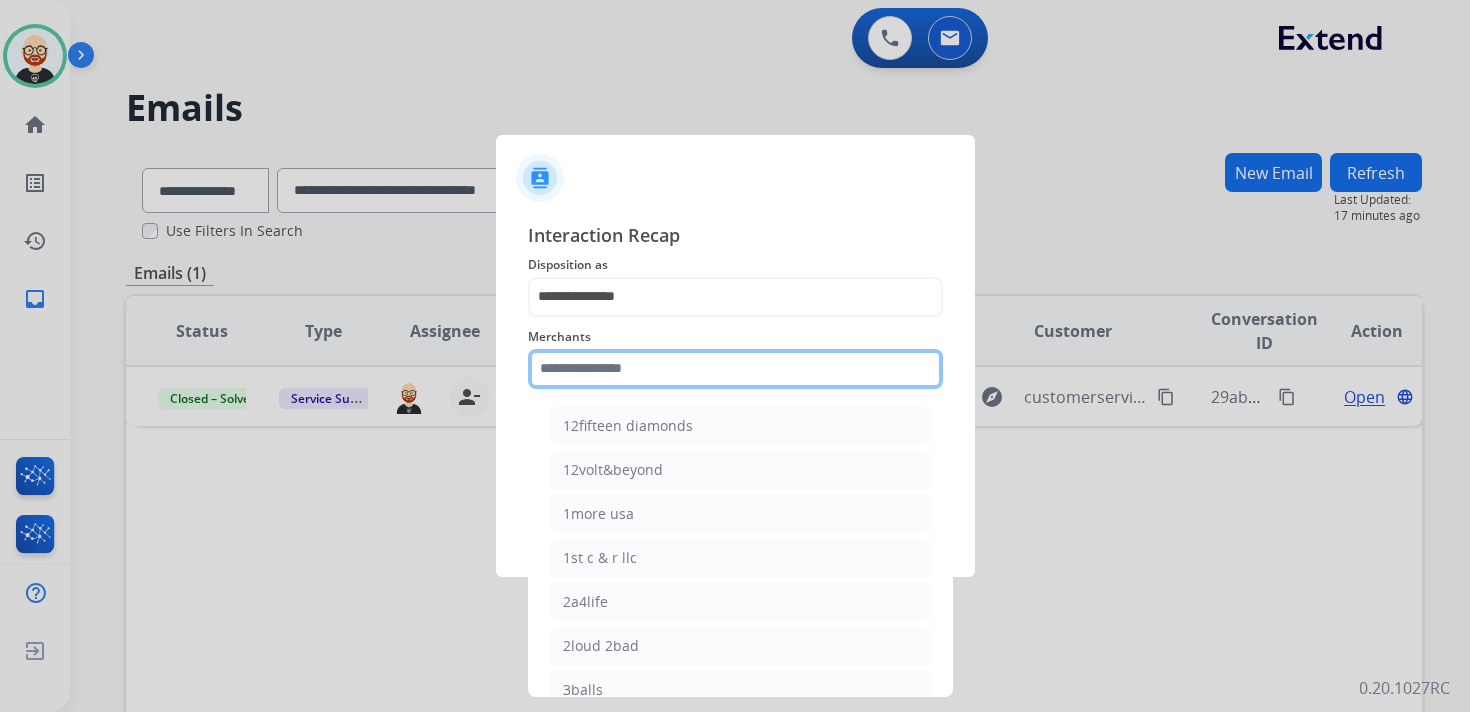 click 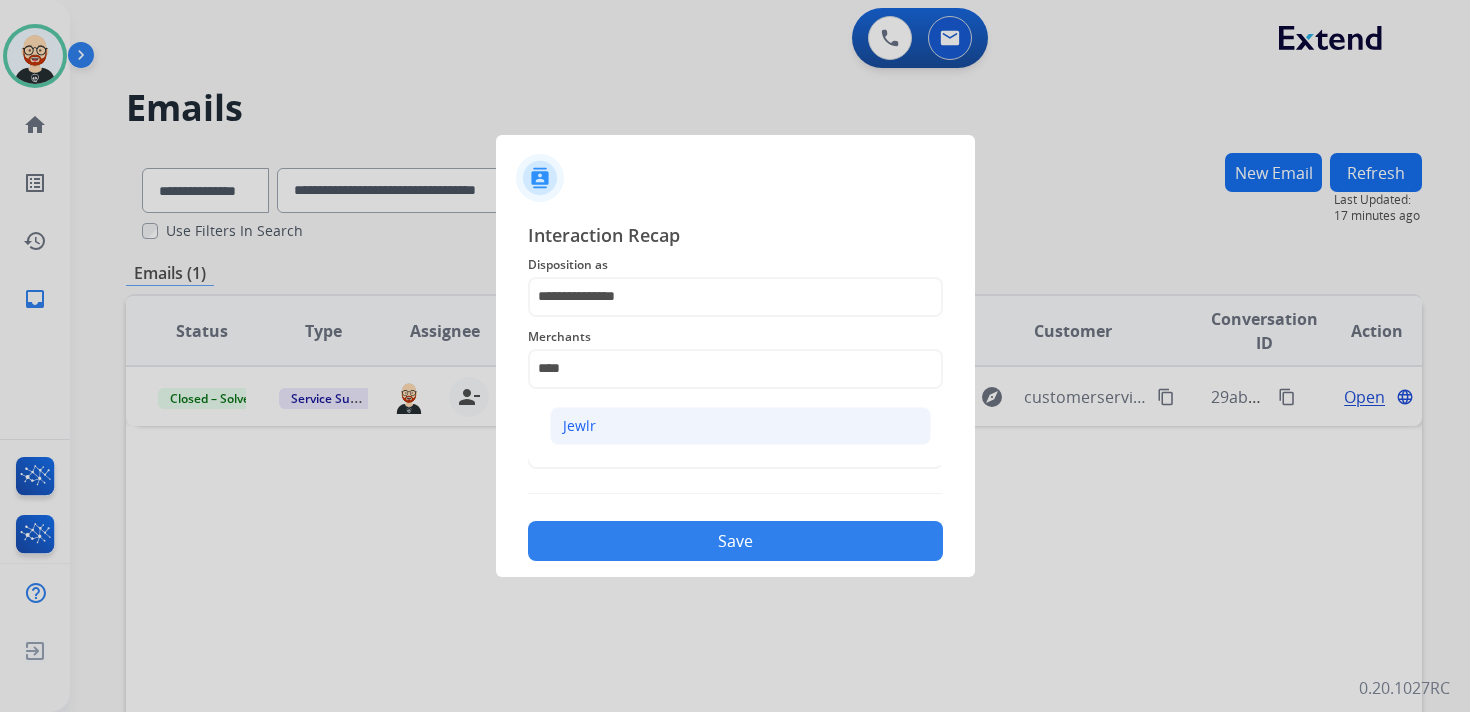 click on "Jewlr" 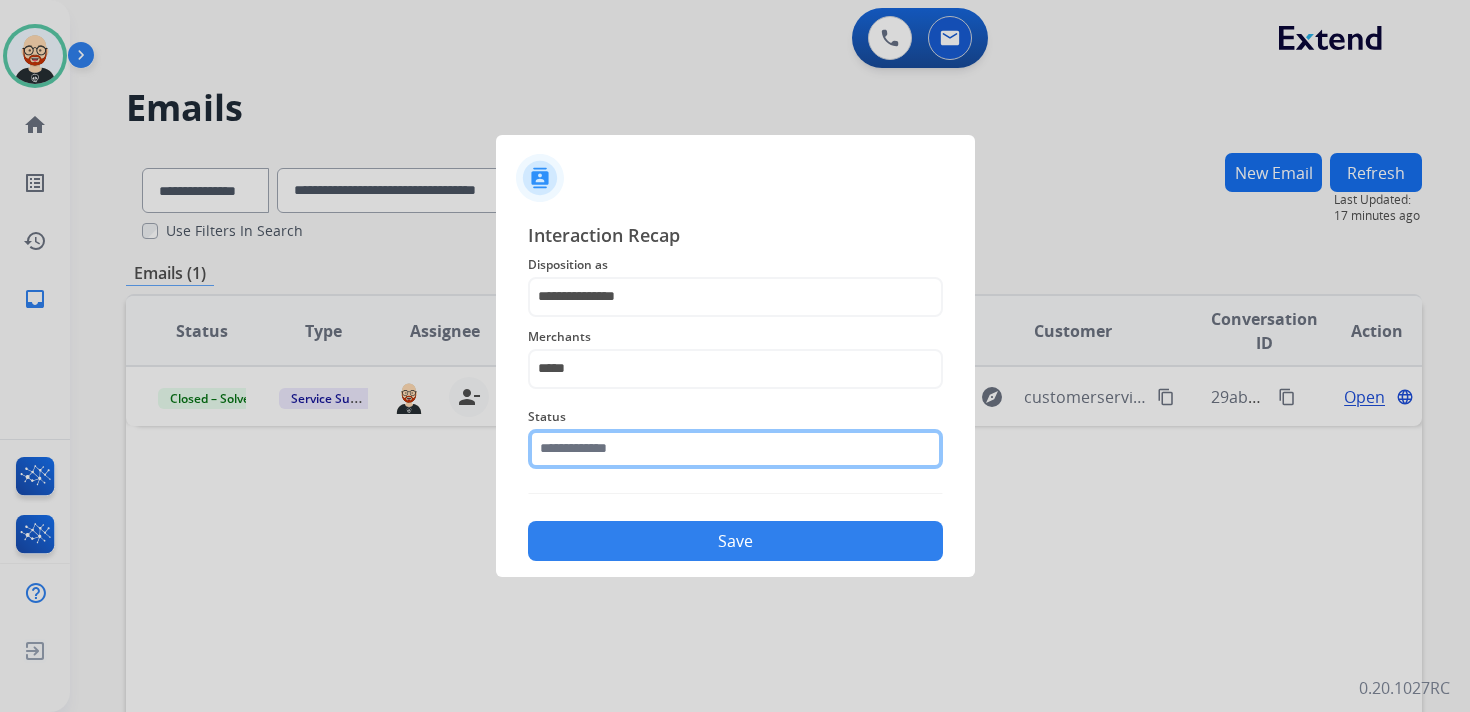 click 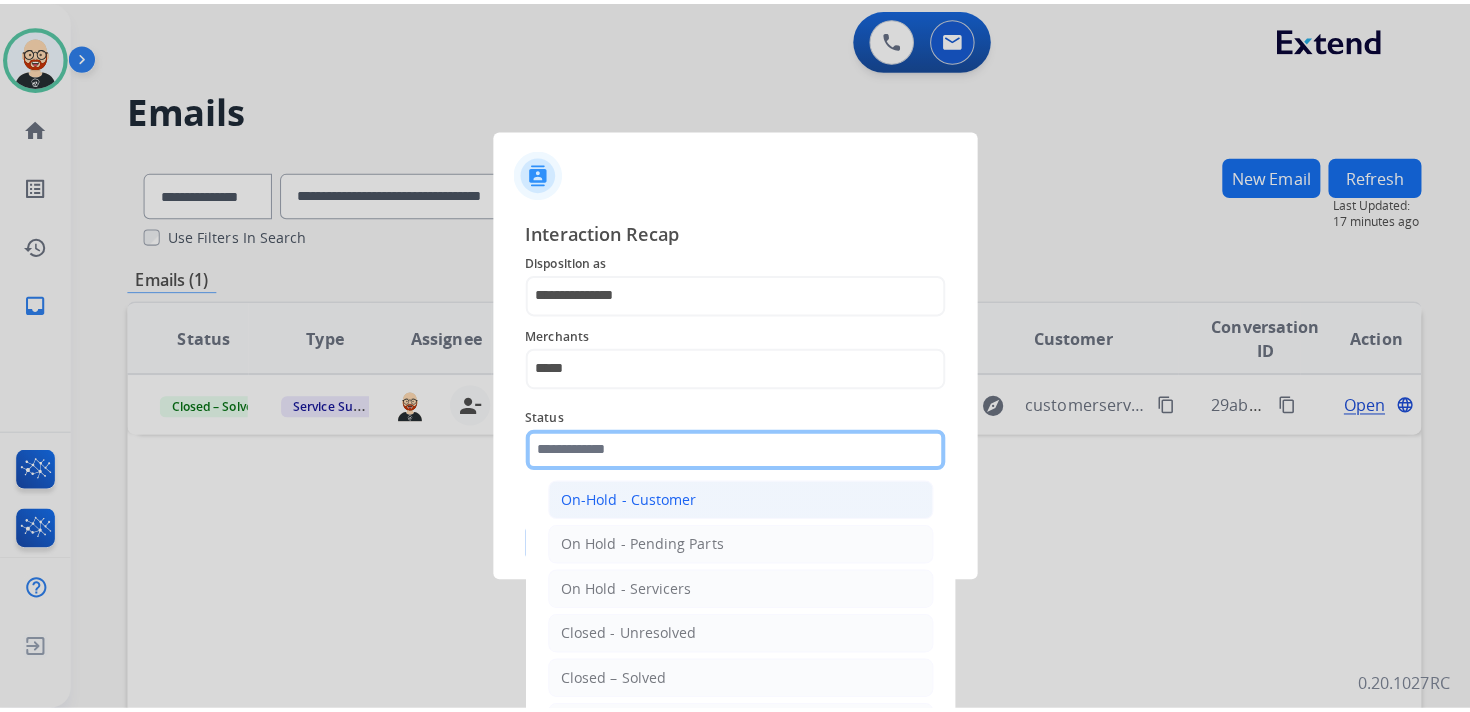 scroll, scrollTop: 111, scrollLeft: 0, axis: vertical 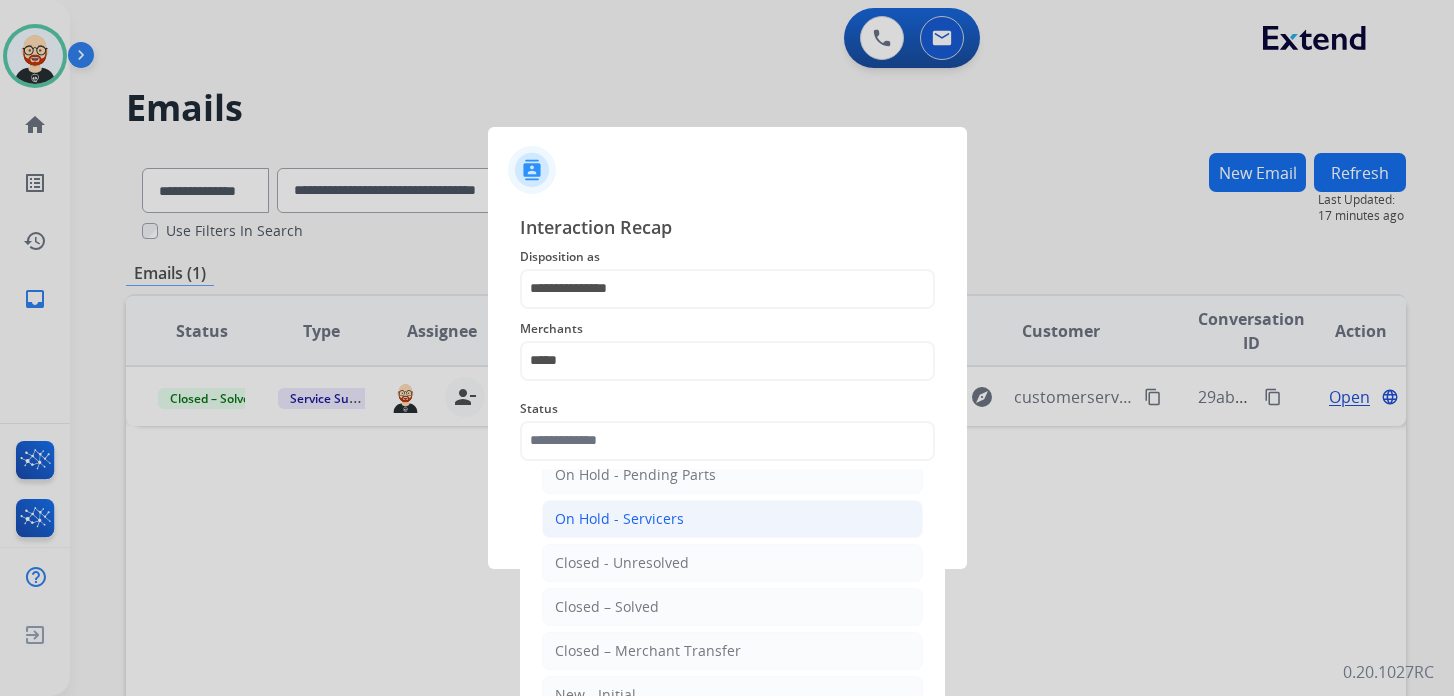 click on "On Hold - Servicers" 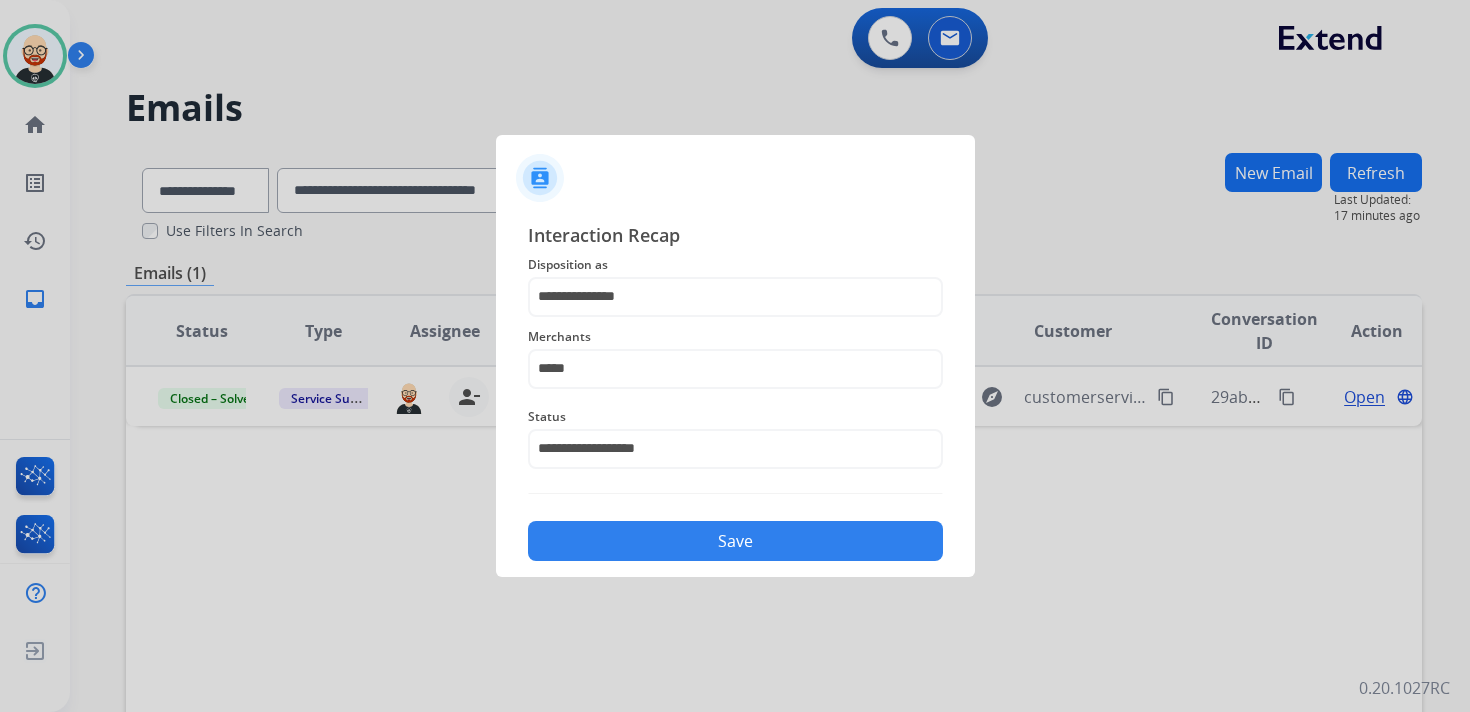 click on "Save" 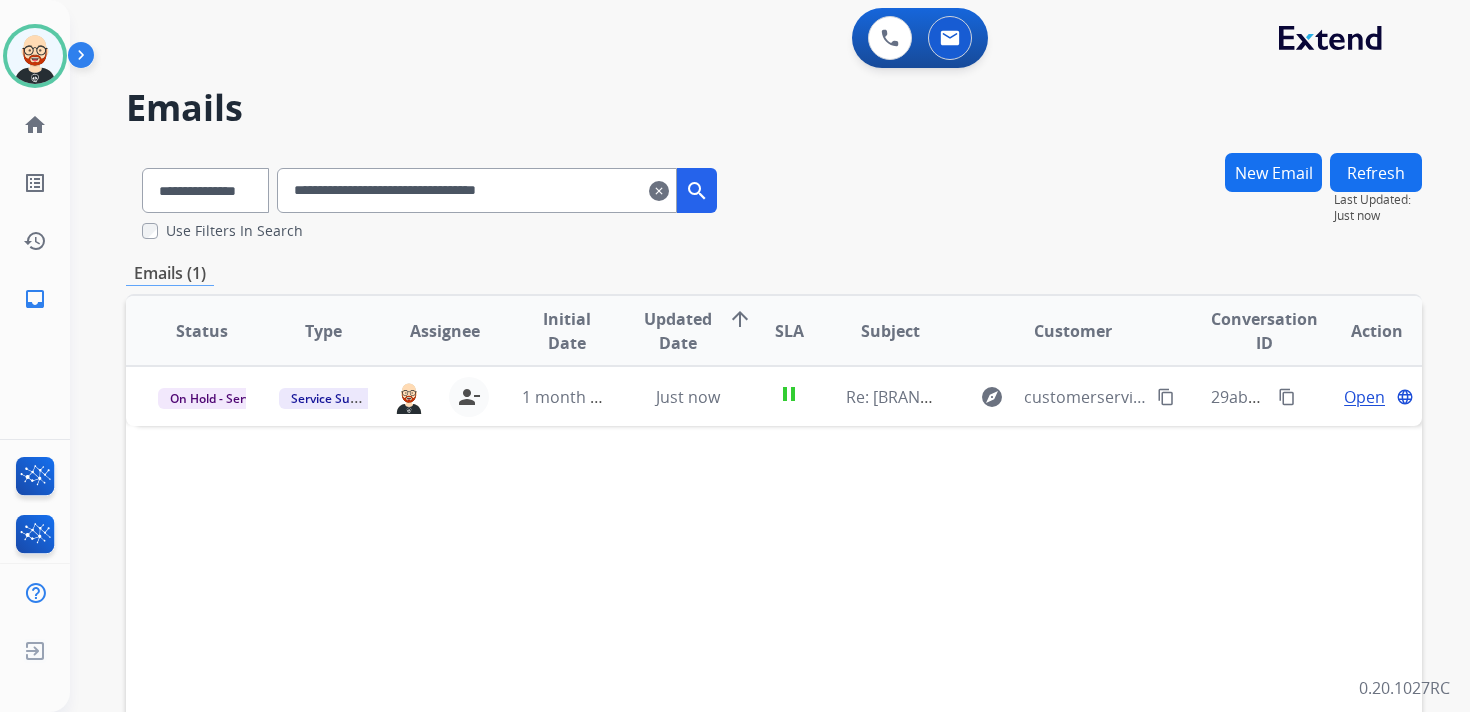 click on "clear" at bounding box center (659, 191) 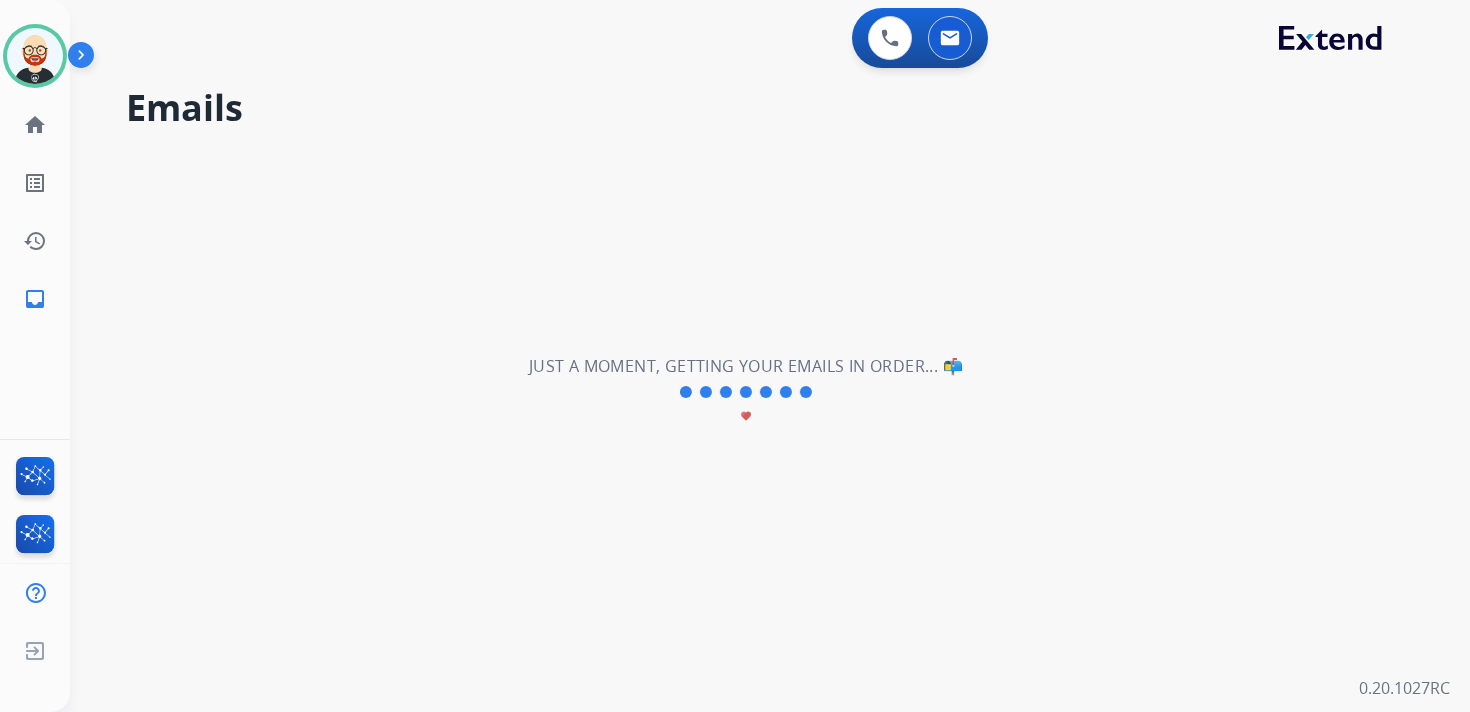 select on "**********" 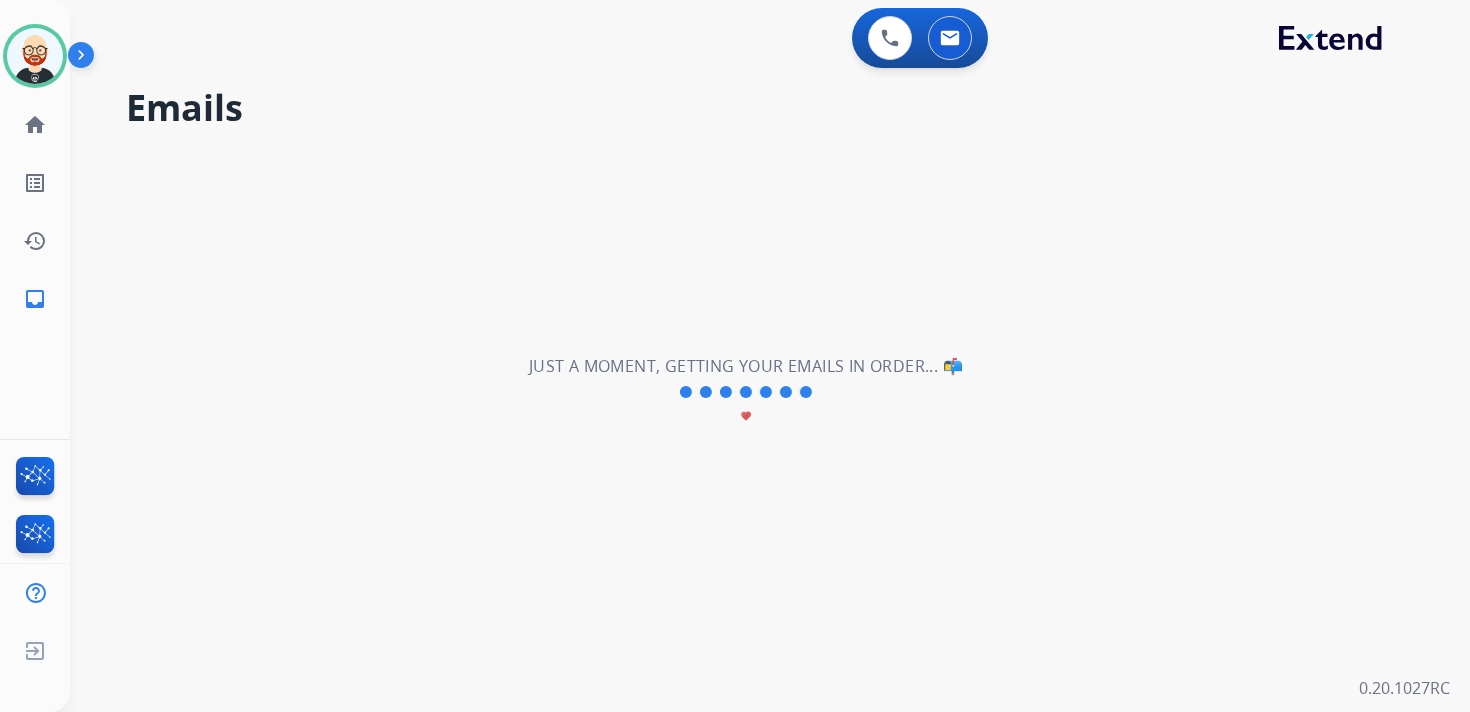 type 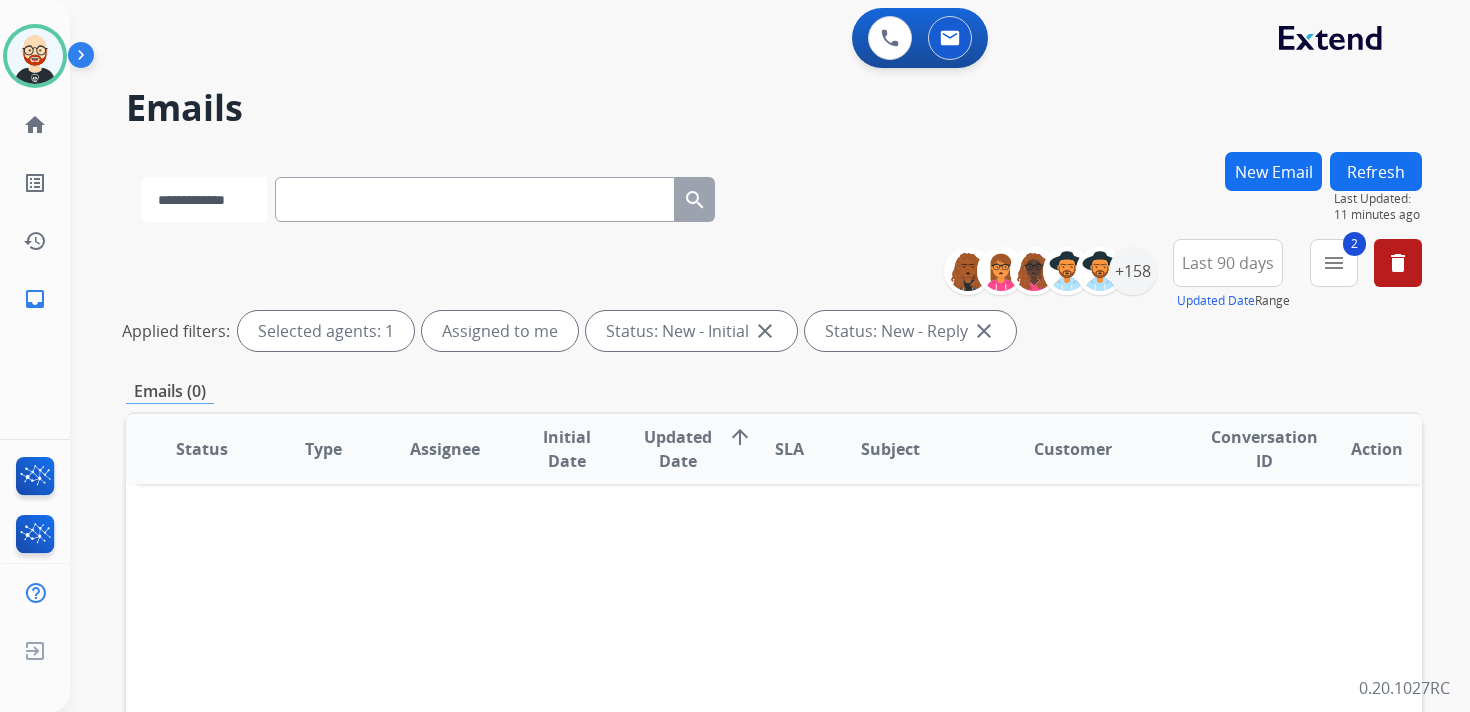click on "**********" at bounding box center (204, 199) 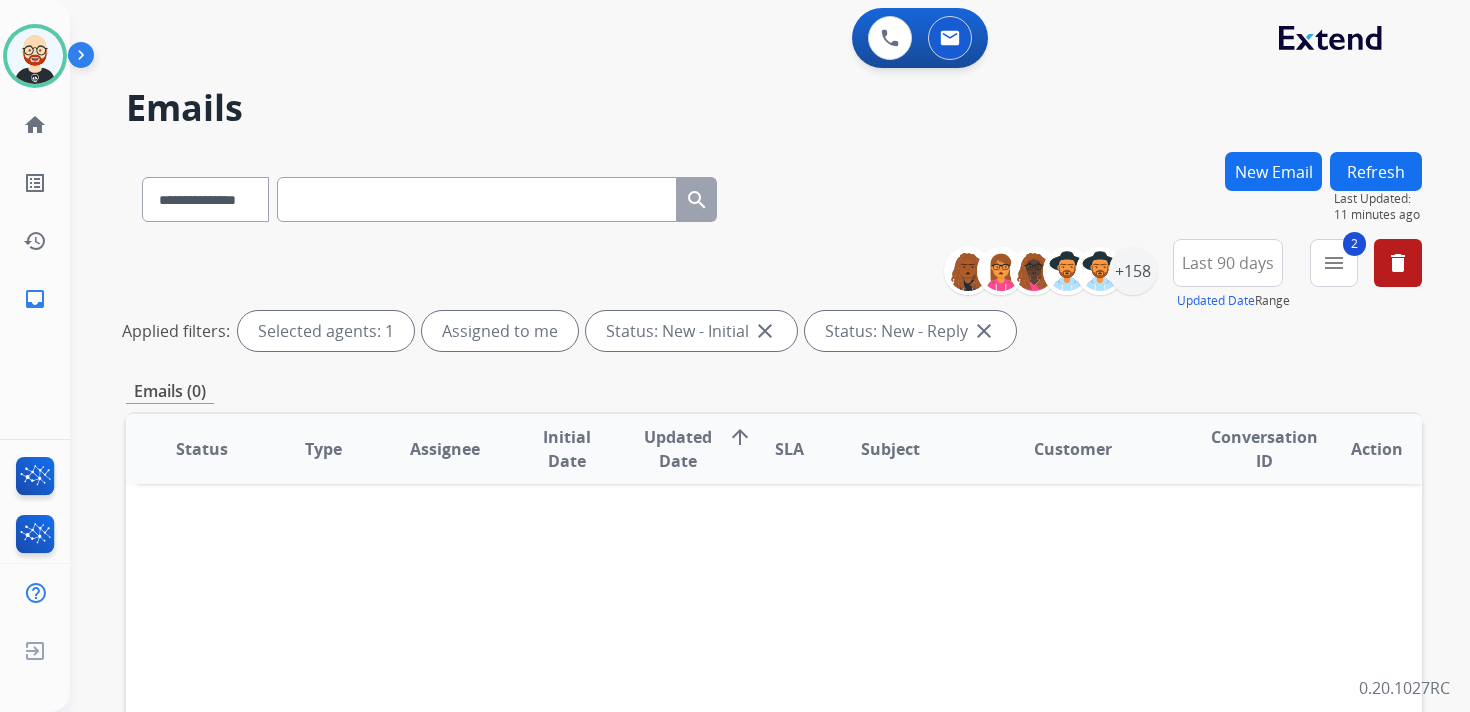 click at bounding box center (477, 199) 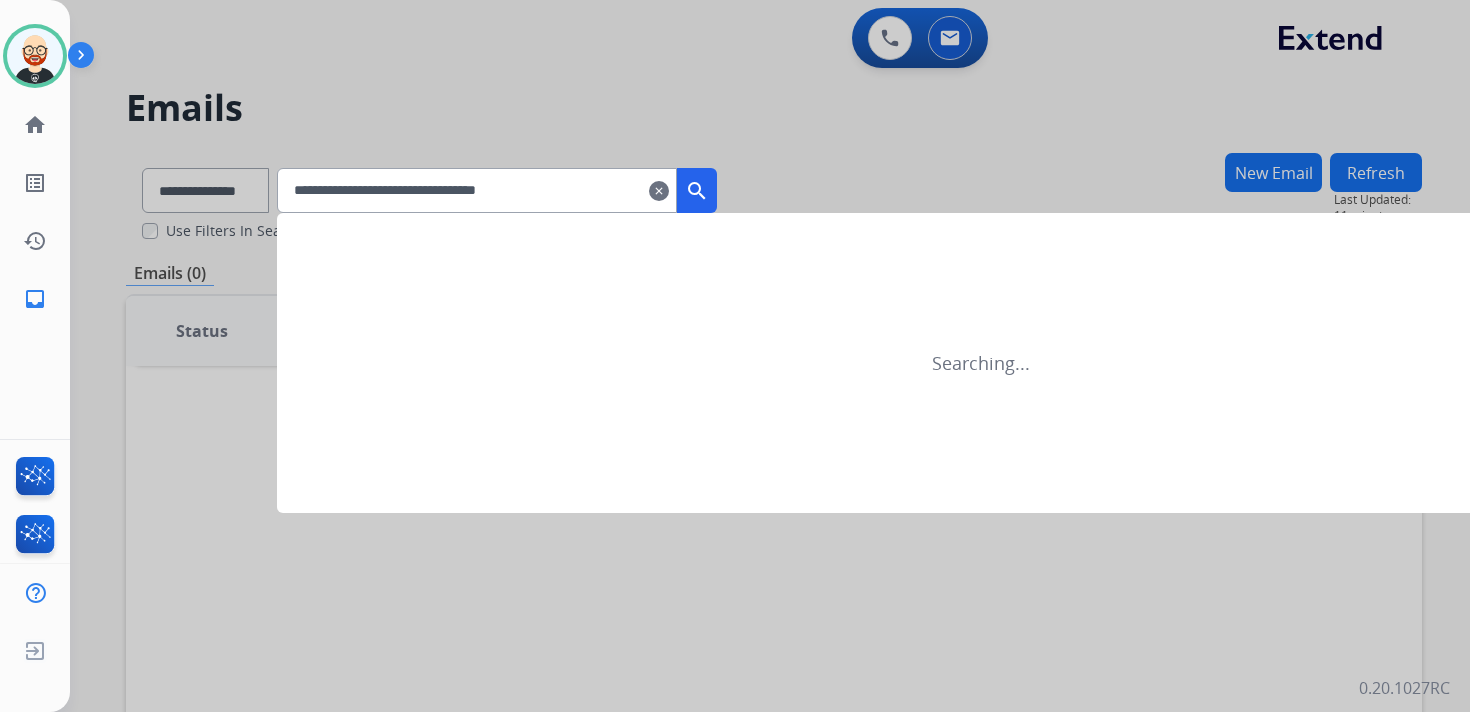 type on "**********" 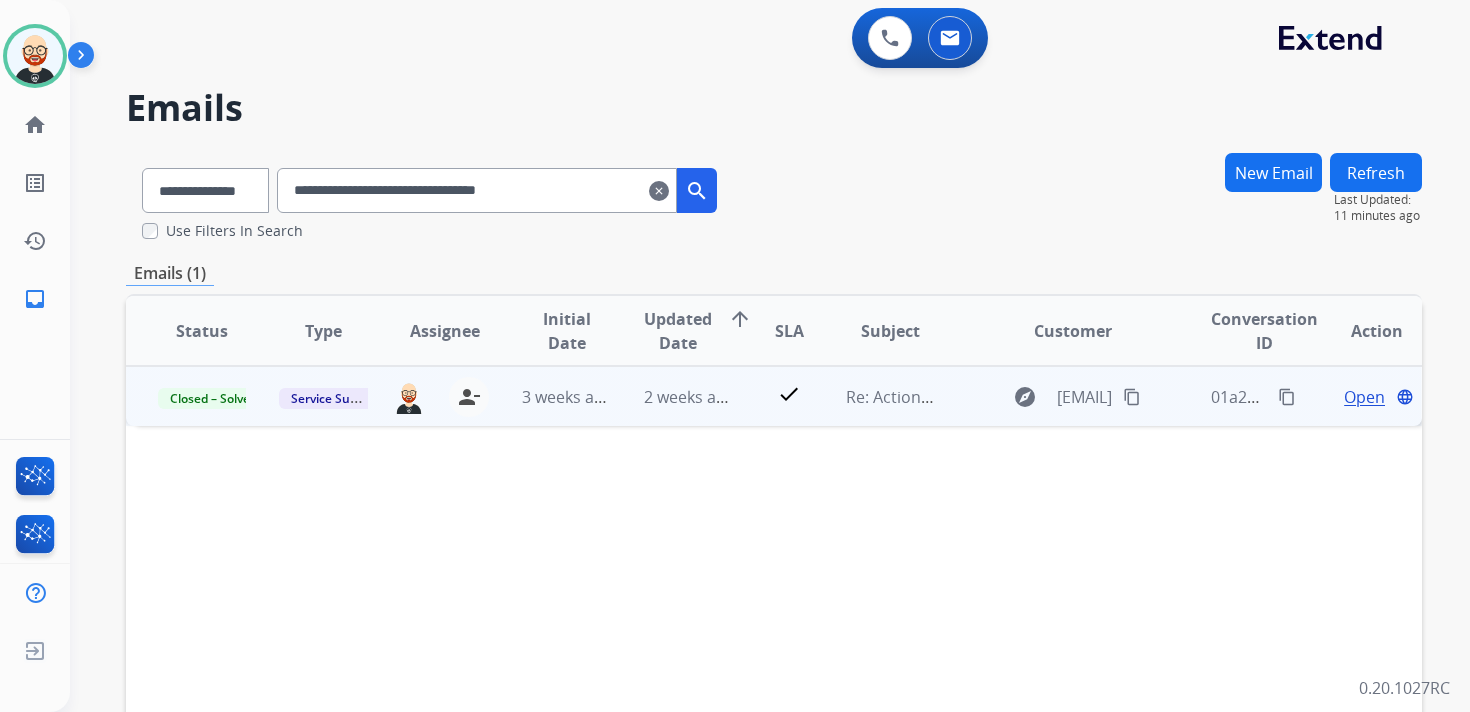 click on "Open" at bounding box center [1364, 397] 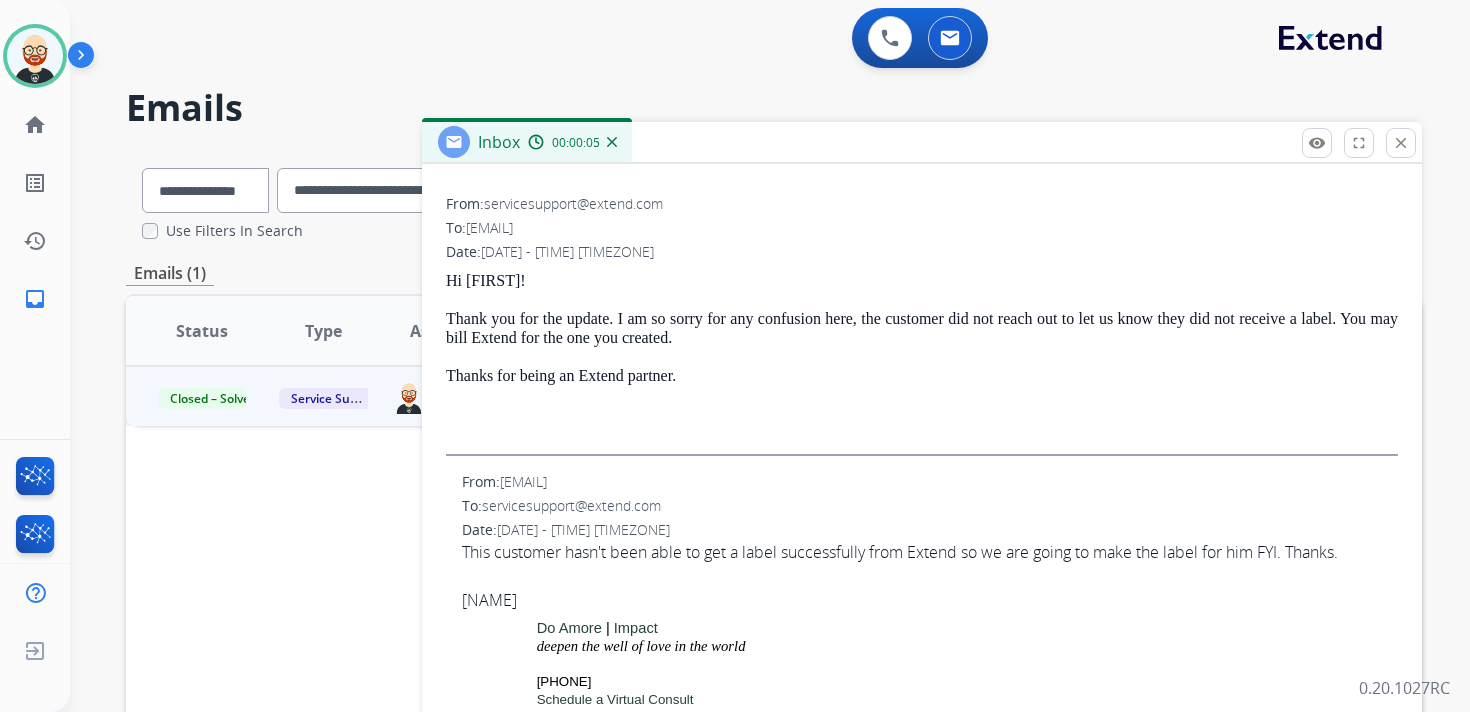 scroll, scrollTop: 246, scrollLeft: 0, axis: vertical 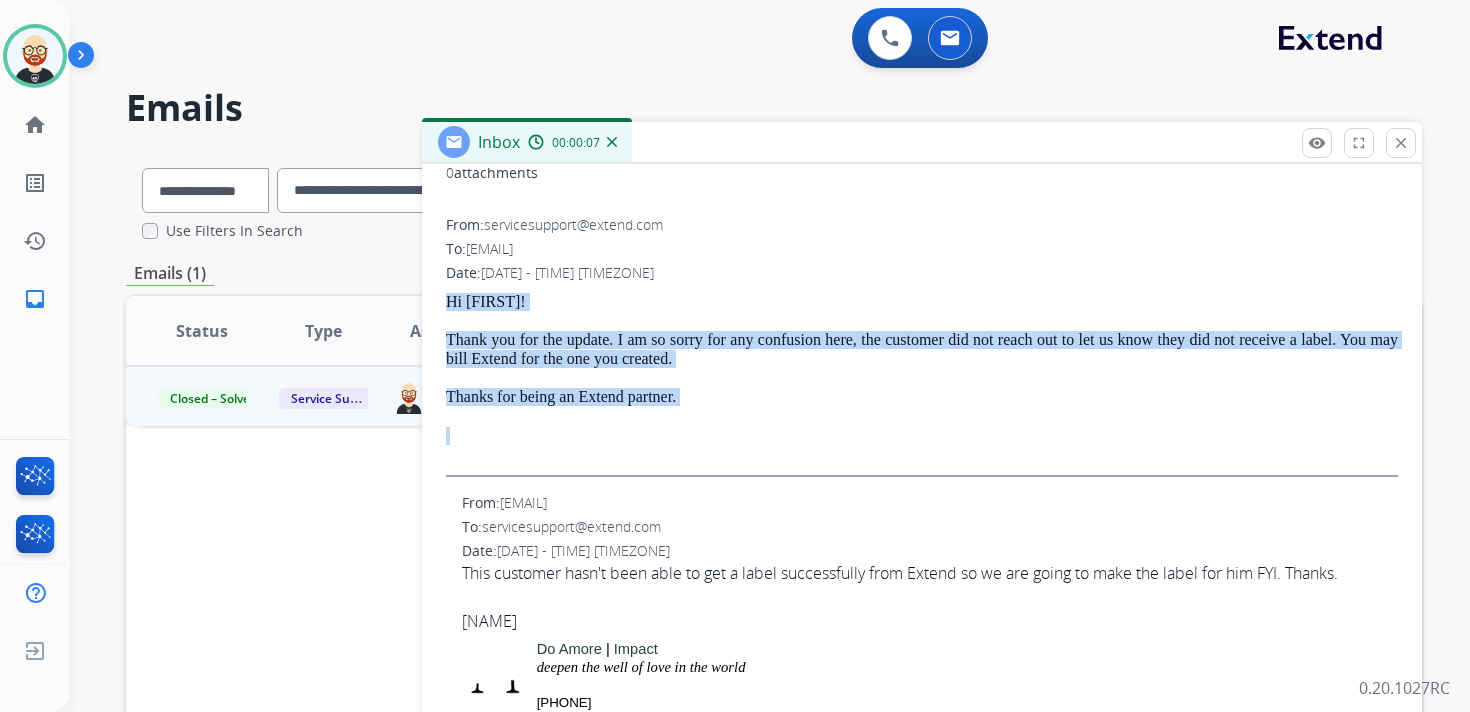 drag, startPoint x: 722, startPoint y: 411, endPoint x: 444, endPoint y: 303, distance: 298.24152 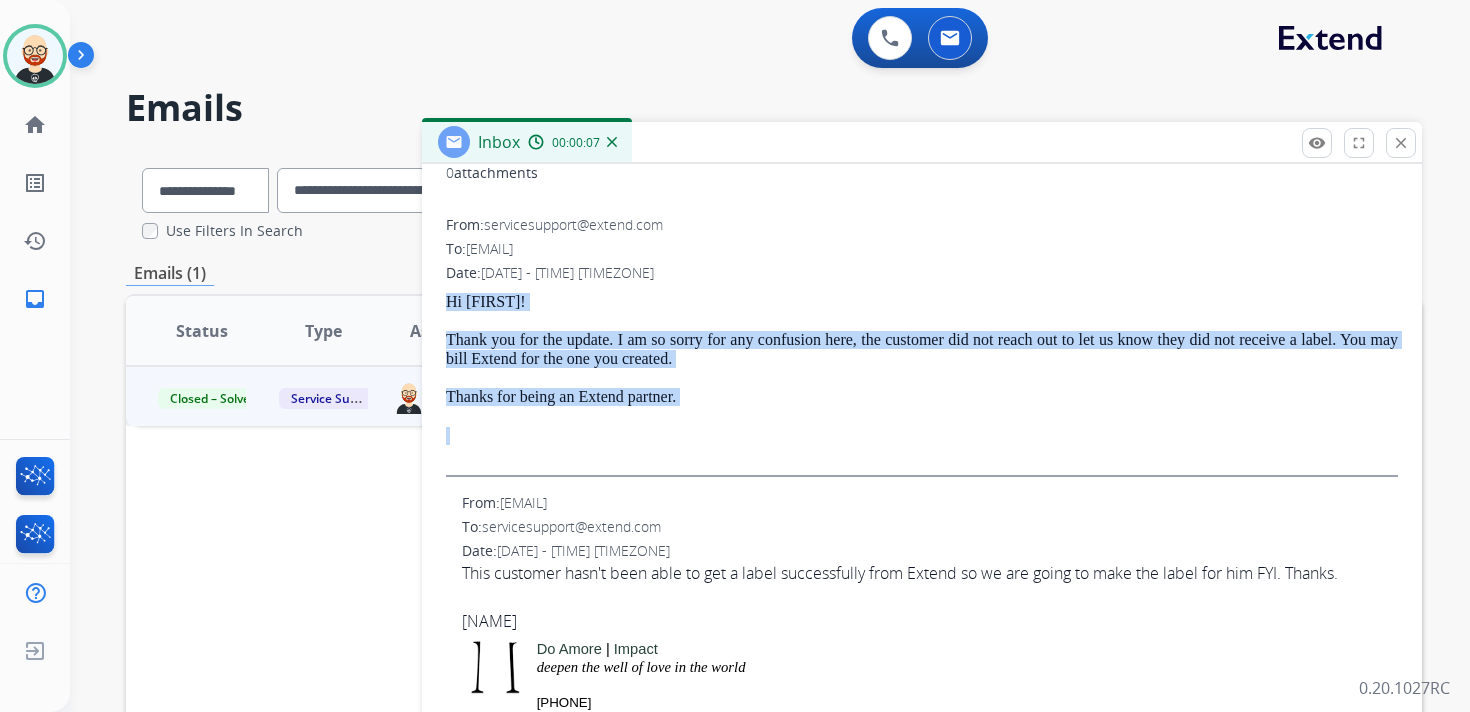 click on "[NUMBER] attachments From: [EMAIL] To: [EMAIL] Date: [DATE] - [TIME] [TIMEZONE] Hi [NAME]! Thank you for the update. I am so sorry for any confusion here, the customer did not reach out to let us know they did not receive a label. You may bill Extend for the one you created. Thanks for being an Extend partner. From: [EMAIL] To: [EMAIL] Date: [DATE] - [TIME] [TIMEZONE] This customer hasn't been able to get a label successfully from Extend so we are going to make the label for him FYI. Thanks. [NAME] Do Amore | Impact deepen the well of love in the world [PHONE] Schedule a Virtual Consult On [DAY], [MONTH] [DATE] at [TIME] [EMAIL] wrote: From: [EMAIL] To: [EMAIL] Date: [DATE] - [TIME] [TIMEZONE] Hi there! Thank you for the update. 4.25. Thanks for being an Extend partner. From: [EMAIL] To: [EMAIL] Date: [DATE] - [TIME] [TIMEZONE] Hi, RMA# is [RMA_NUMBER]. What size" at bounding box center [922, 1854] 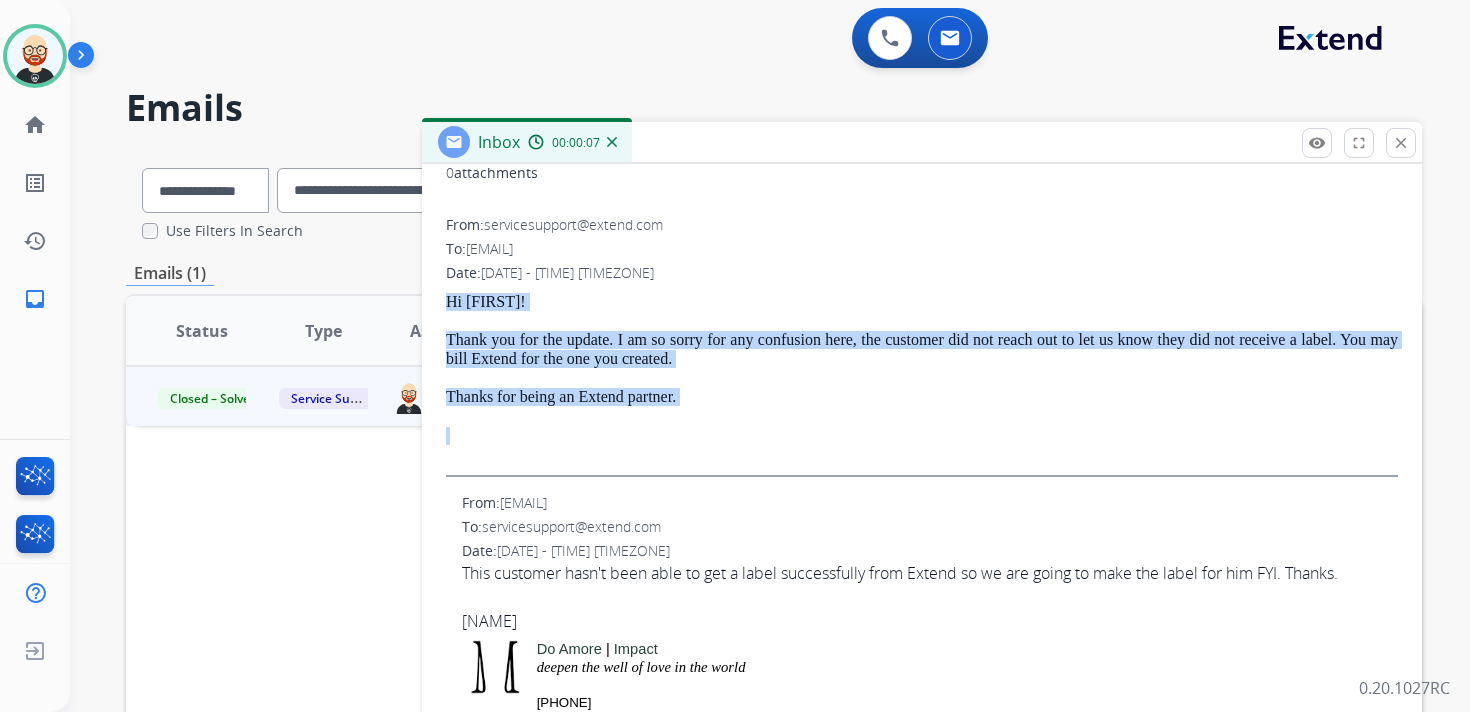 copy on "Hi [NAME]! Thank you for the update. I am so sorry for any confusion here, the customer did not reach out to let us know they did not receive a label. You may bill Extend for the one you created. Thanks for being an Extend partner." 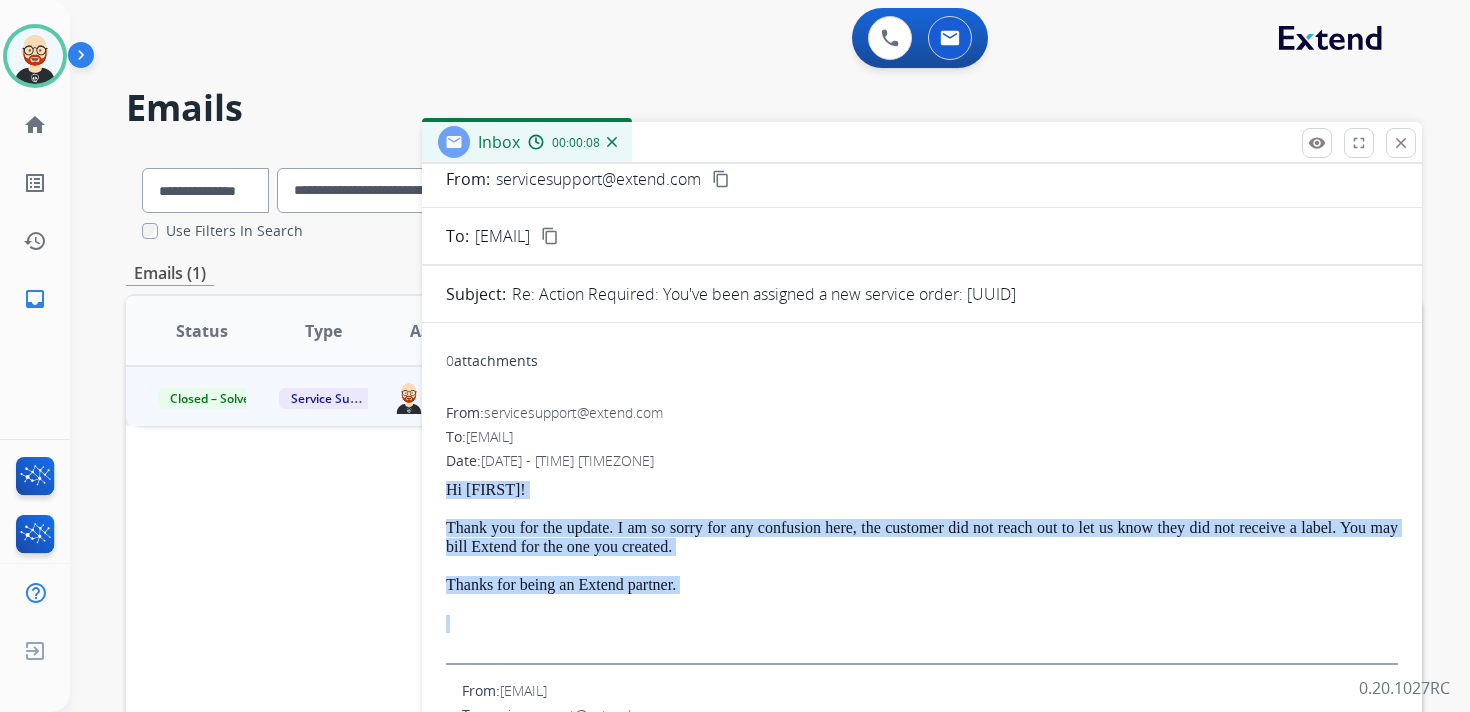 scroll, scrollTop: 0, scrollLeft: 0, axis: both 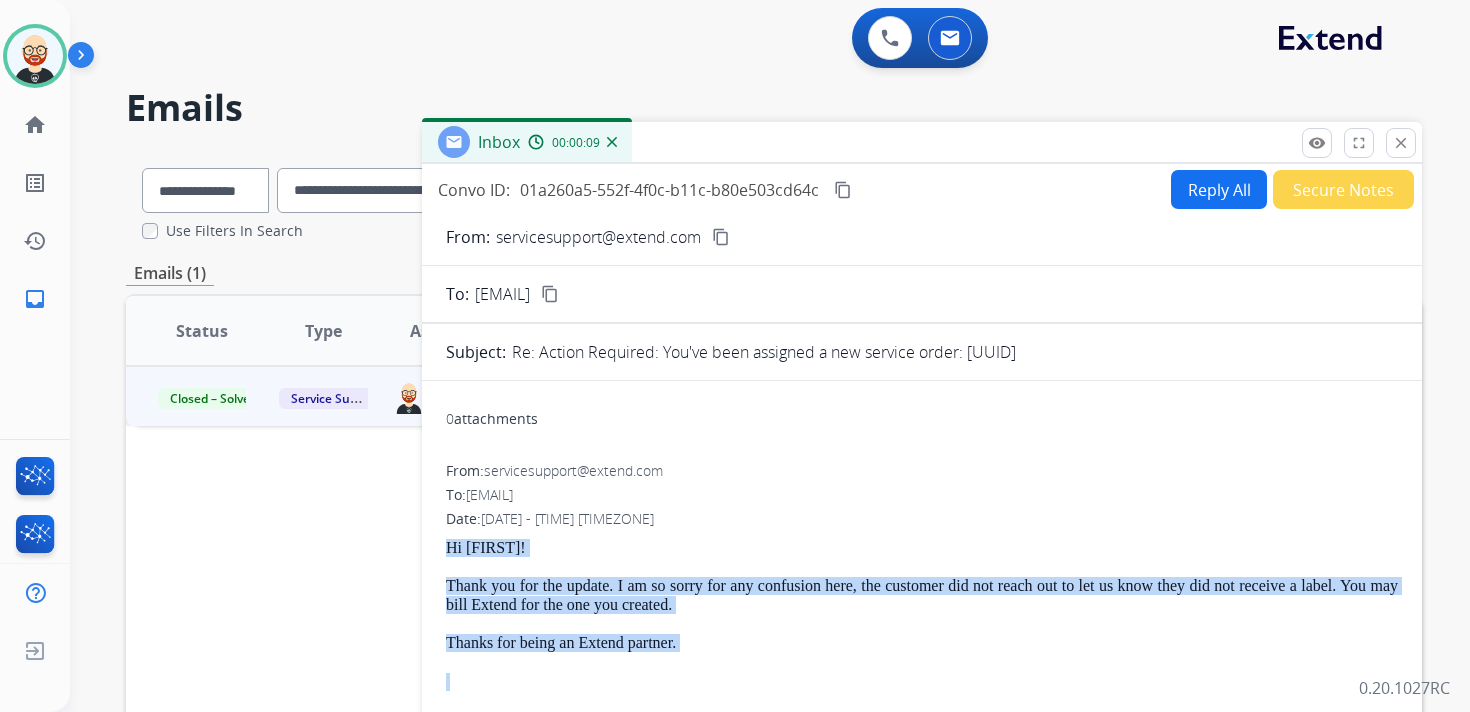 click on "Reply All" at bounding box center (1219, 189) 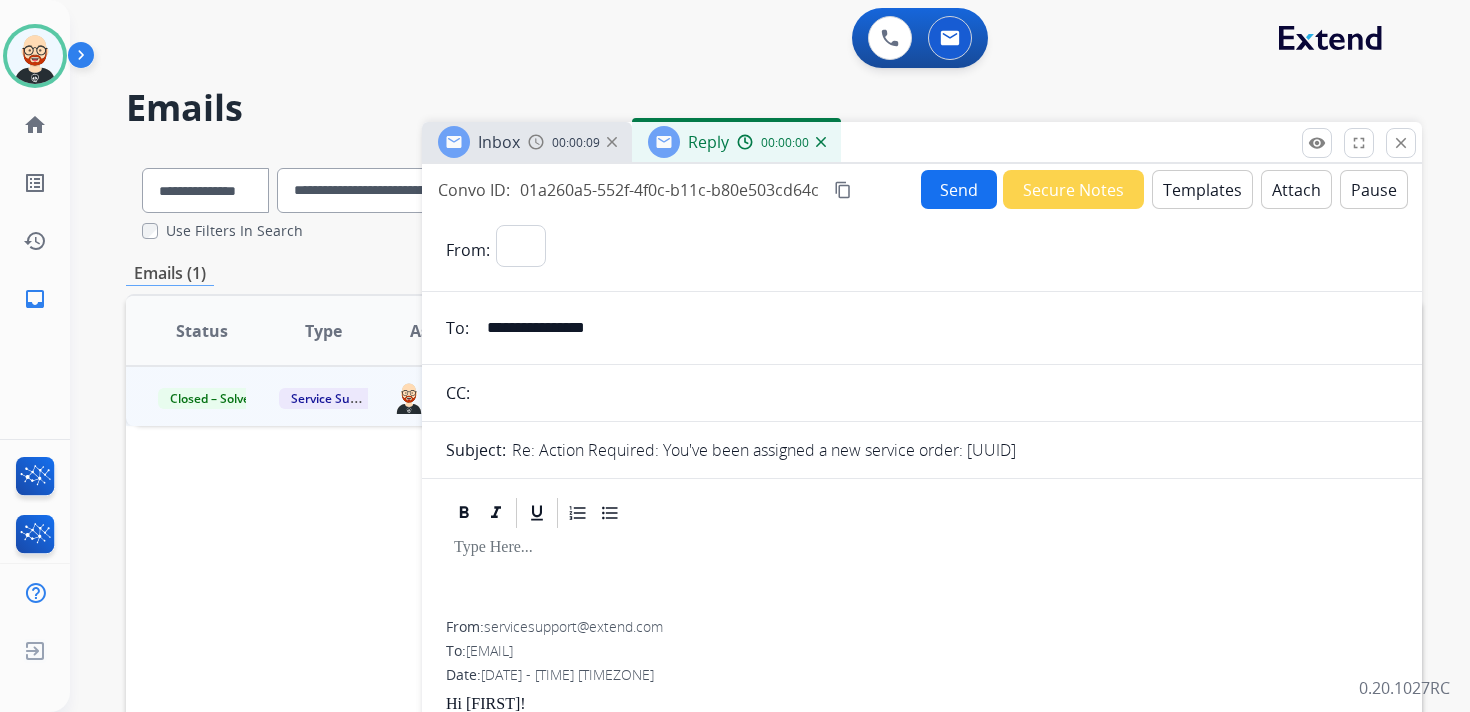 select on "**********" 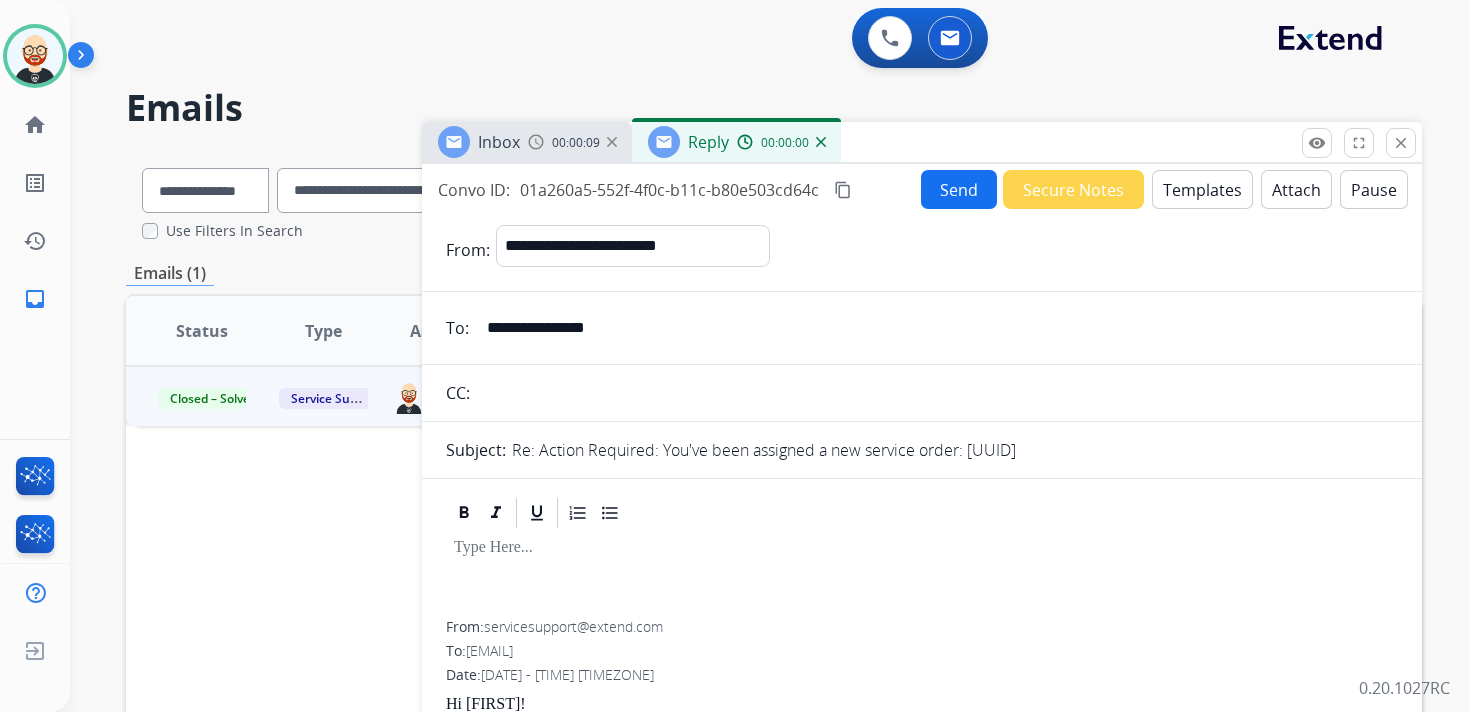 click at bounding box center [922, 548] 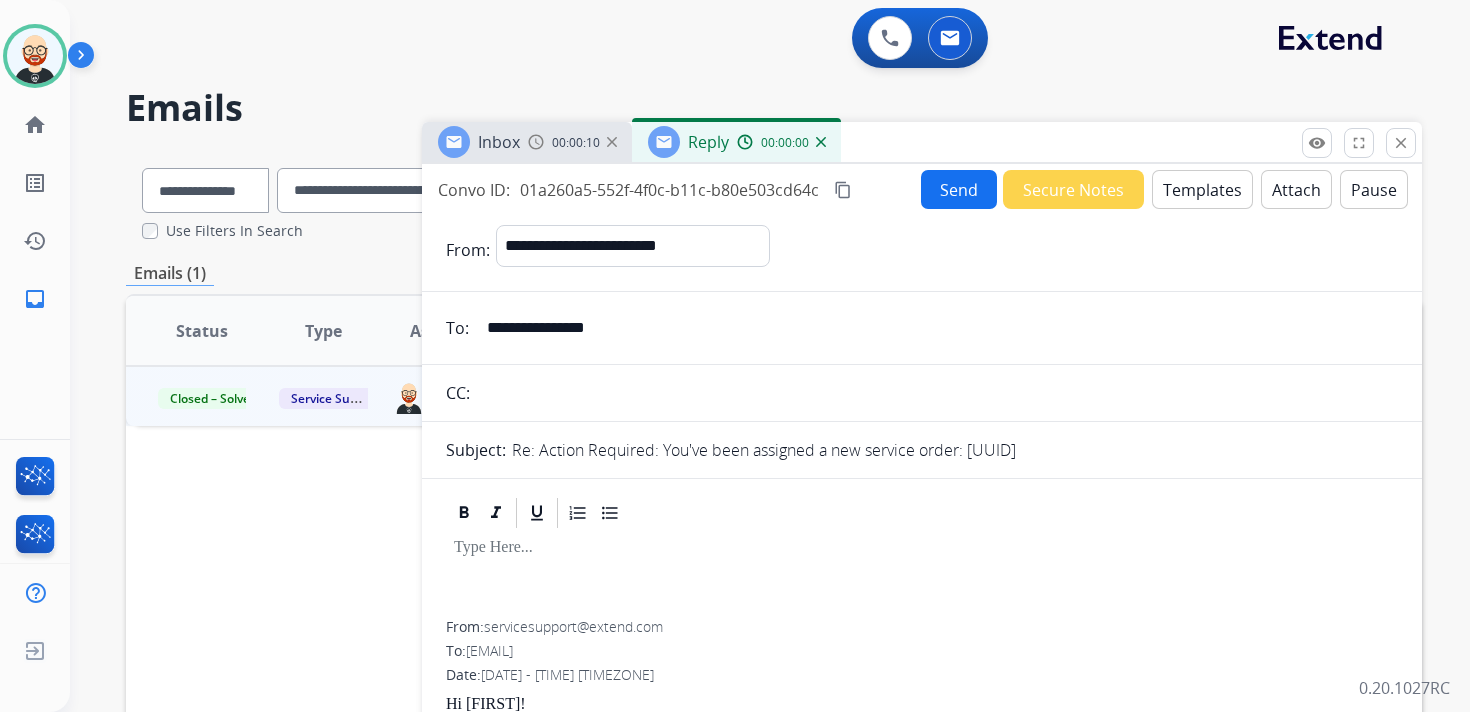 paste 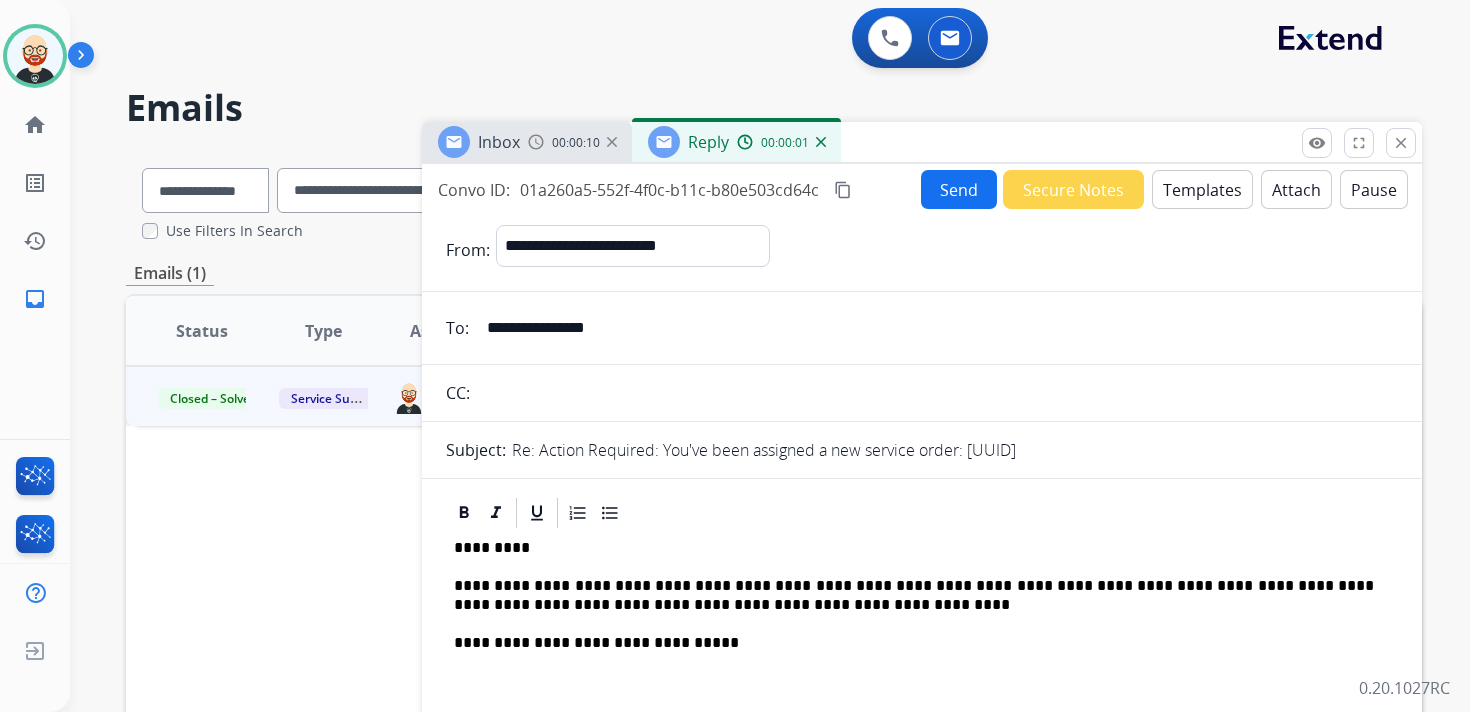 click on "**********" at bounding box center (914, 595) 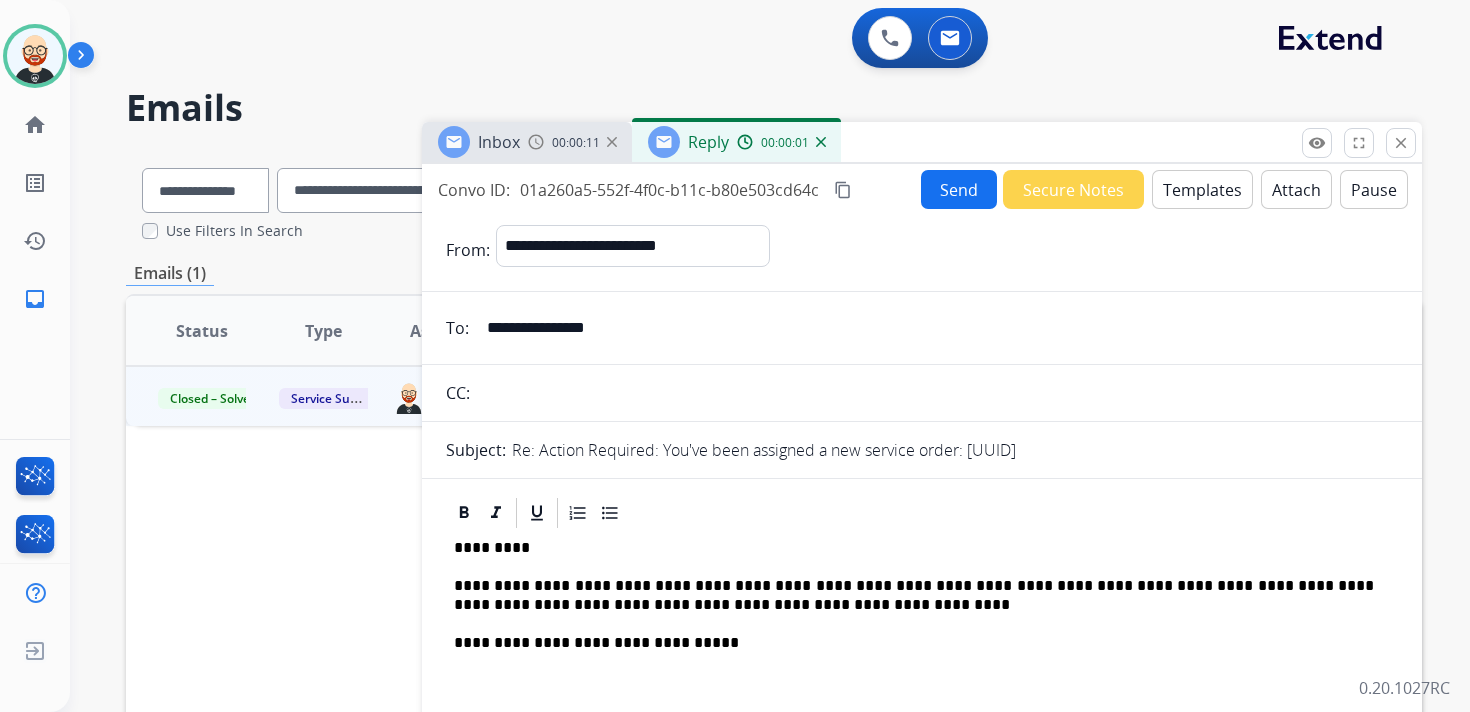 click on "**********" at bounding box center (914, 595) 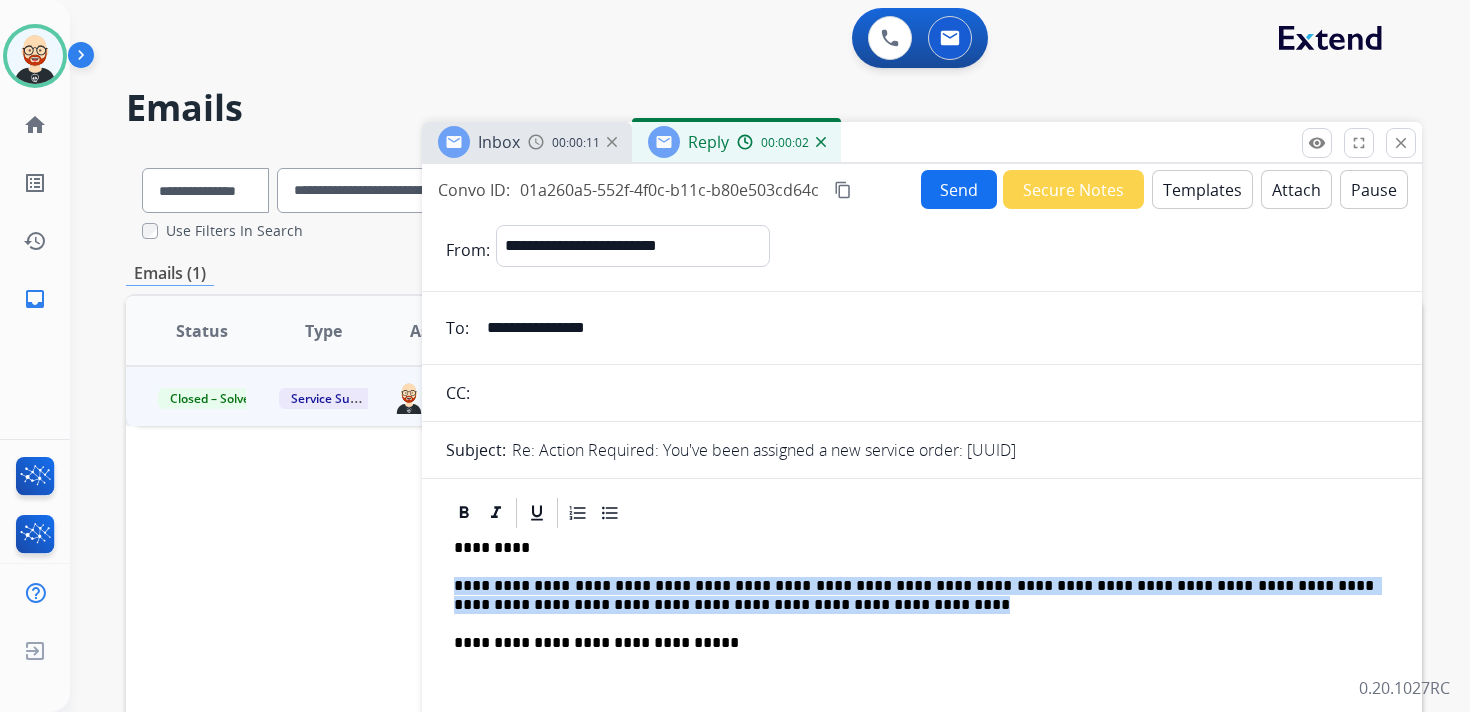 type 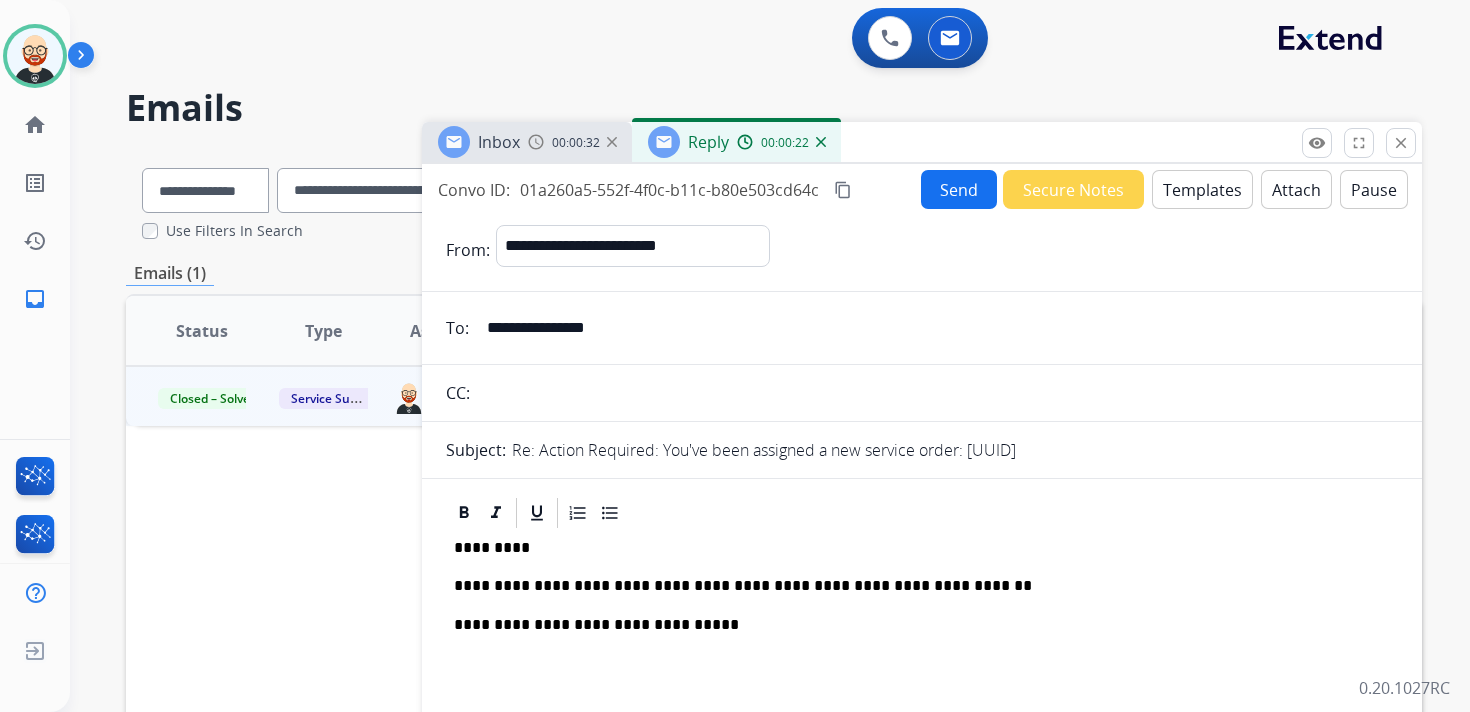 click on "content_copy" at bounding box center (843, 190) 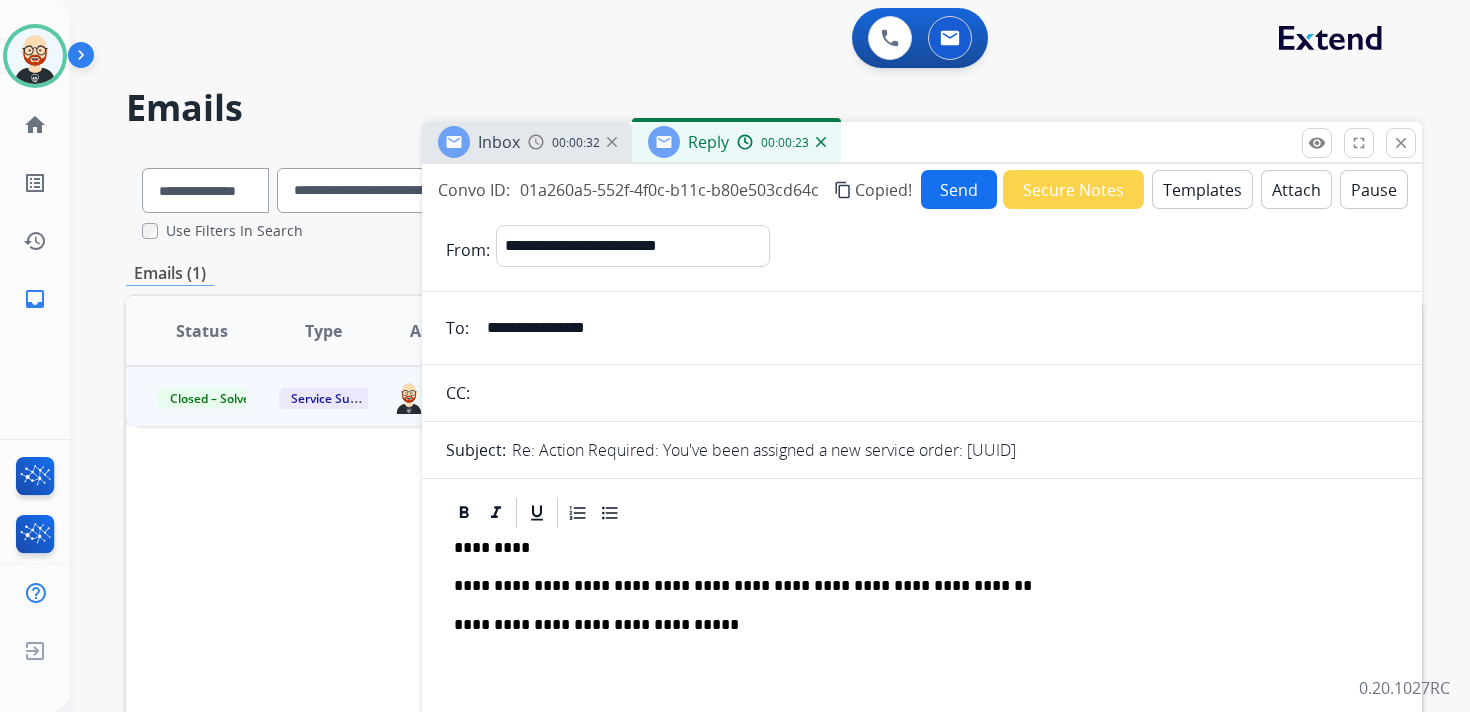 click on "Send" at bounding box center (959, 189) 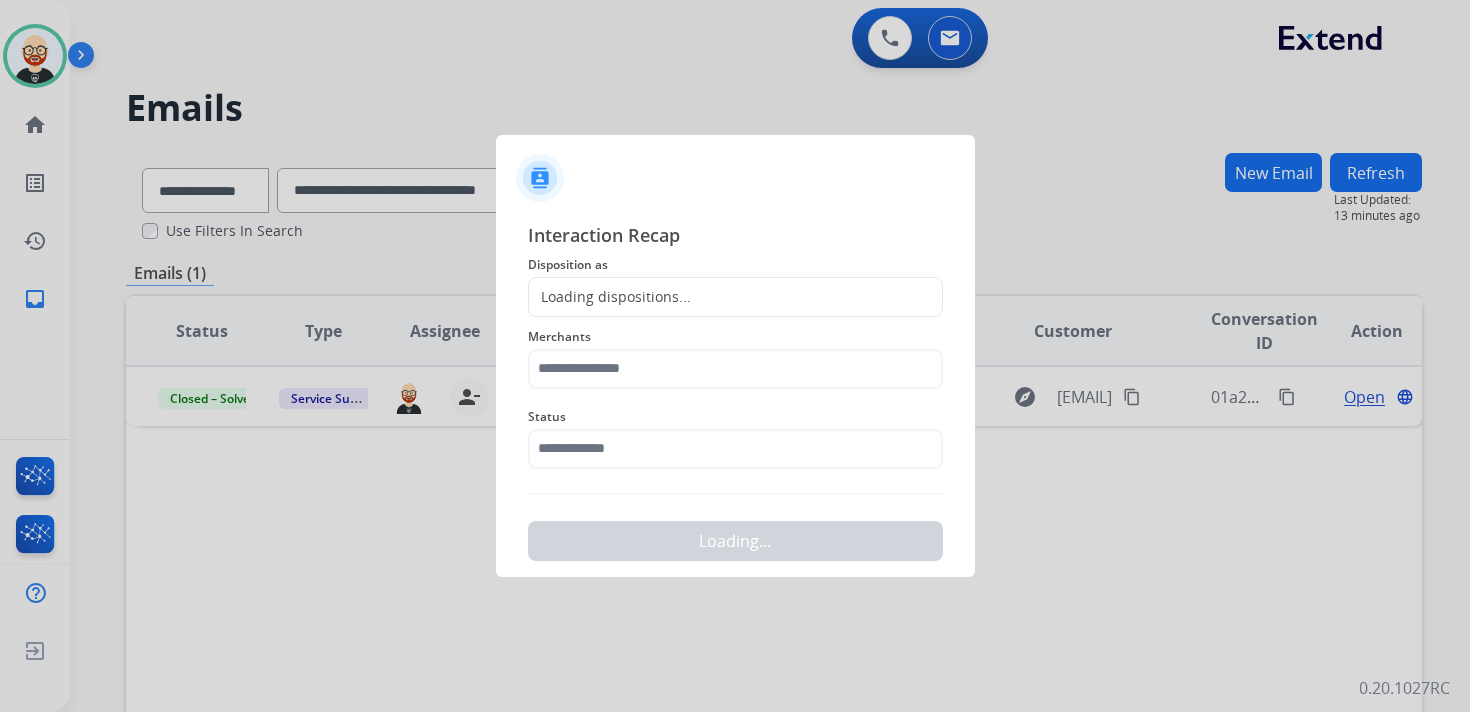 click on "Loading dispositions..." 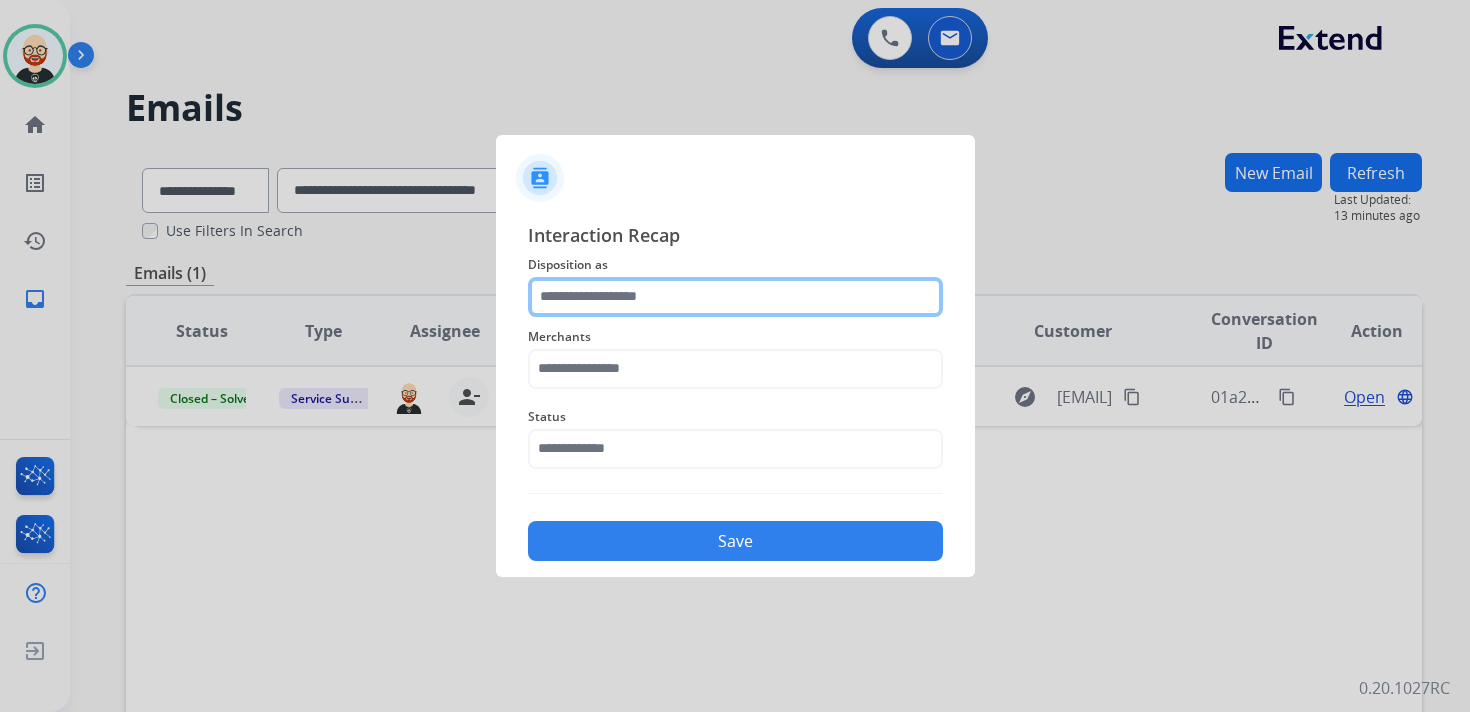 click 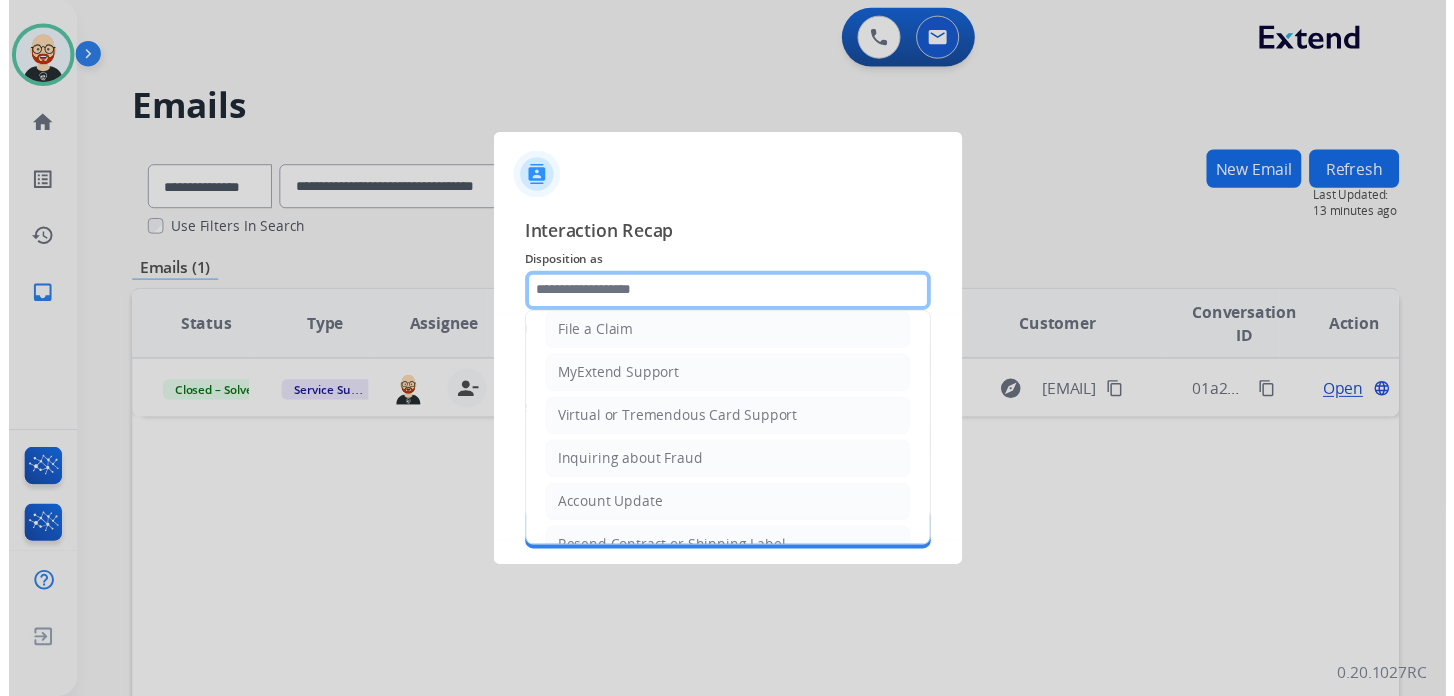 scroll, scrollTop: 300, scrollLeft: 0, axis: vertical 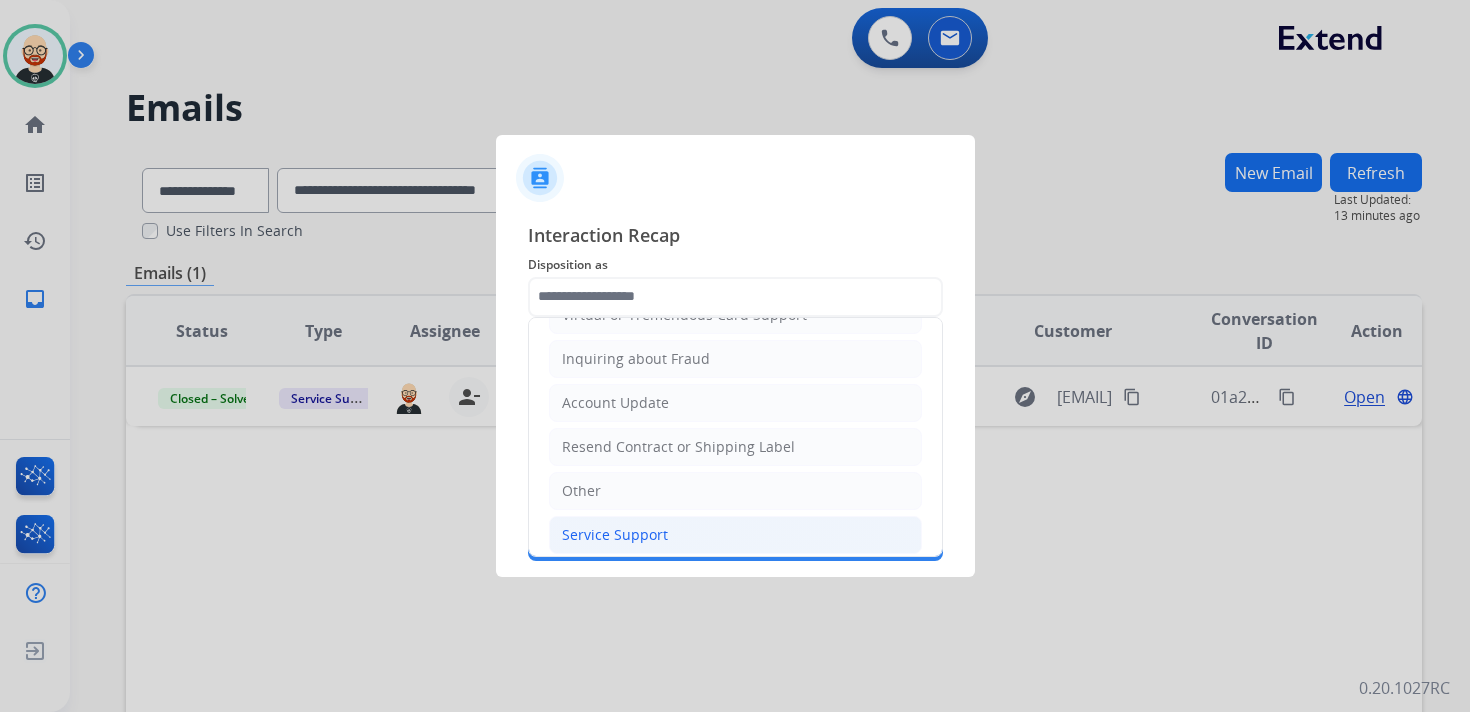 click on "Service Support" 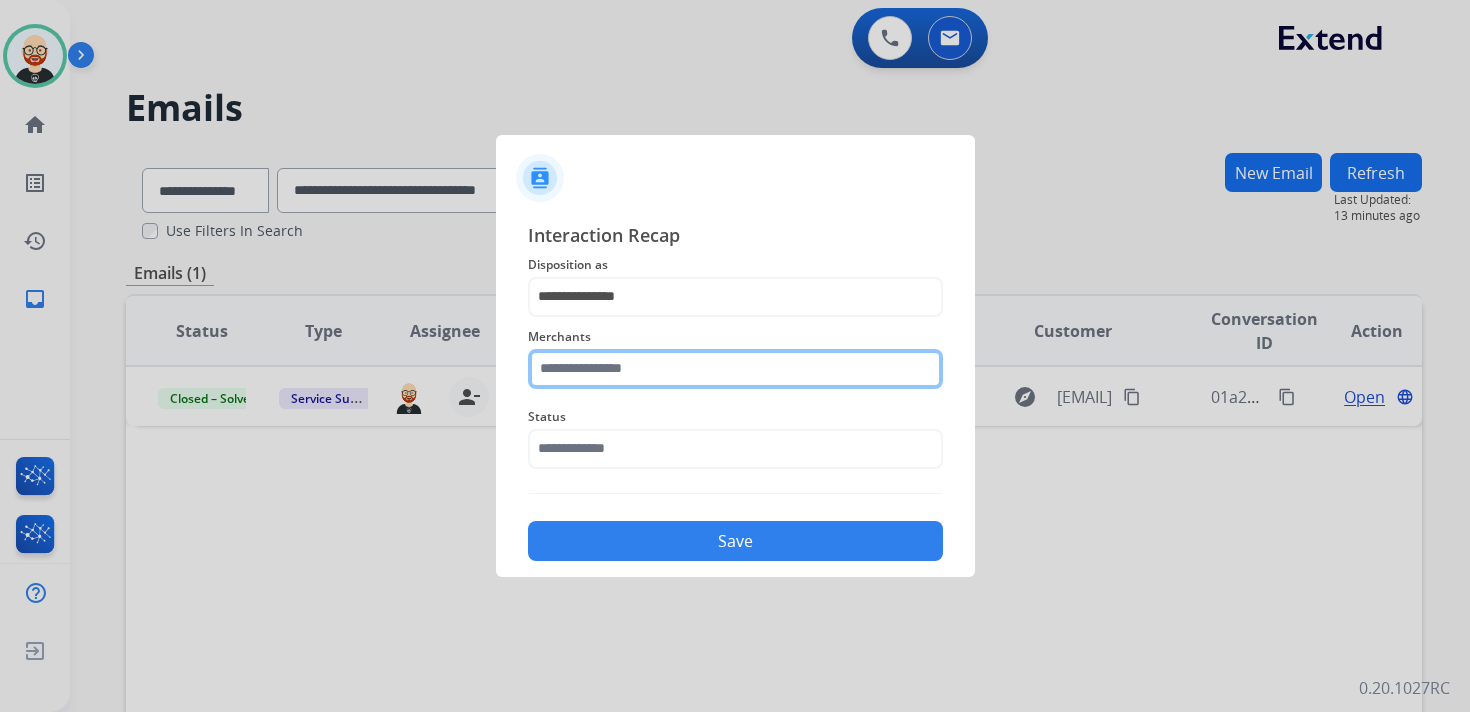 click 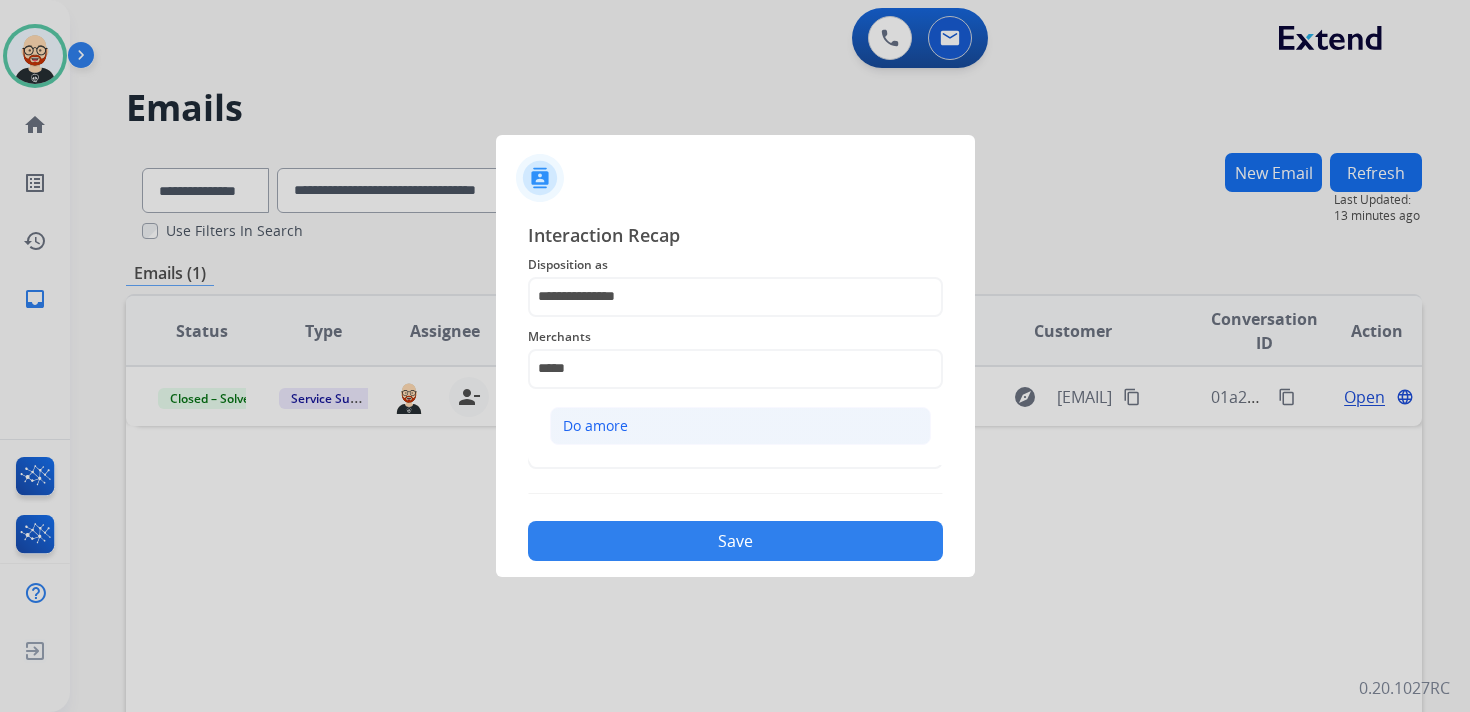 click on "Do amore" 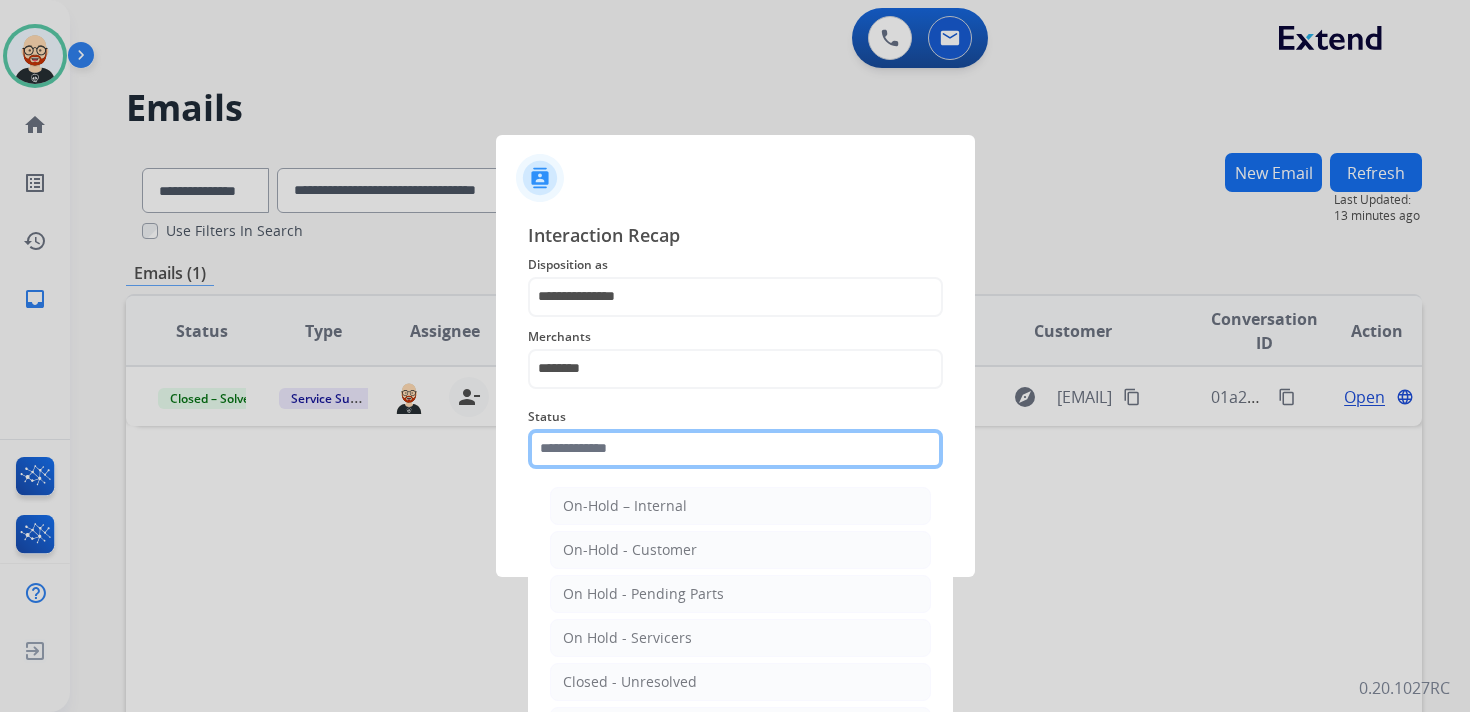click 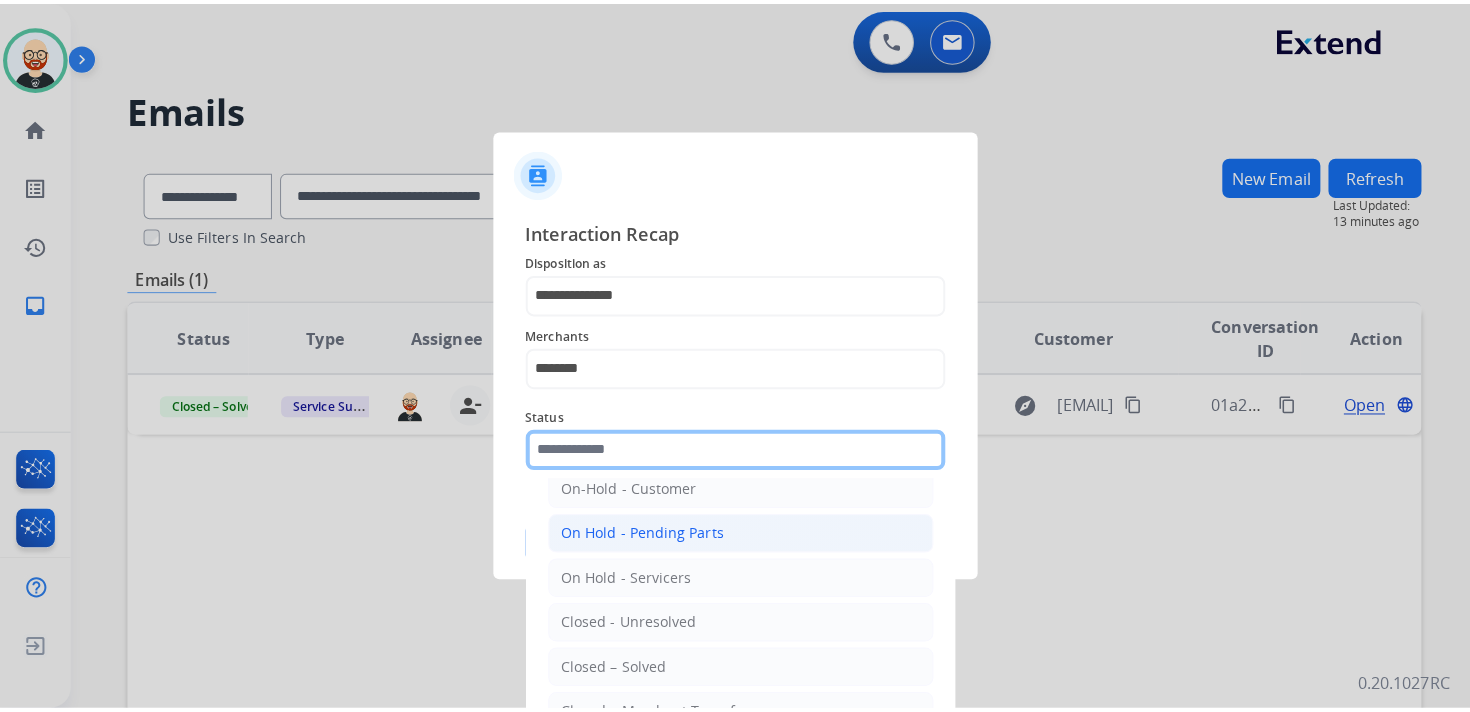 scroll, scrollTop: 79, scrollLeft: 0, axis: vertical 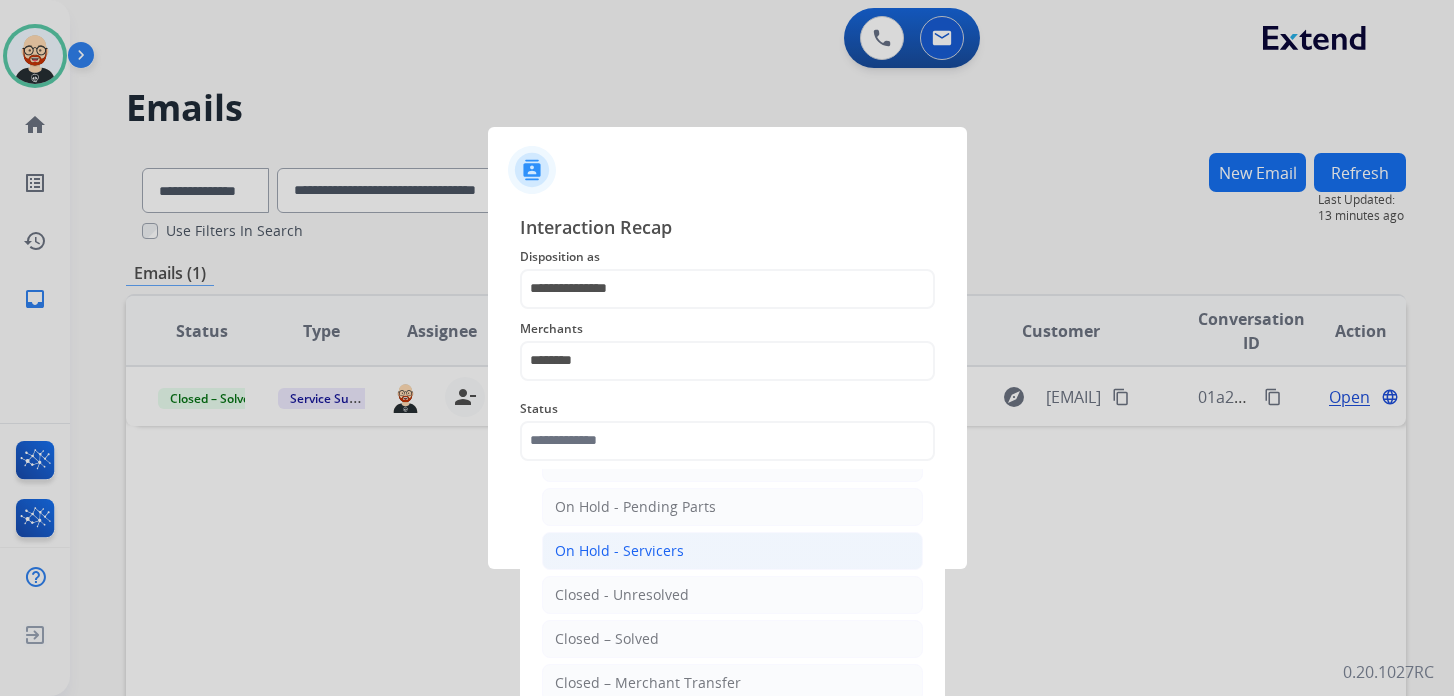 click on "On Hold - Servicers" 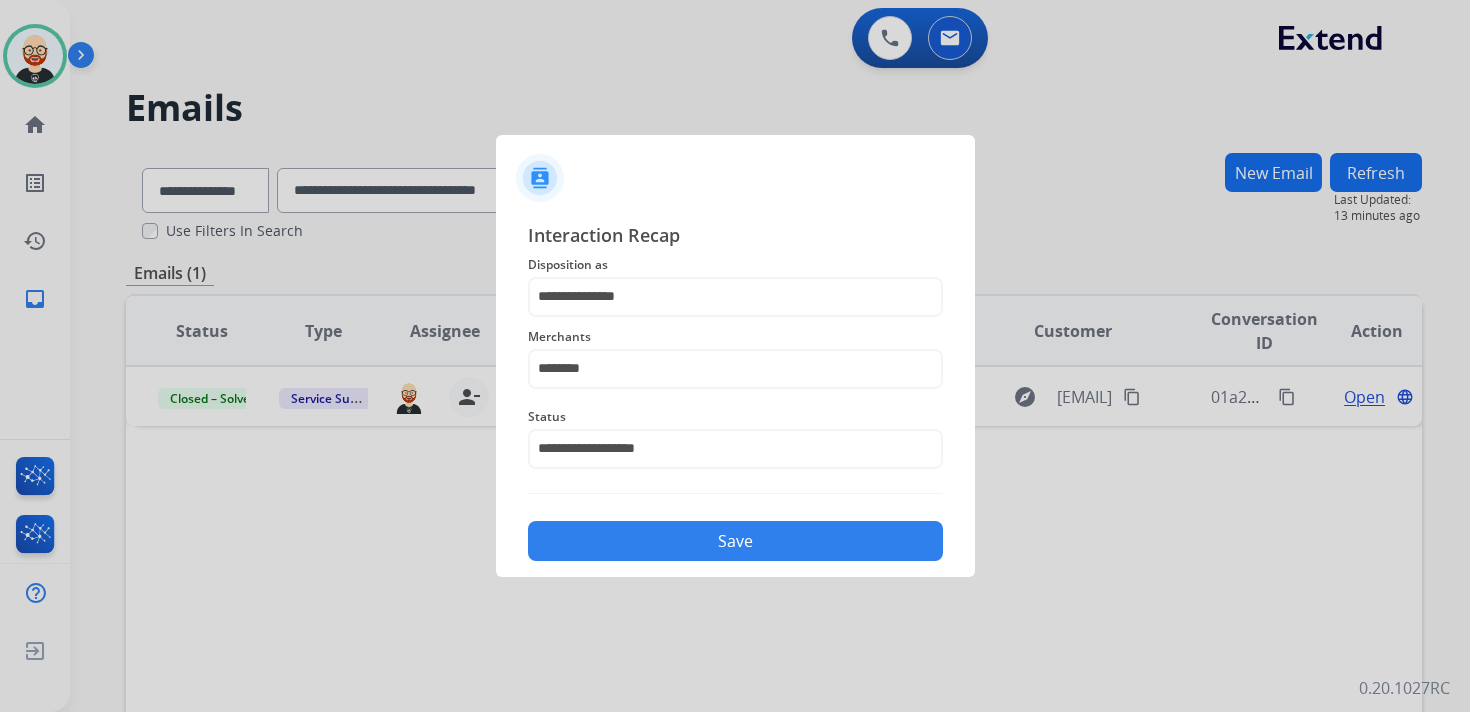 click on "Save" 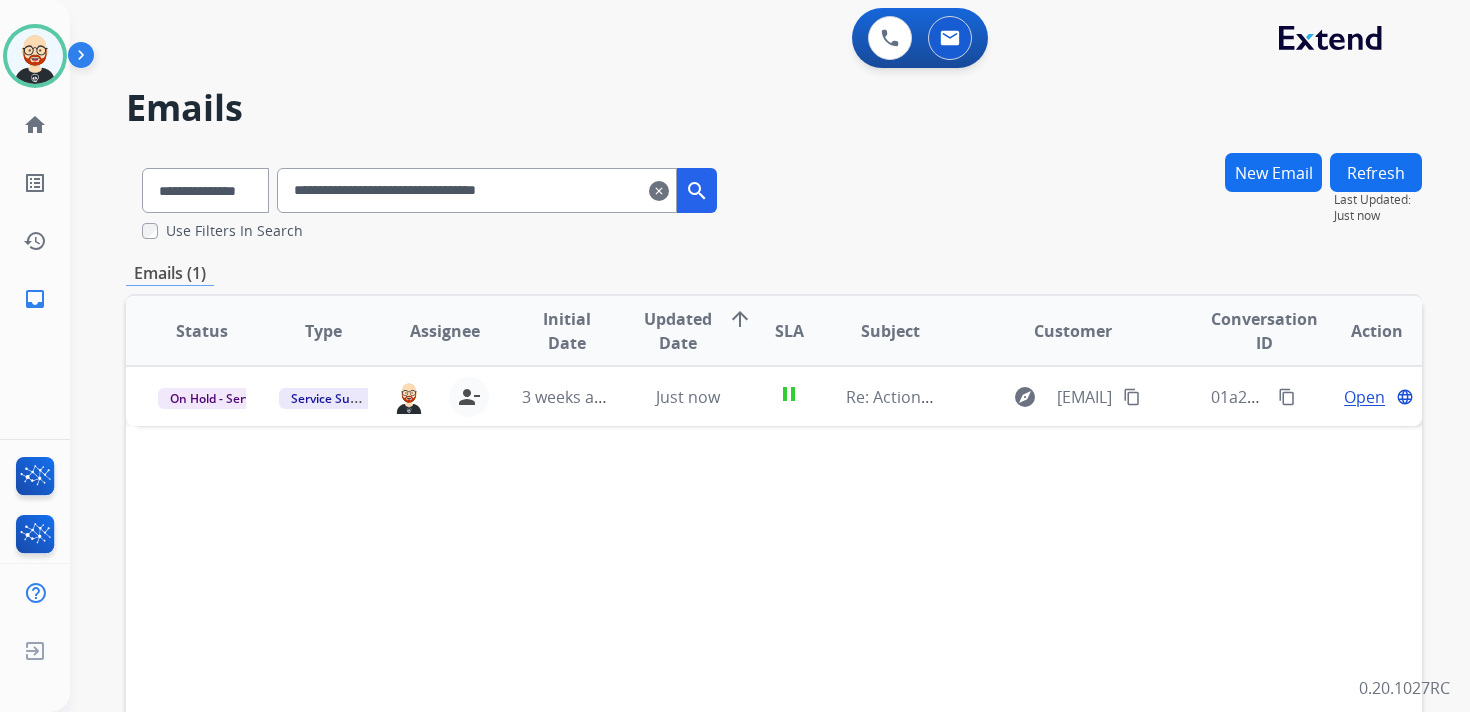 click on "clear" at bounding box center (659, 191) 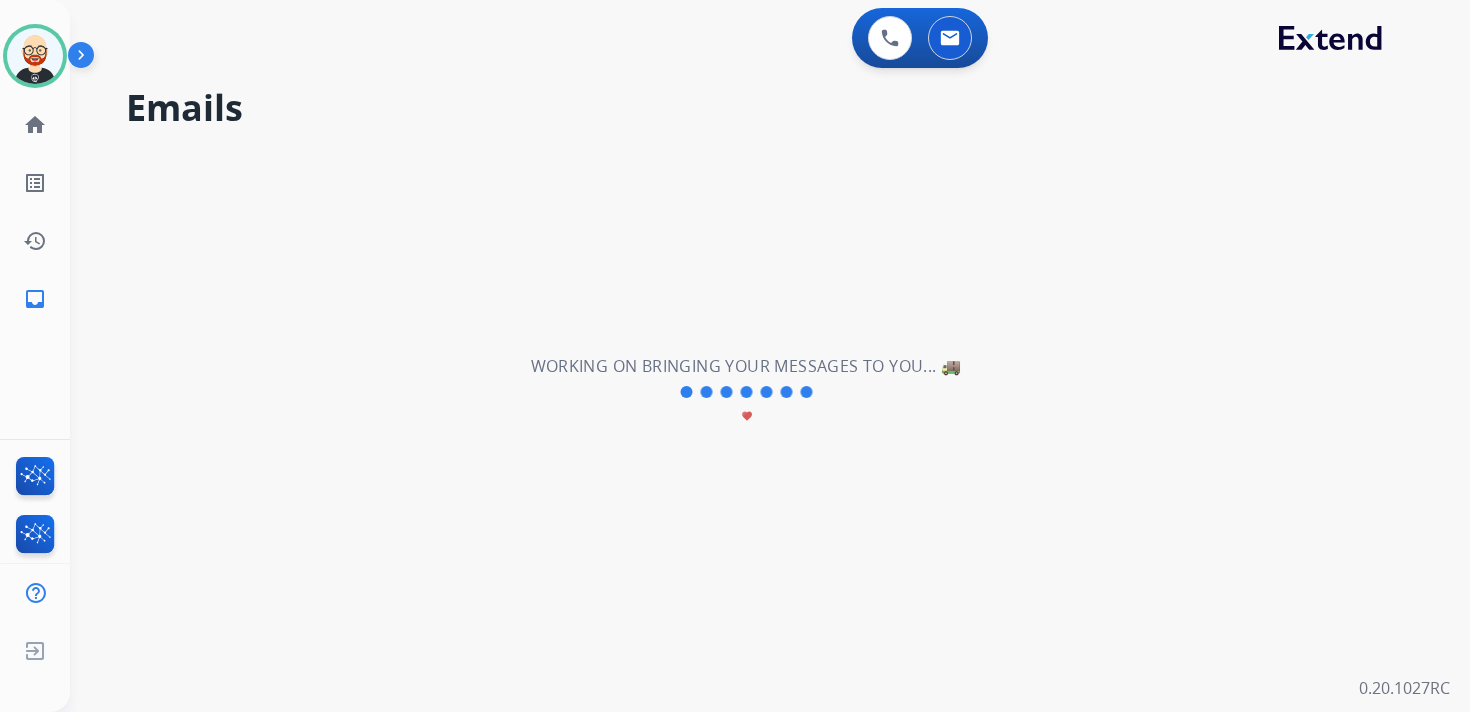 select on "**********" 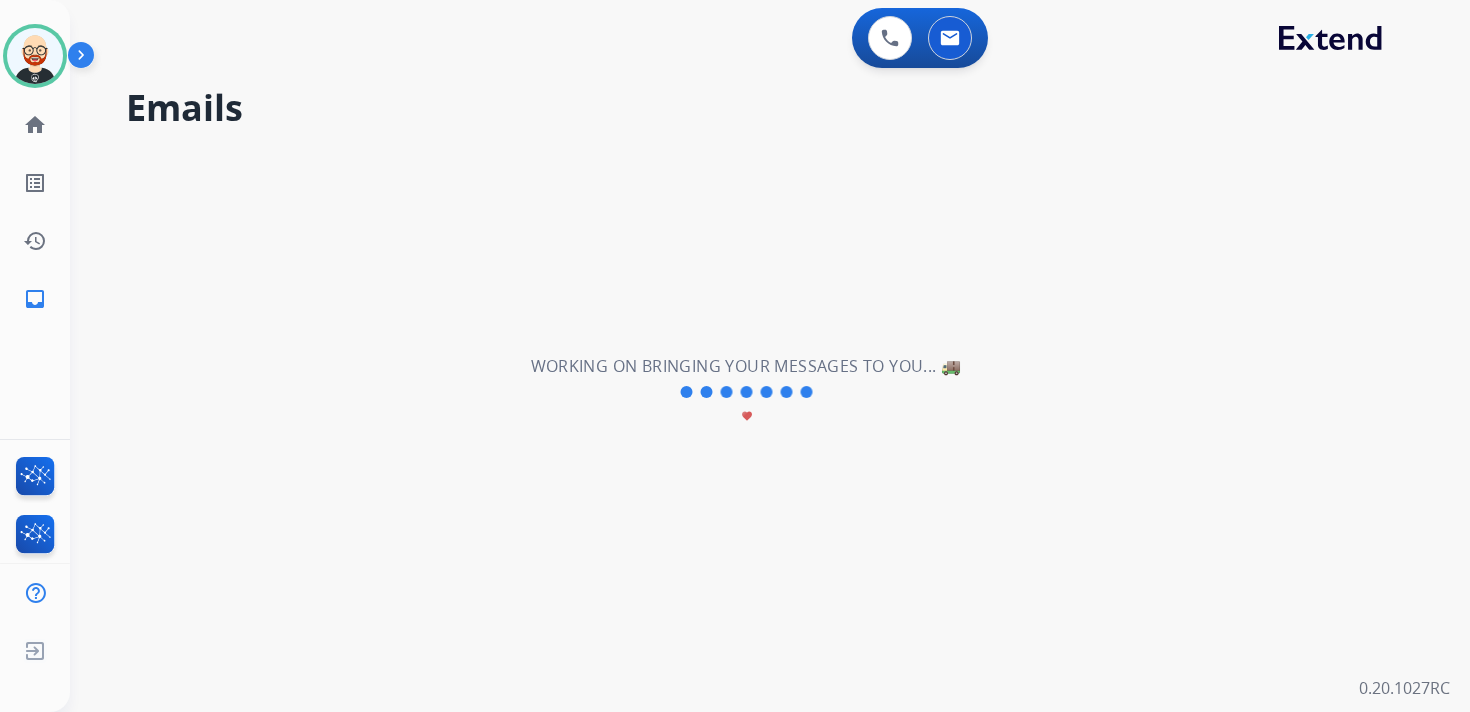 type 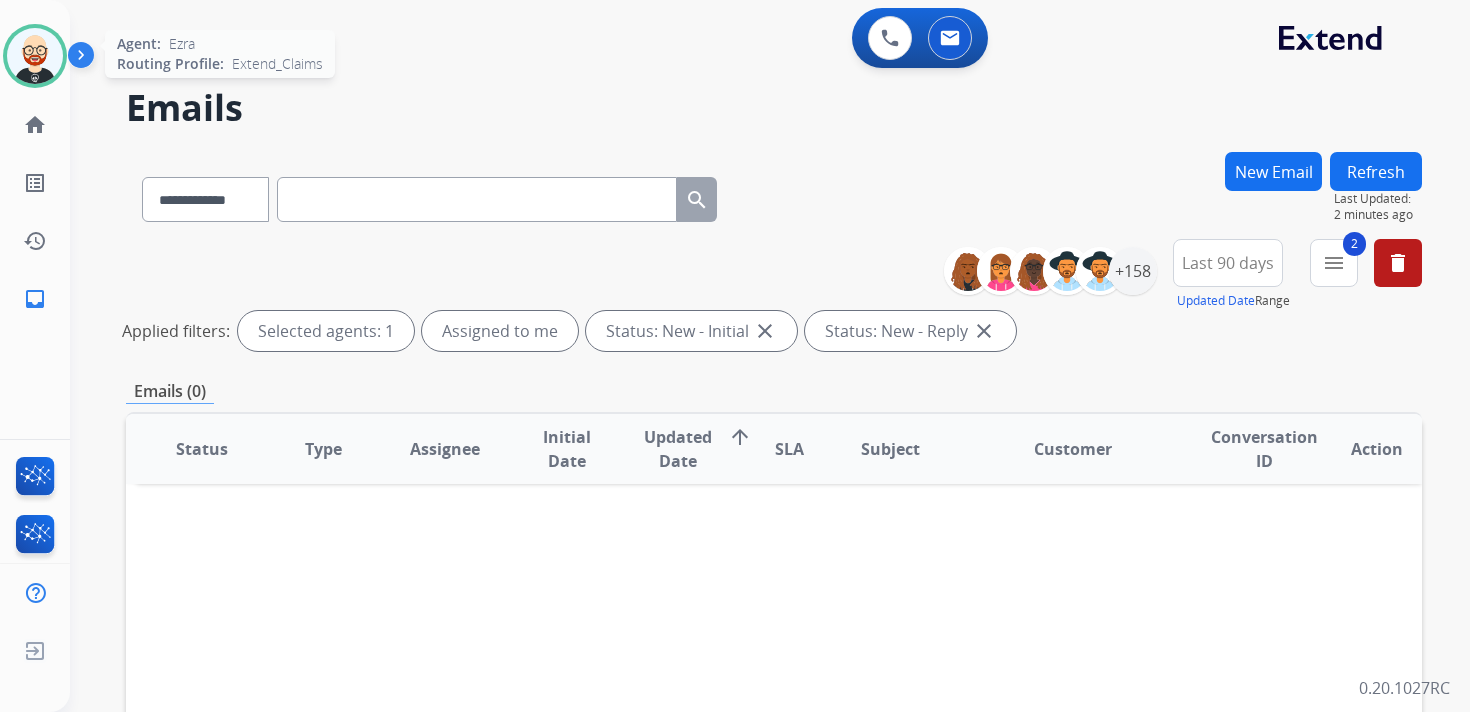 click at bounding box center (35, 56) 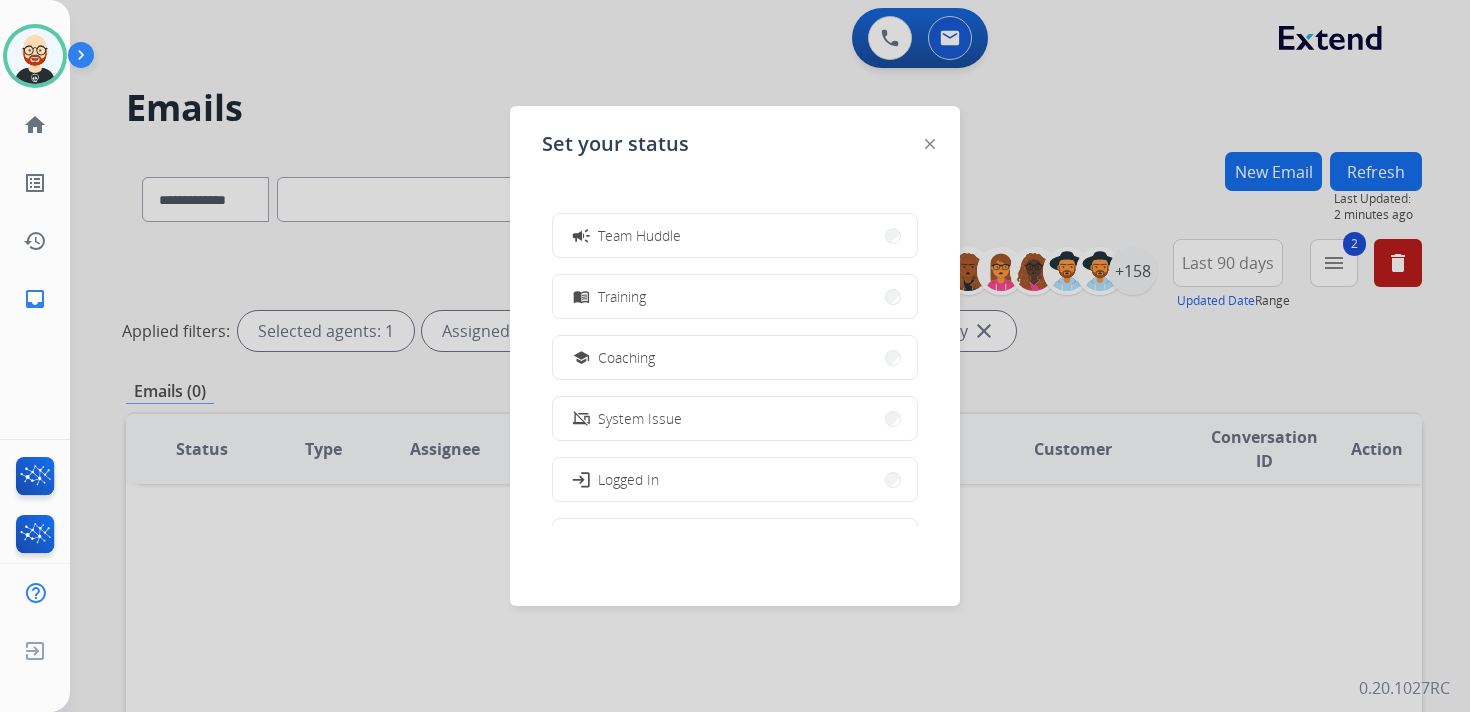 scroll, scrollTop: 377, scrollLeft: 0, axis: vertical 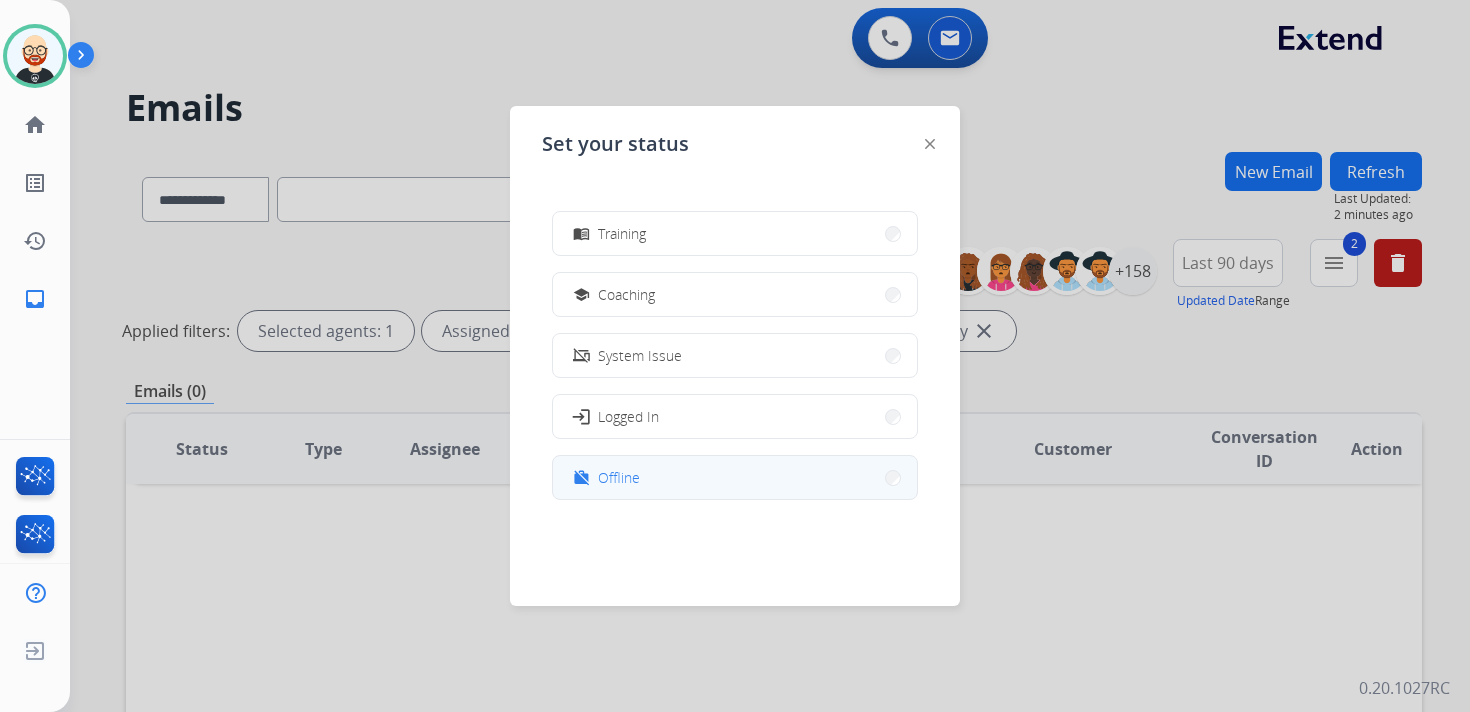 click on "Offline" at bounding box center [619, 477] 